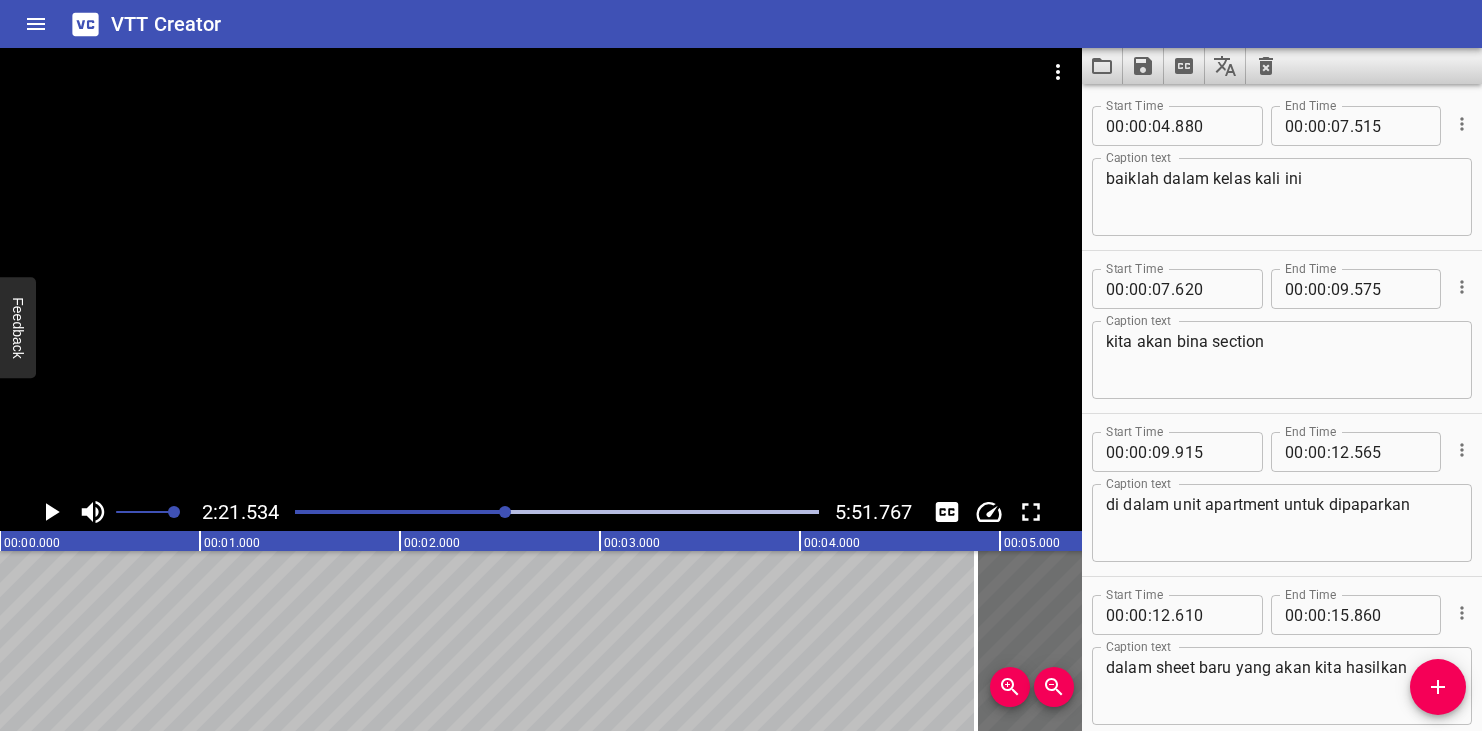 scroll, scrollTop: 0, scrollLeft: 0, axis: both 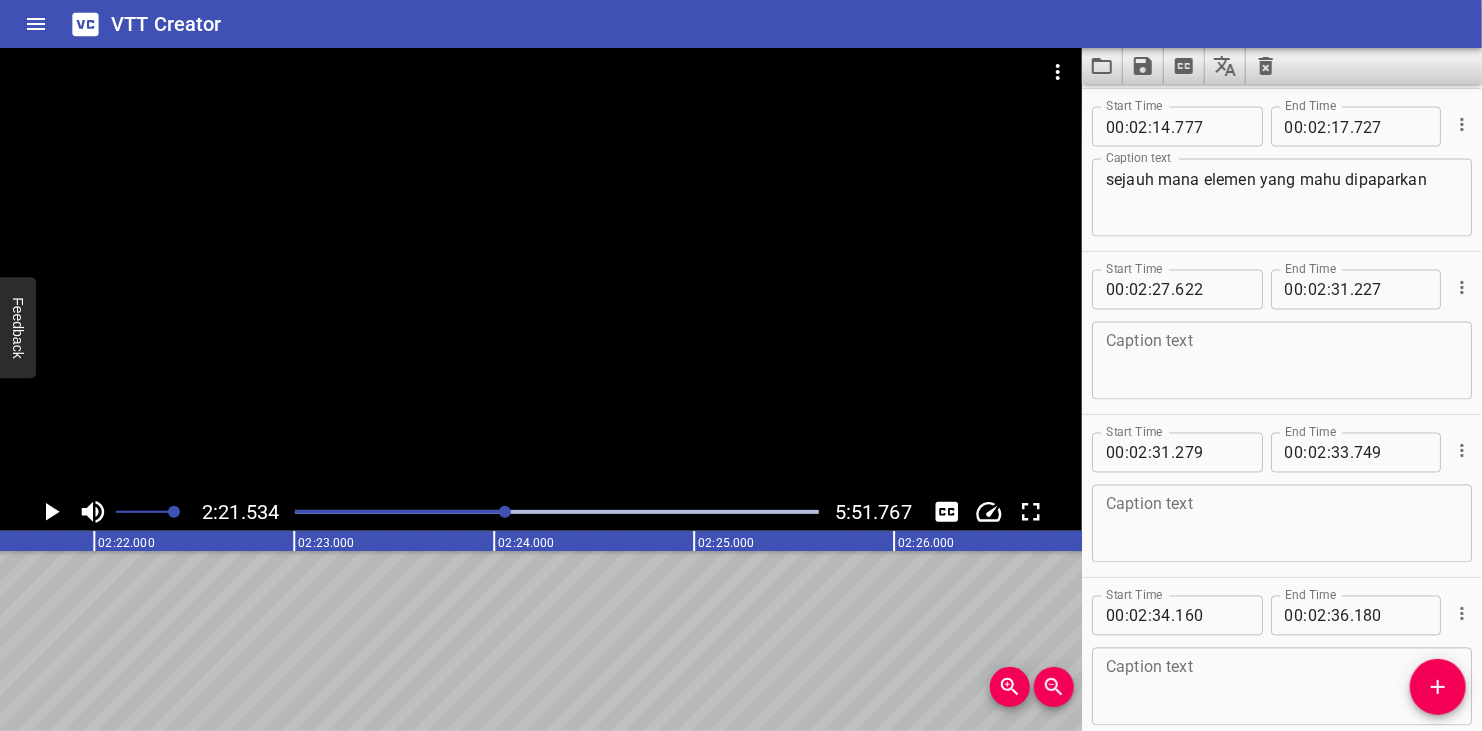 click 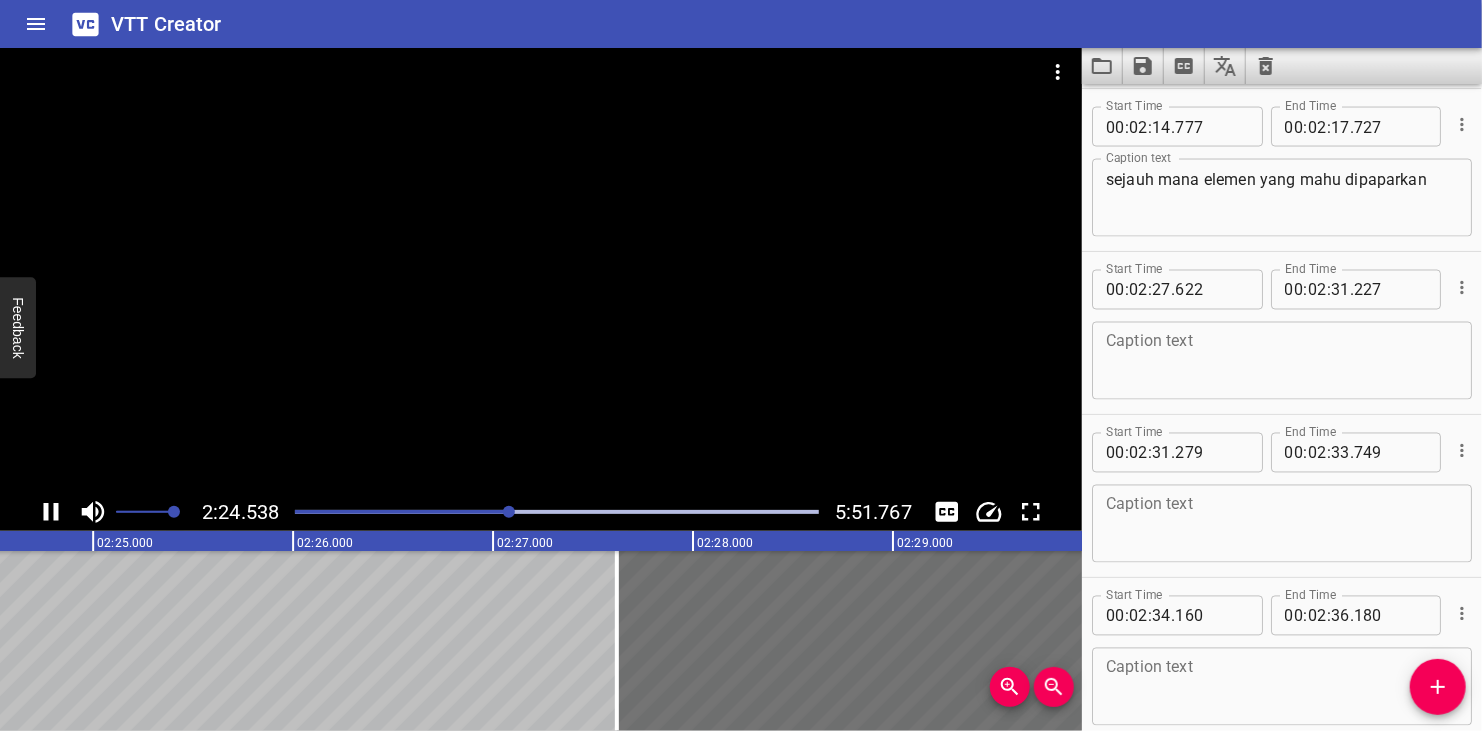 click at bounding box center [557, 512] 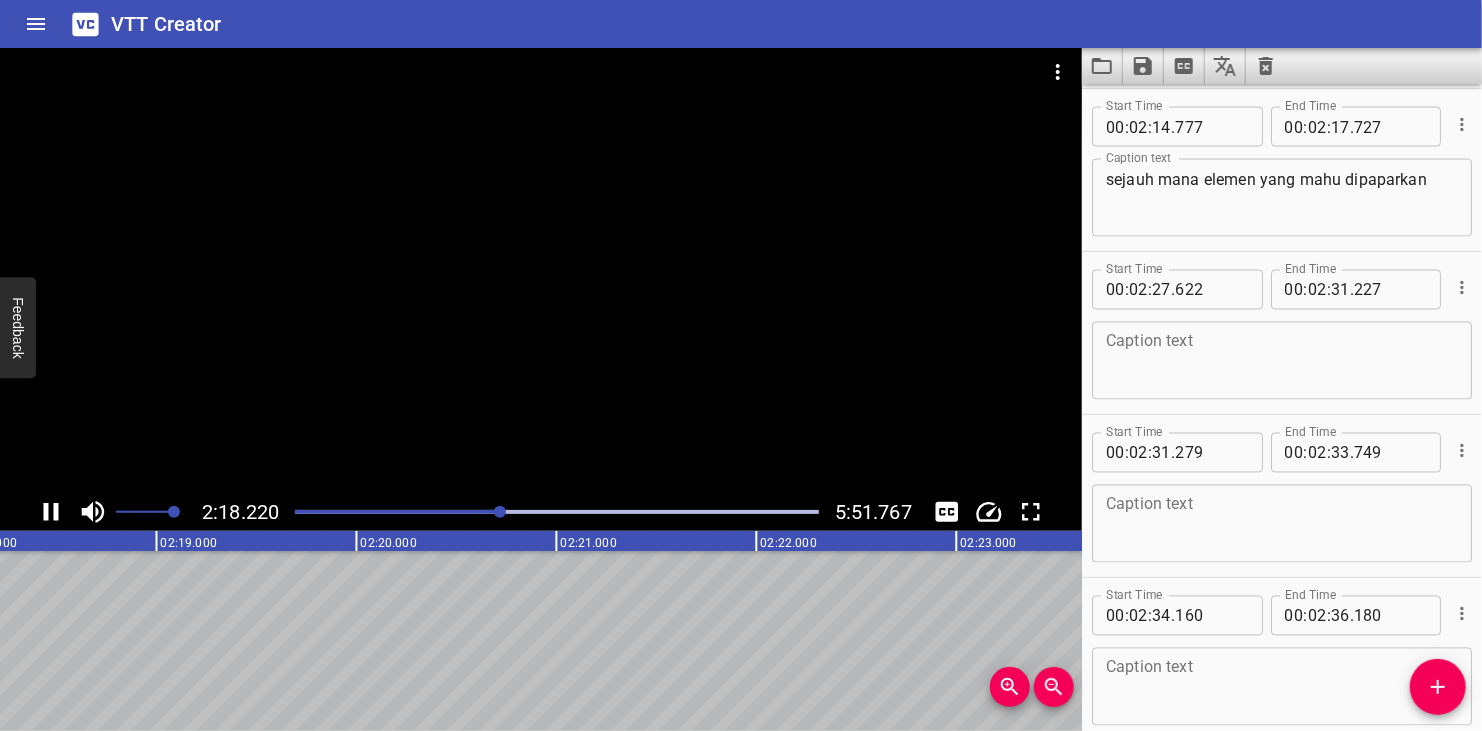 click at bounding box center (500, 512) 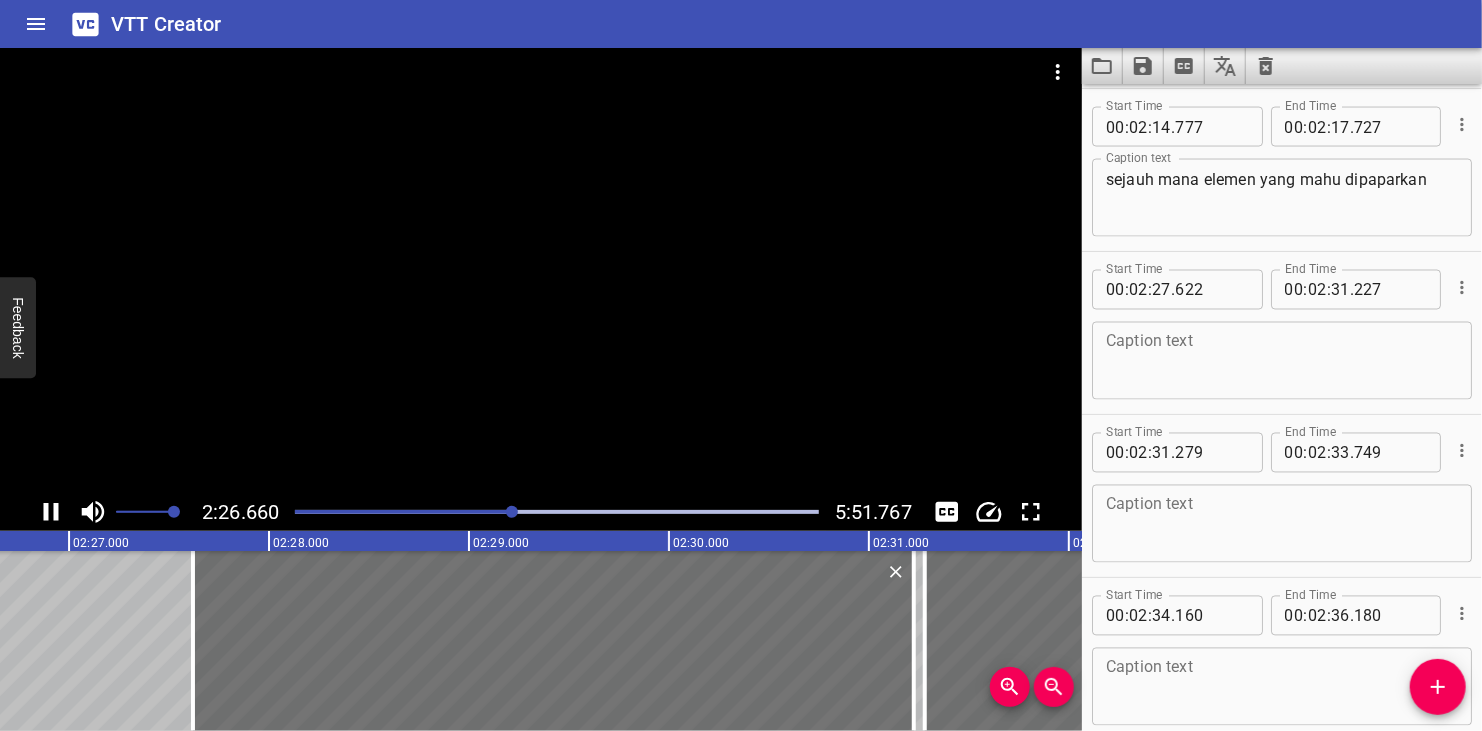 click at bounding box center (541, 270) 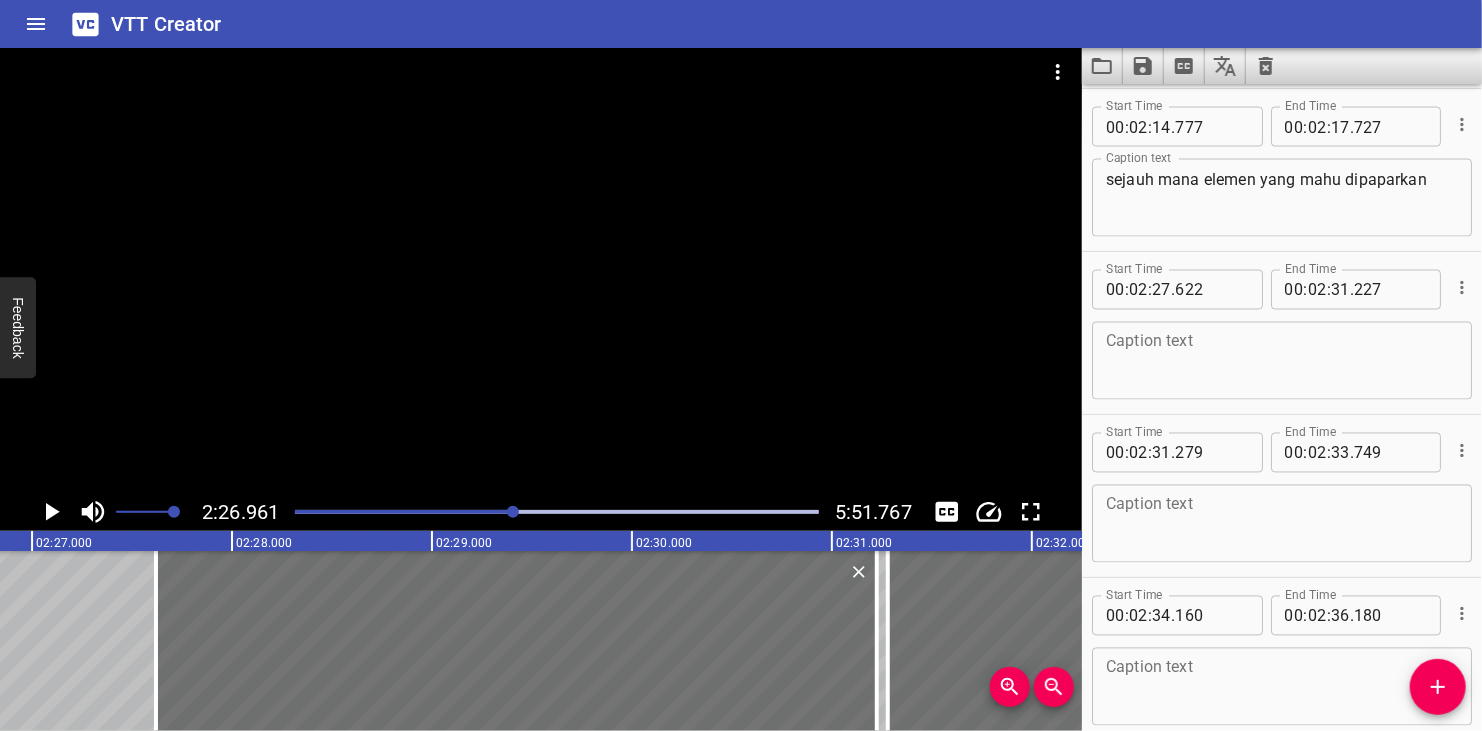 scroll, scrollTop: 0, scrollLeft: 29392, axis: horizontal 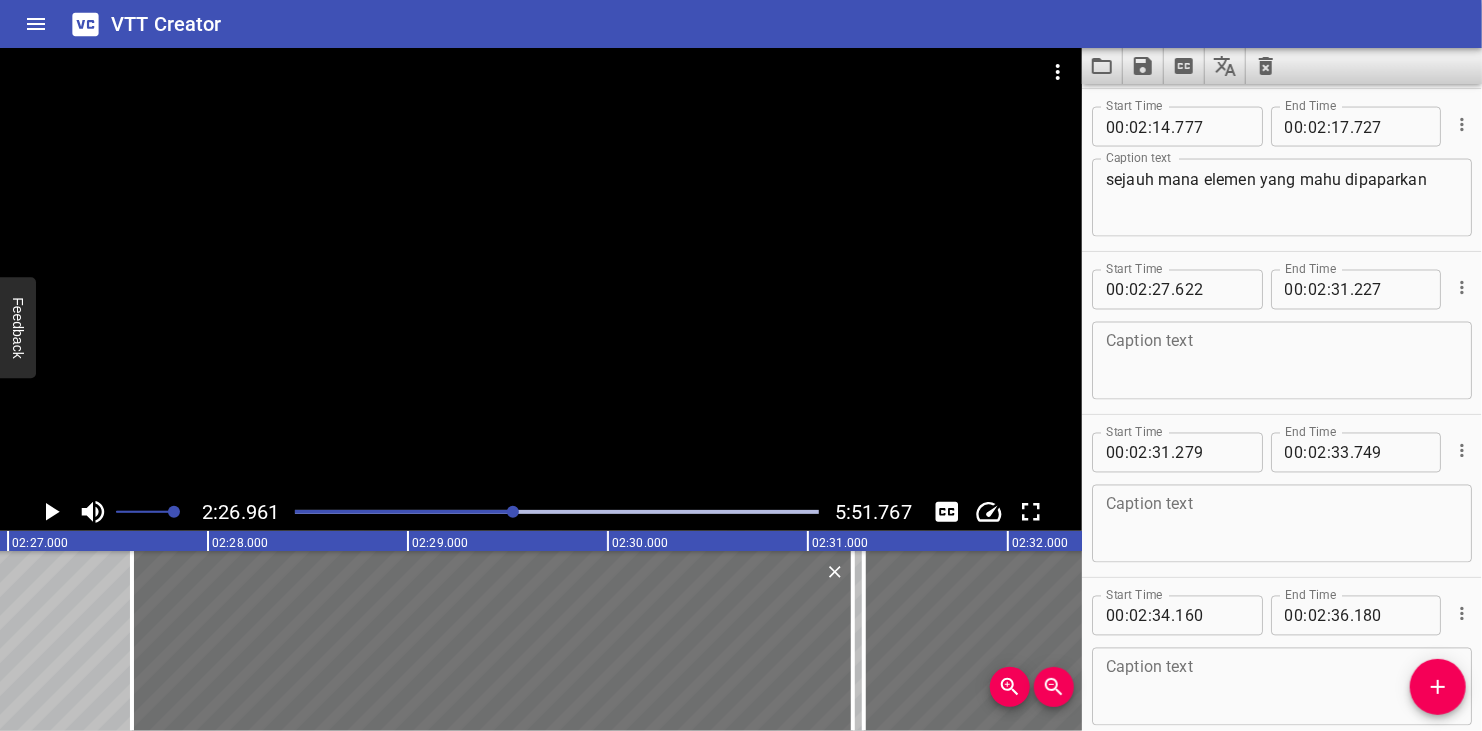 click at bounding box center [541, 270] 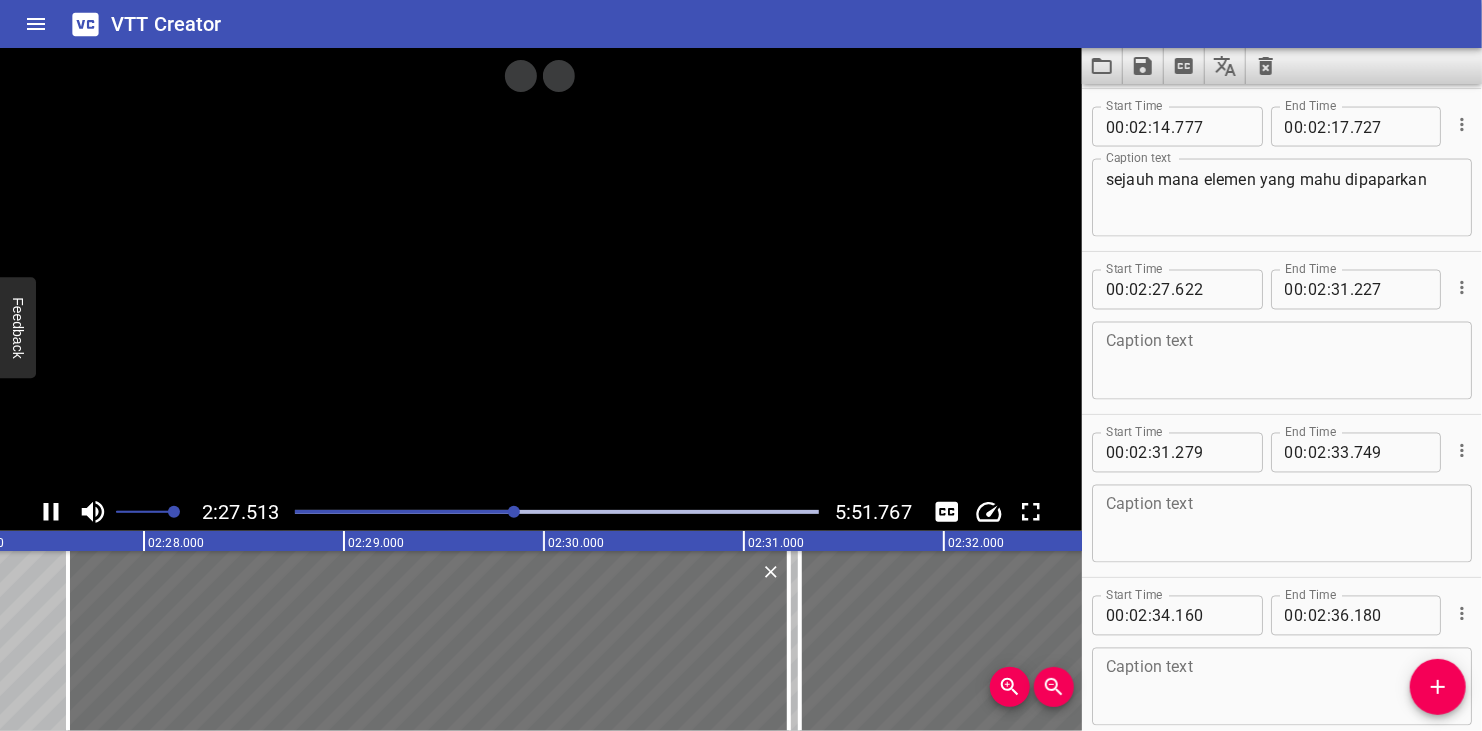 scroll, scrollTop: 0, scrollLeft: 29502, axis: horizontal 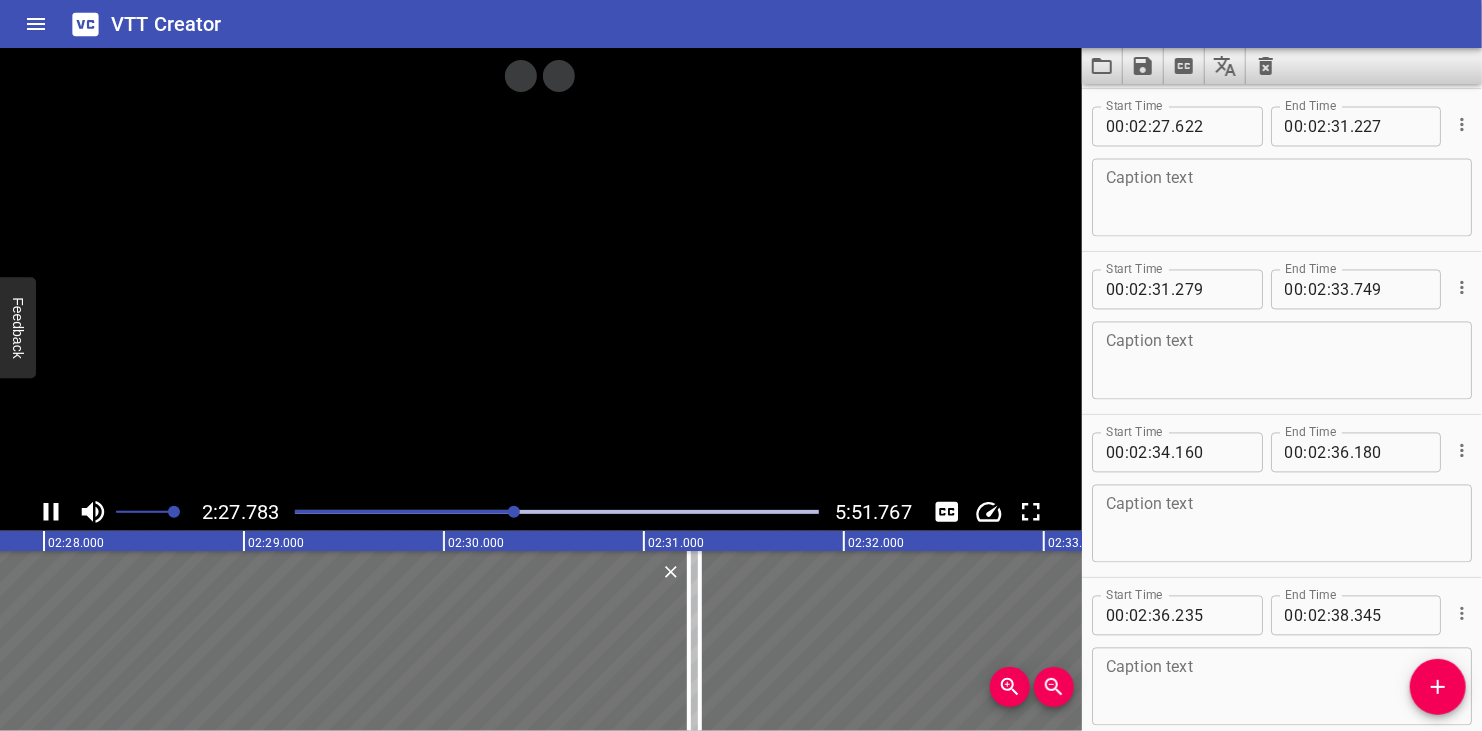 click at bounding box center [541, 270] 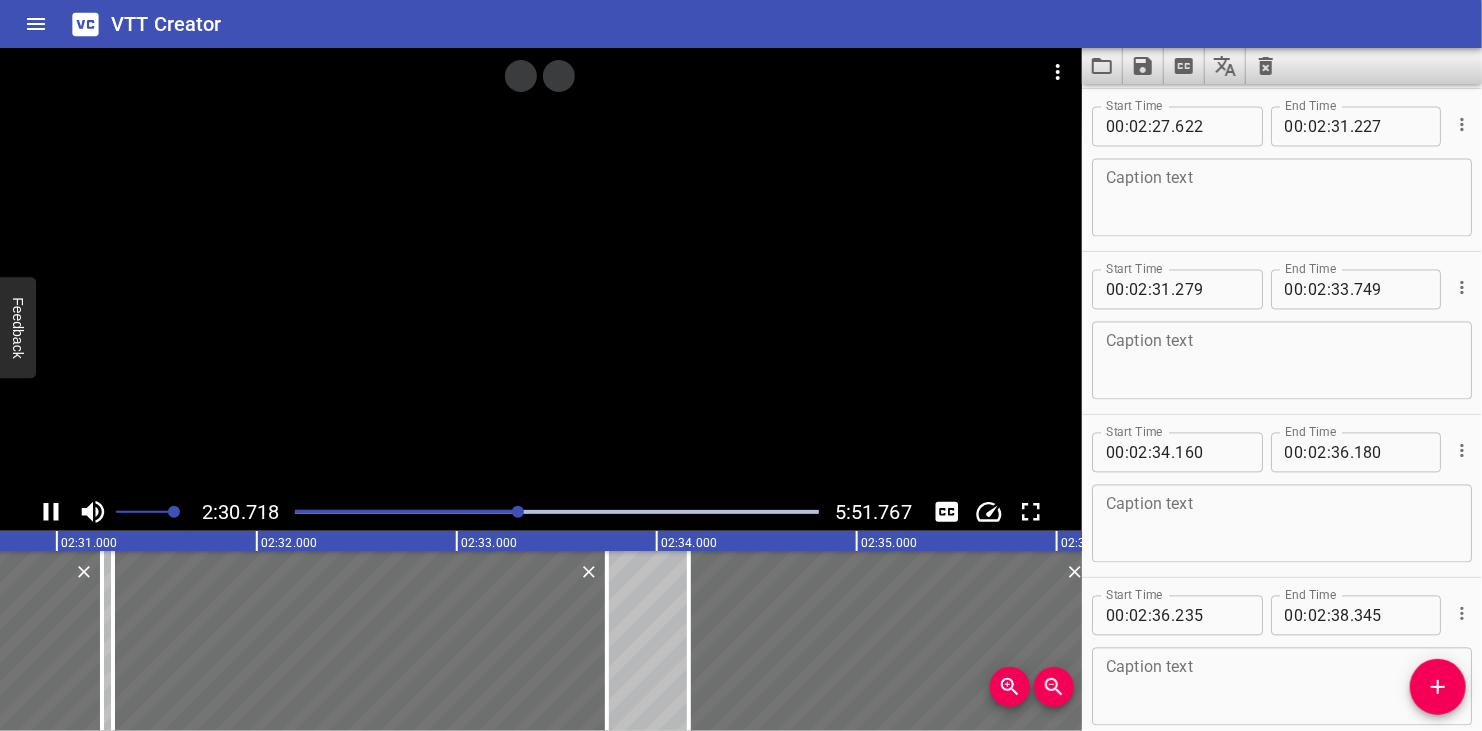 click 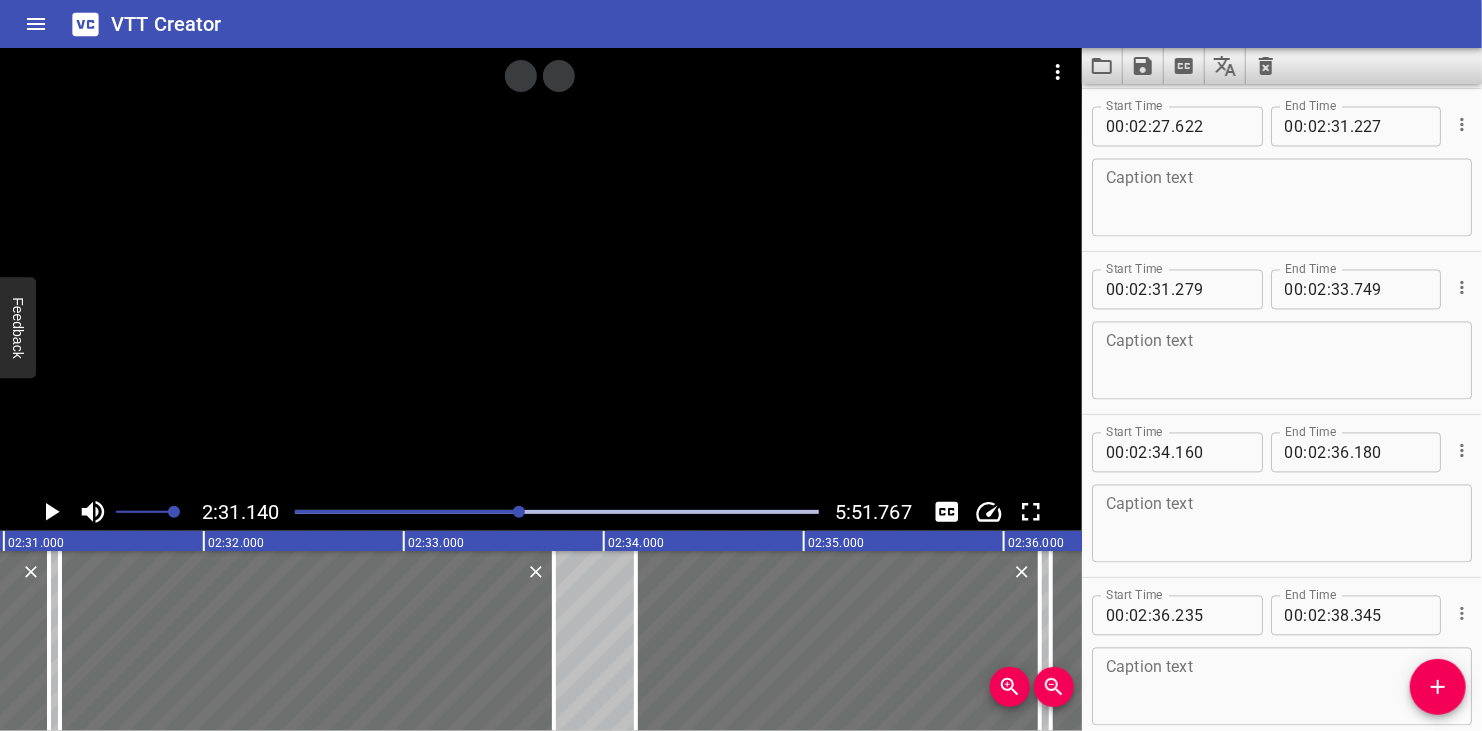 scroll, scrollTop: 0, scrollLeft: 30228, axis: horizontal 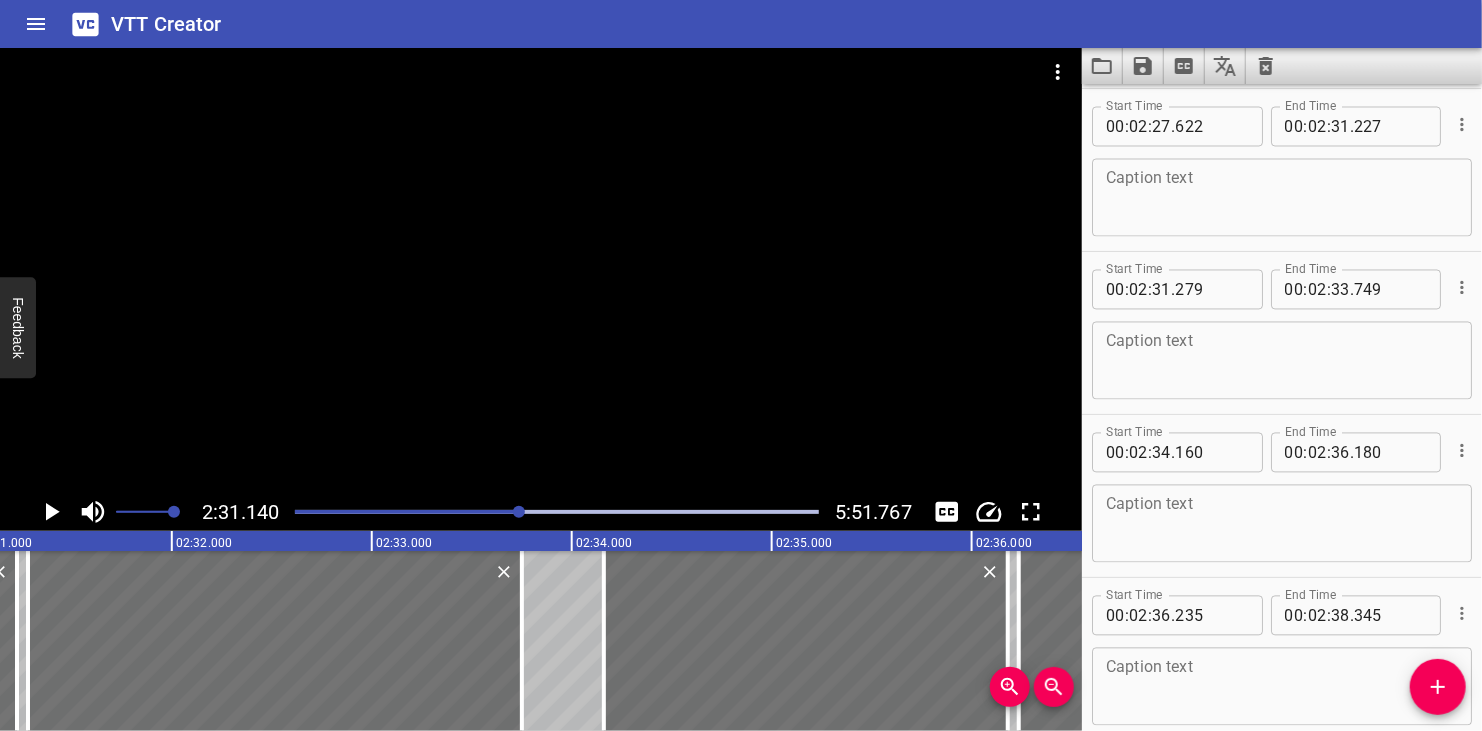 click at bounding box center (557, 512) 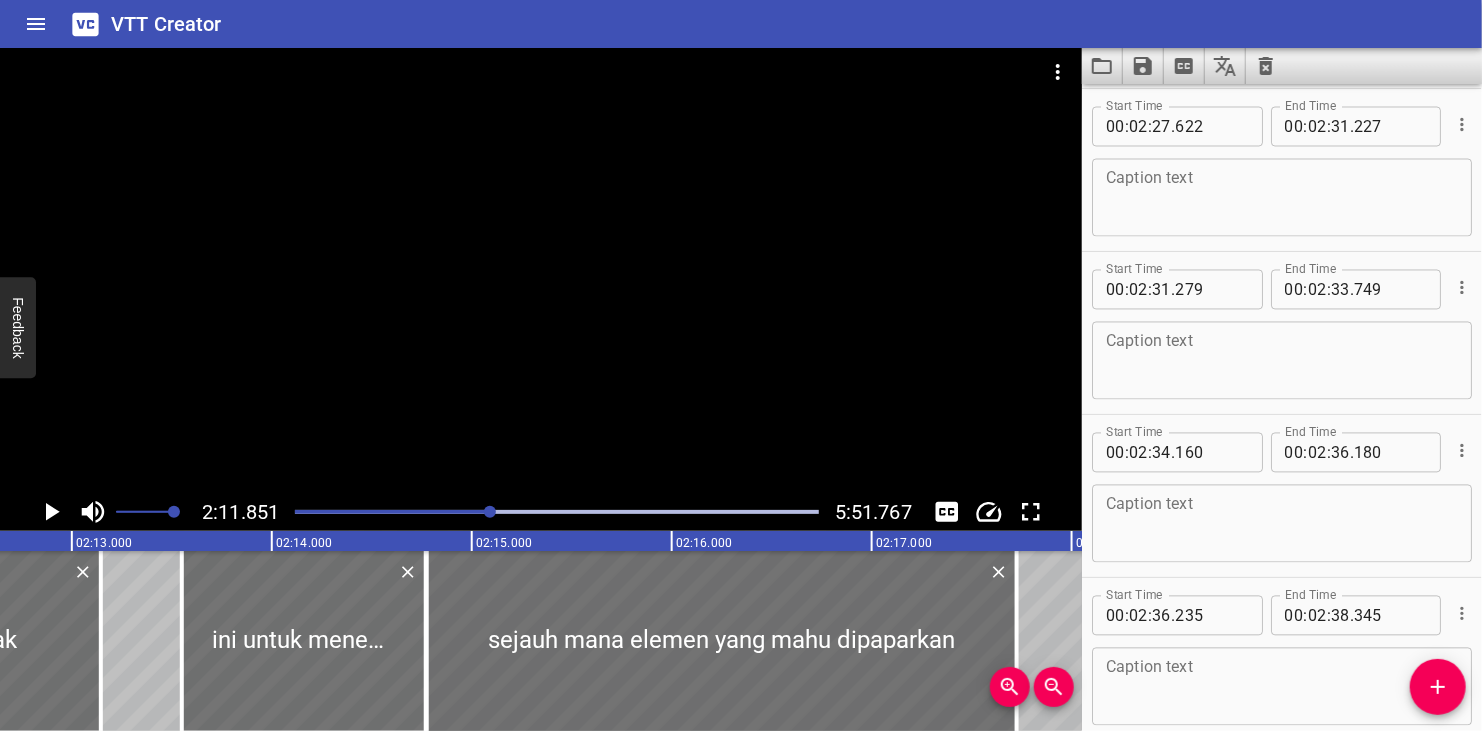 scroll, scrollTop: 0, scrollLeft: 26369, axis: horizontal 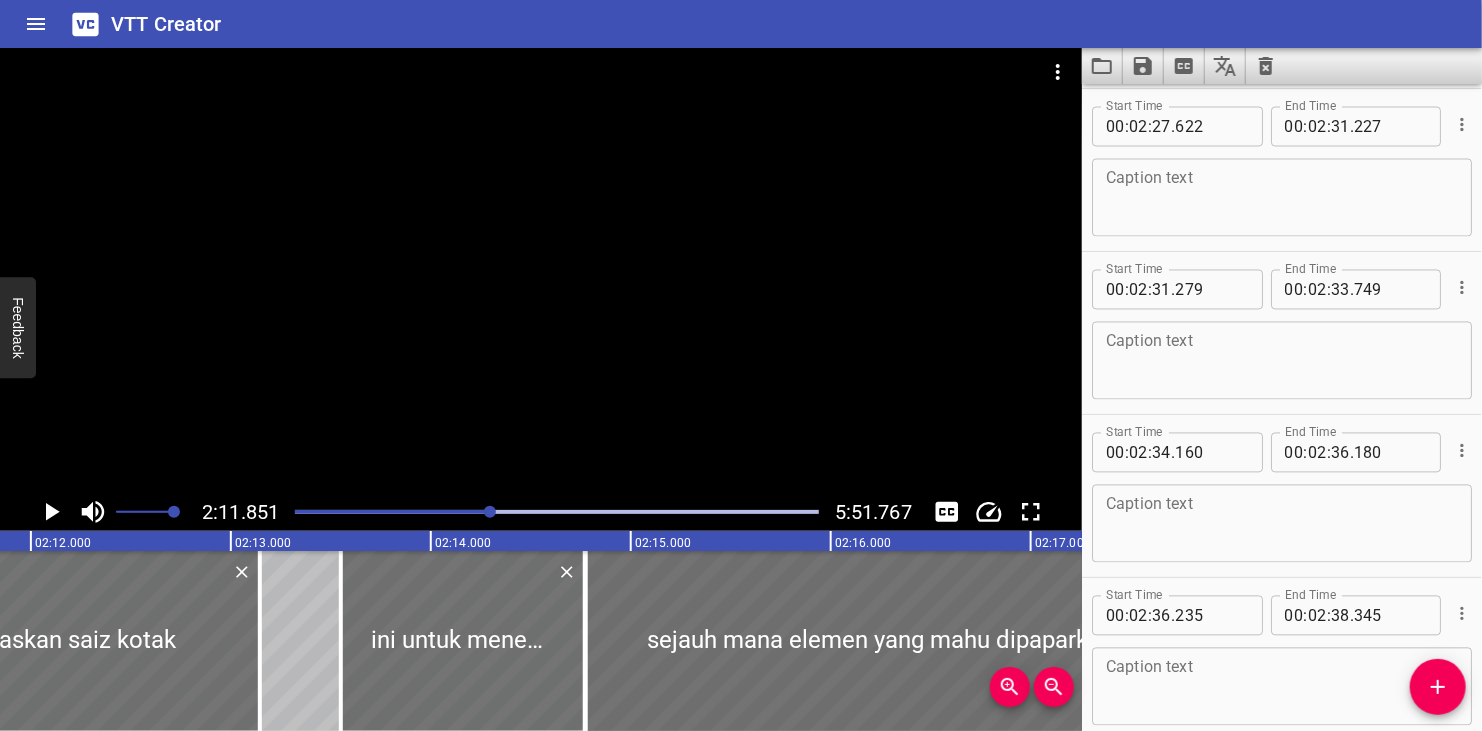 click at bounding box center (557, 512) 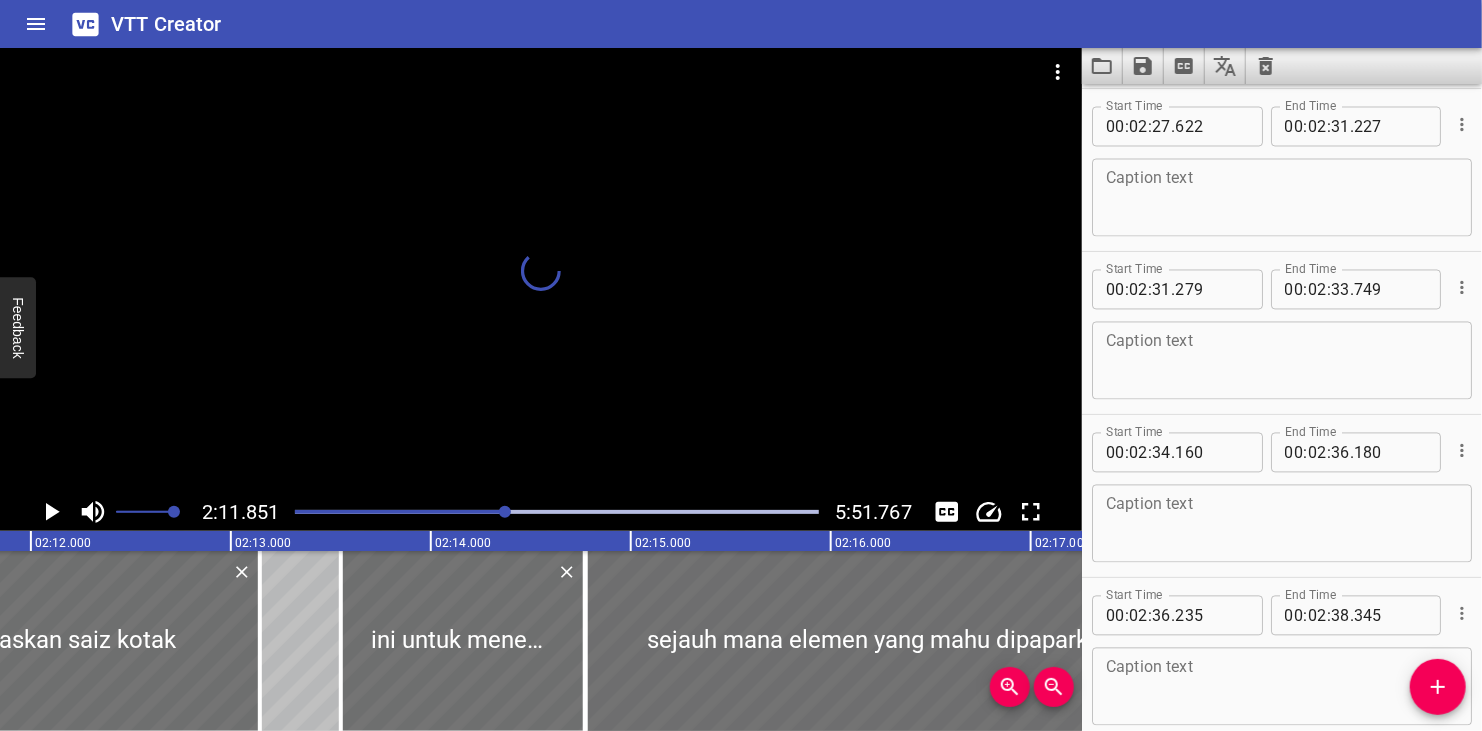 scroll, scrollTop: 5443, scrollLeft: 0, axis: vertical 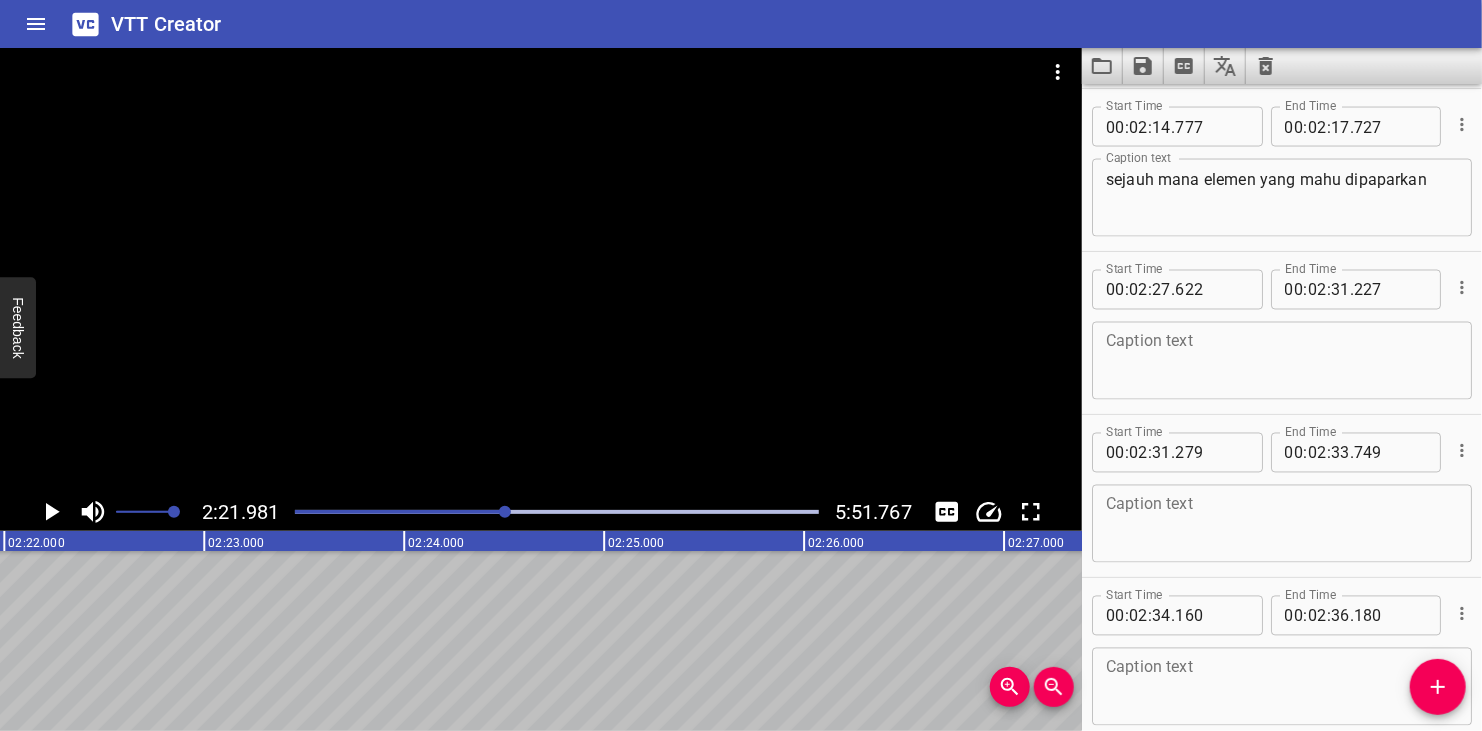 click at bounding box center [541, 270] 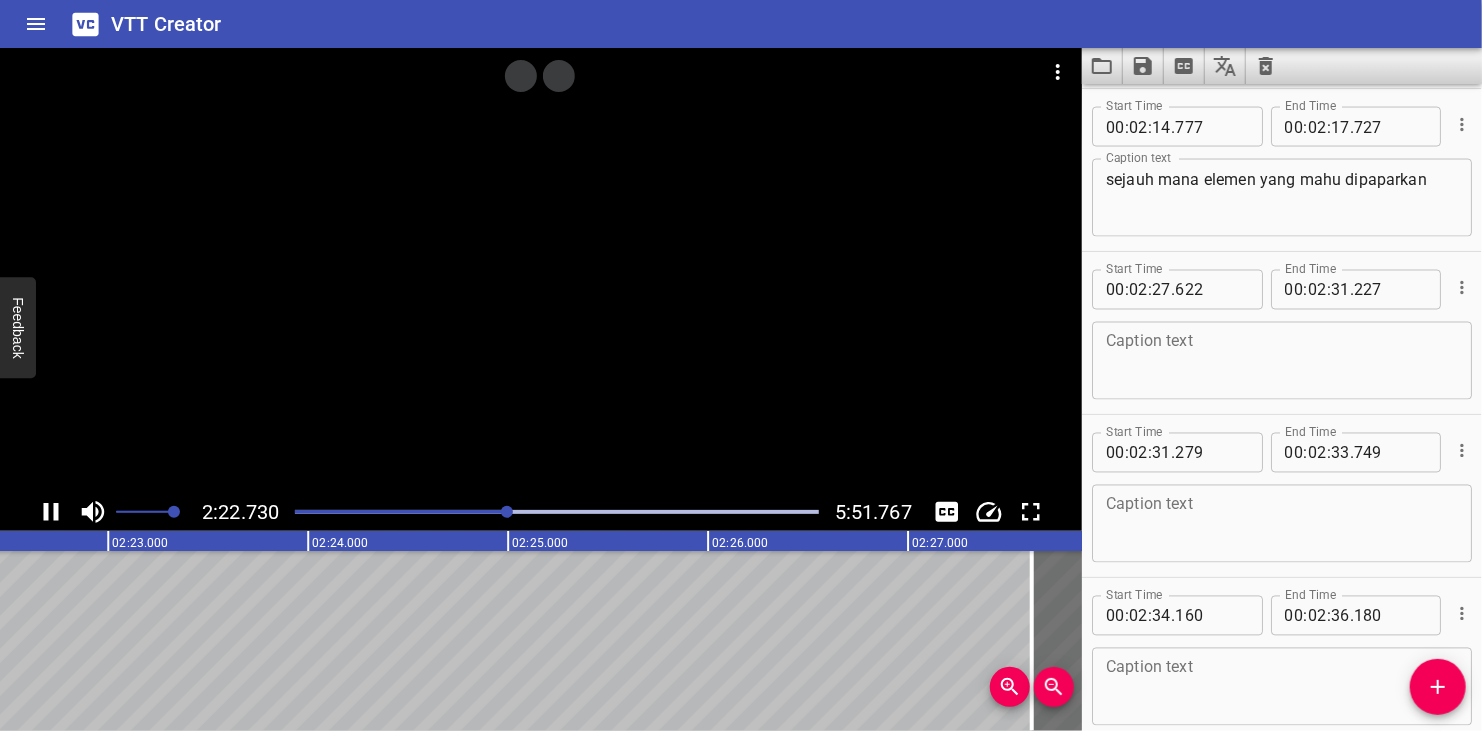 click at bounding box center (557, 512) 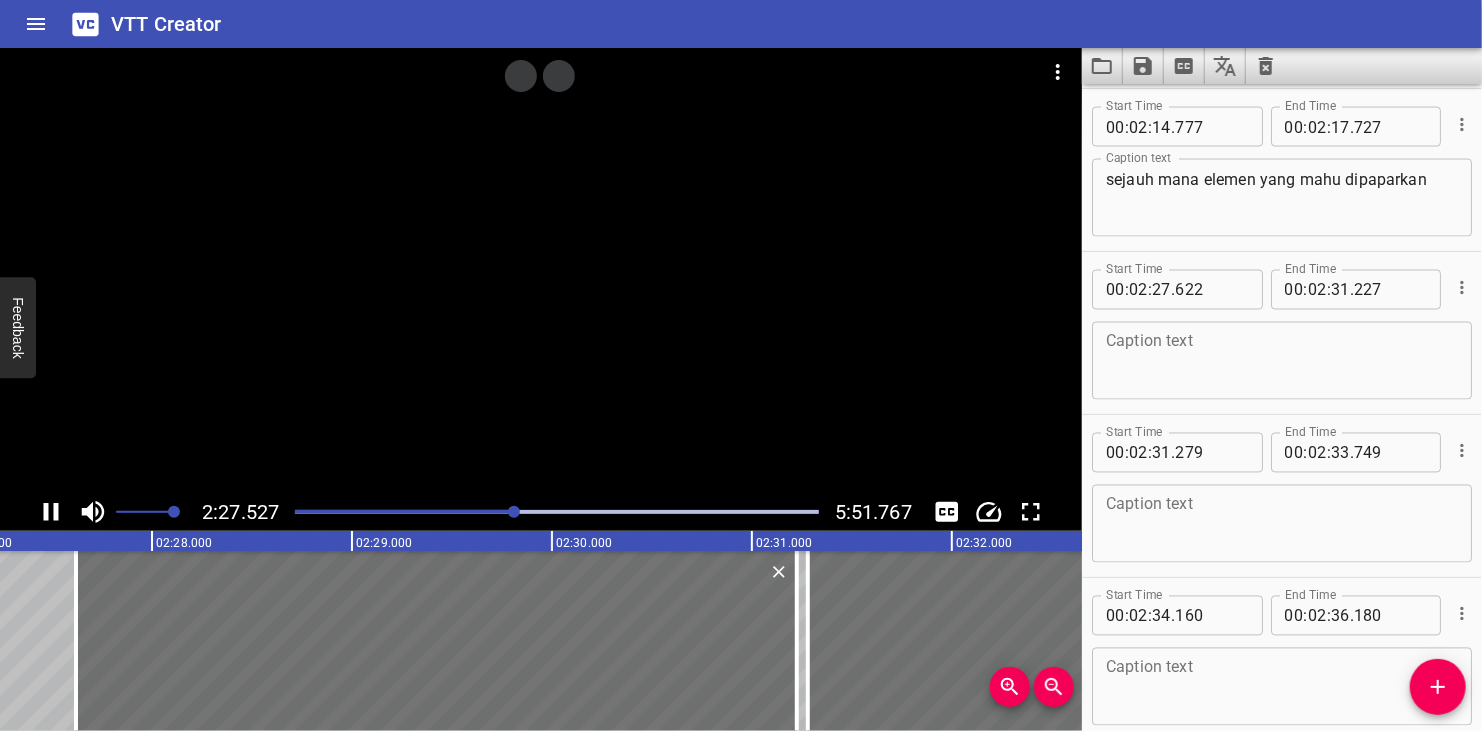 scroll, scrollTop: 0, scrollLeft: 29504, axis: horizontal 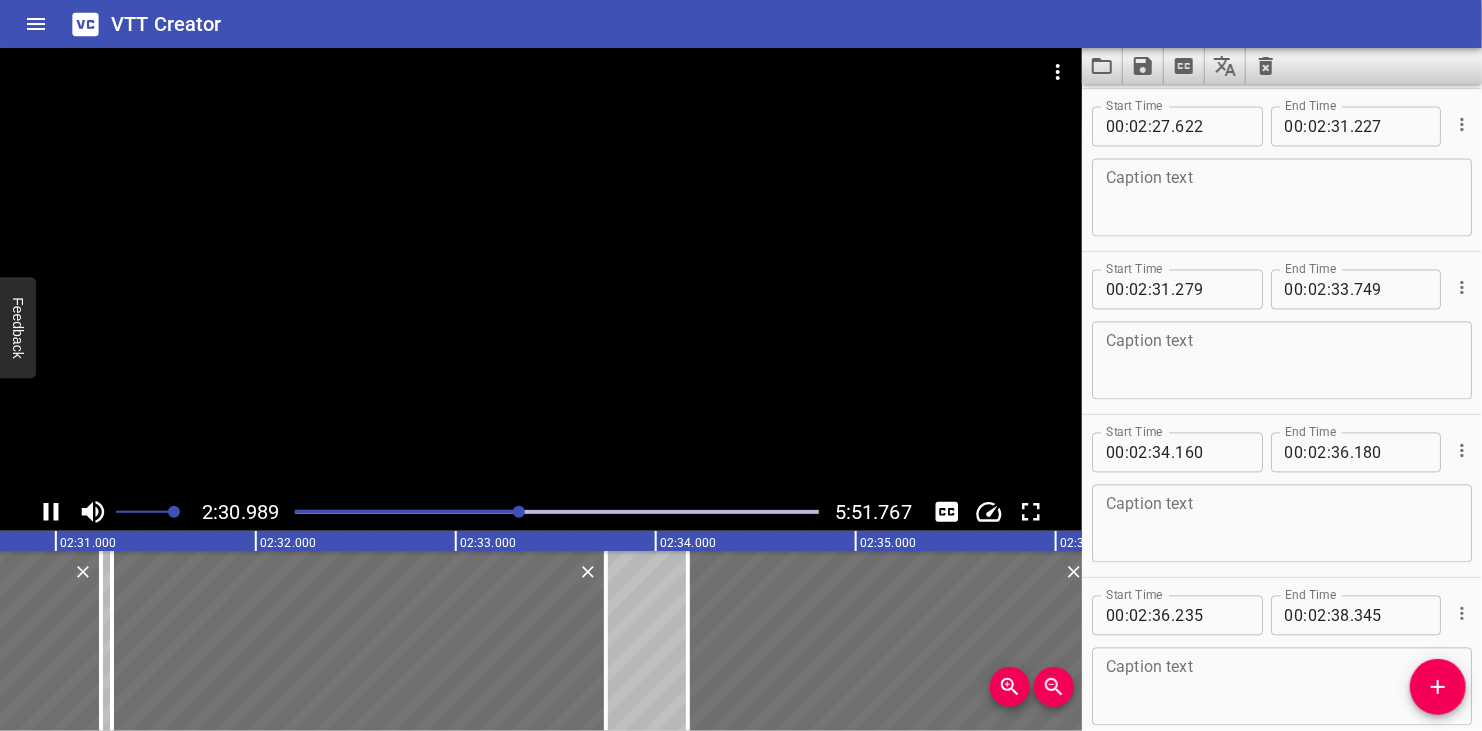 click 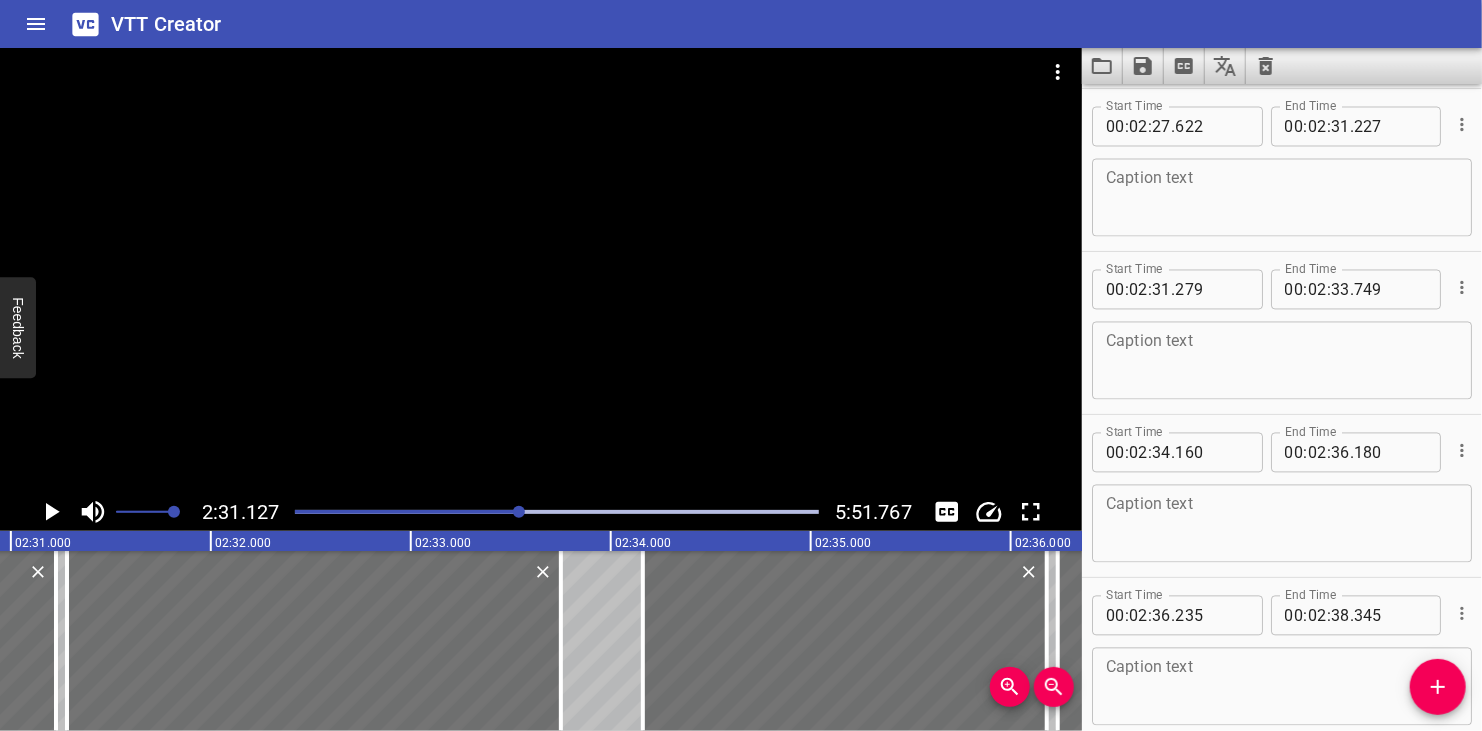 scroll, scrollTop: 0, scrollLeft: 30224, axis: horizontal 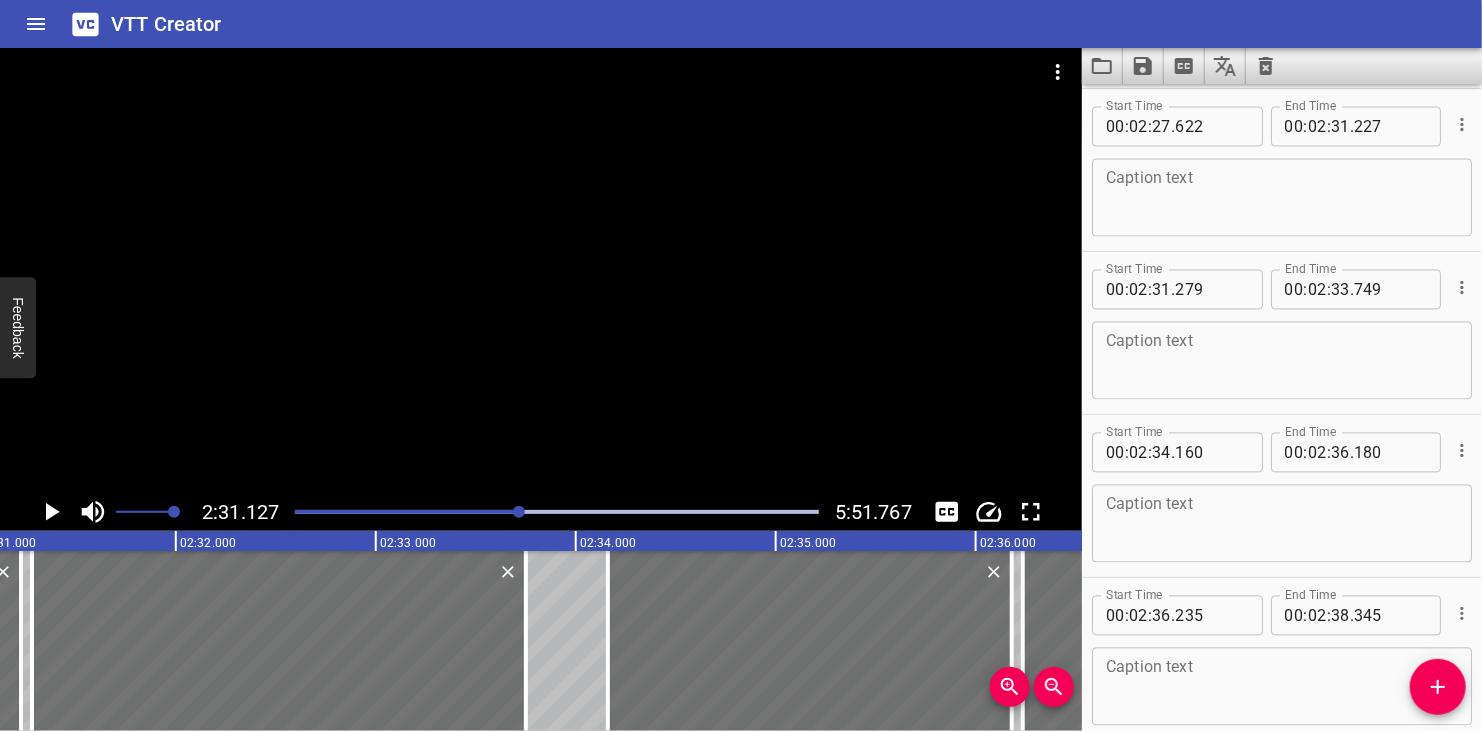 click at bounding box center (1282, 198) 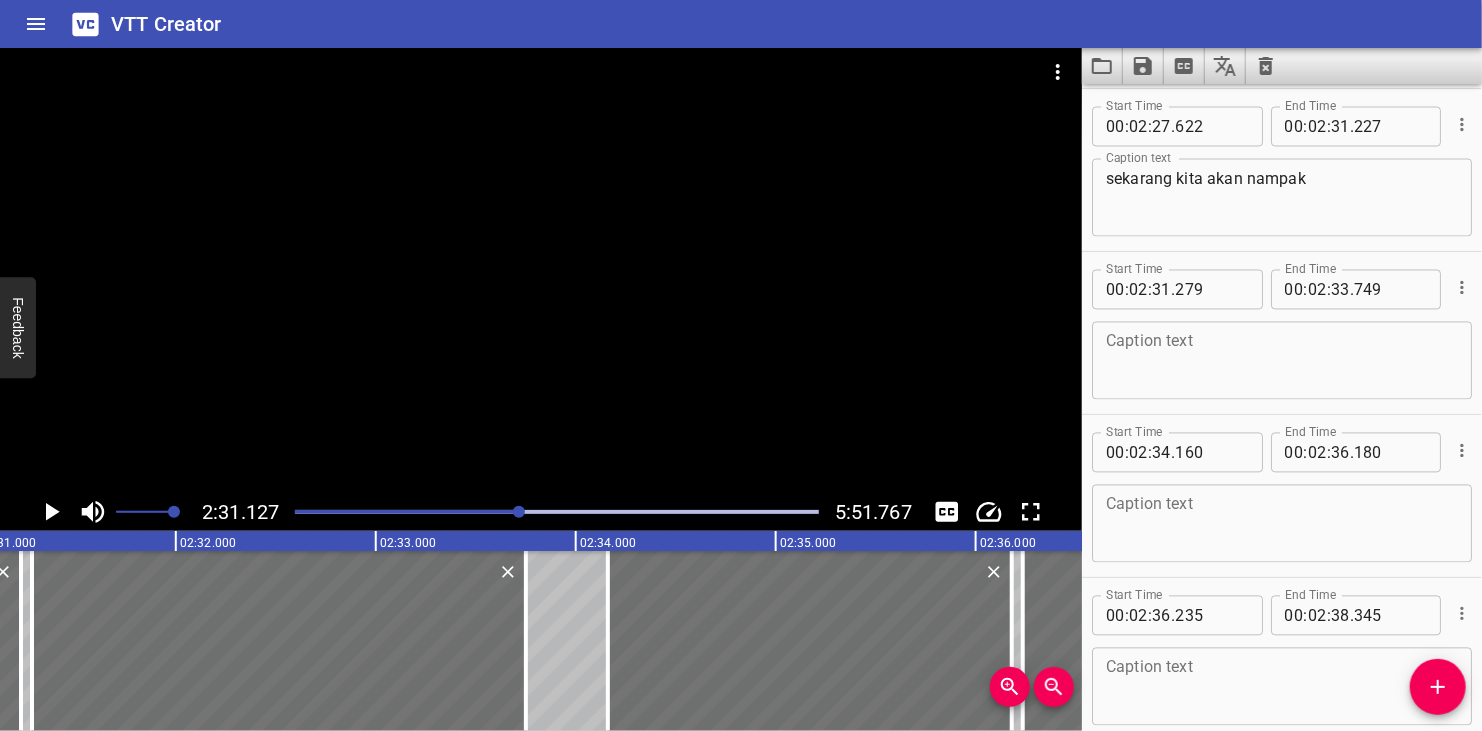 click at bounding box center [519, 512] 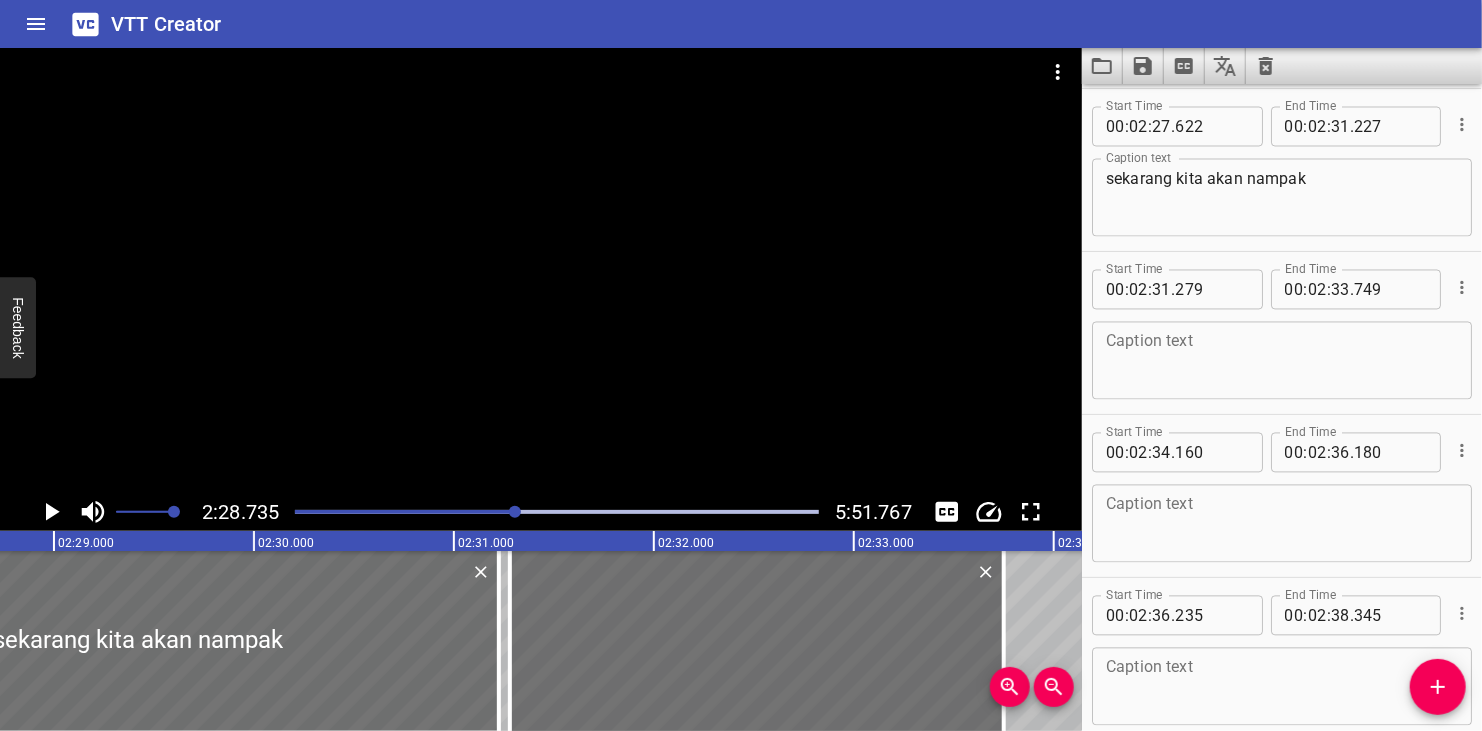 click at bounding box center [541, 270] 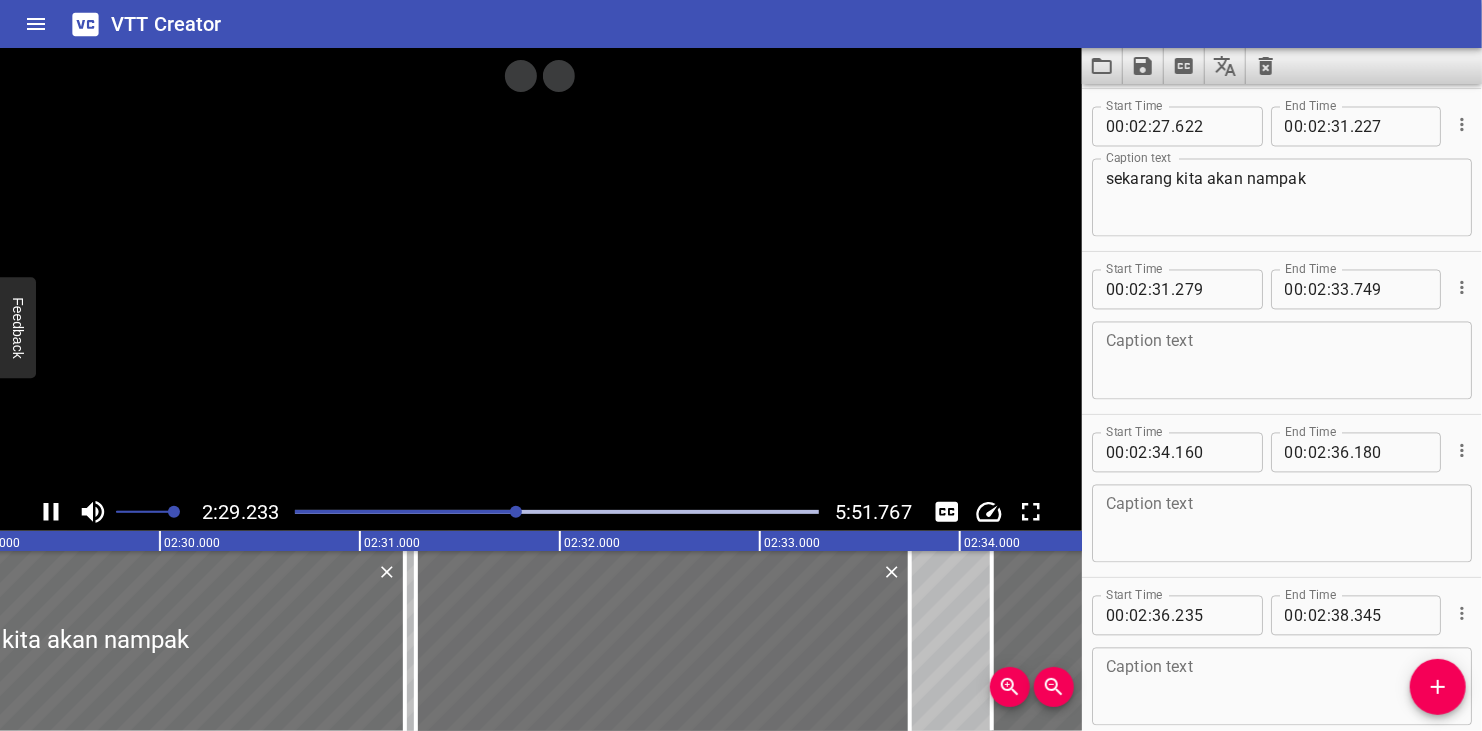 click at bounding box center (541, 270) 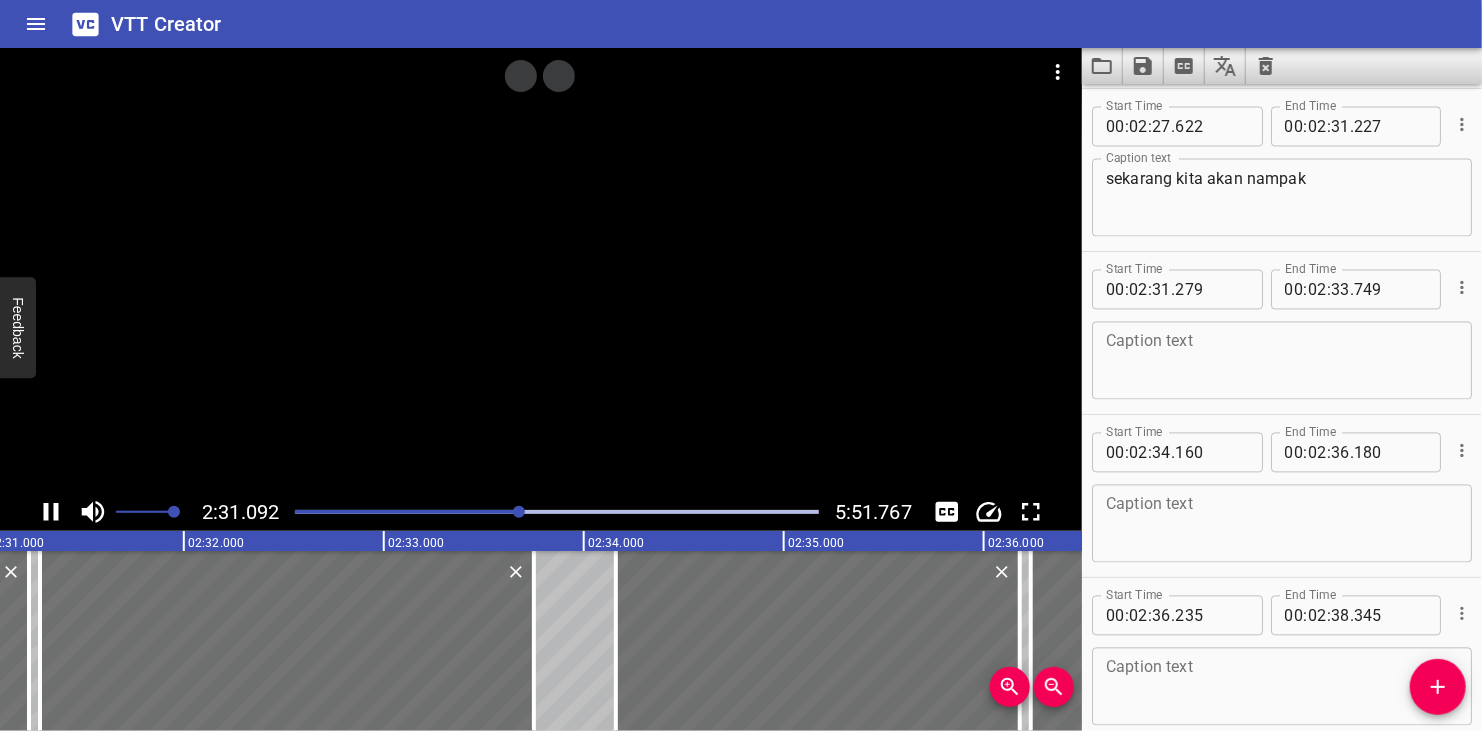 scroll, scrollTop: 0, scrollLeft: 30218, axis: horizontal 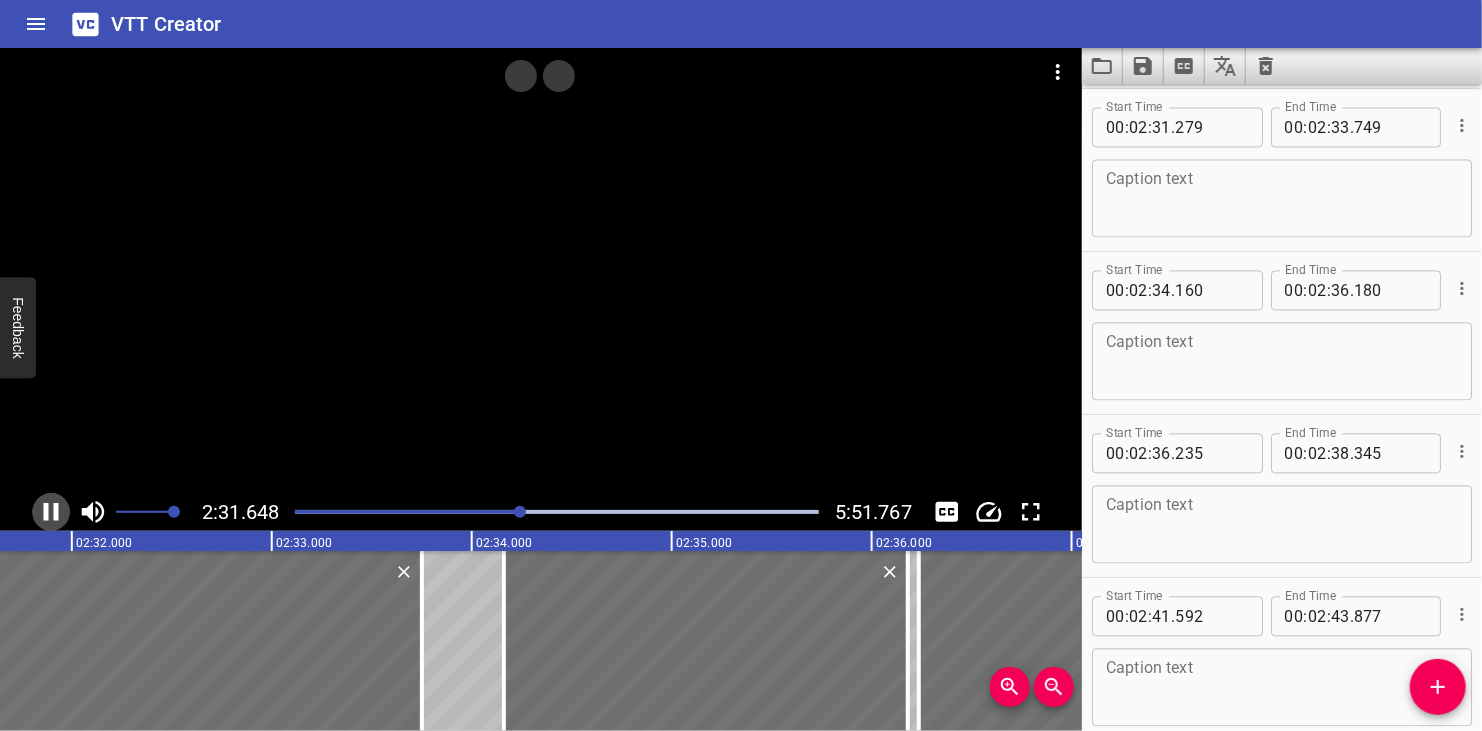 click 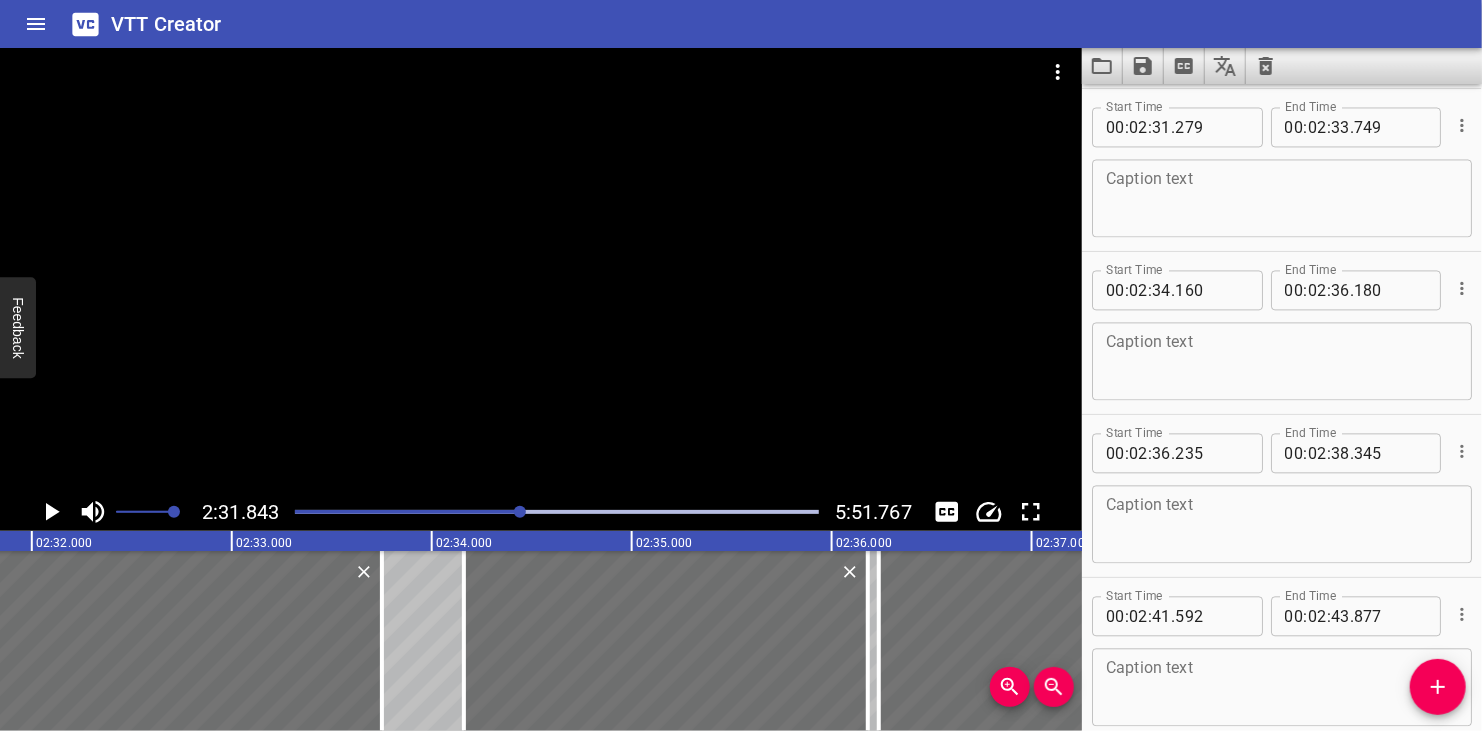 click at bounding box center (520, 512) 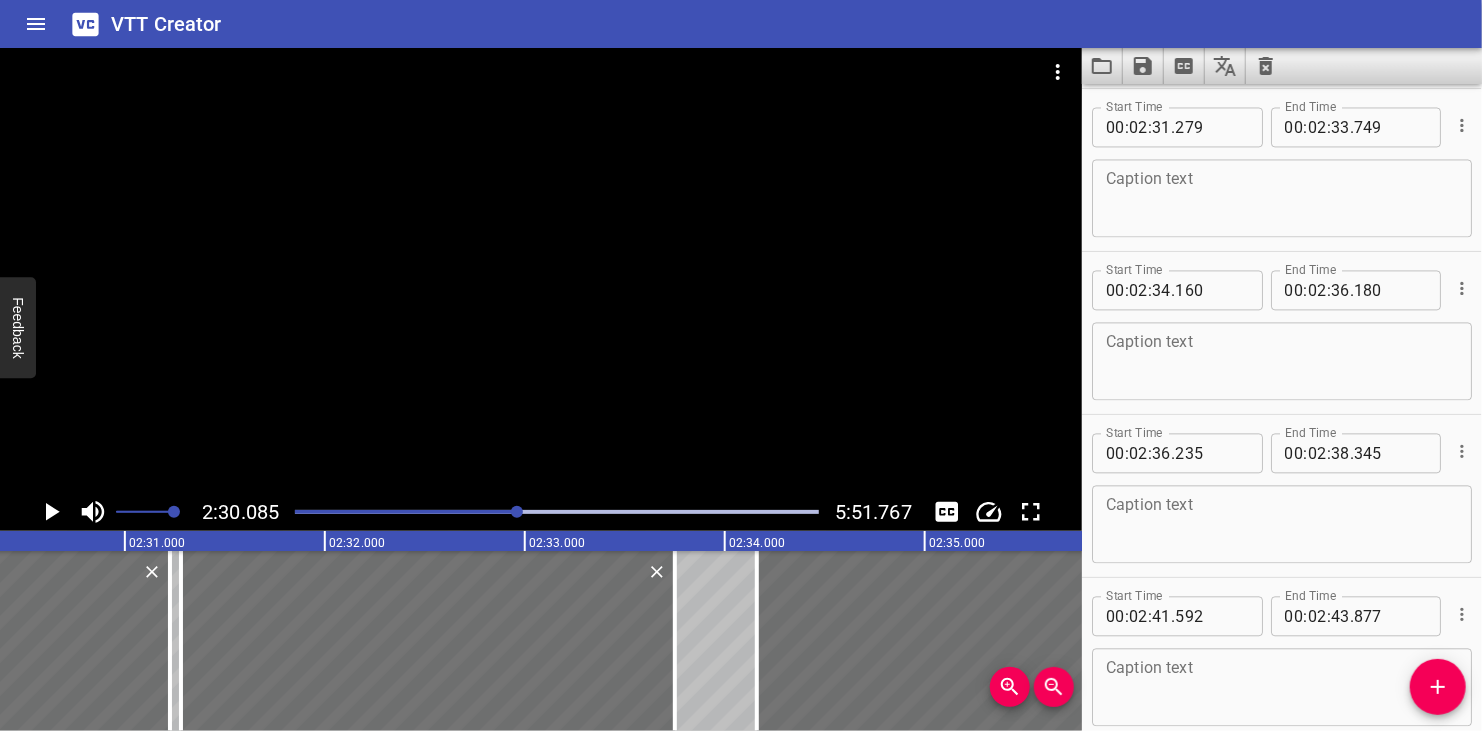 scroll, scrollTop: 0, scrollLeft: 30016, axis: horizontal 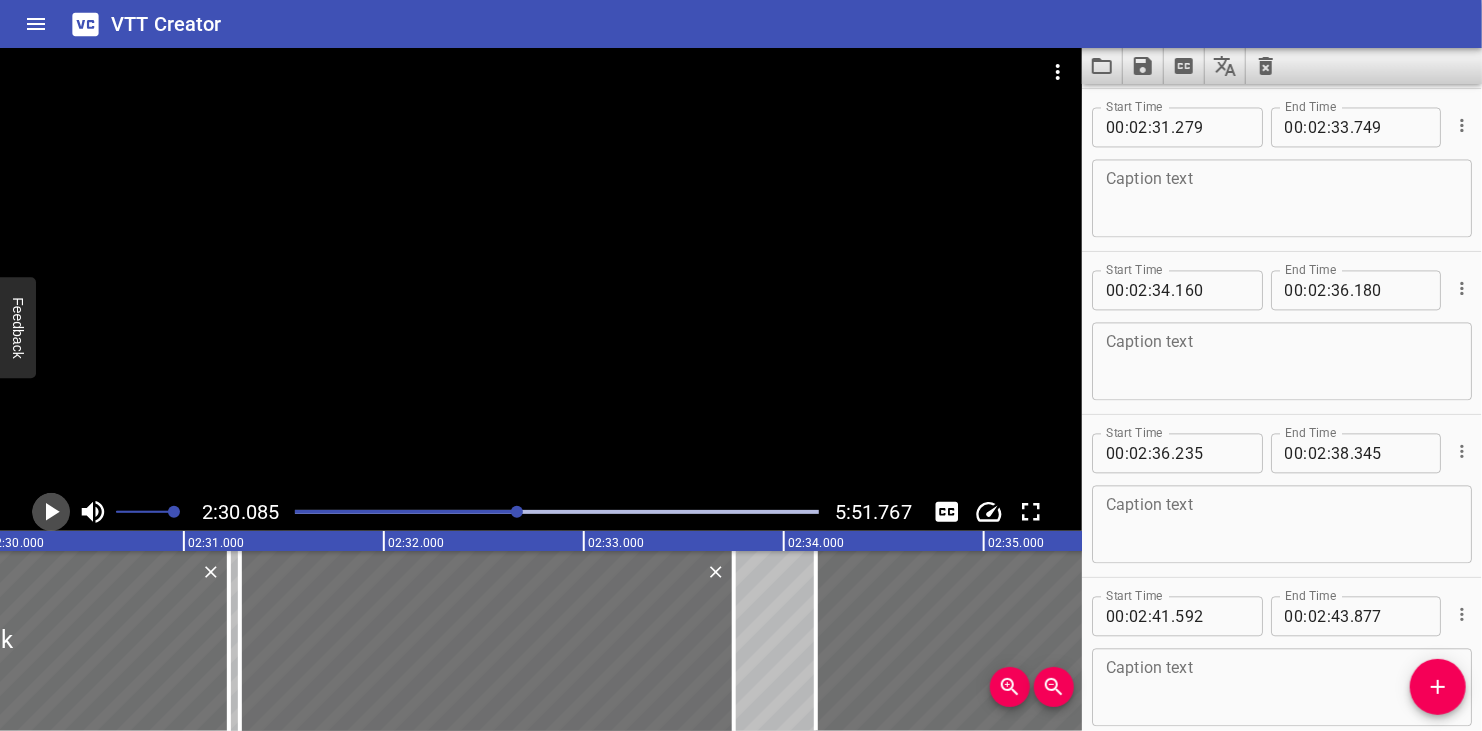 click 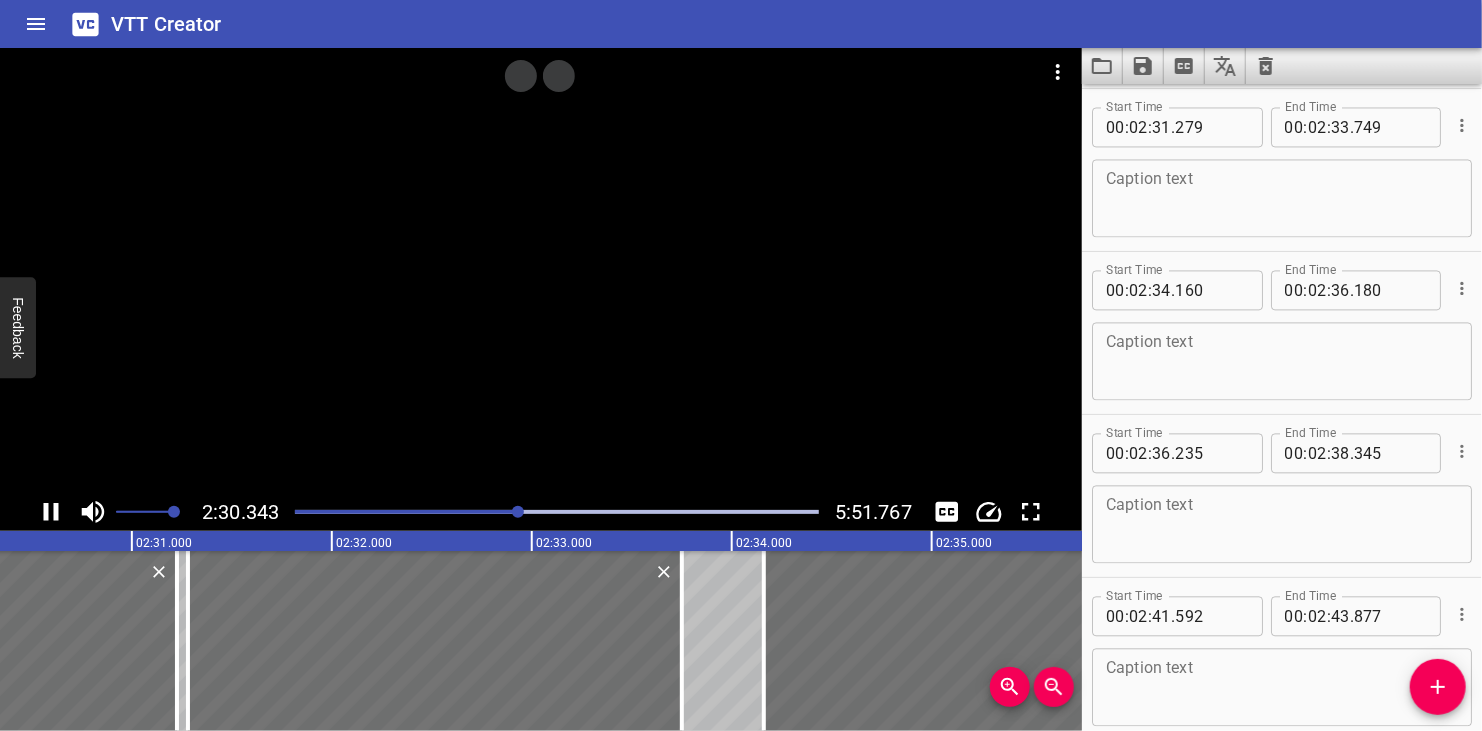 click 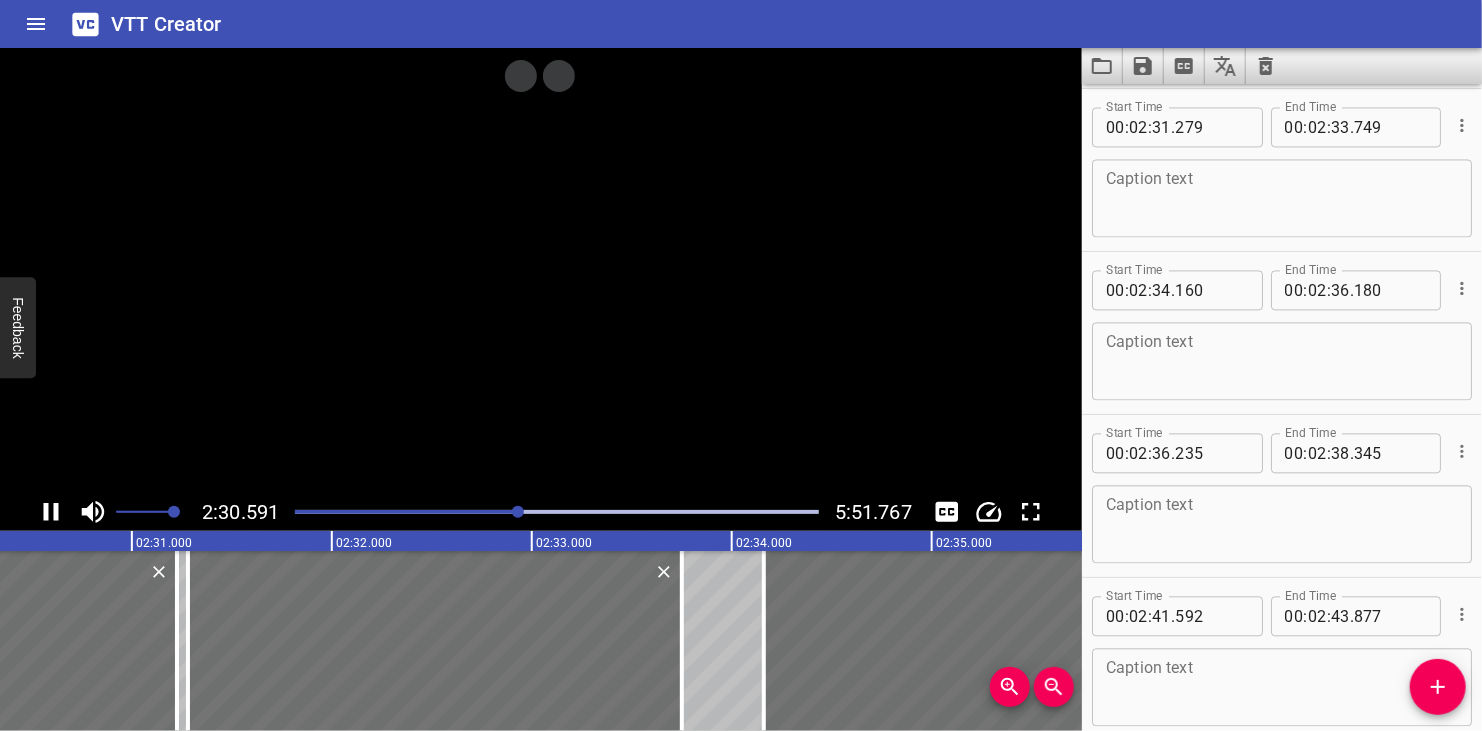 scroll, scrollTop: 0, scrollLeft: 30153, axis: horizontal 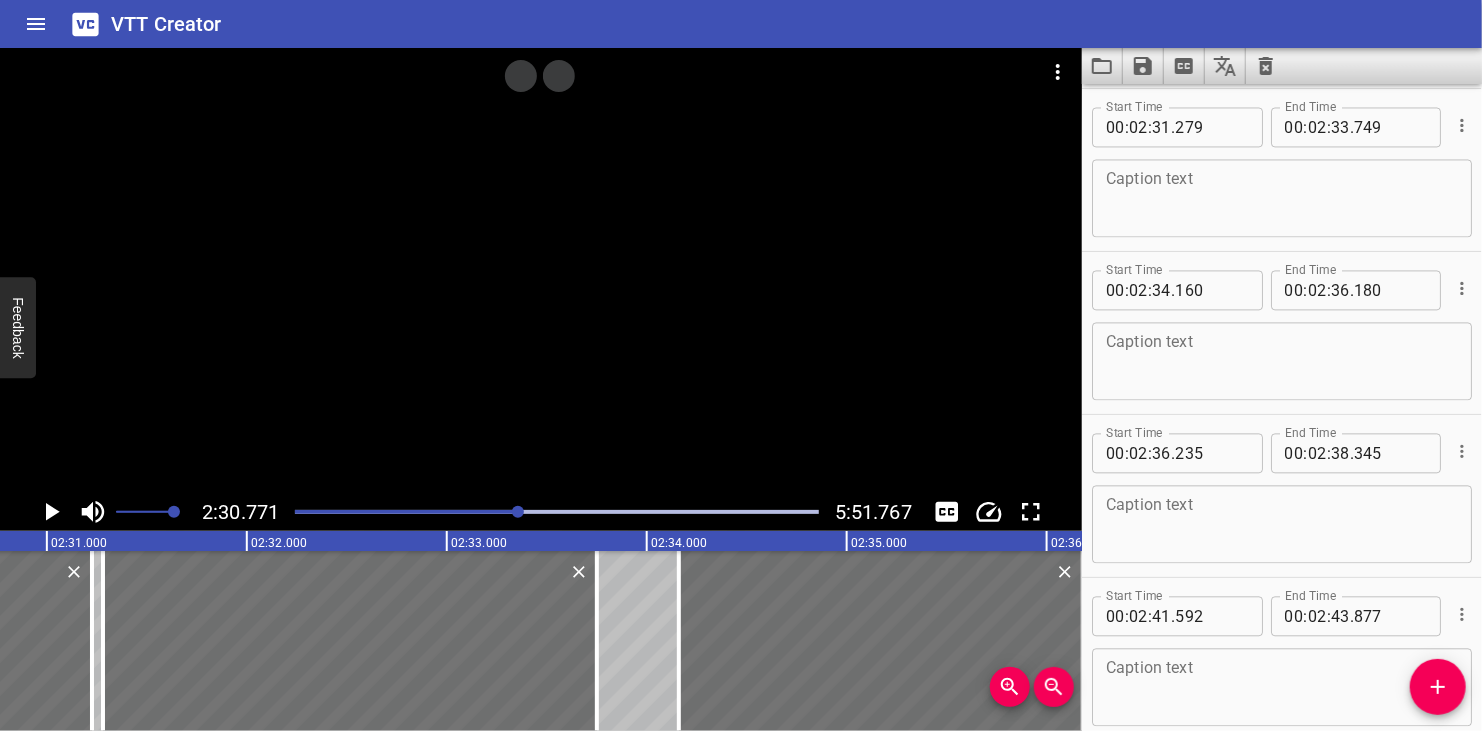 click at bounding box center [518, 512] 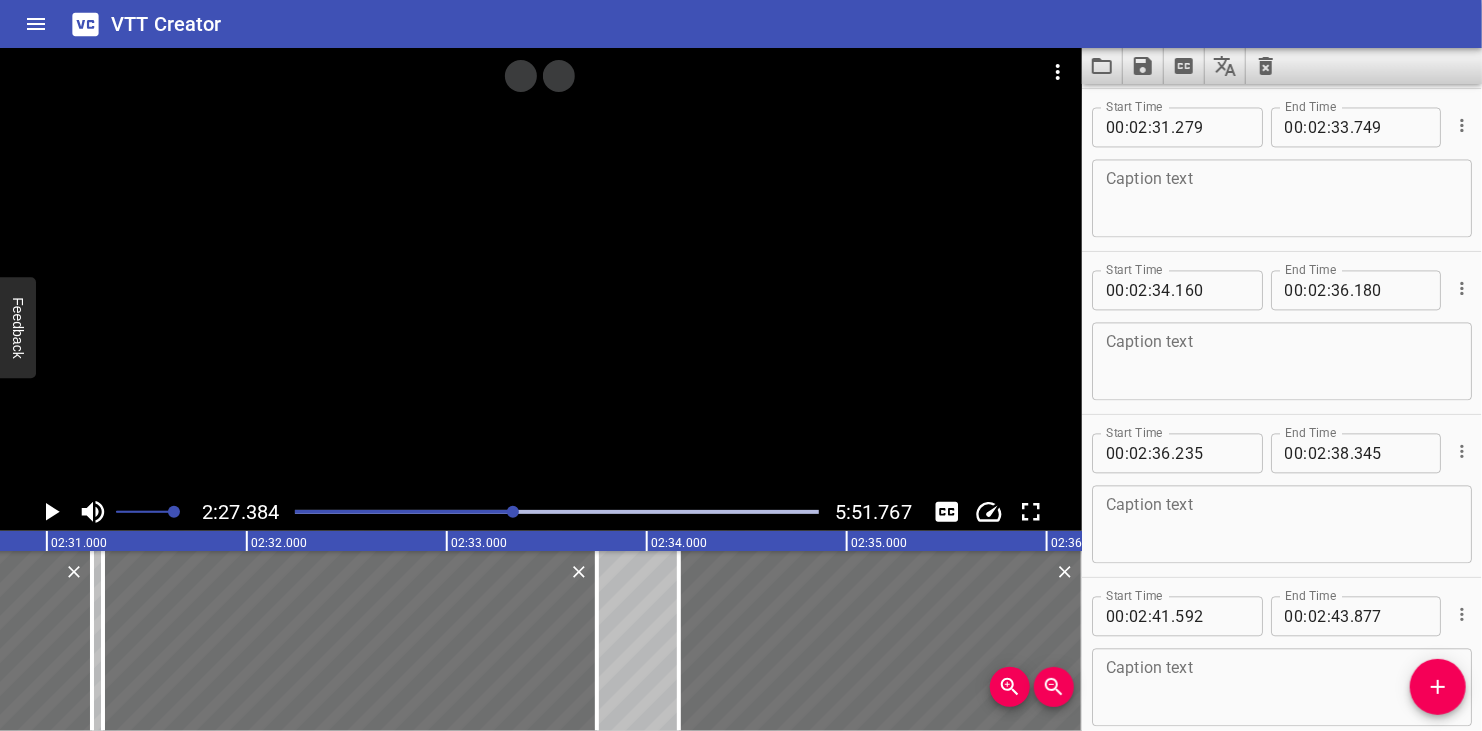 scroll, scrollTop: 5541, scrollLeft: 0, axis: vertical 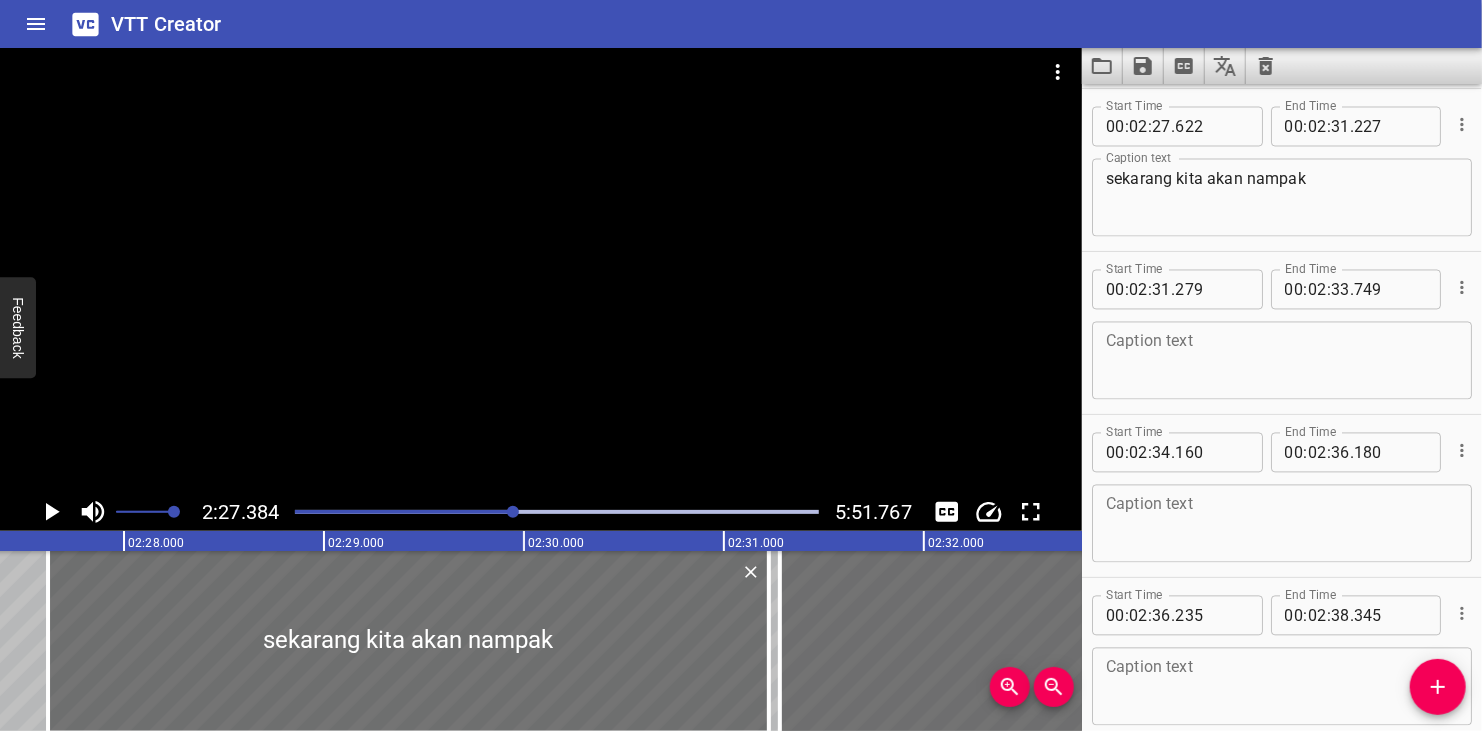 click at bounding box center (513, 512) 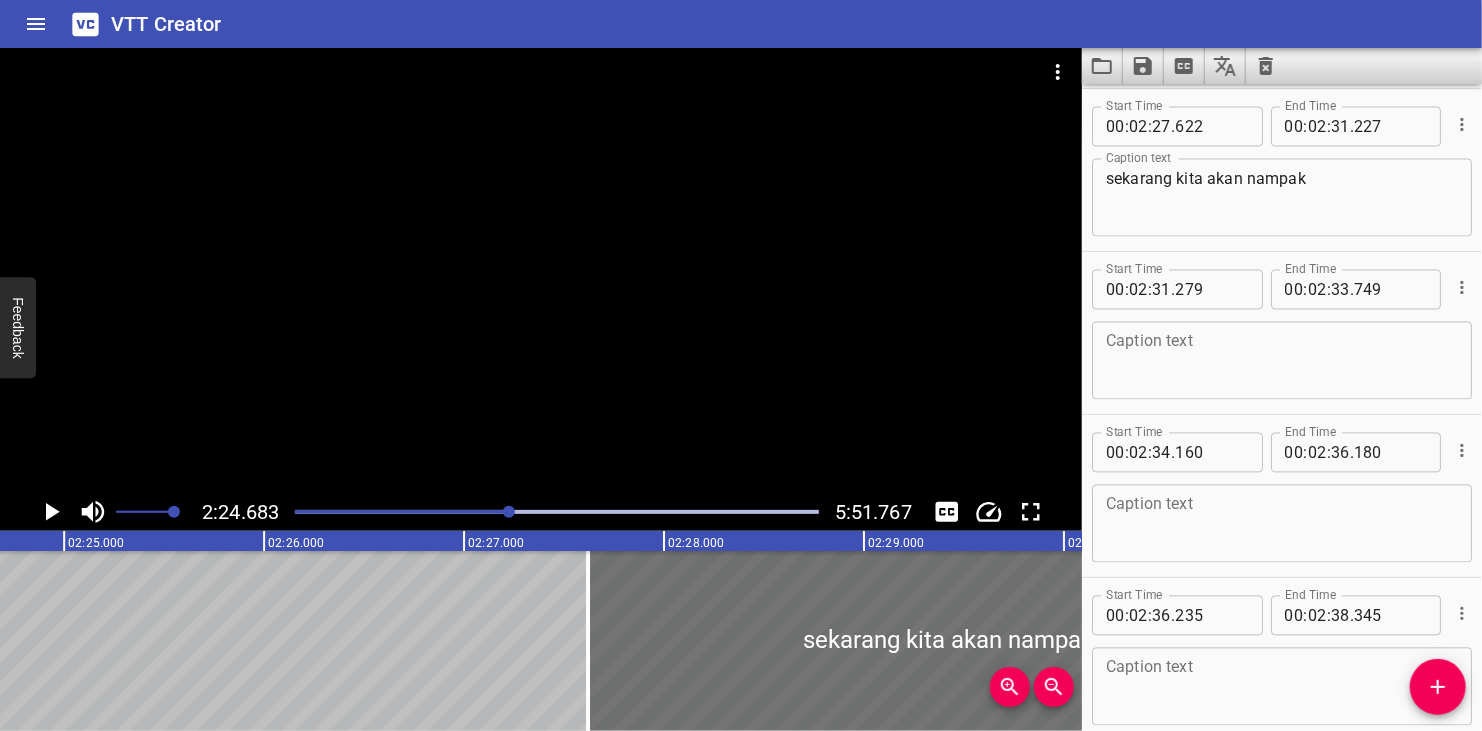 click at bounding box center (541, 270) 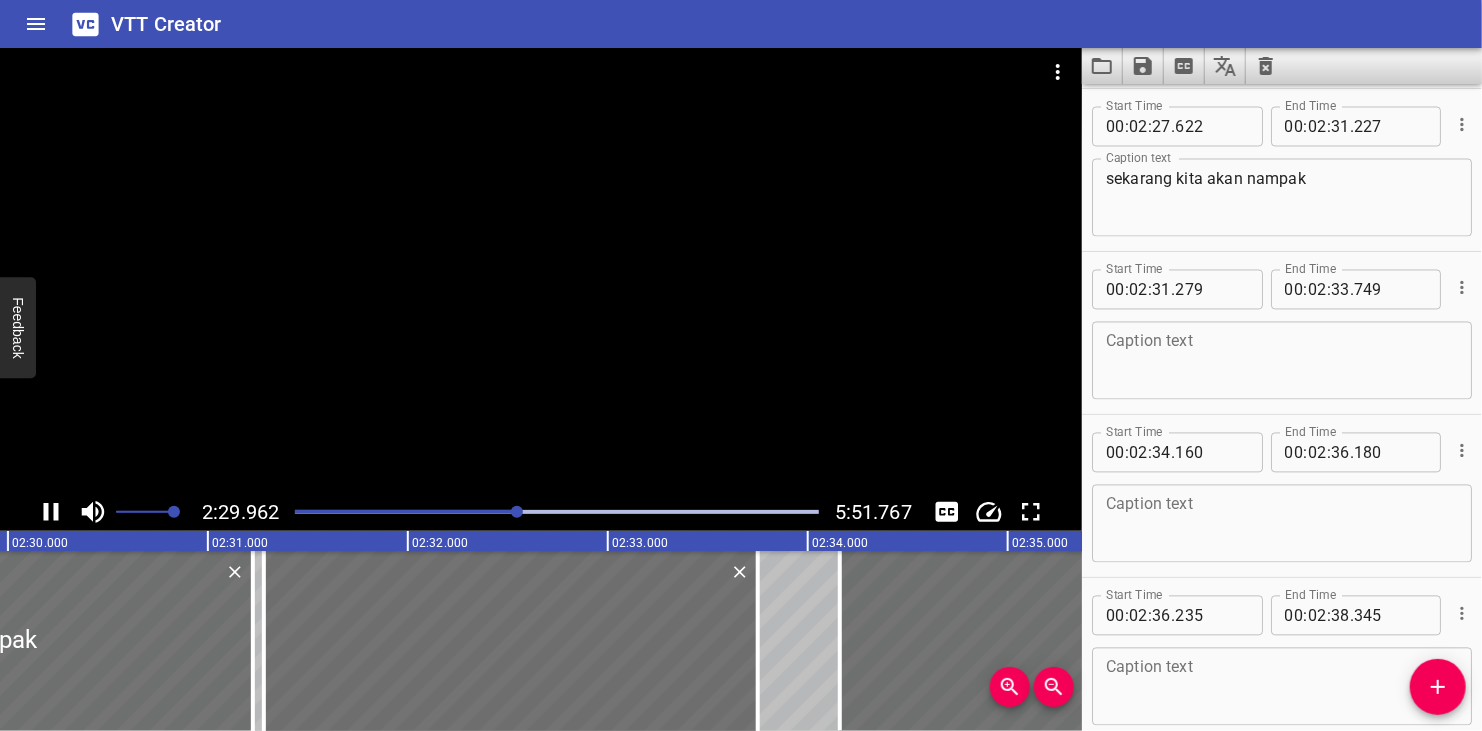 click 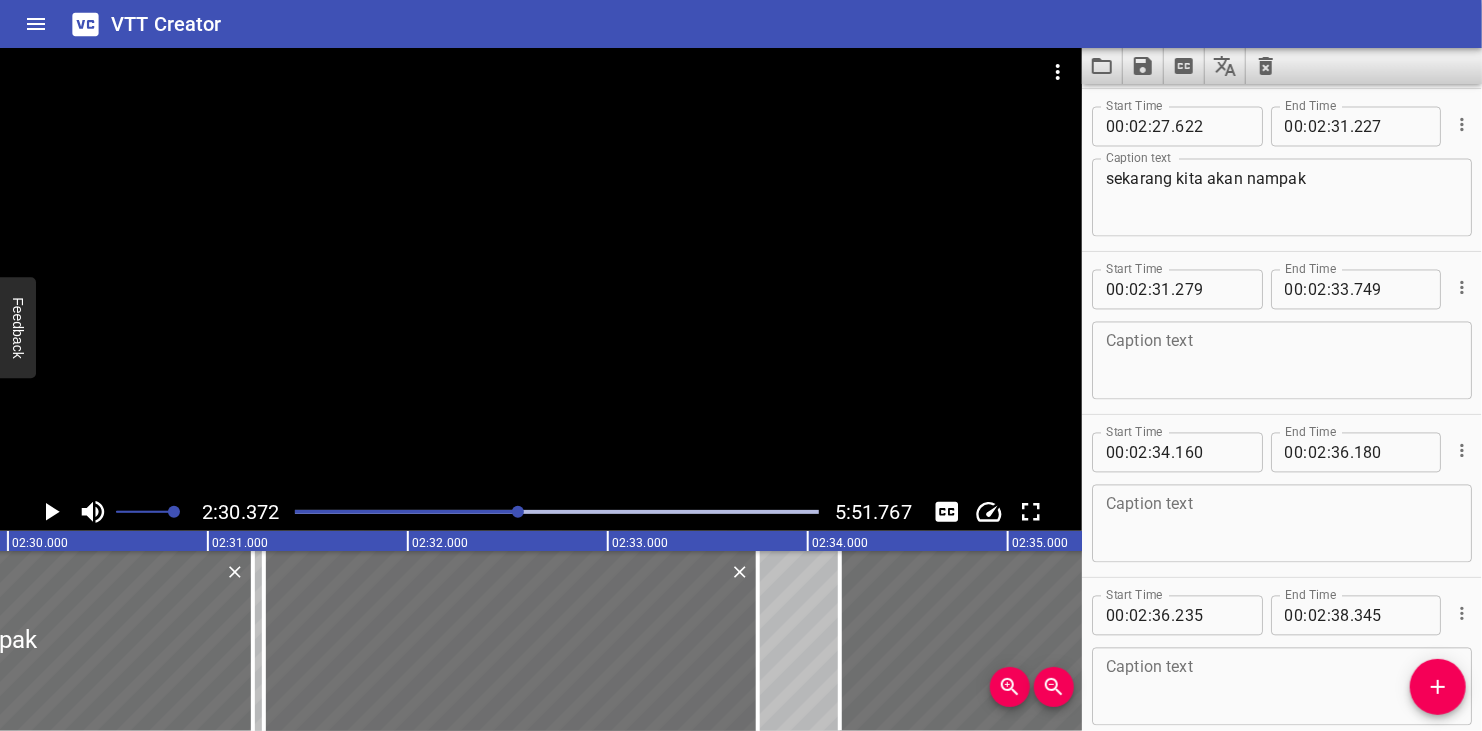 scroll, scrollTop: 0, scrollLeft: 30074, axis: horizontal 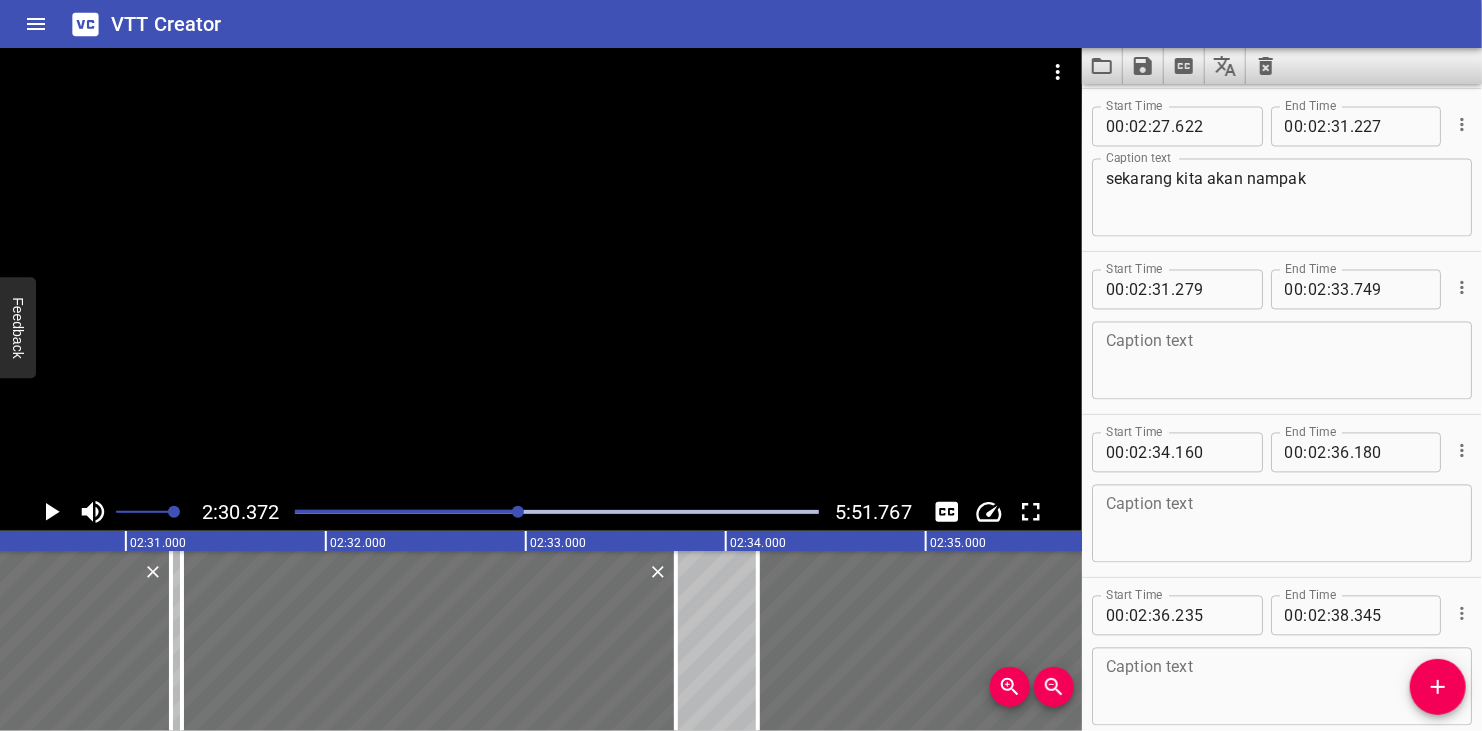 click on "sekarang kita akan nampak" at bounding box center (1282, 198) 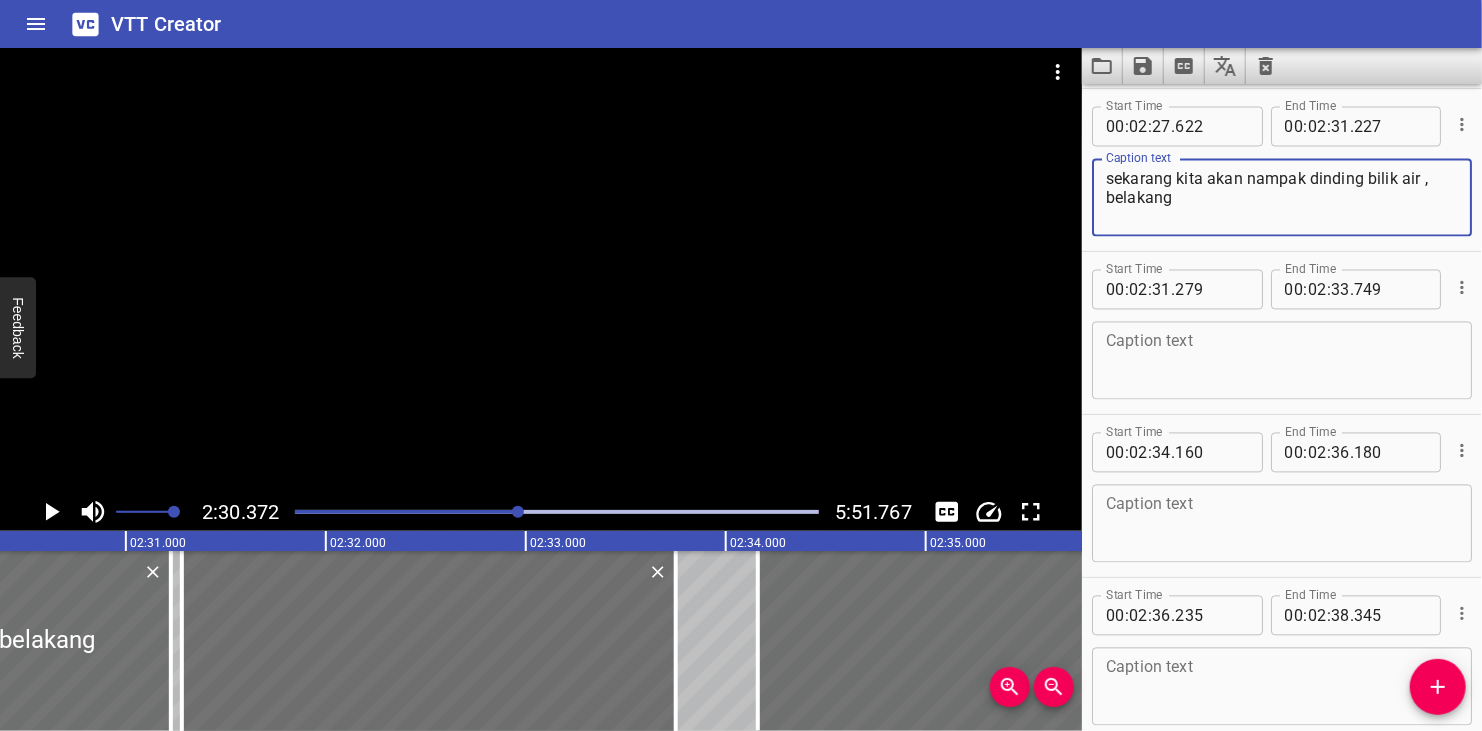 type on "sekarang kita akan nampak dinding bilik air , belakang" 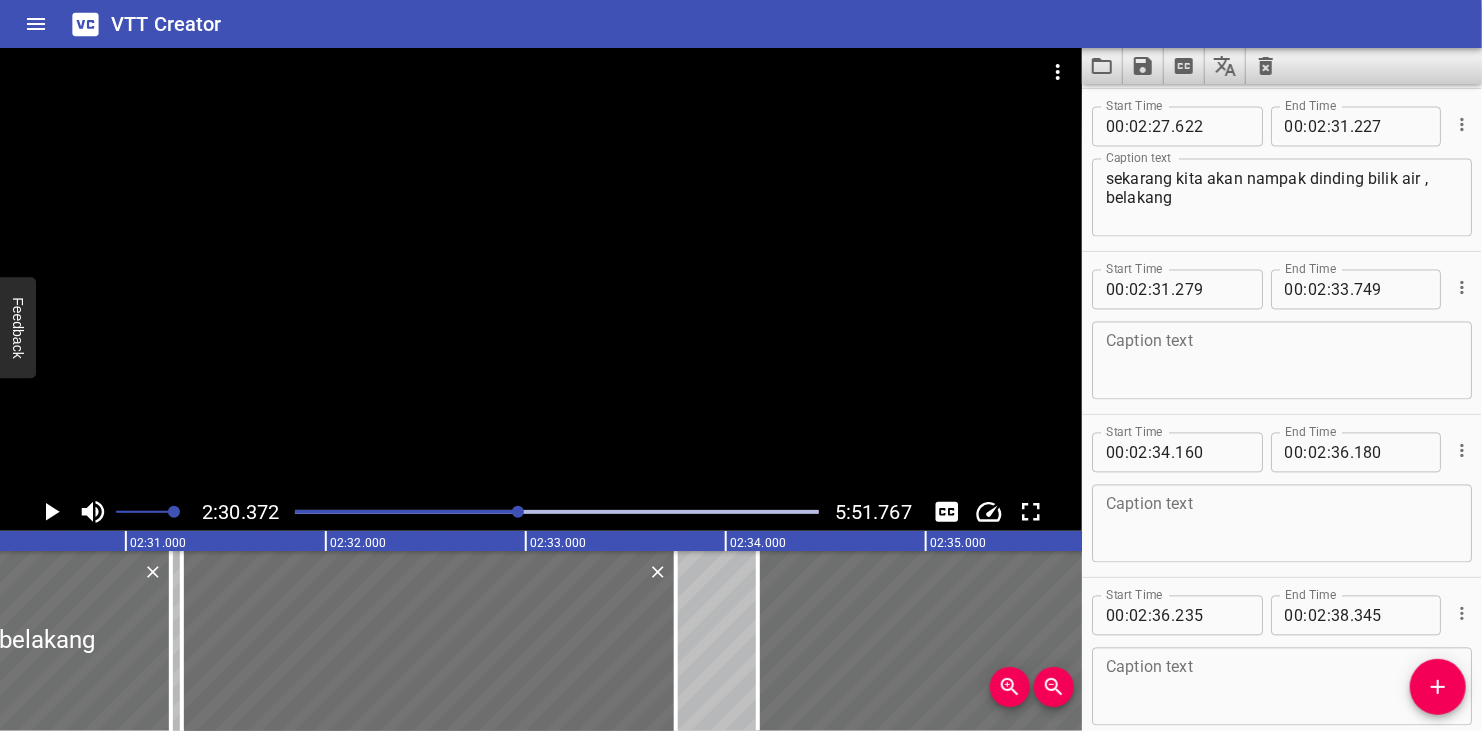 click at bounding box center [541, 270] 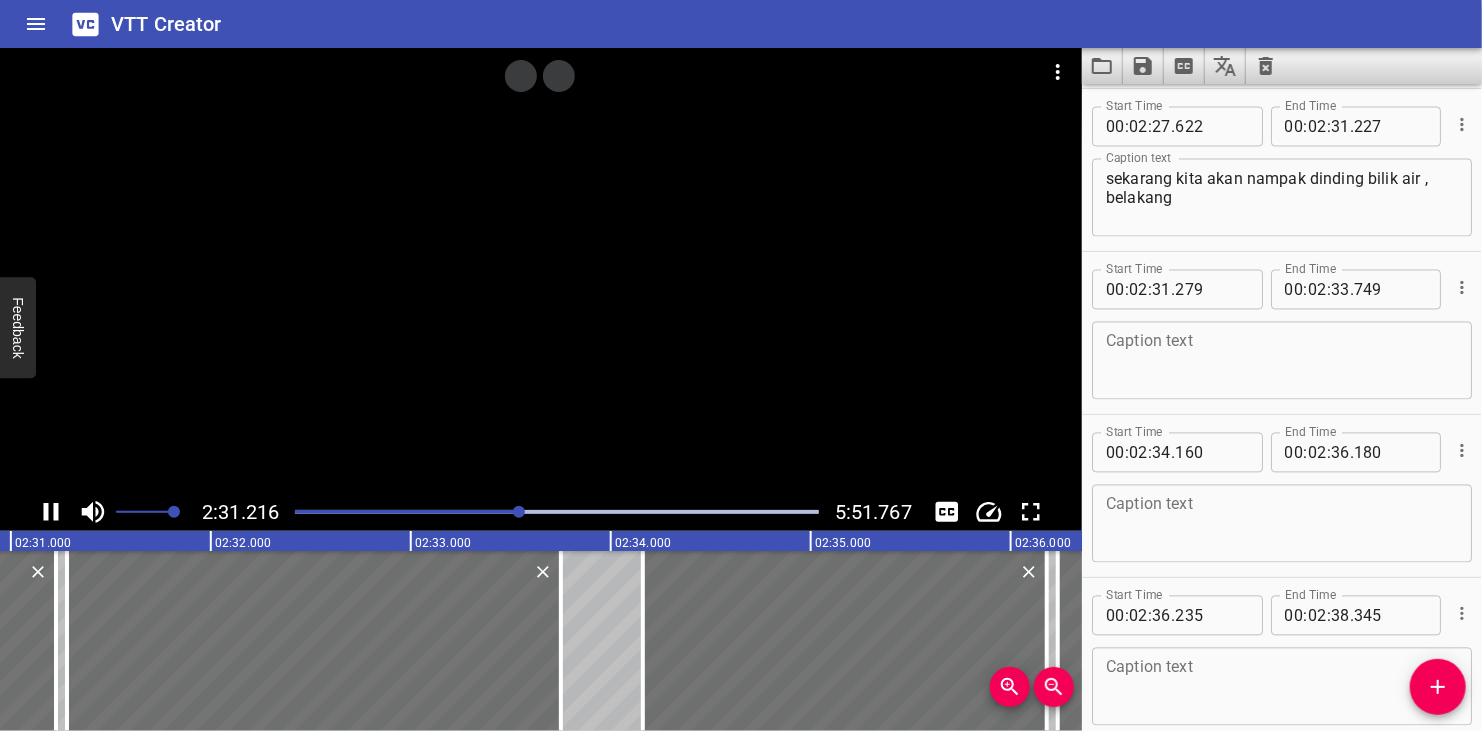 scroll, scrollTop: 0, scrollLeft: 30242, axis: horizontal 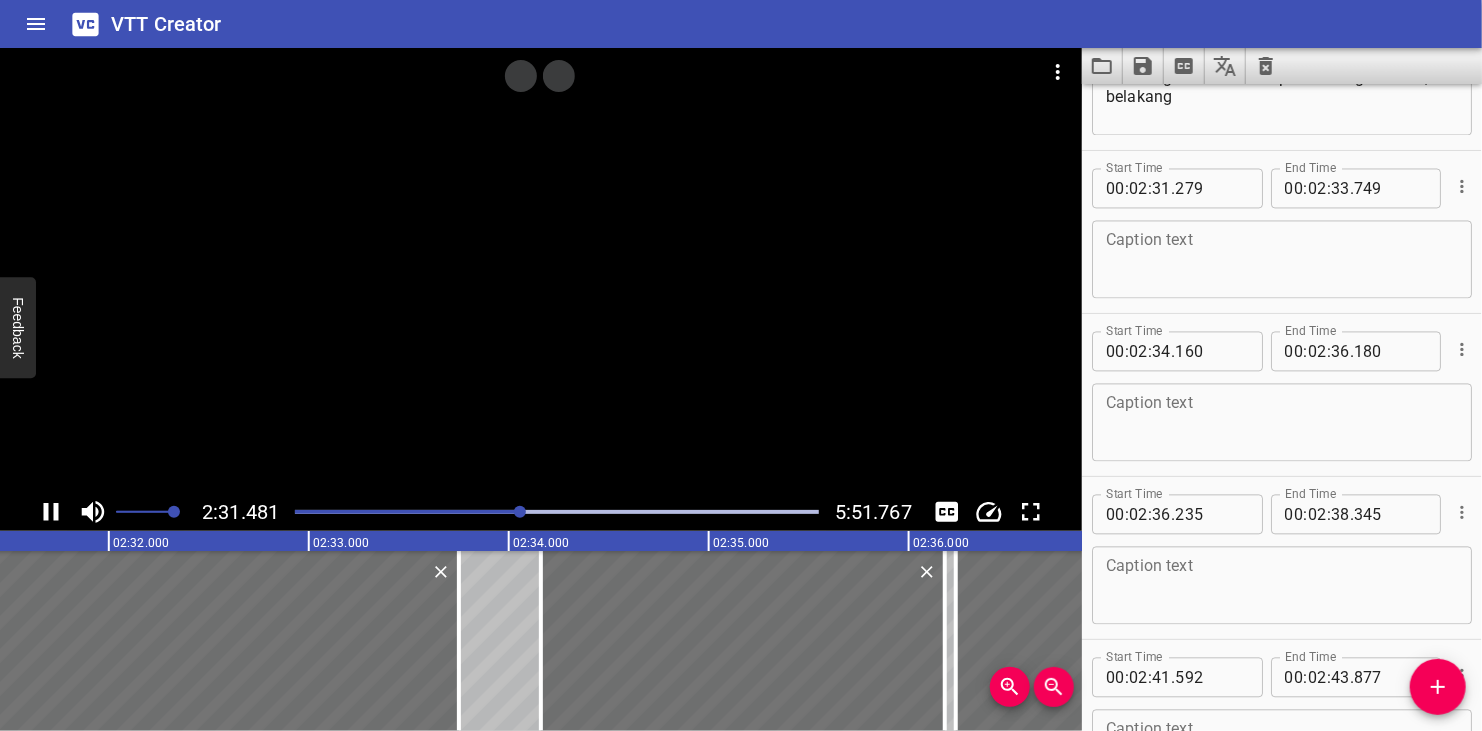 click at bounding box center [541, 270] 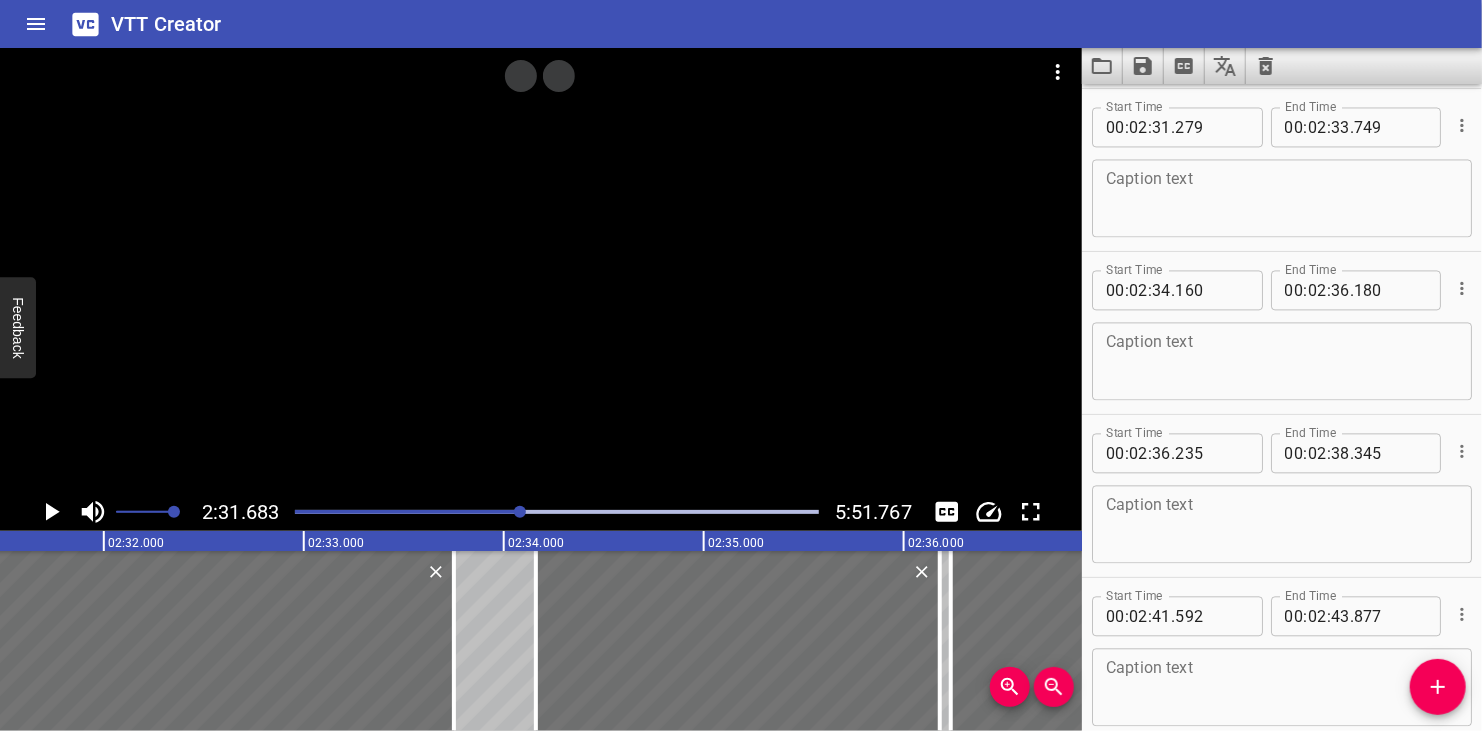 scroll, scrollTop: 0, scrollLeft: 30336, axis: horizontal 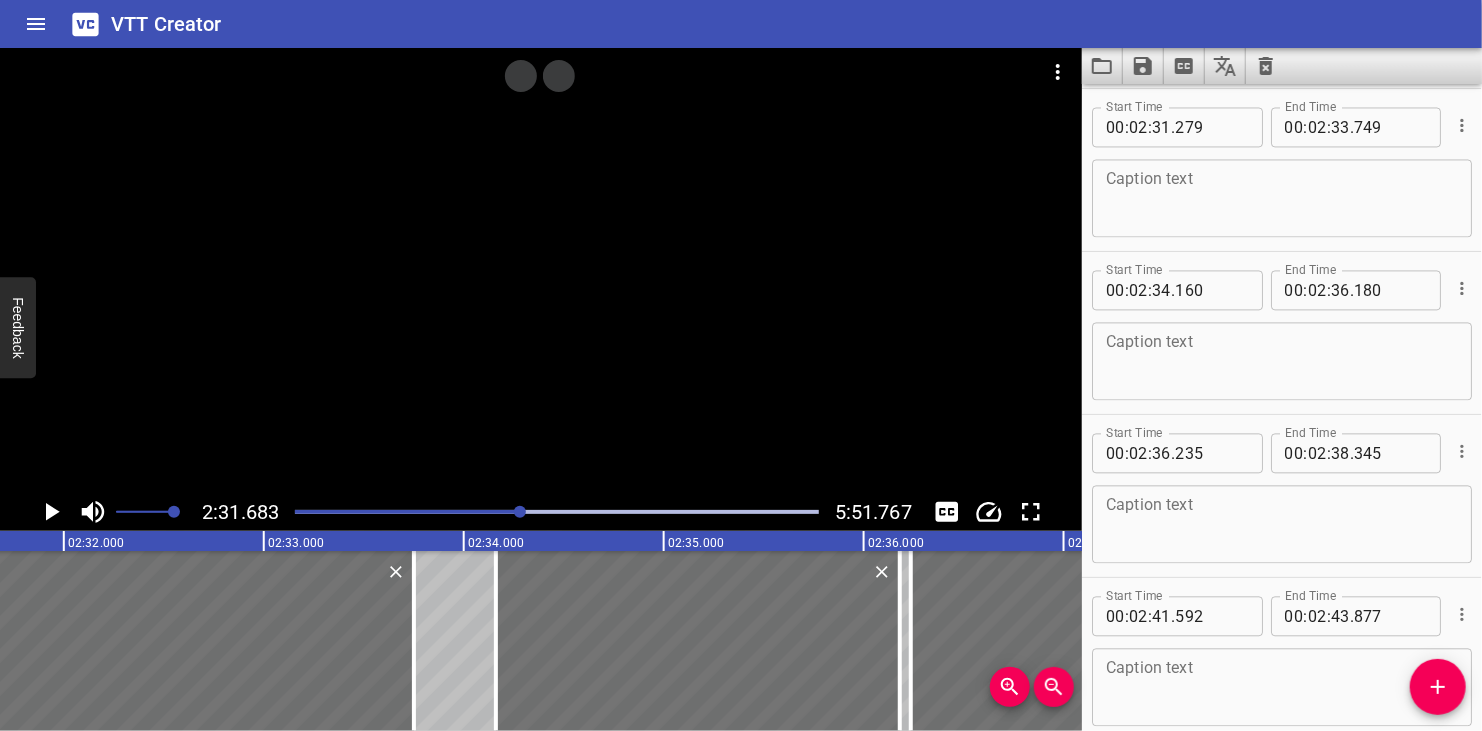 click on "Caption text" at bounding box center [1282, 198] 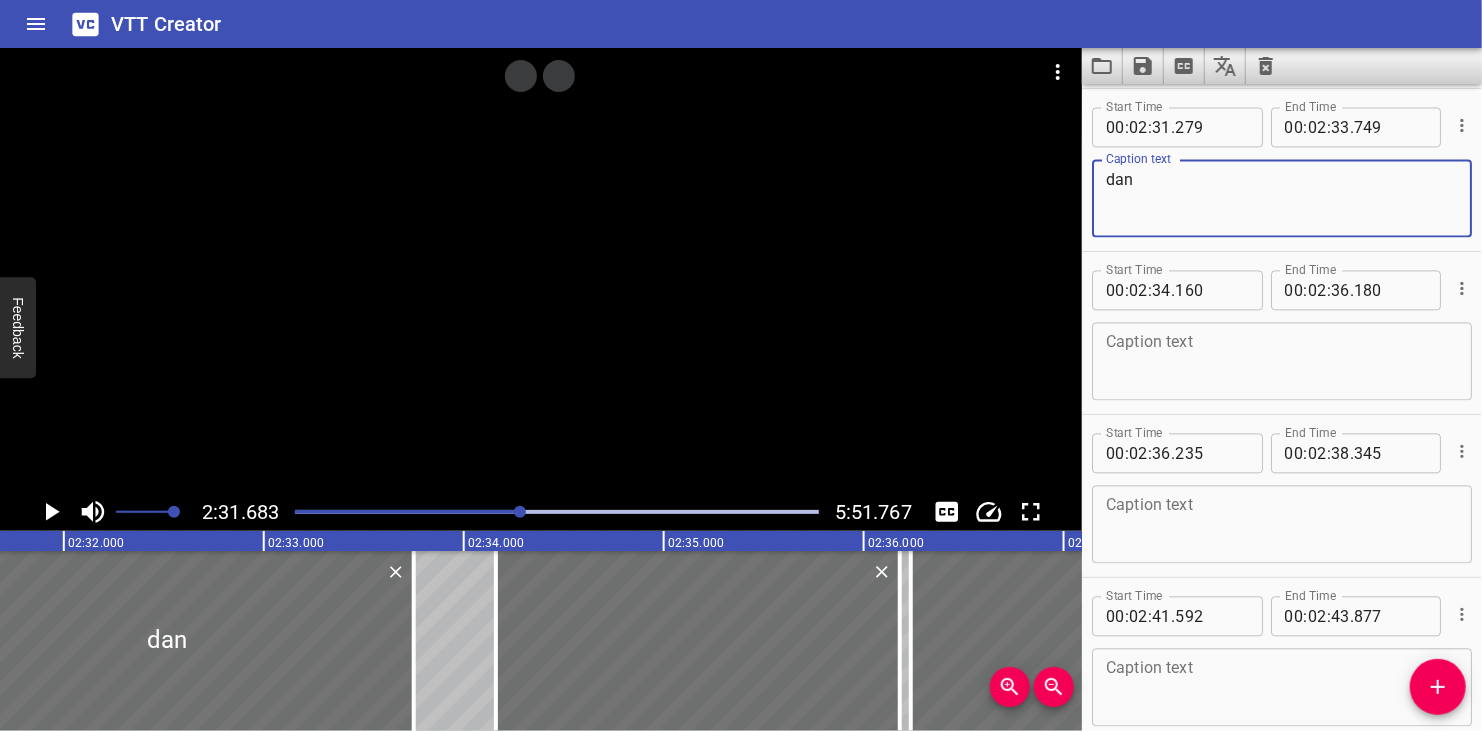 scroll, scrollTop: 5504, scrollLeft: 0, axis: vertical 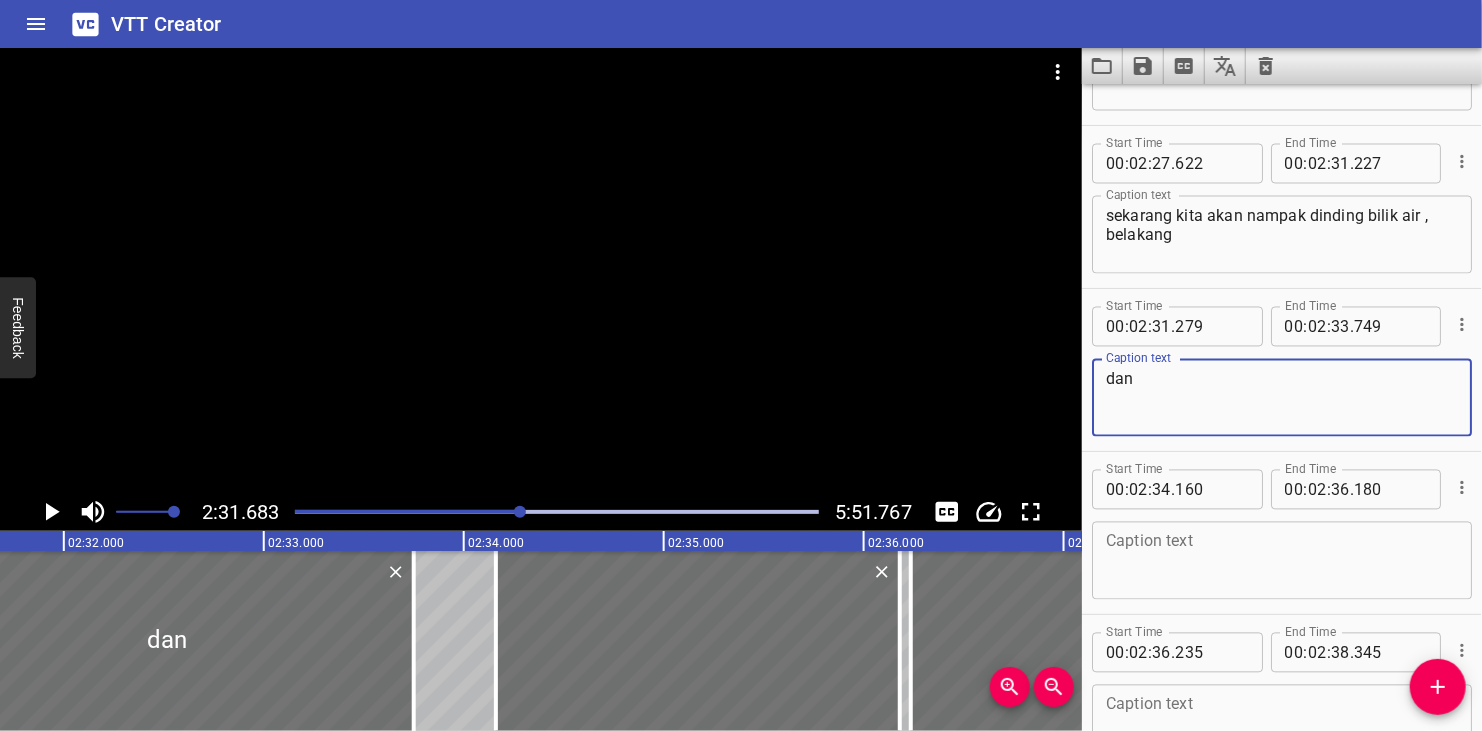 type on "dan" 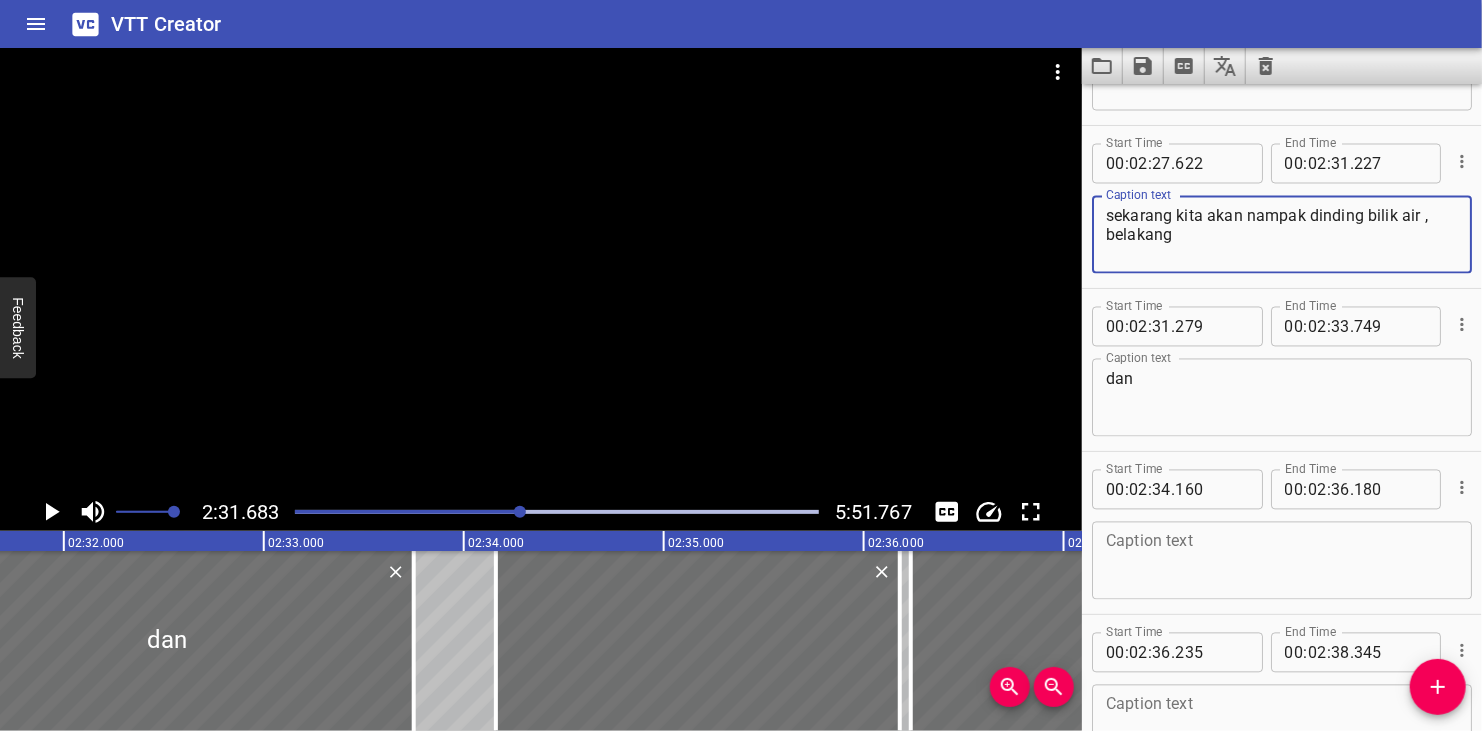 click on "sekarang kita akan nampak dinding bilik air , belakang" at bounding box center [1282, 235] 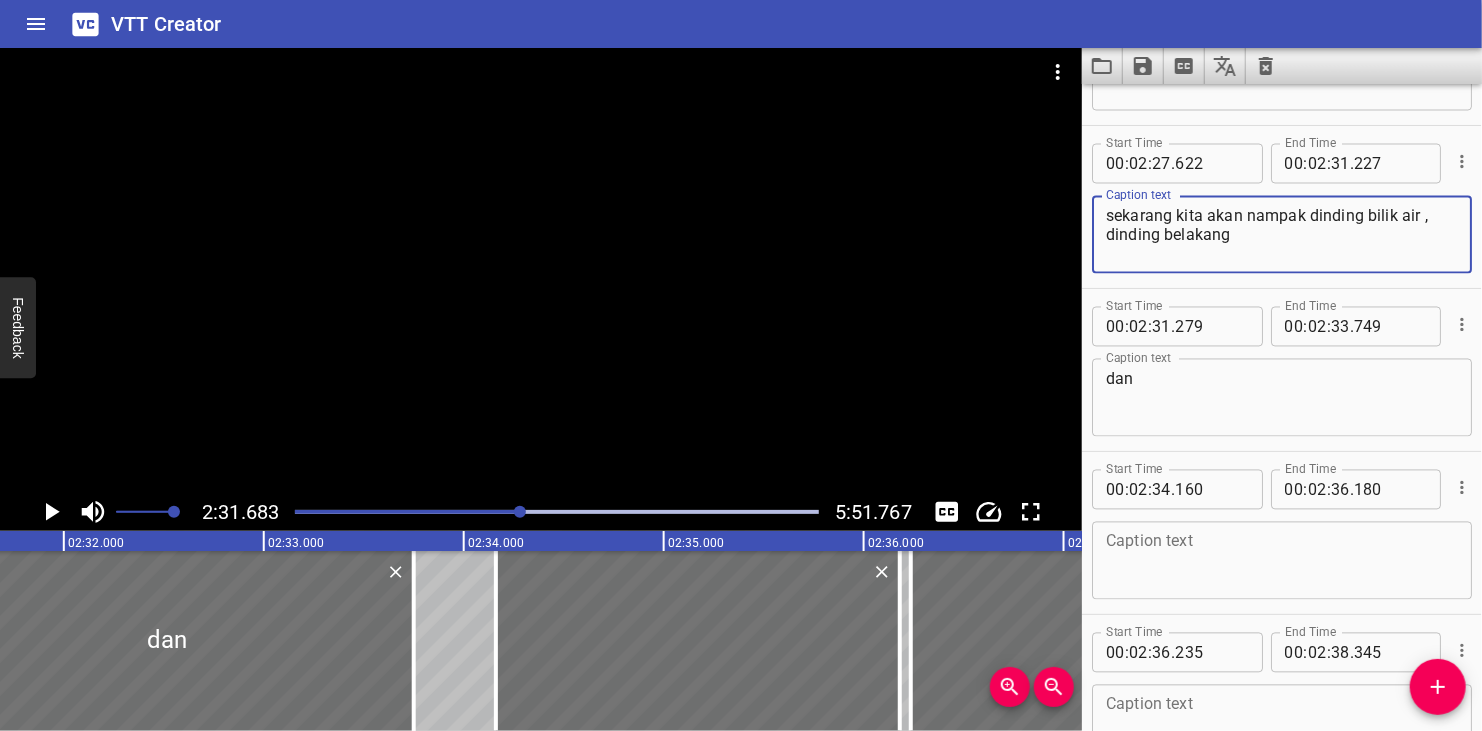 type on "sekarang kita akan nampak dinding bilik air , dinding belakang" 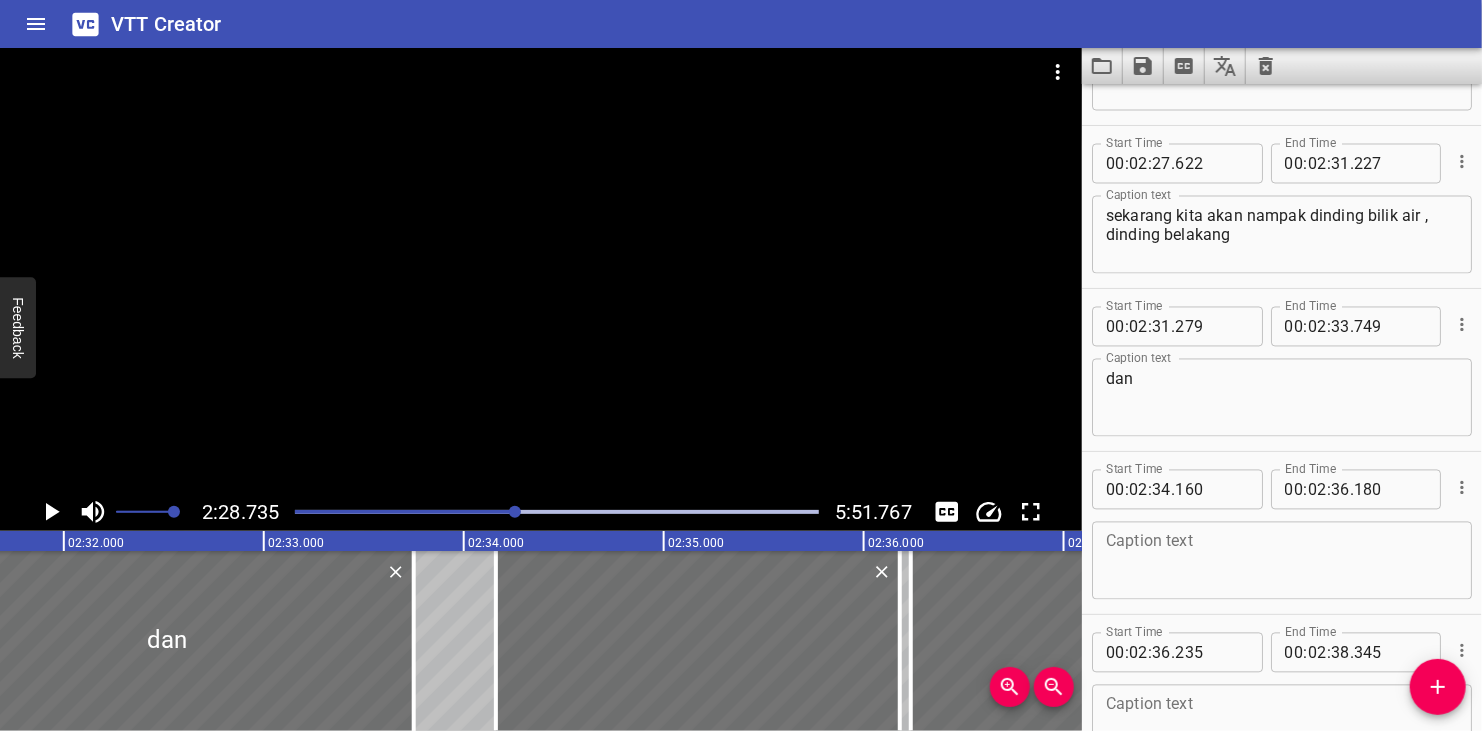 click at bounding box center [541, 270] 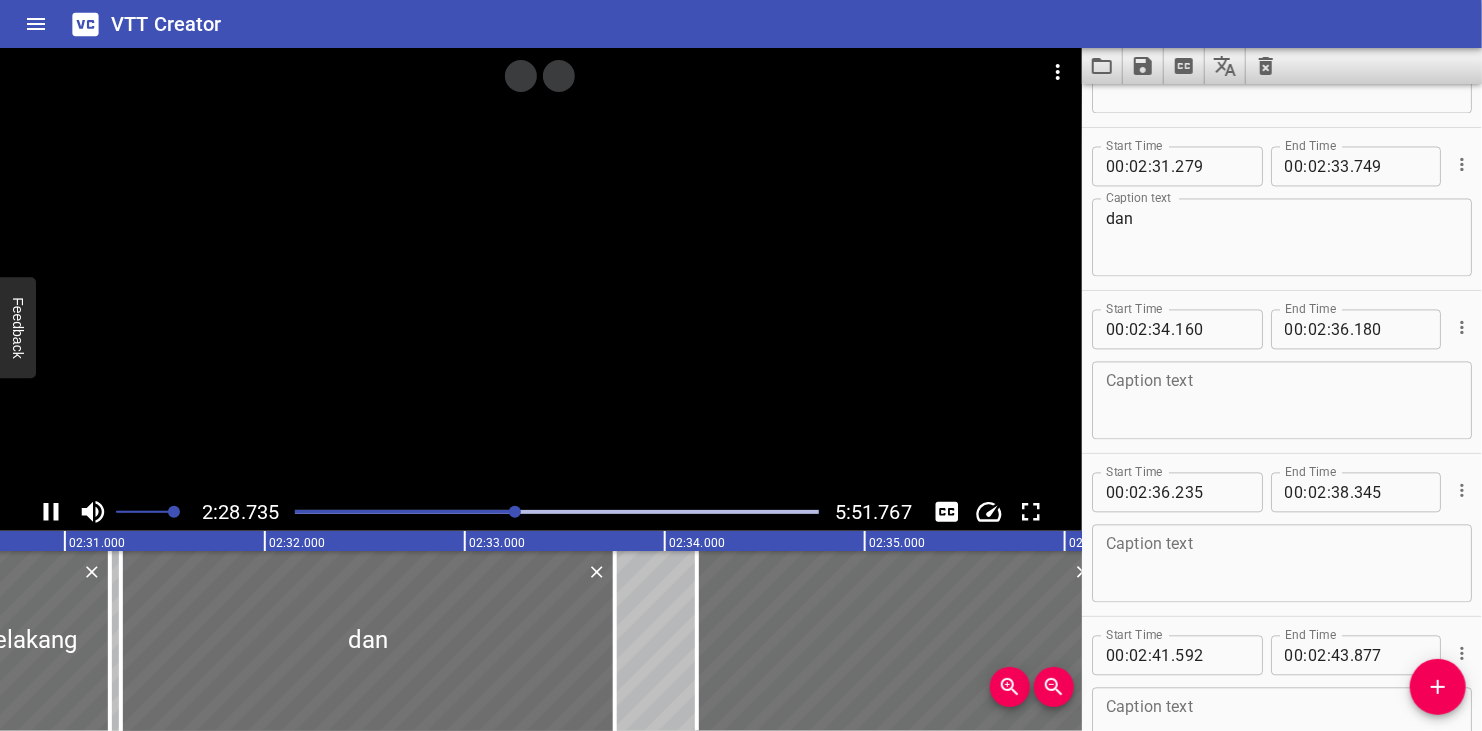 scroll, scrollTop: 5704, scrollLeft: 0, axis: vertical 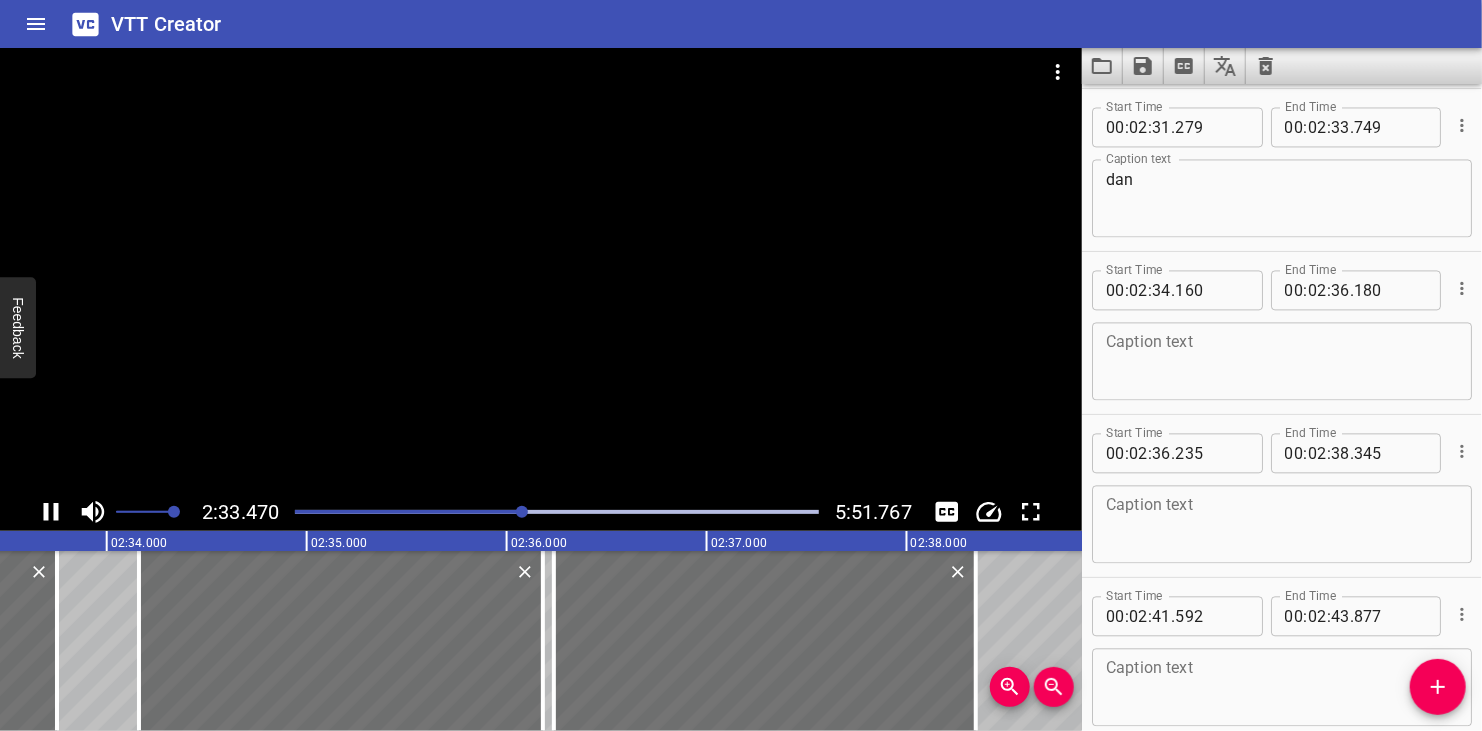 click 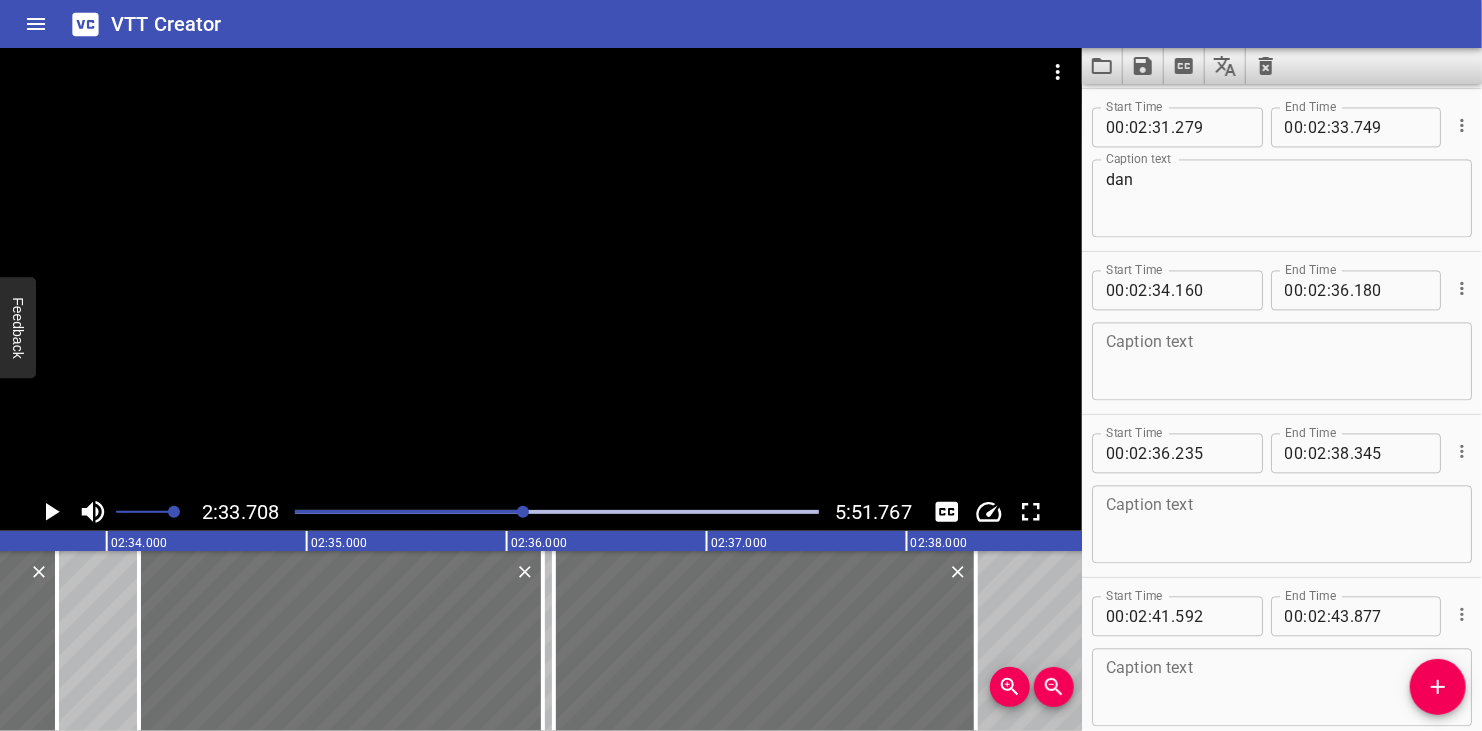 scroll, scrollTop: 0, scrollLeft: 30740, axis: horizontal 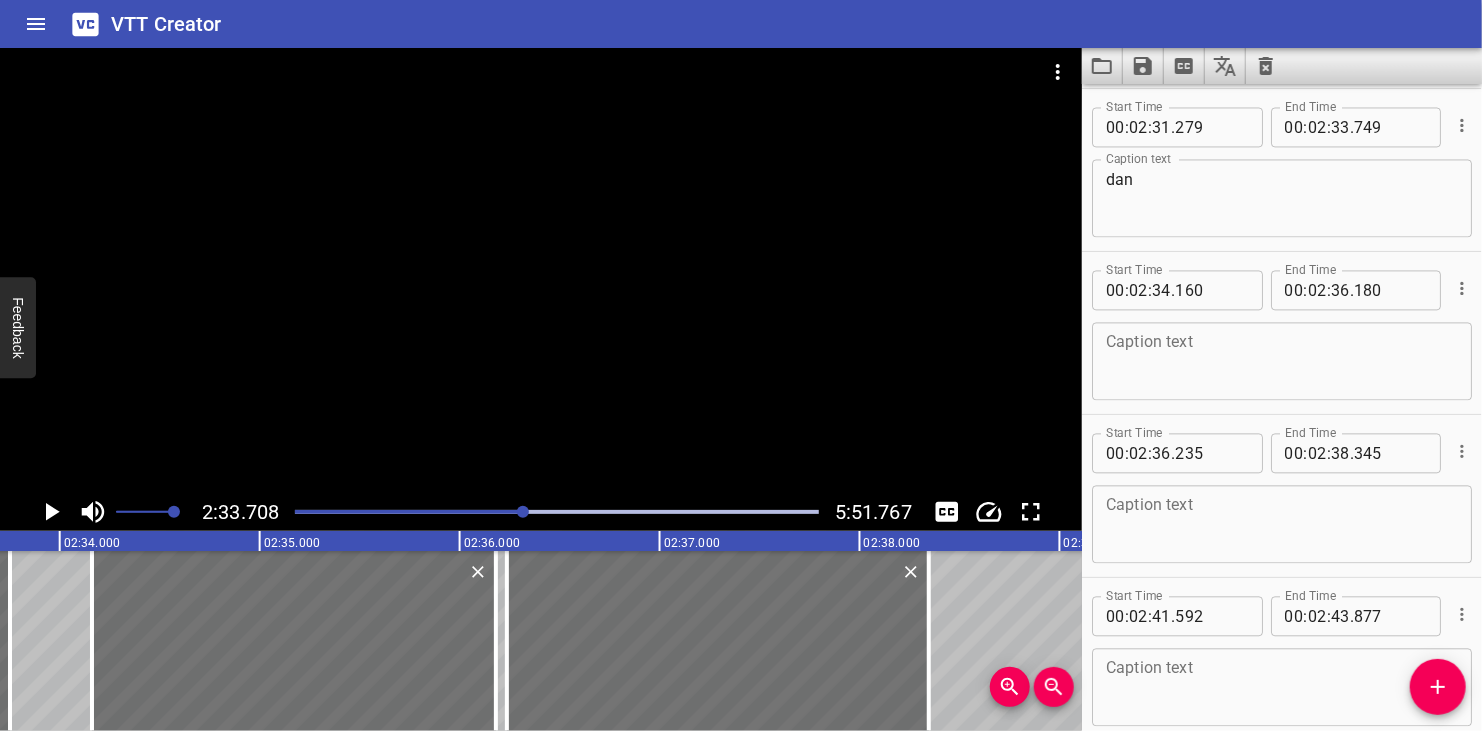 click on "dan" at bounding box center (1282, 198) 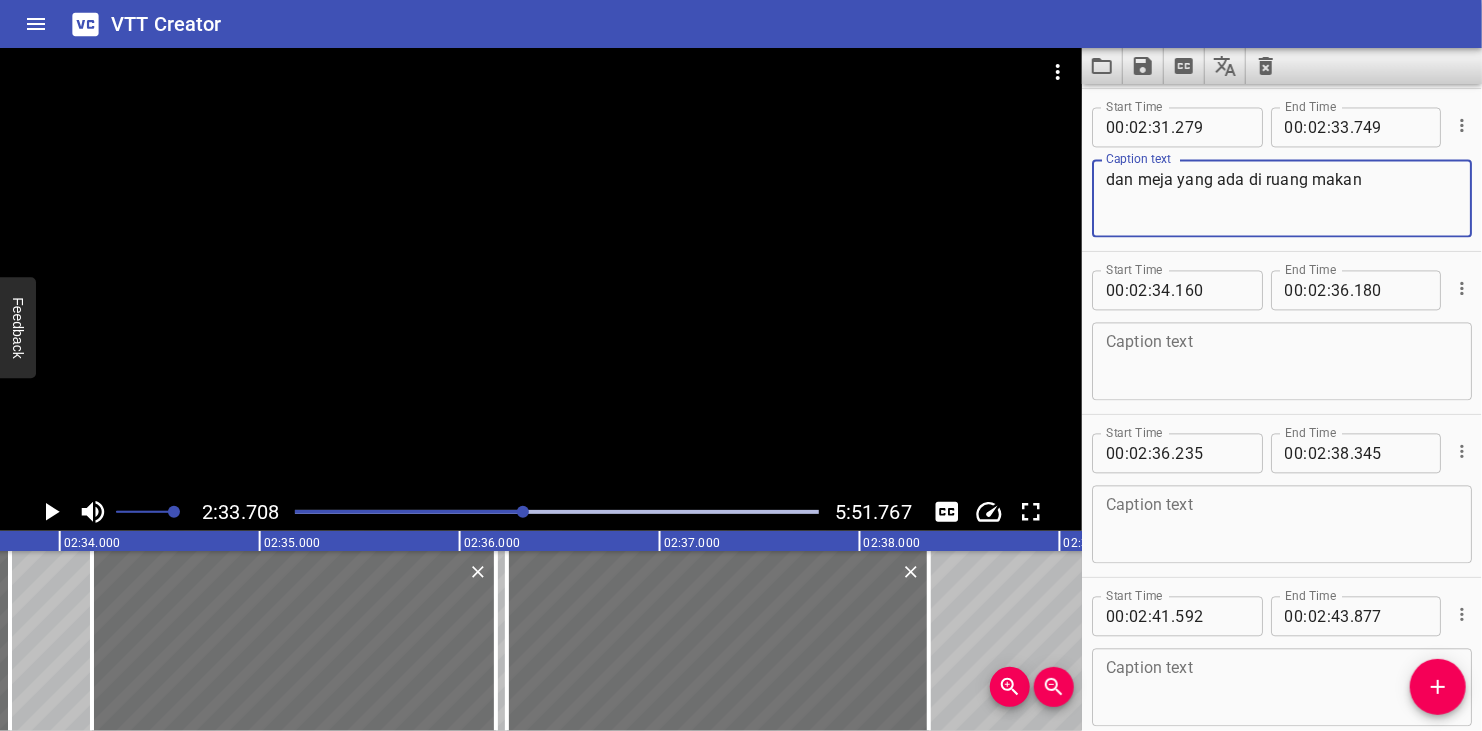 type on "dan meja yang ada di ruang makan" 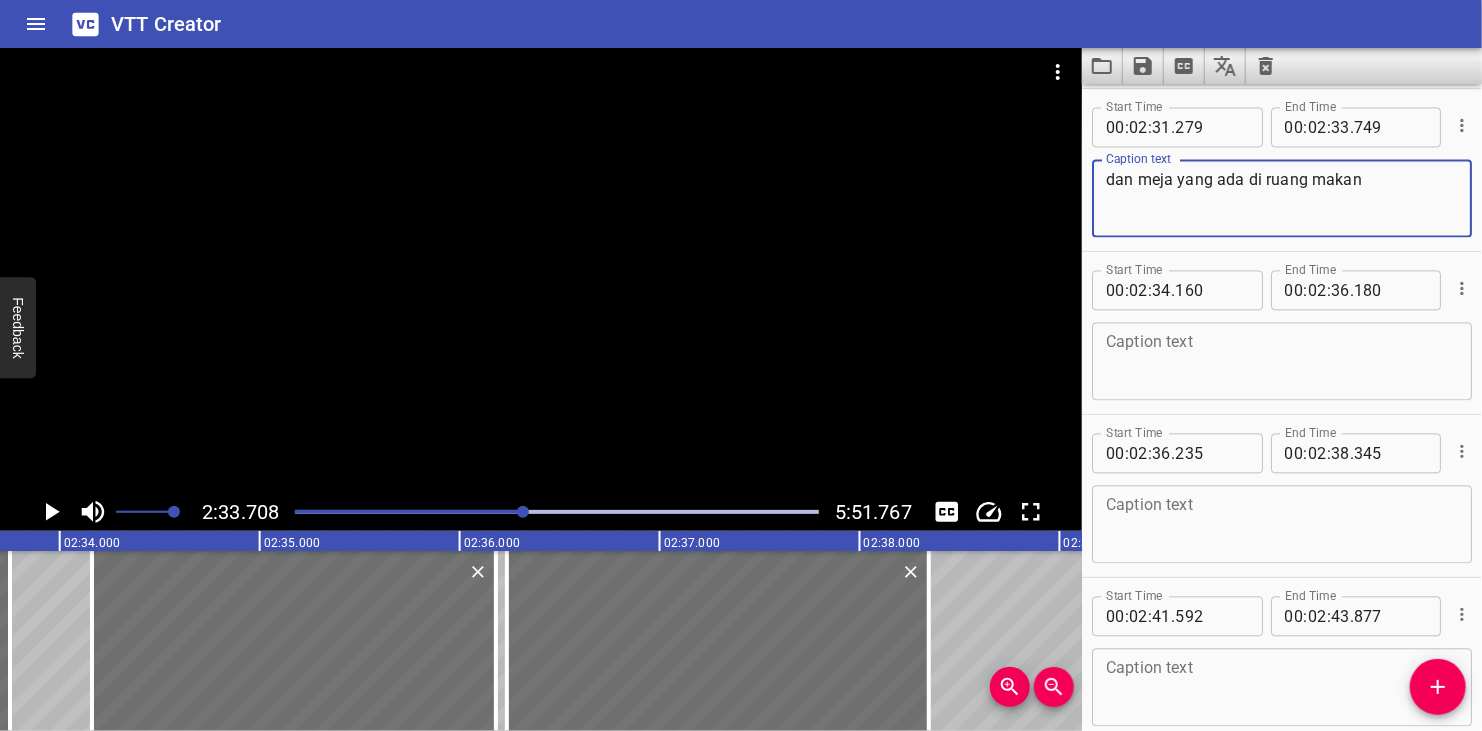 click at bounding box center (541, 270) 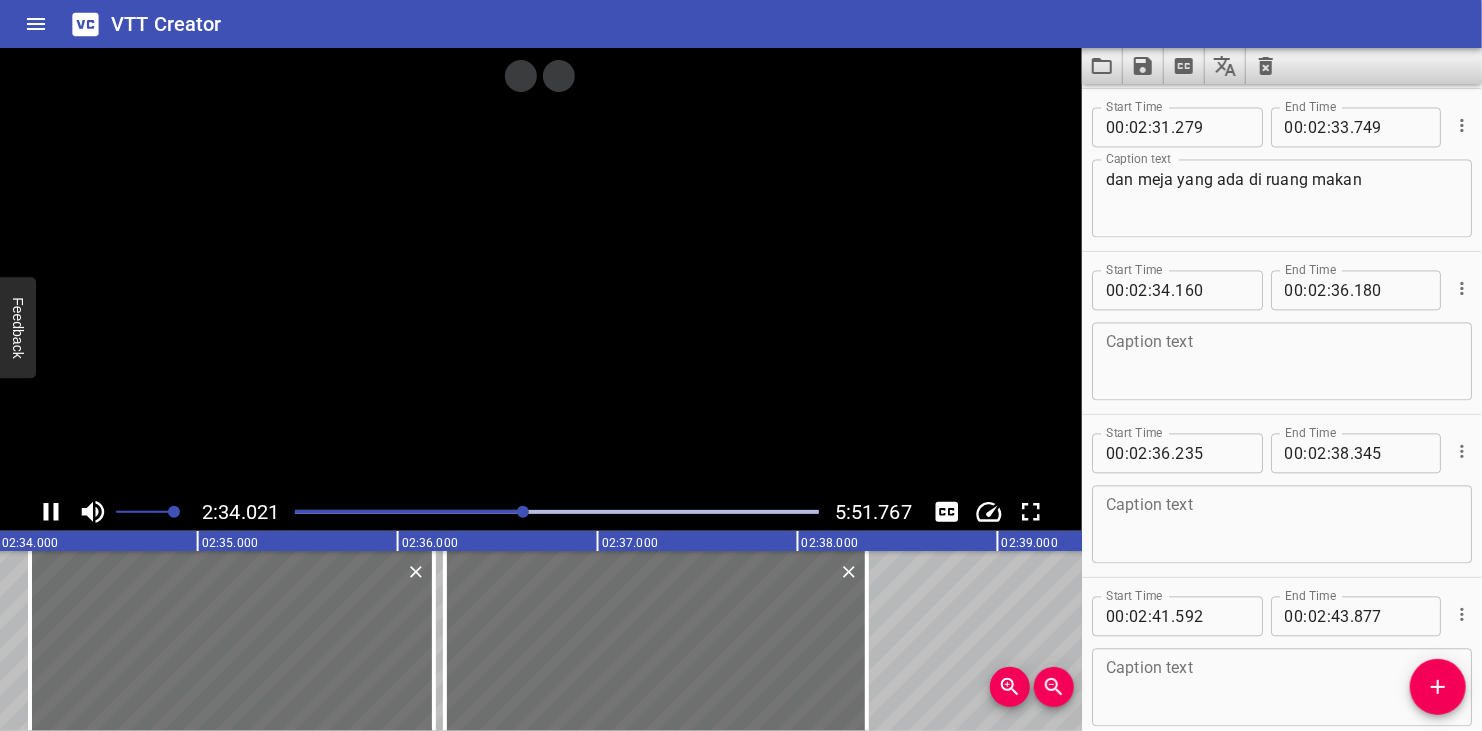 scroll, scrollTop: 0, scrollLeft: 30804, axis: horizontal 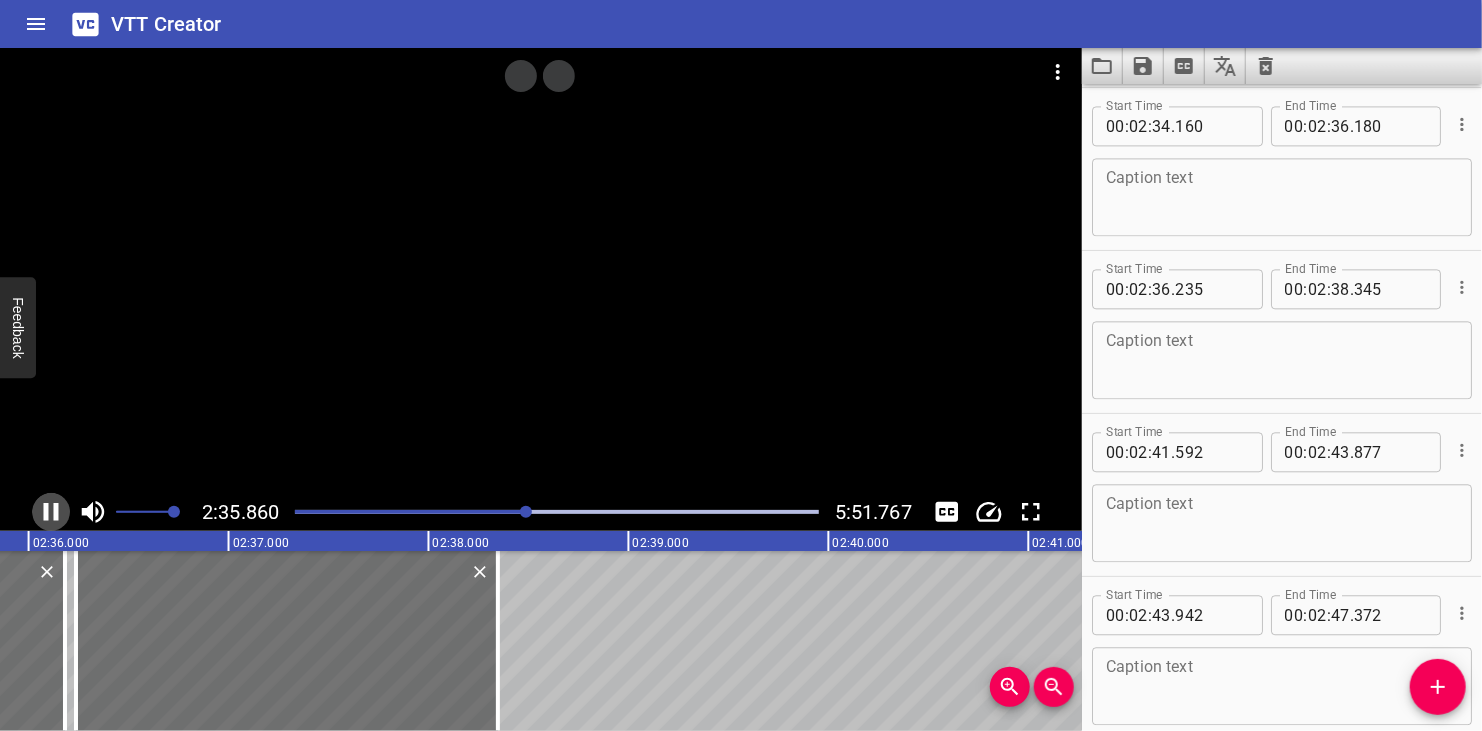 click 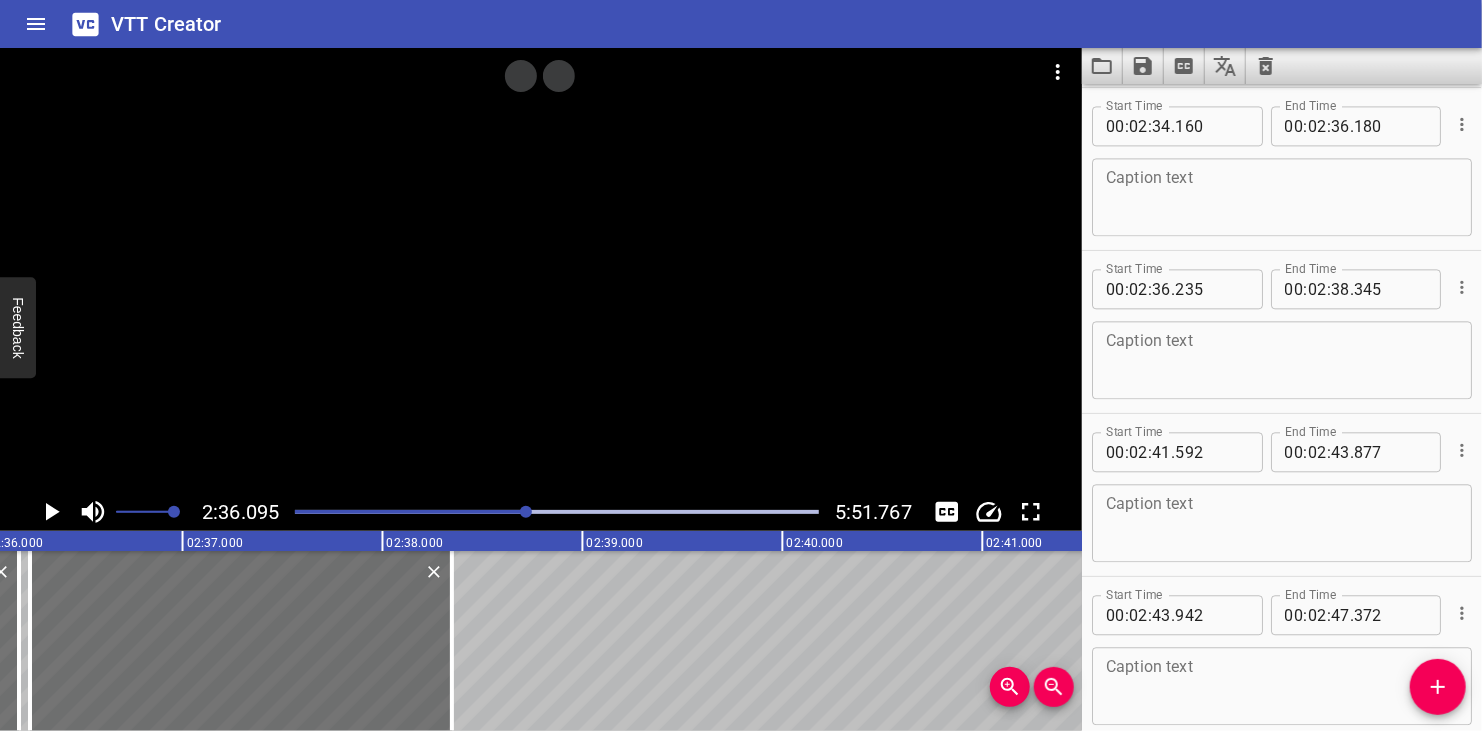 scroll, scrollTop: 0, scrollLeft: 31218, axis: horizontal 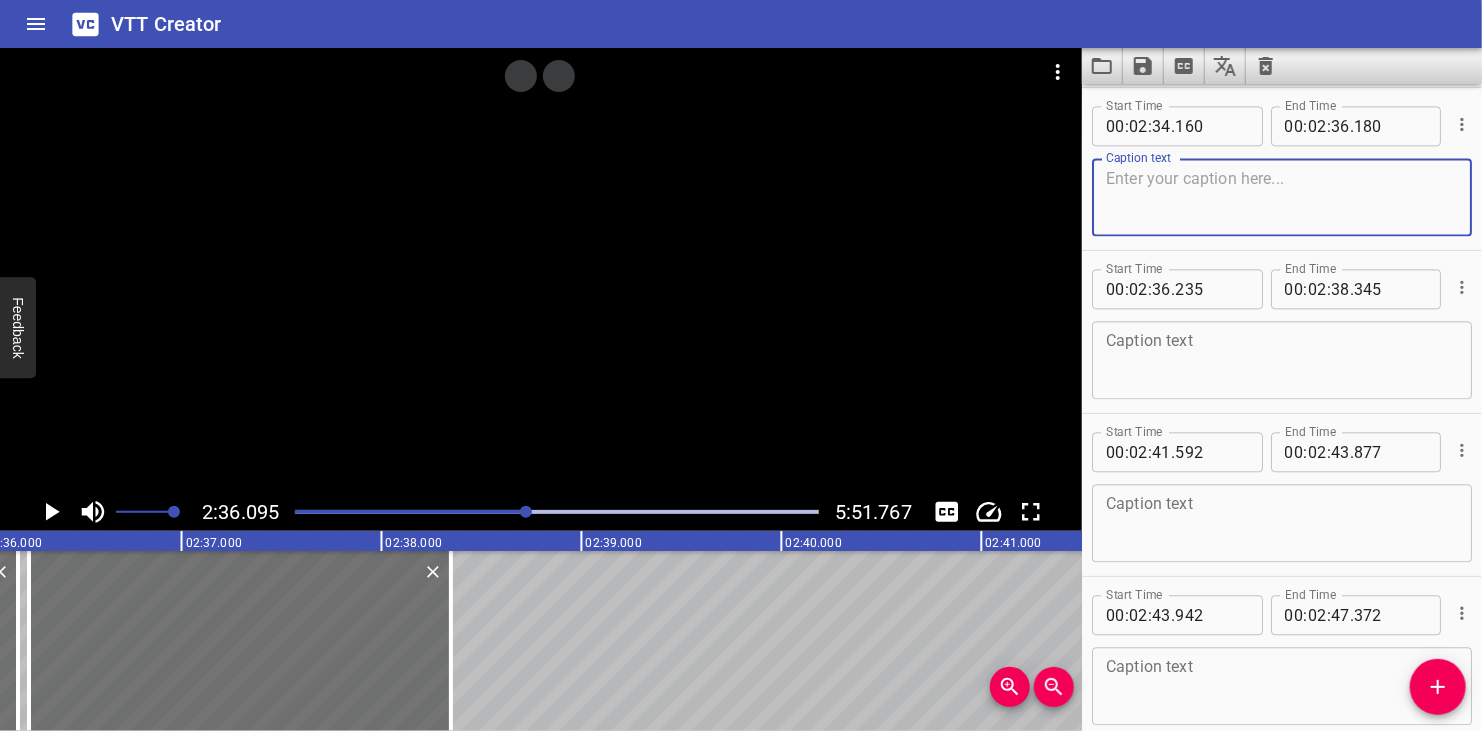 click at bounding box center [1282, 197] 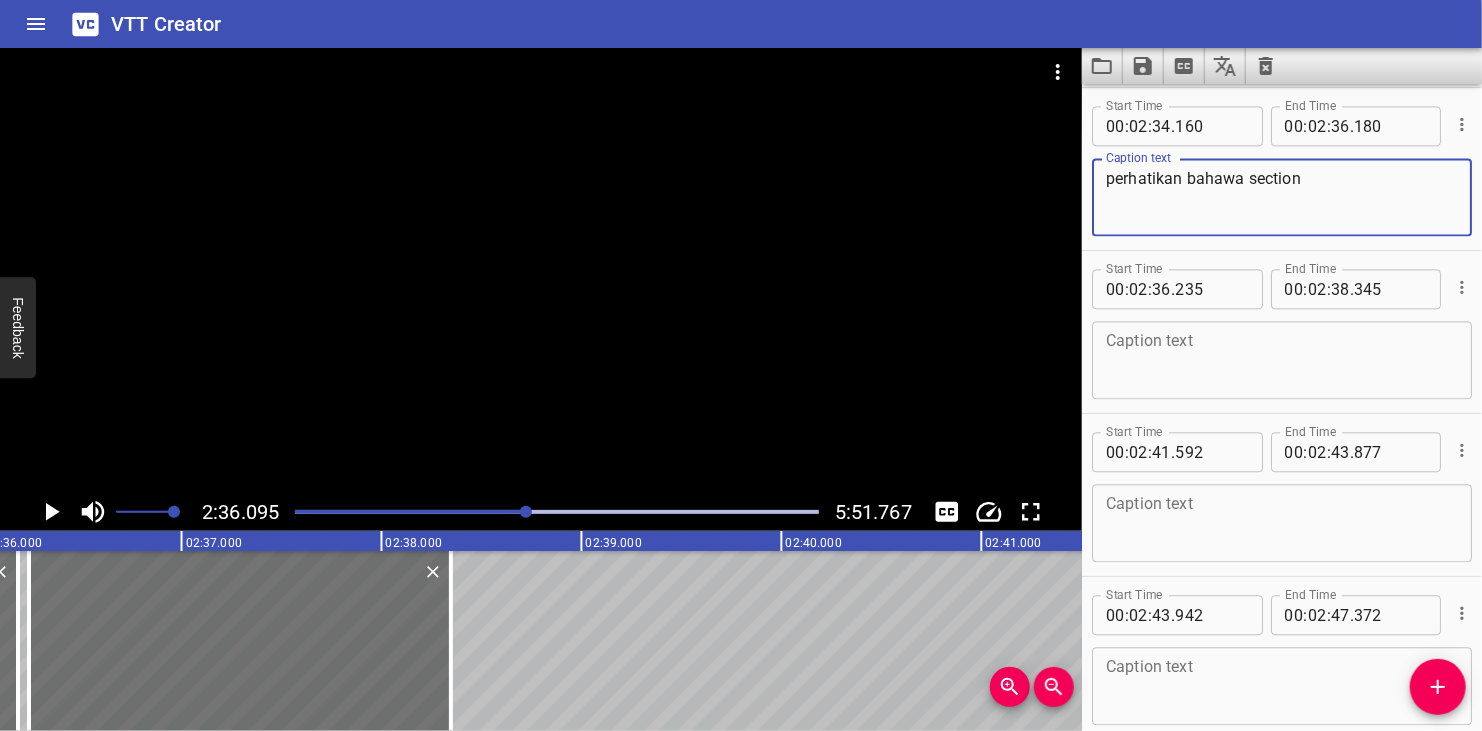 type on "perhatikan bahawa section" 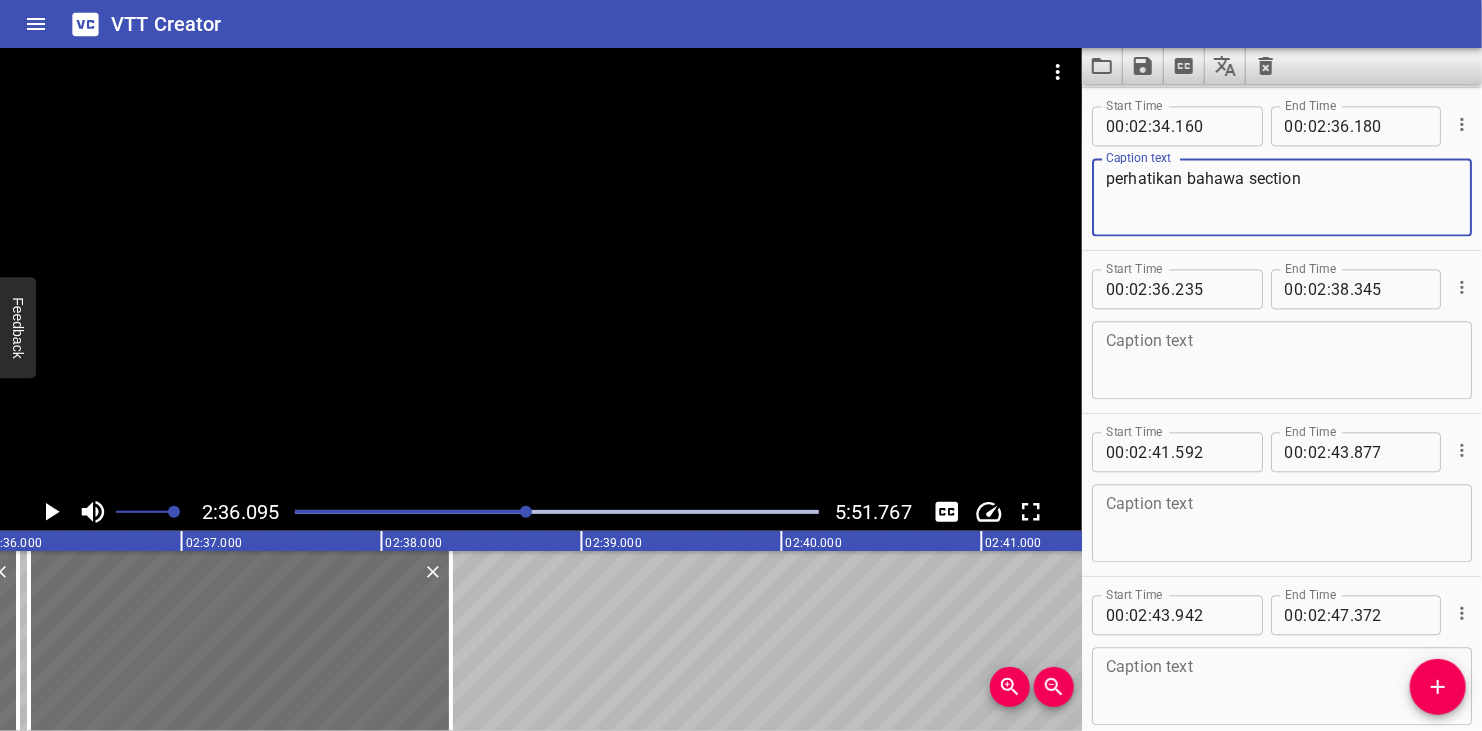 click at bounding box center [541, 270] 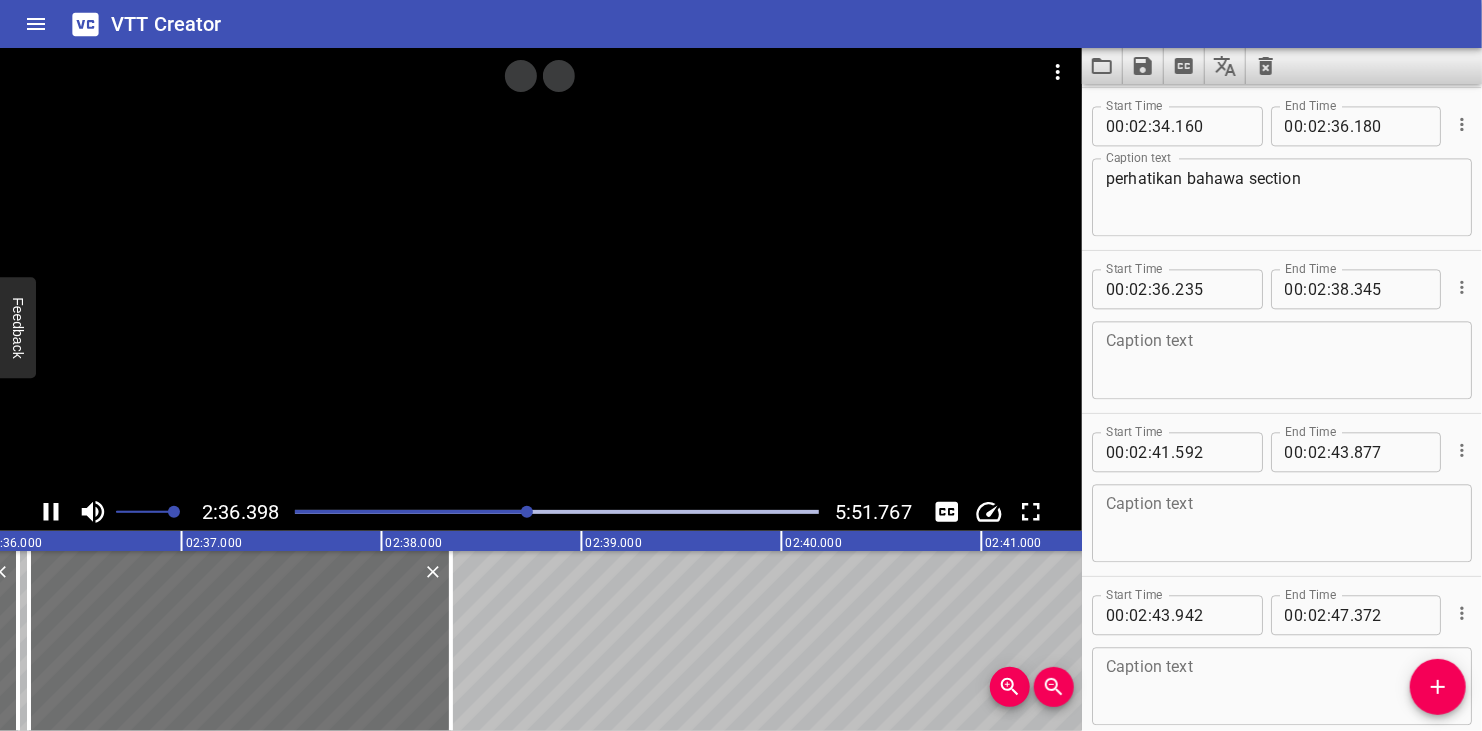 scroll, scrollTop: 6012, scrollLeft: 0, axis: vertical 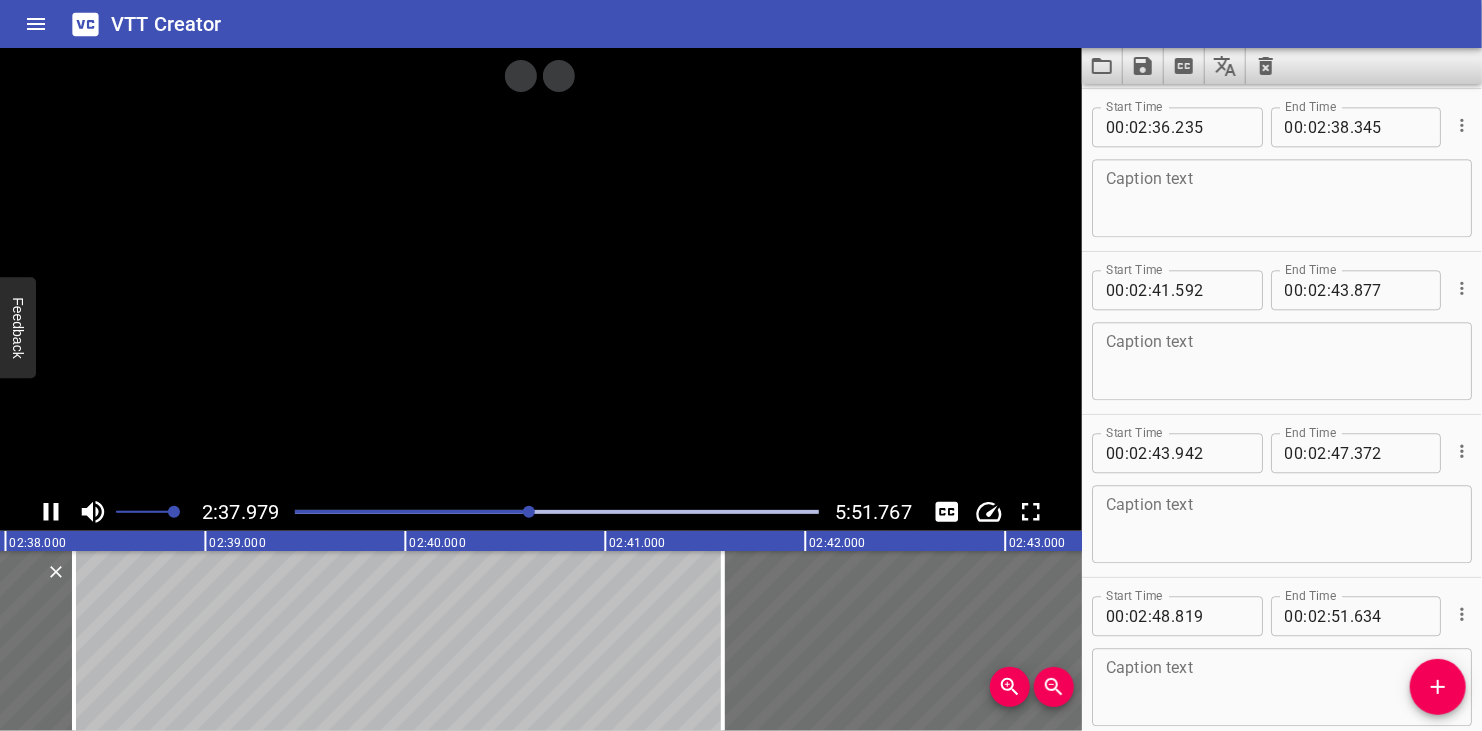 click at bounding box center [541, 270] 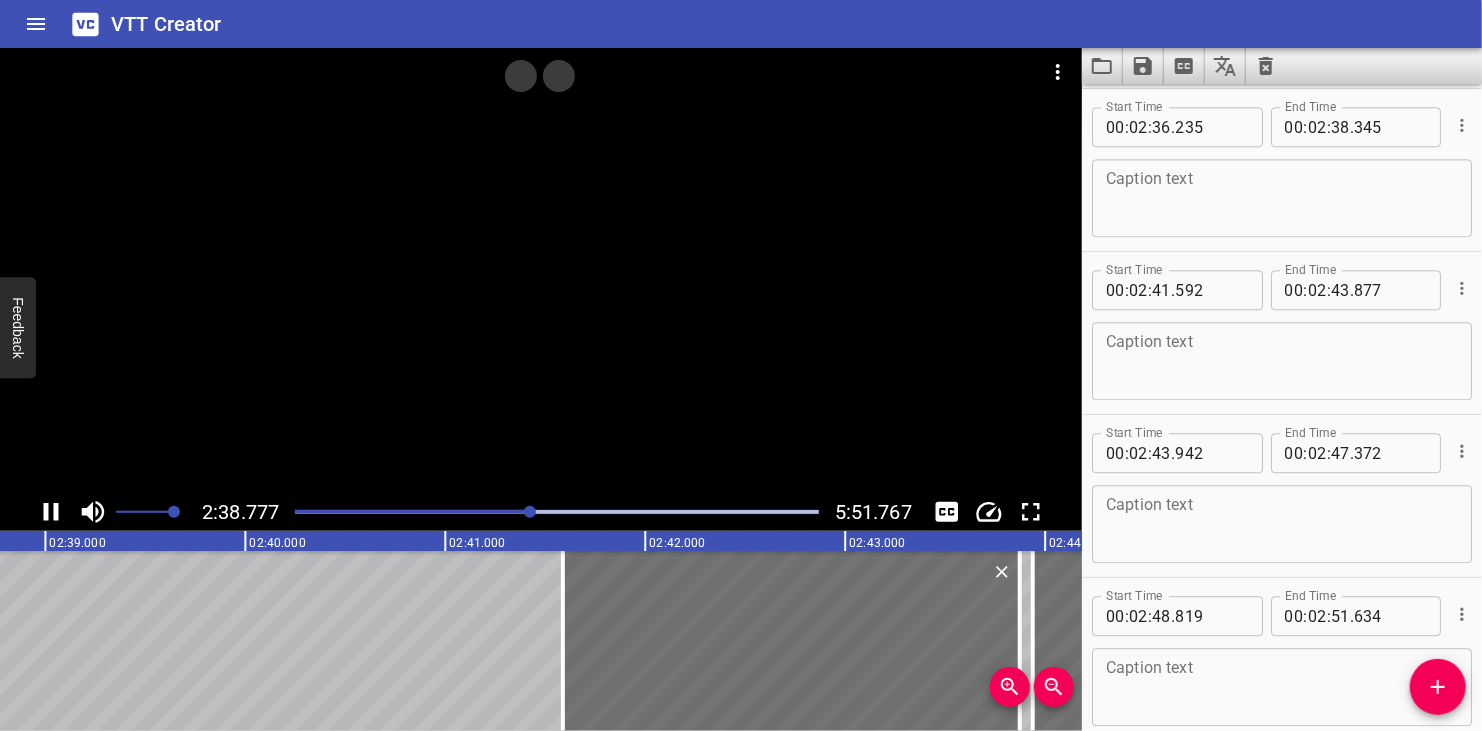 click at bounding box center [1282, 198] 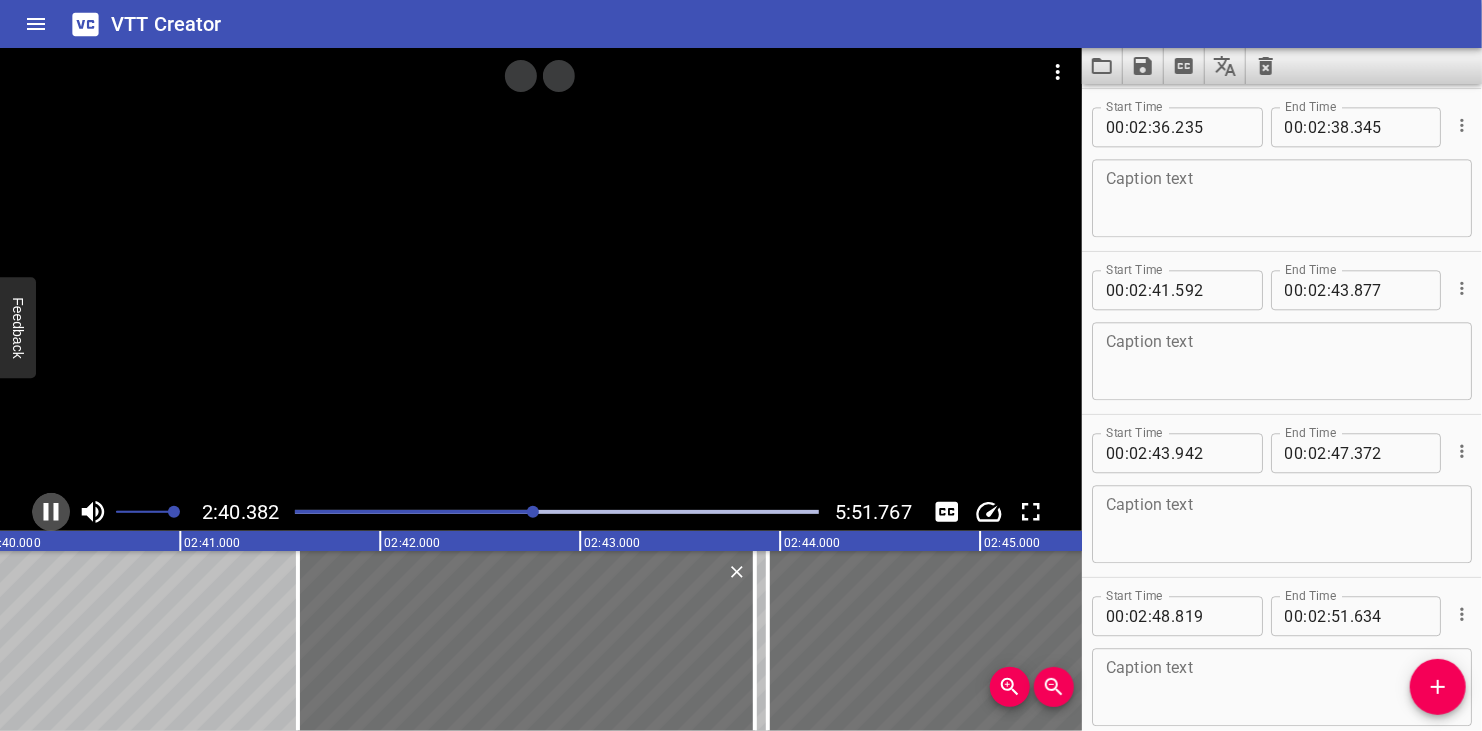 click 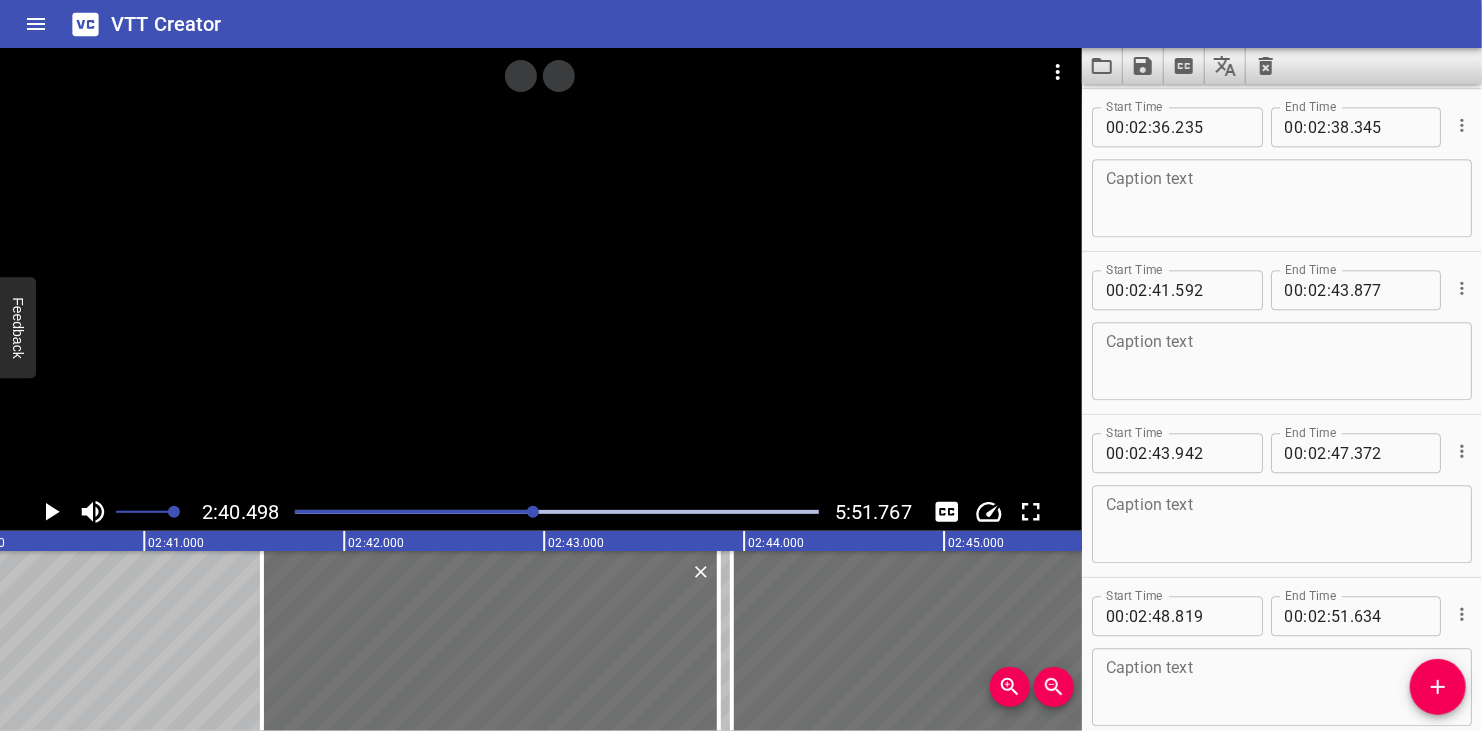 scroll, scrollTop: 0, scrollLeft: 32099, axis: horizontal 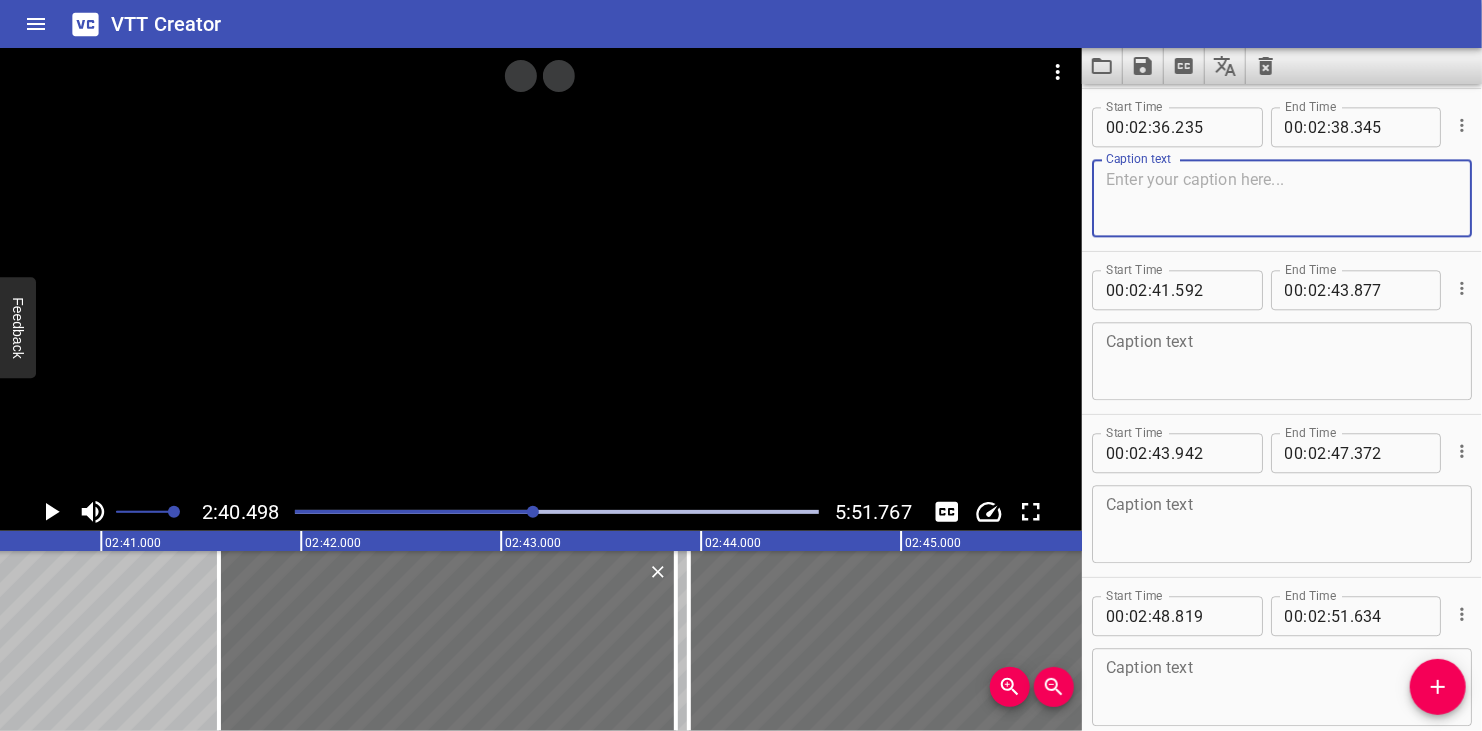 click at bounding box center [1282, 198] 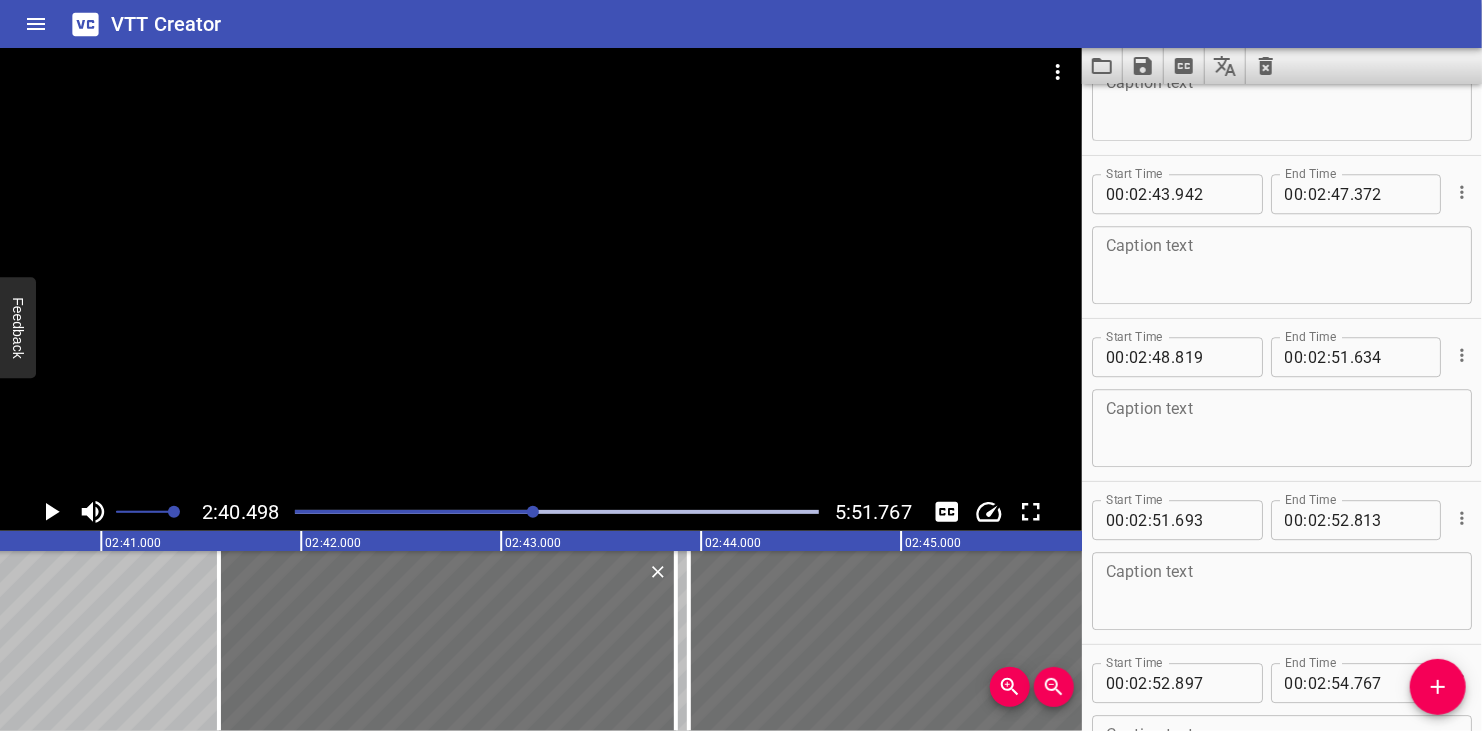 scroll, scrollTop: 6330, scrollLeft: 0, axis: vertical 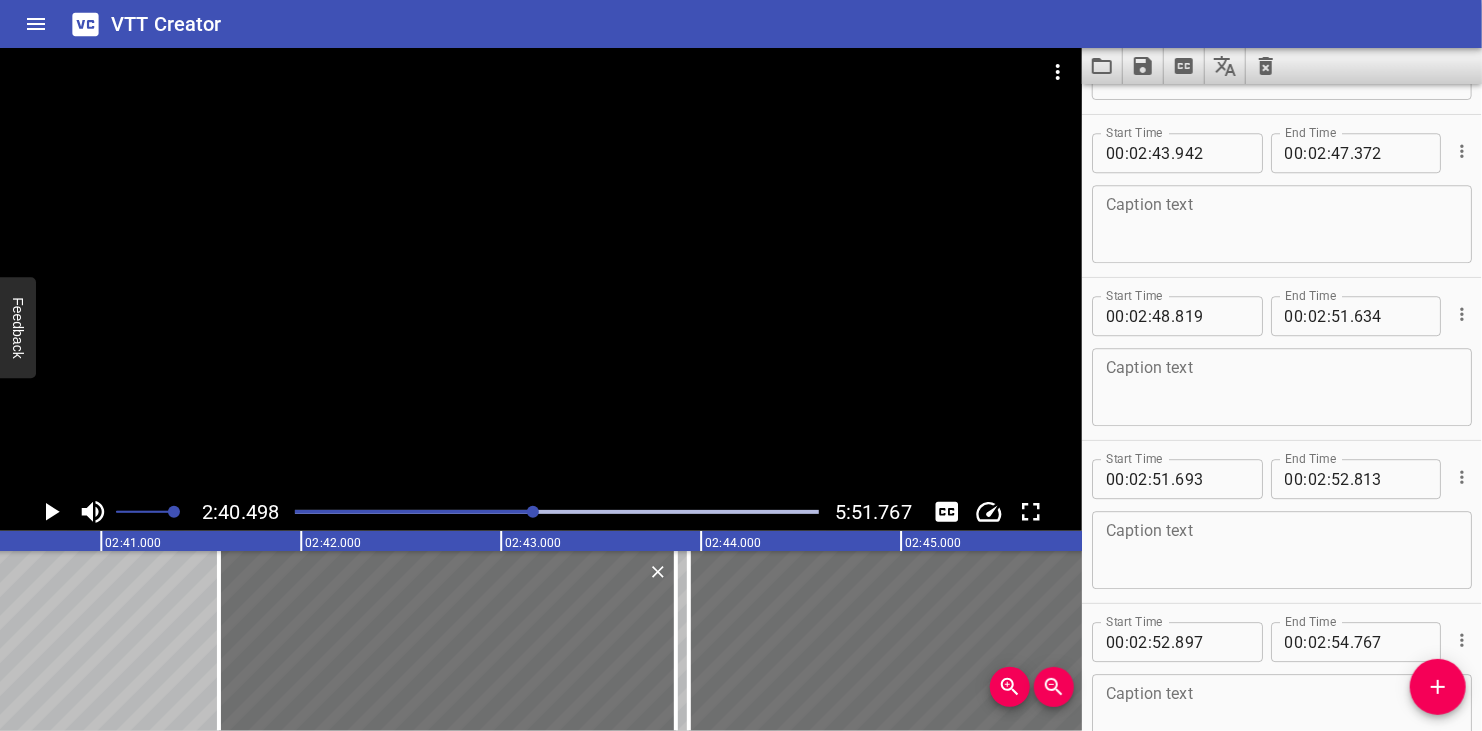 type on "telah pun muncul di bahagian section" 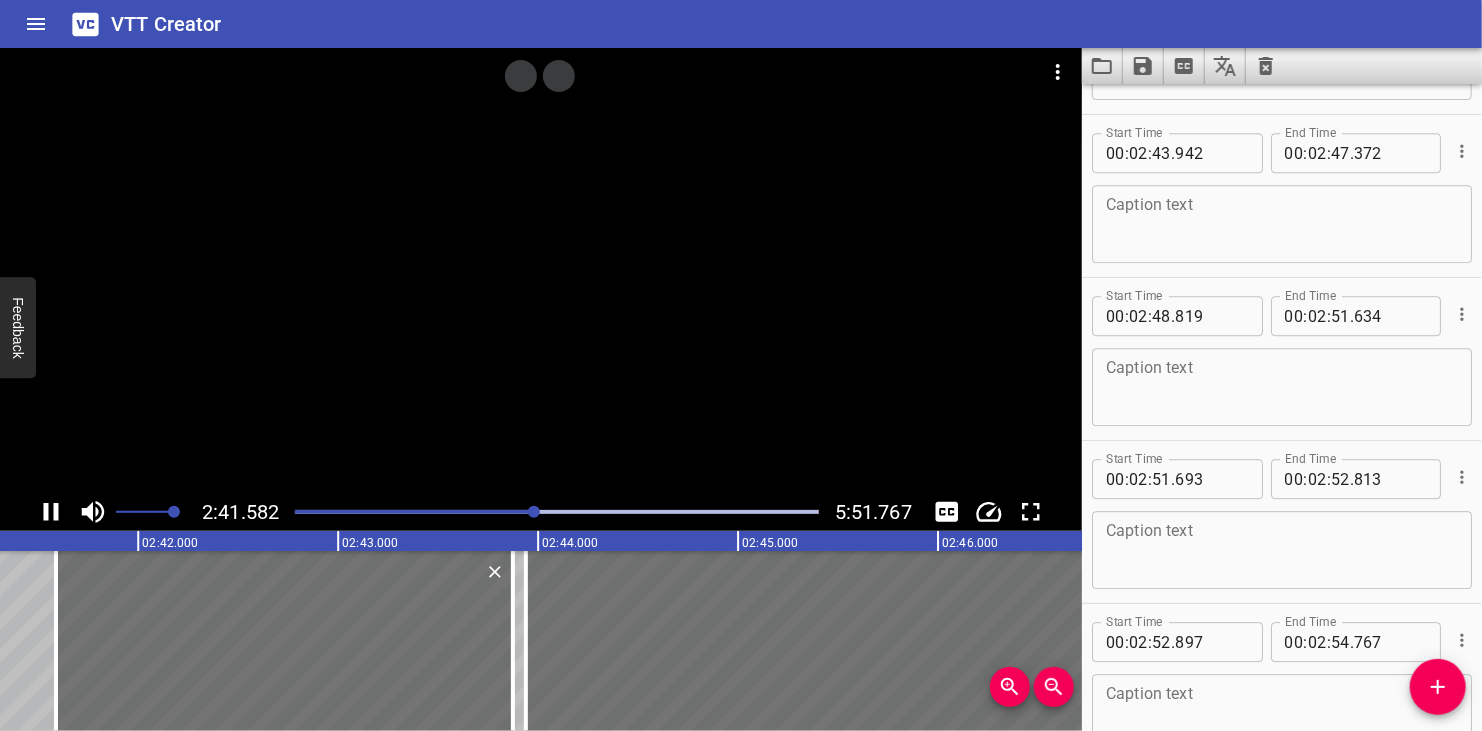 scroll, scrollTop: 0, scrollLeft: 32316, axis: horizontal 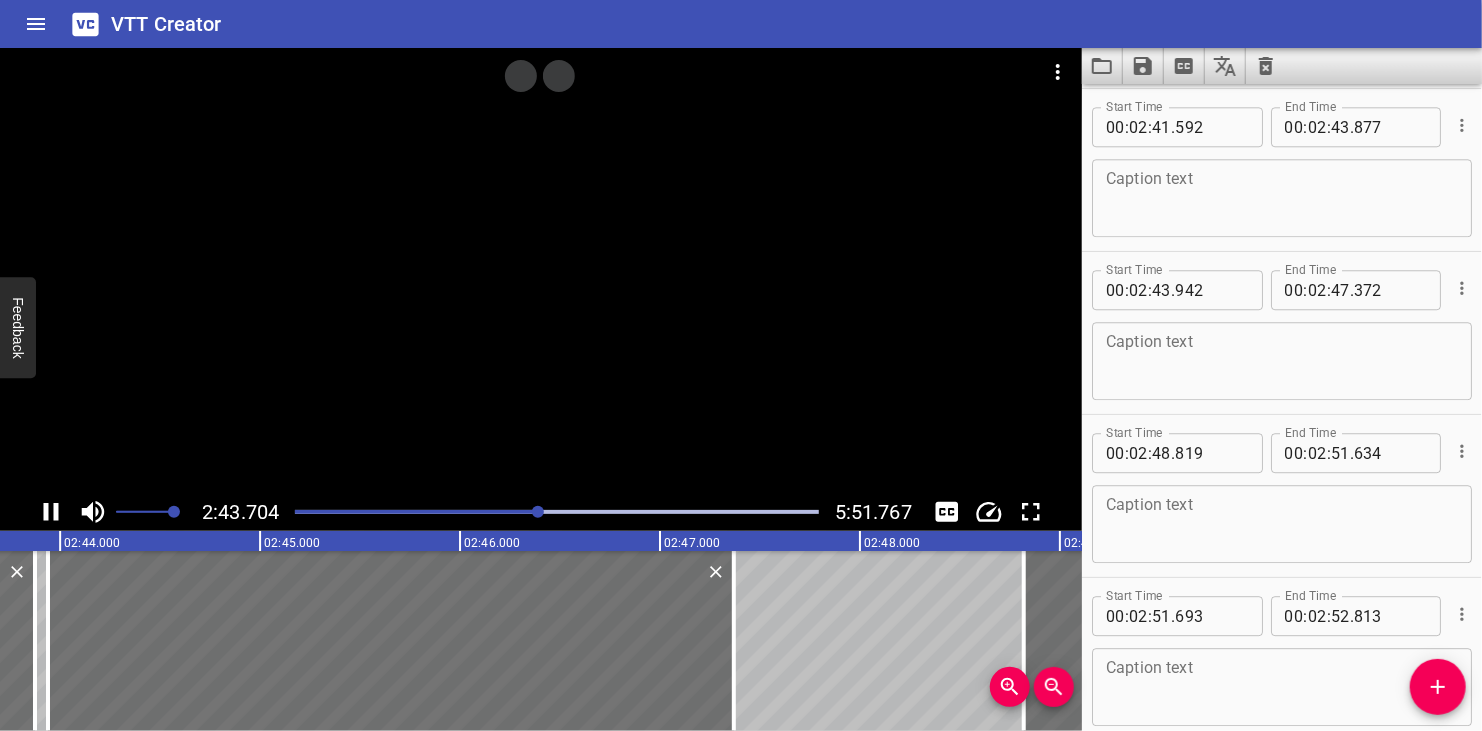 drag, startPoint x: 47, startPoint y: 512, endPoint x: 272, endPoint y: 431, distance: 239.13594 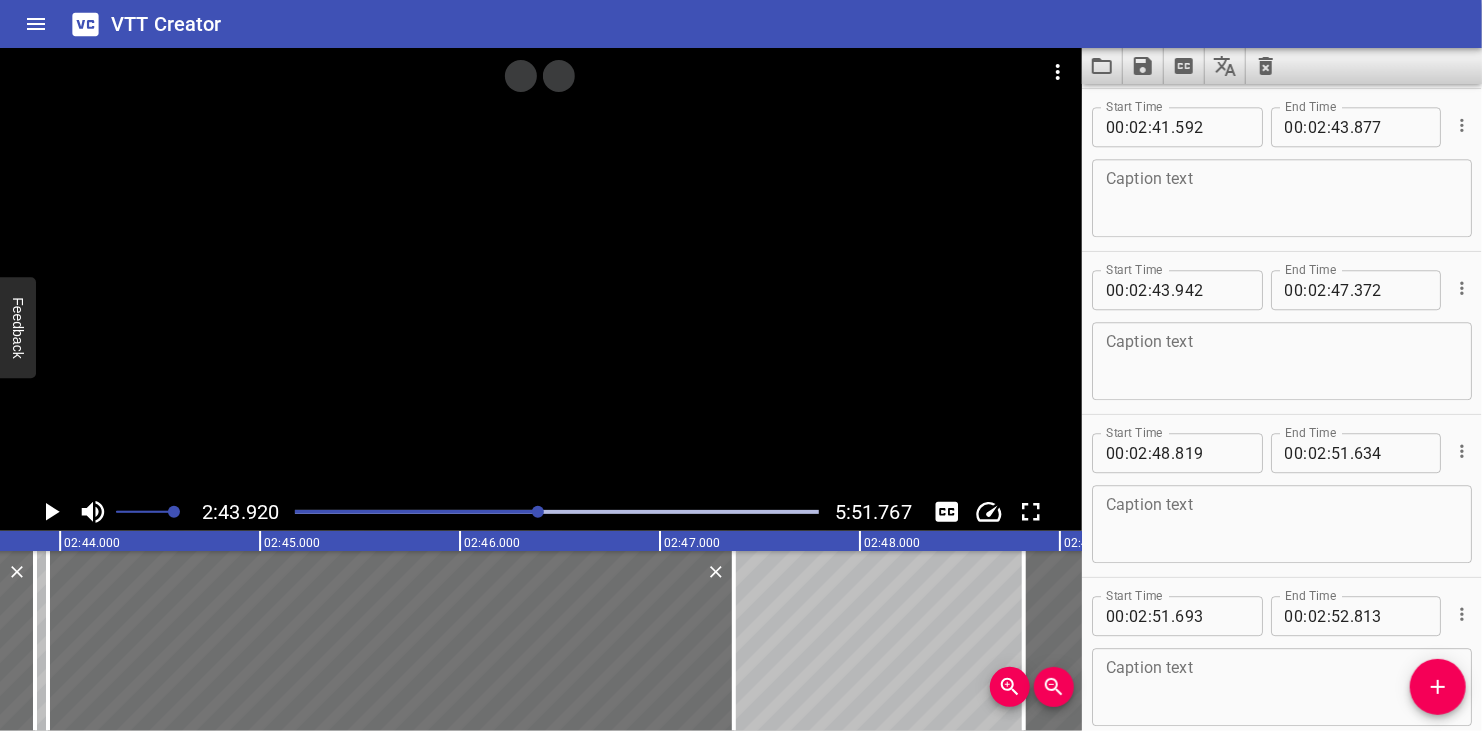 scroll, scrollTop: 0, scrollLeft: 32784, axis: horizontal 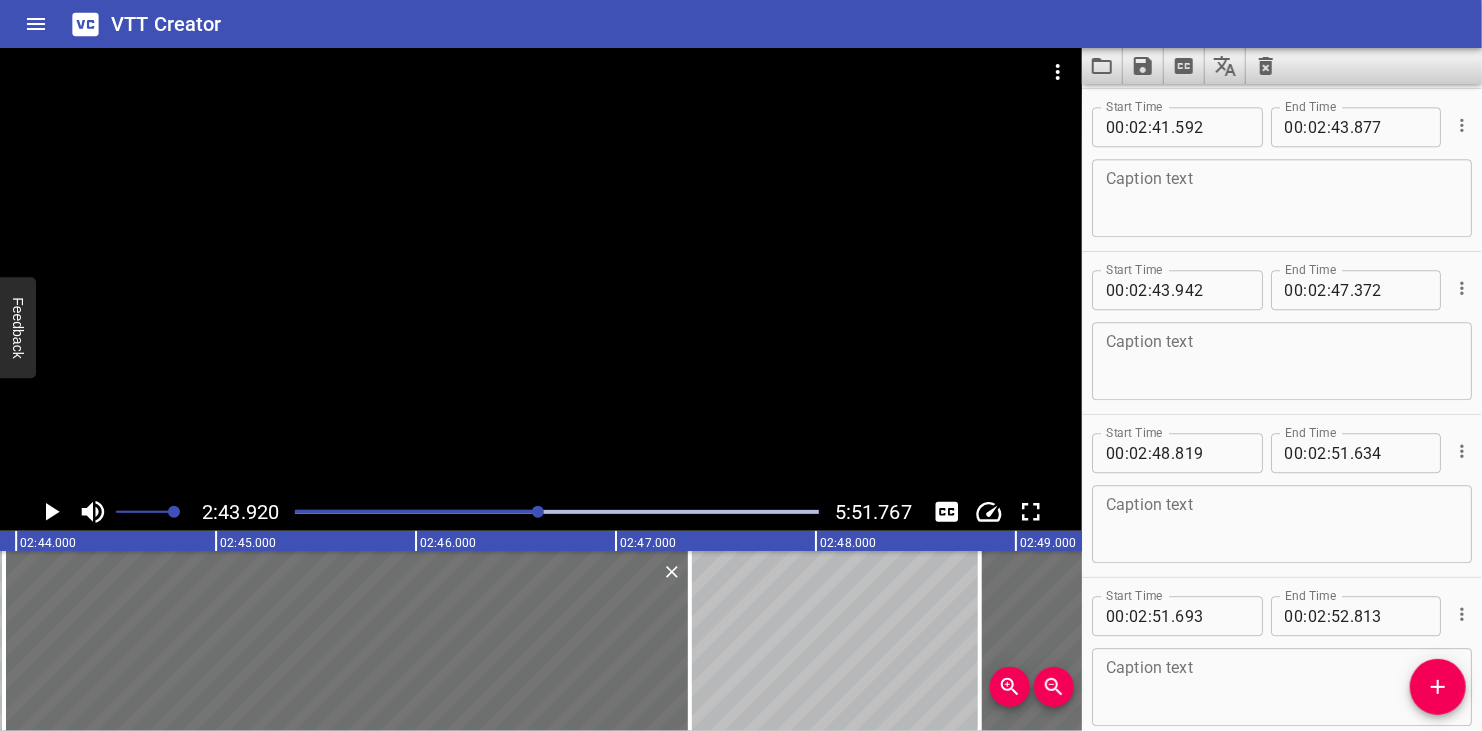 click at bounding box center [1282, 198] 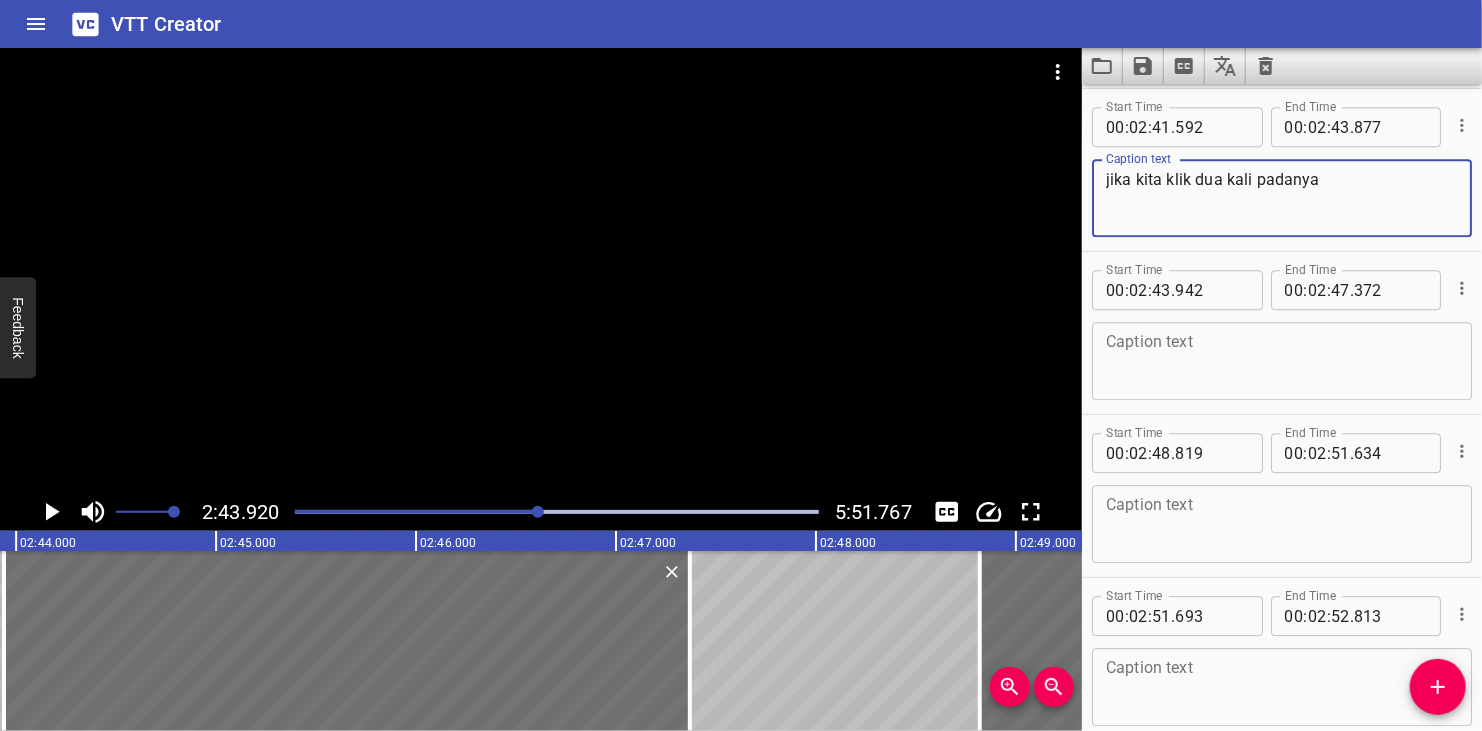 type on "jika kita klik dua kali padanya" 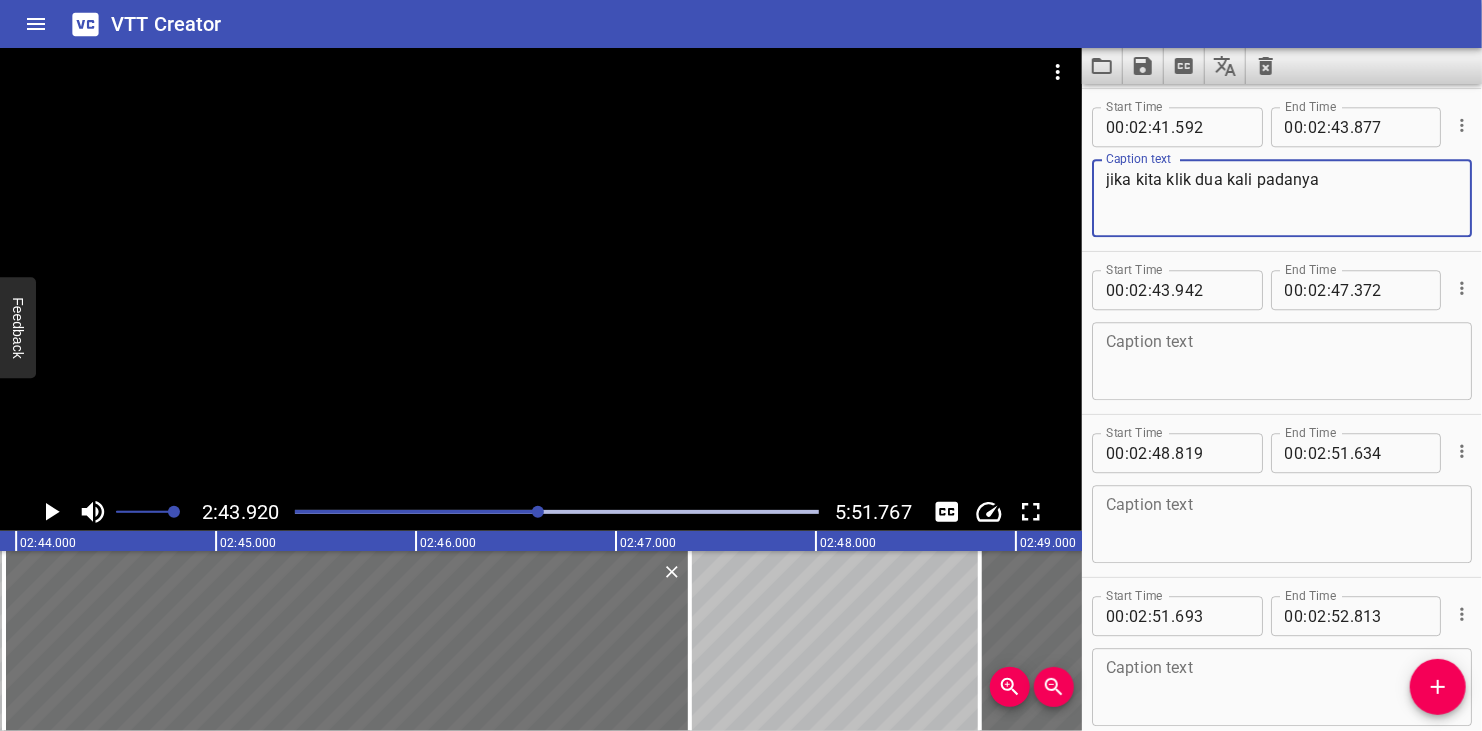 click at bounding box center [541, 270] 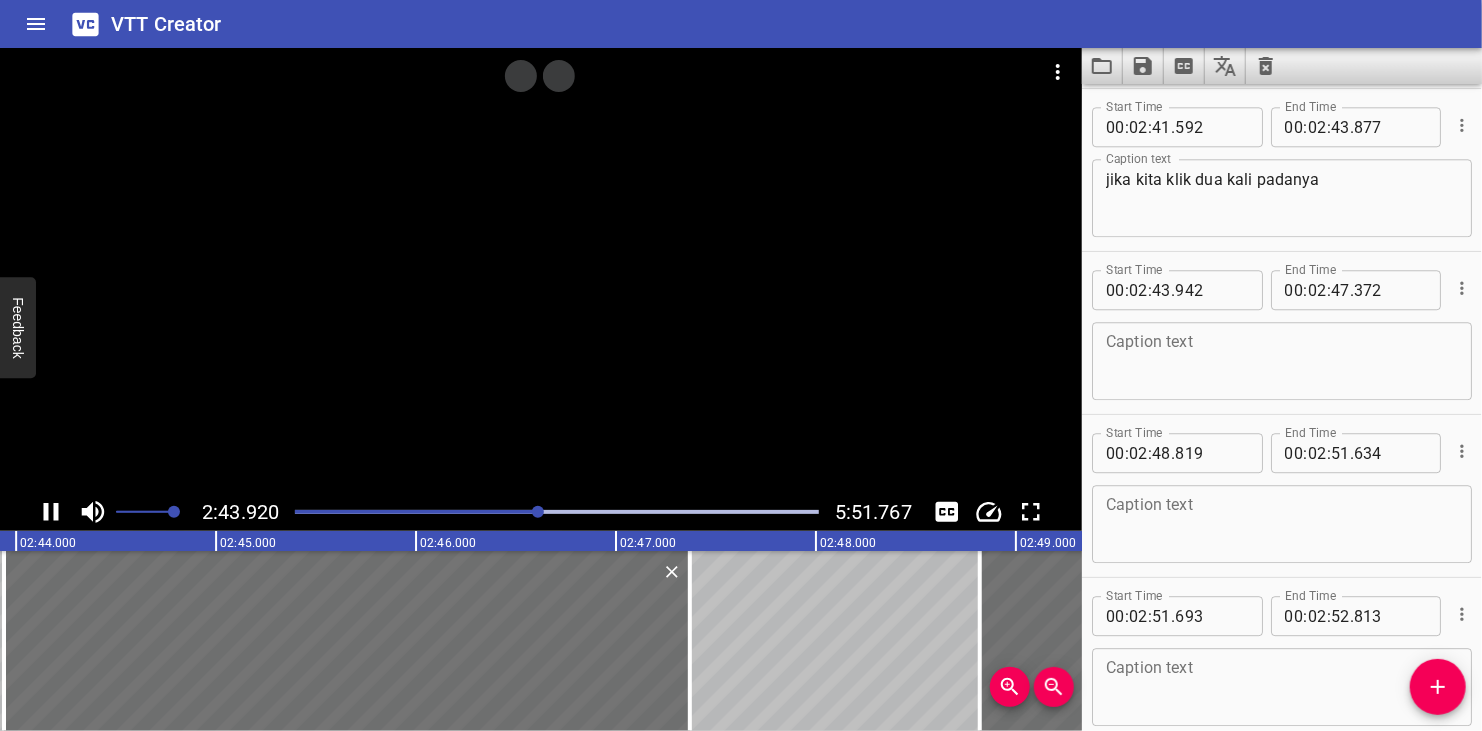 scroll, scrollTop: 6310, scrollLeft: 0, axis: vertical 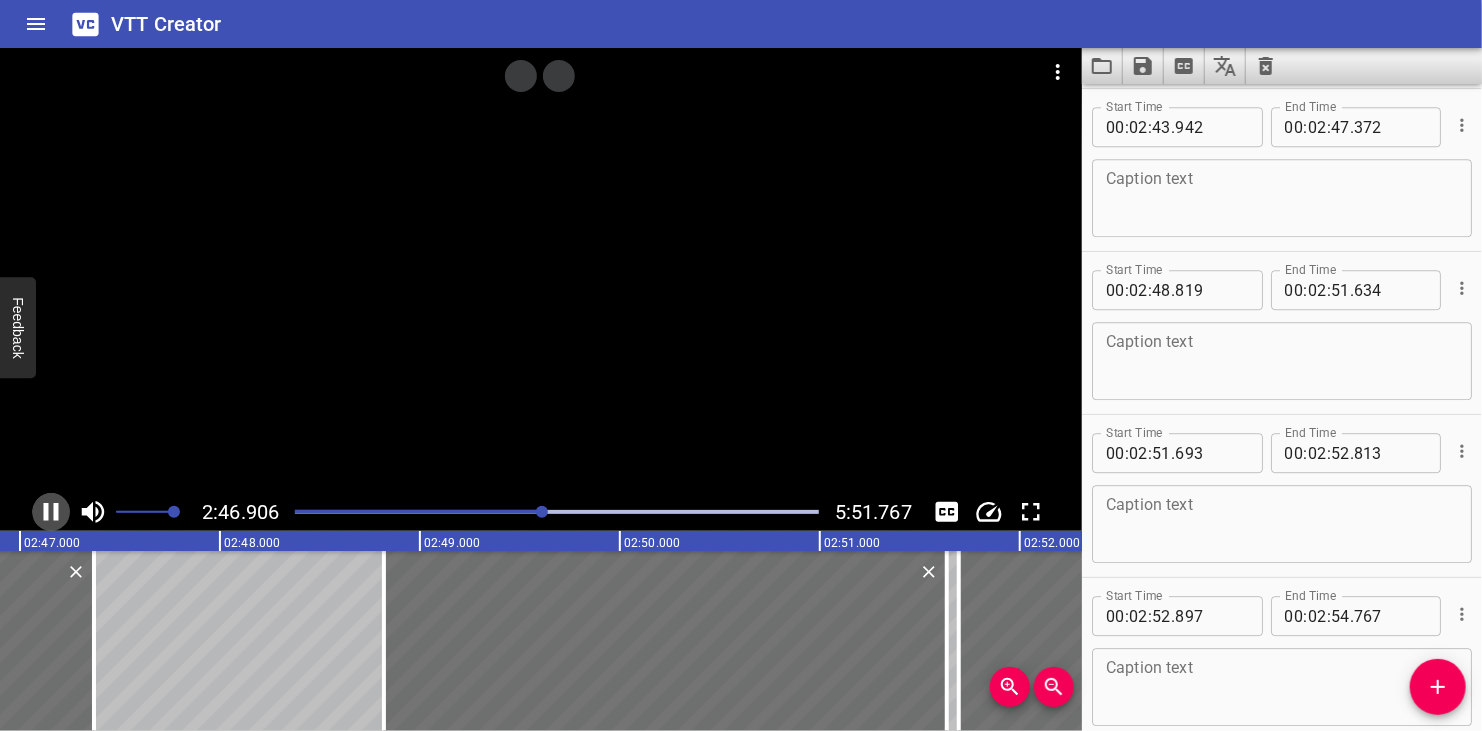 click 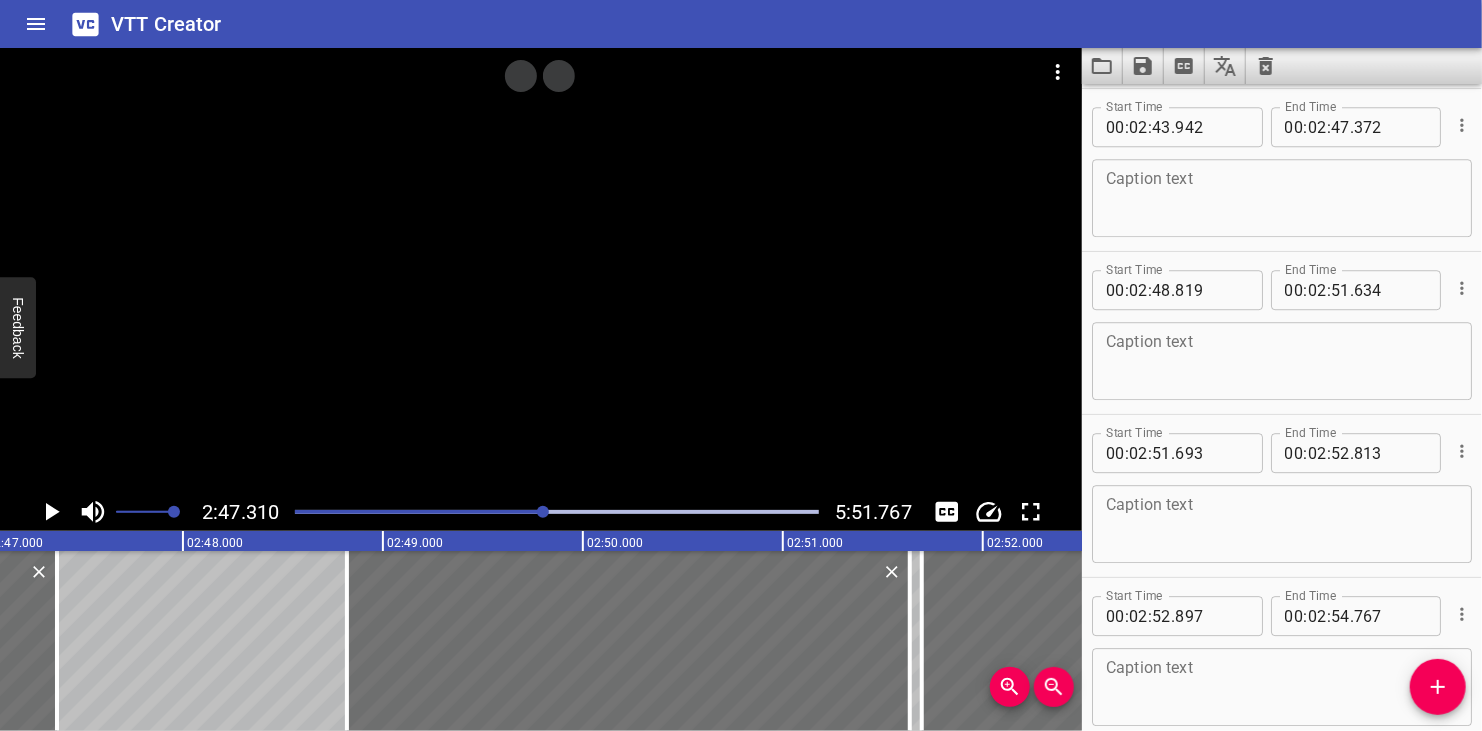 scroll, scrollTop: 0, scrollLeft: 33461, axis: horizontal 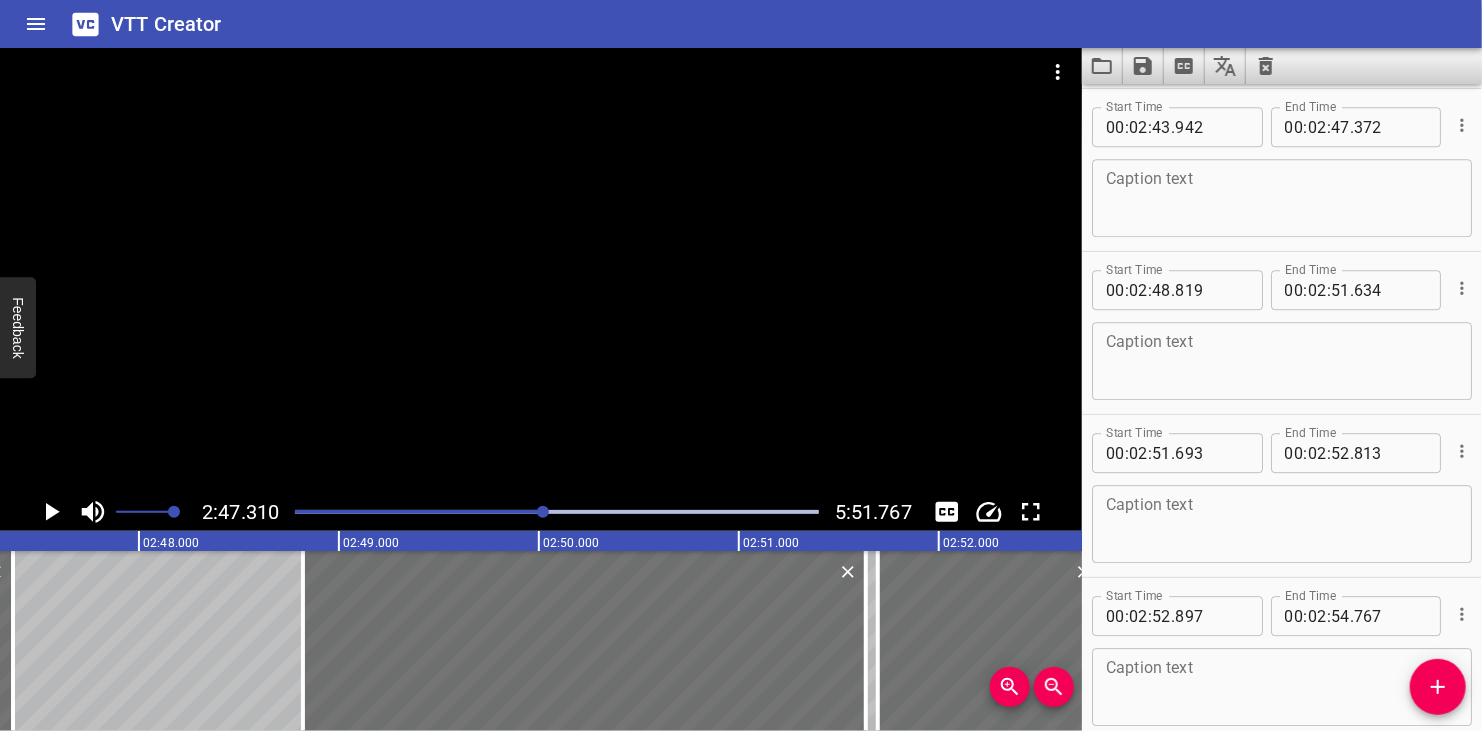 click at bounding box center (1282, 198) 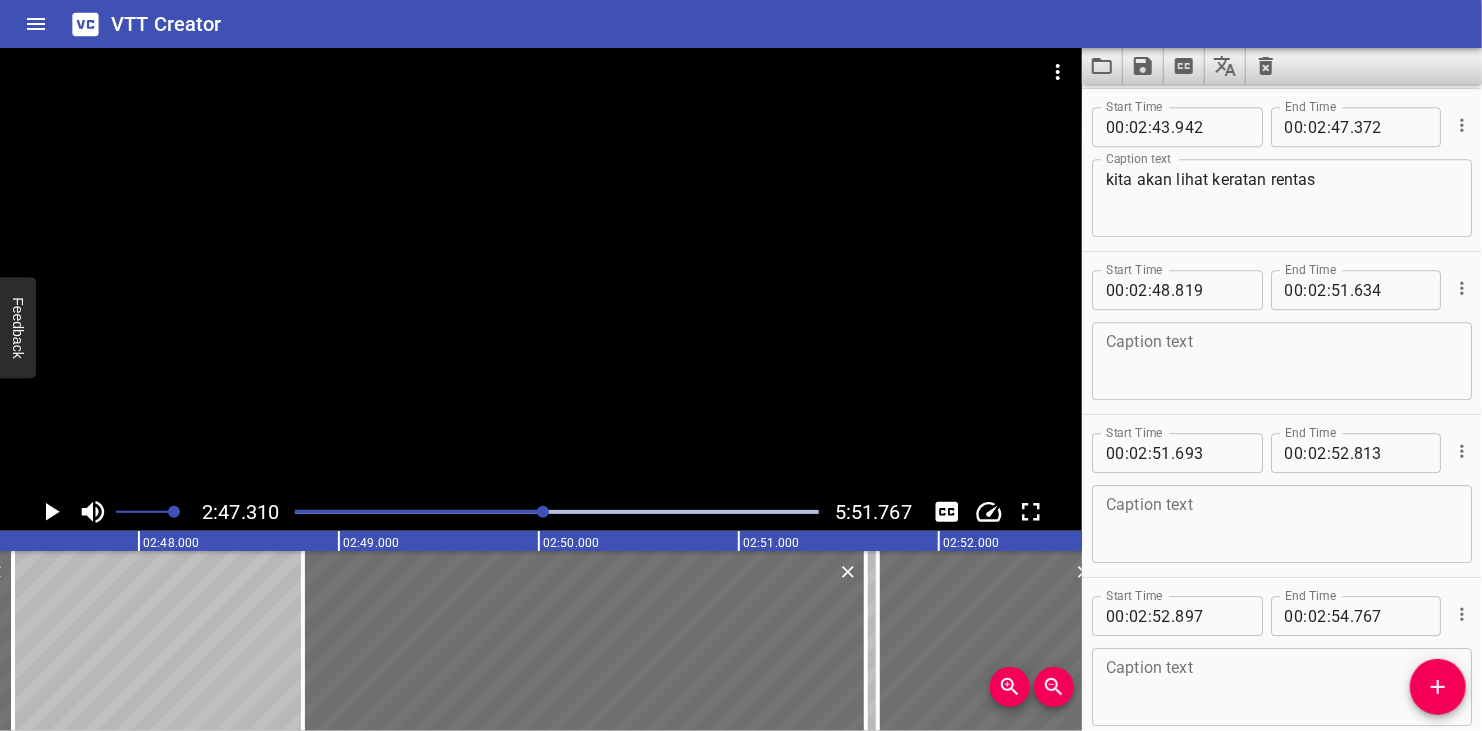 drag, startPoint x: 541, startPoint y: 517, endPoint x: 551, endPoint y: 503, distance: 17.20465 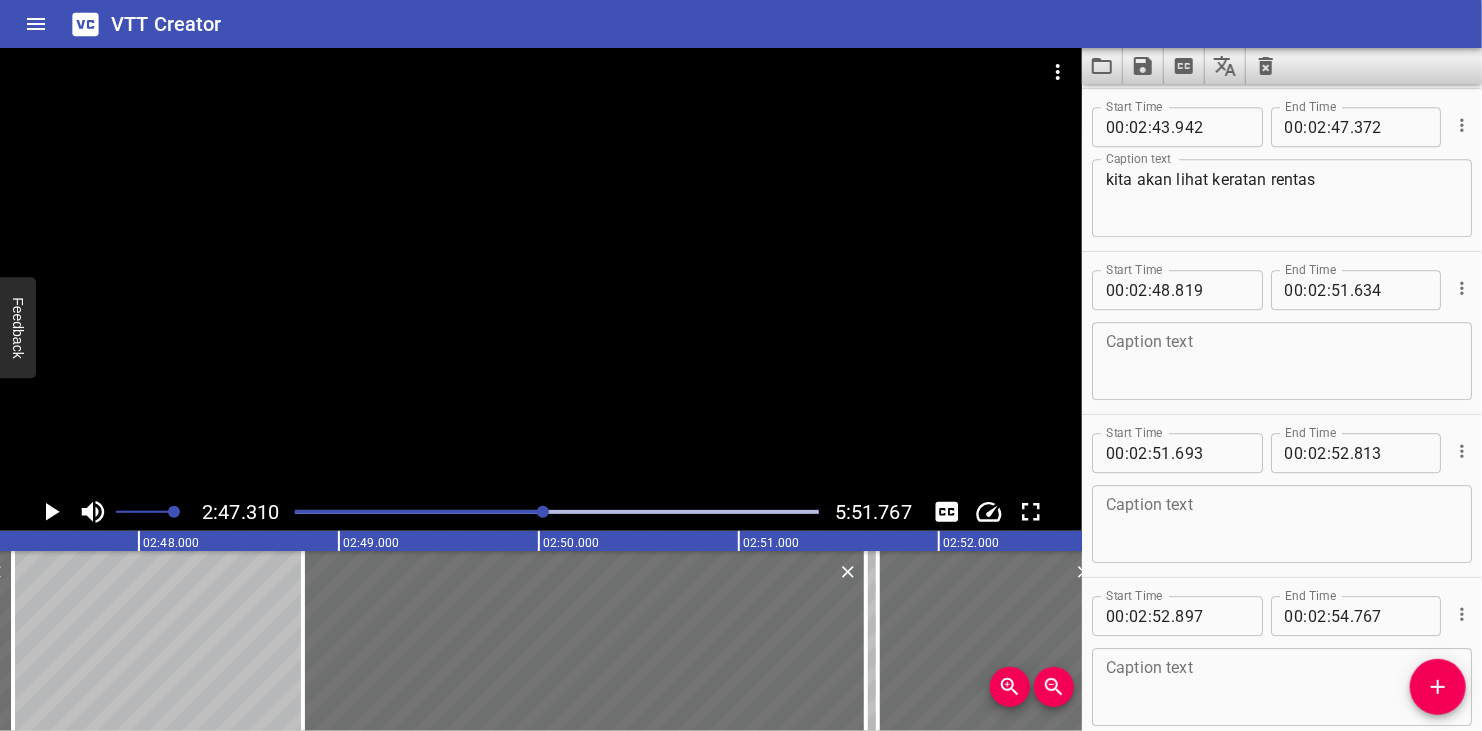 click at bounding box center [543, 512] 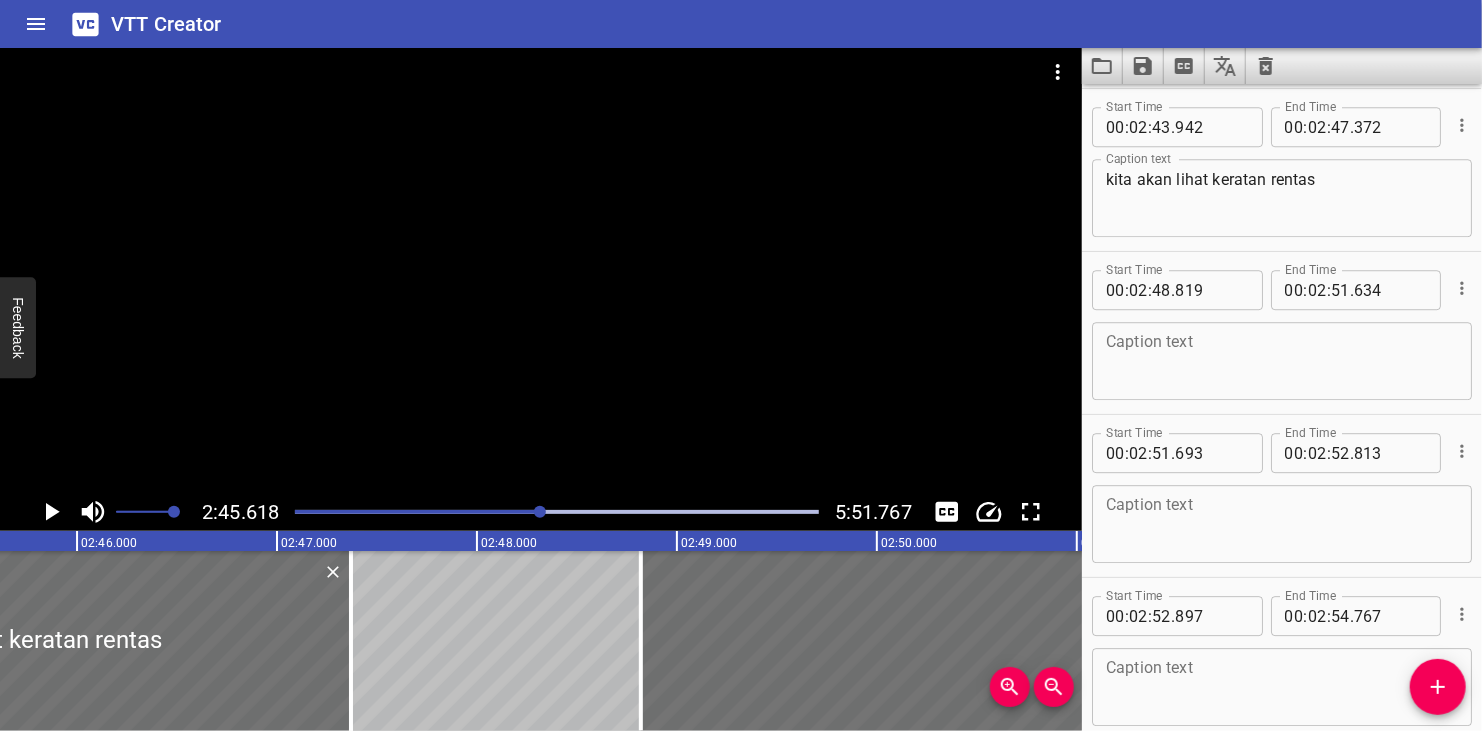 click at bounding box center (541, 270) 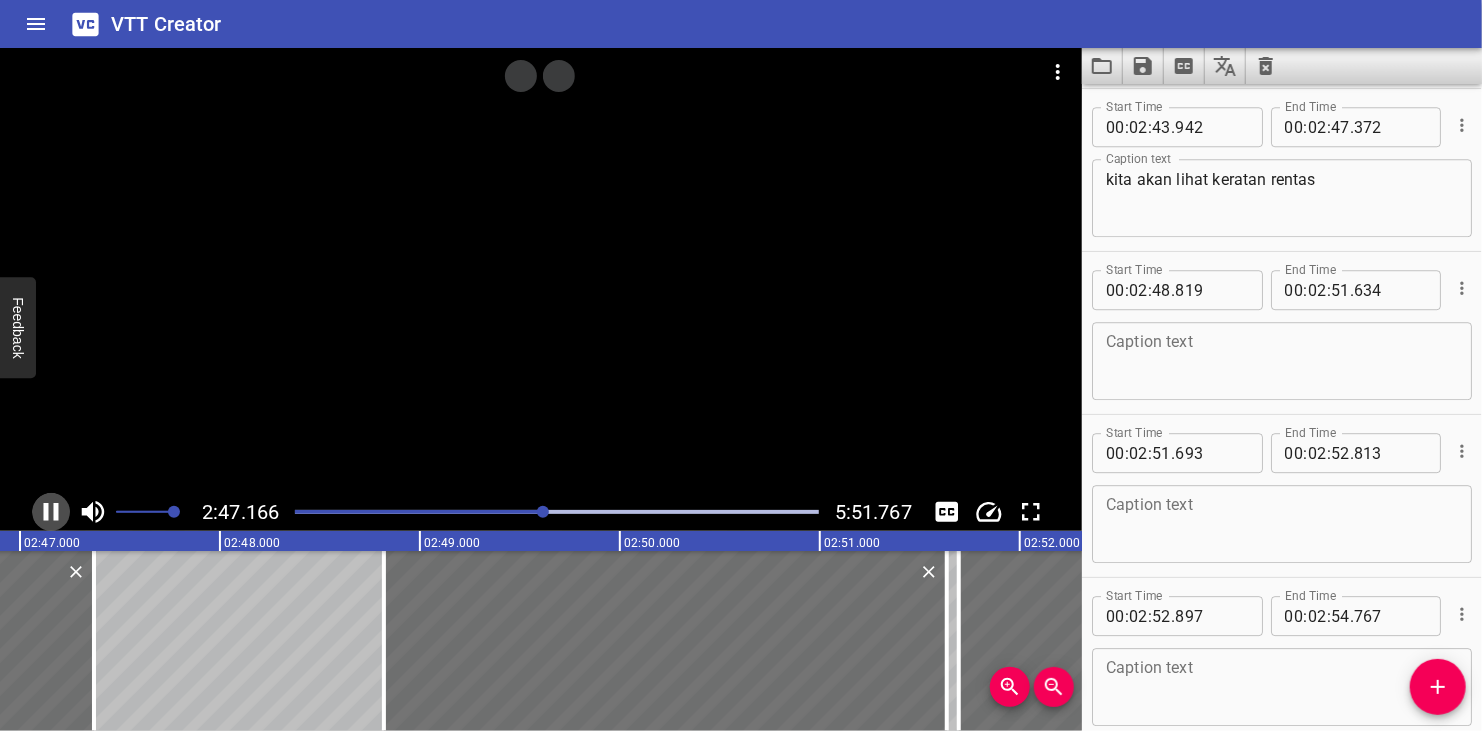 click 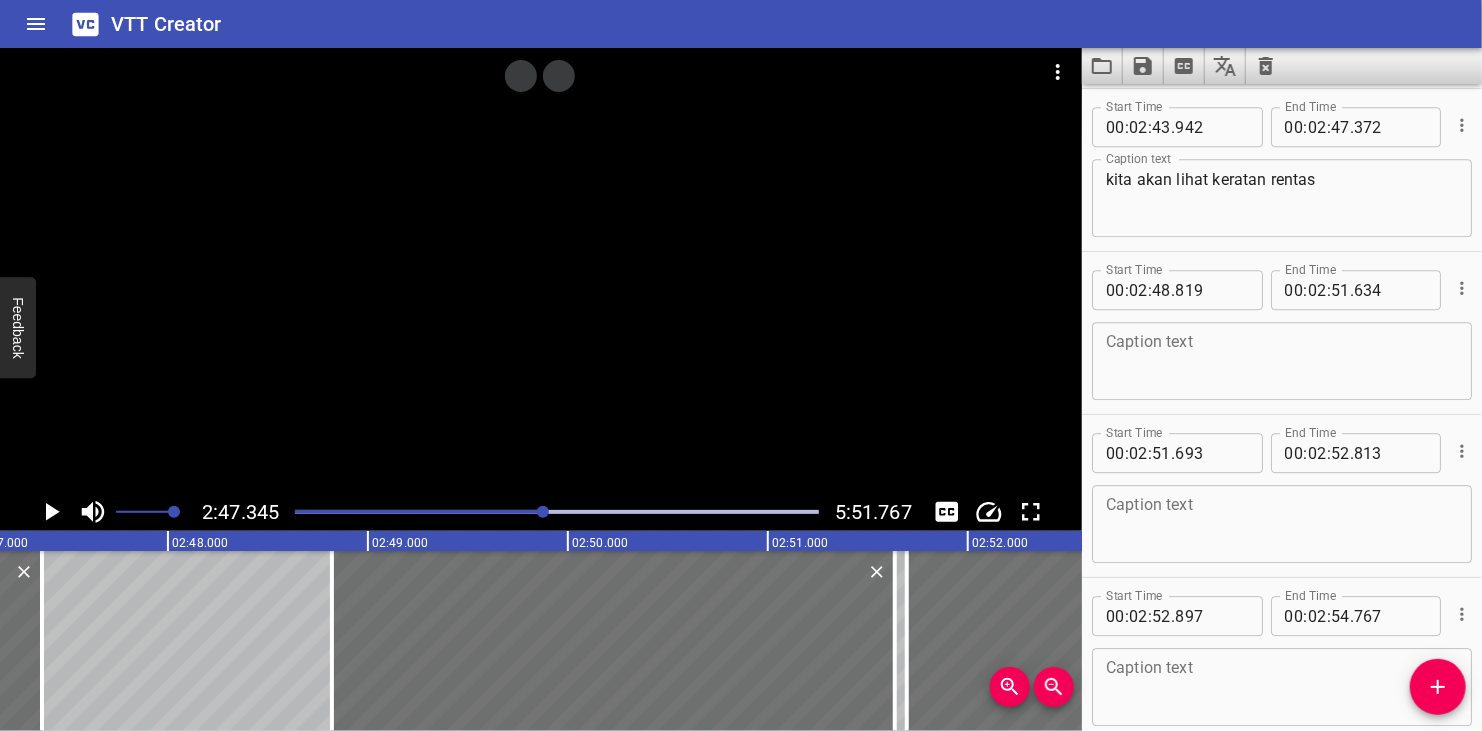 scroll, scrollTop: 0, scrollLeft: 33468, axis: horizontal 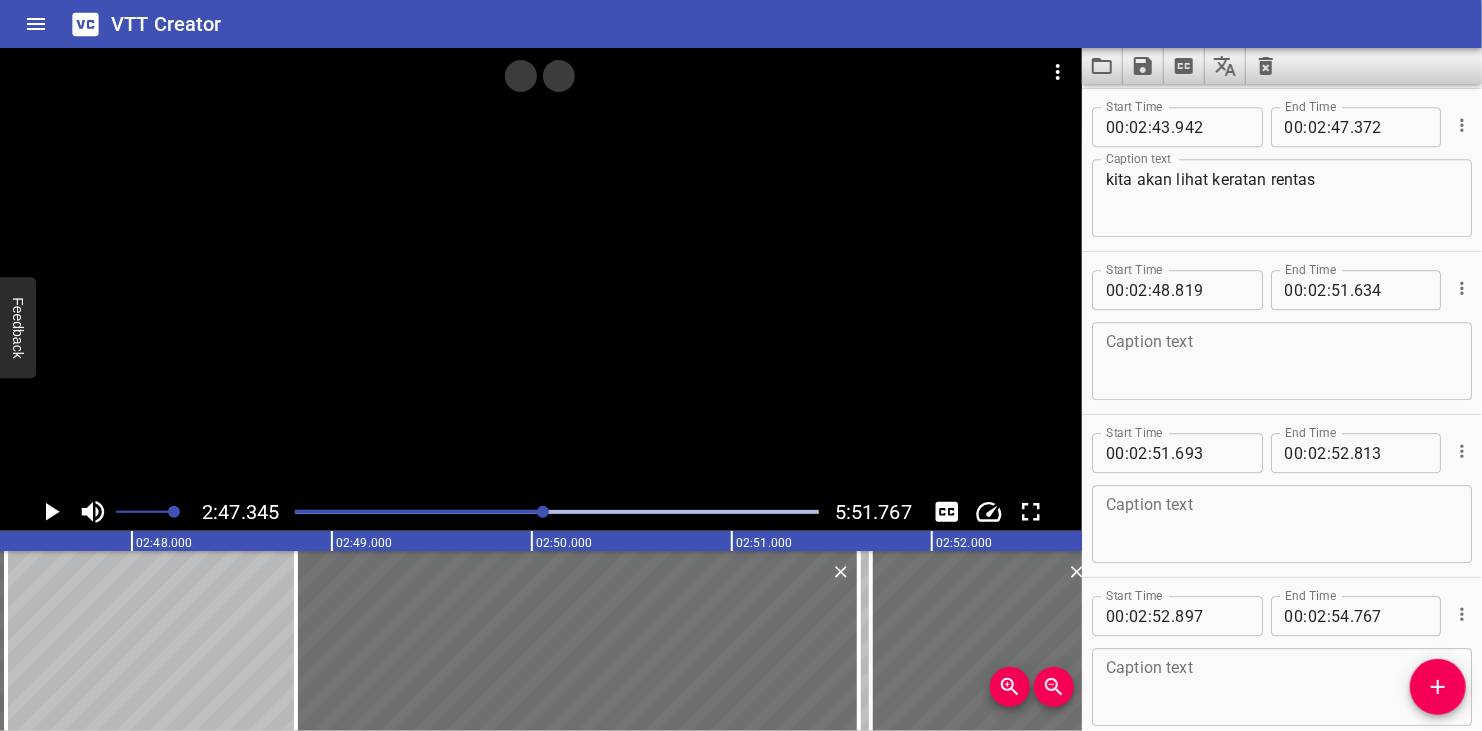 click on "kita akan lihat keratan rentas Caption text" at bounding box center (1282, 198) 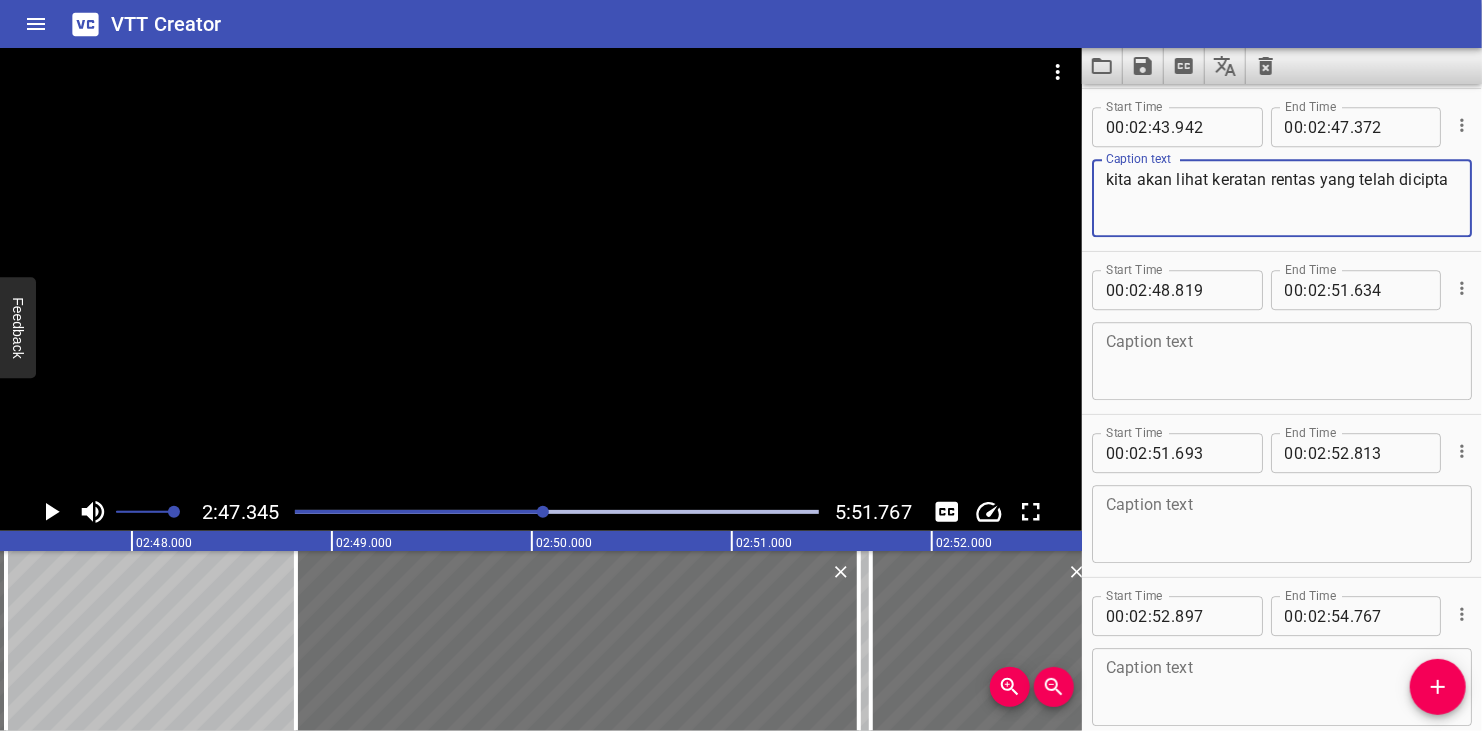 type on "kita akan lihat keratan rentas yang telah dicipta" 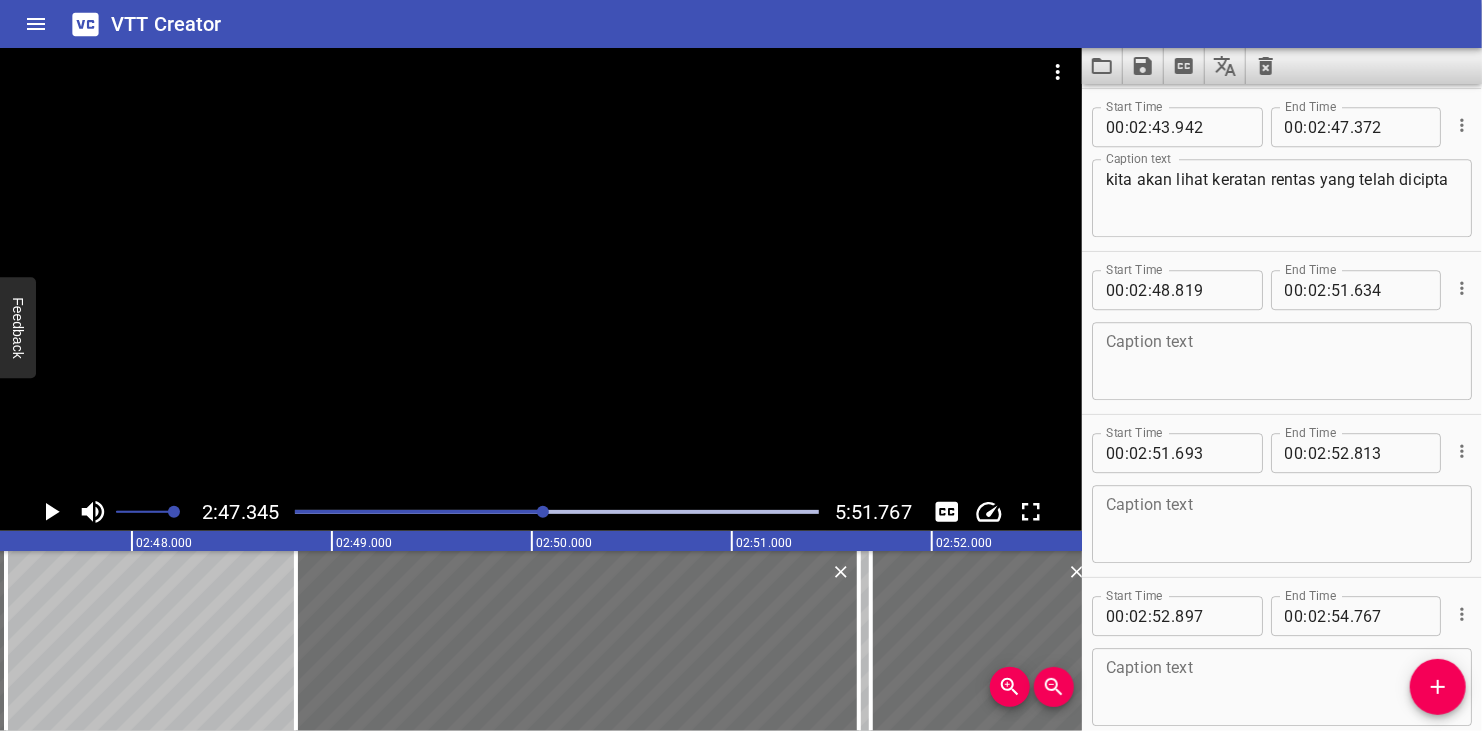 click at bounding box center (541, 270) 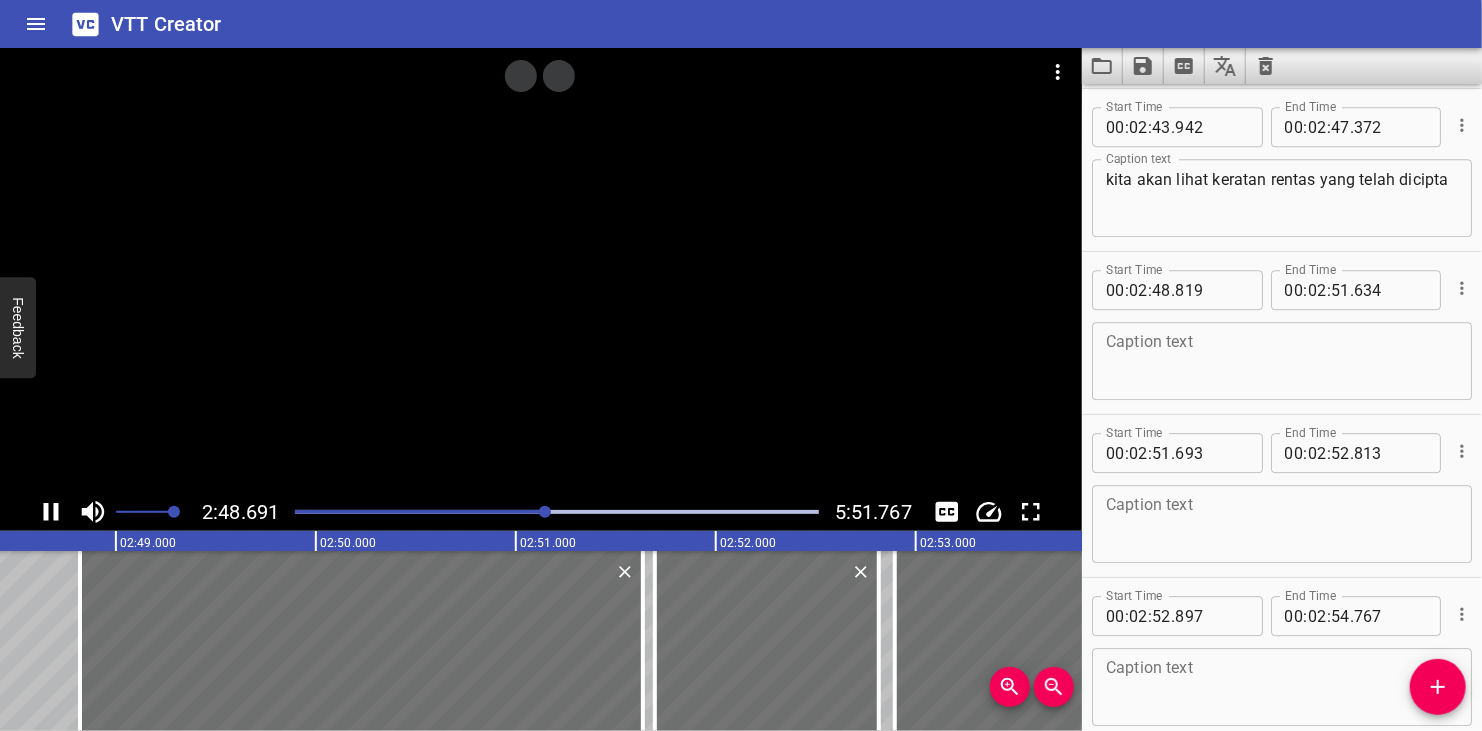 scroll, scrollTop: 0, scrollLeft: 33737, axis: horizontal 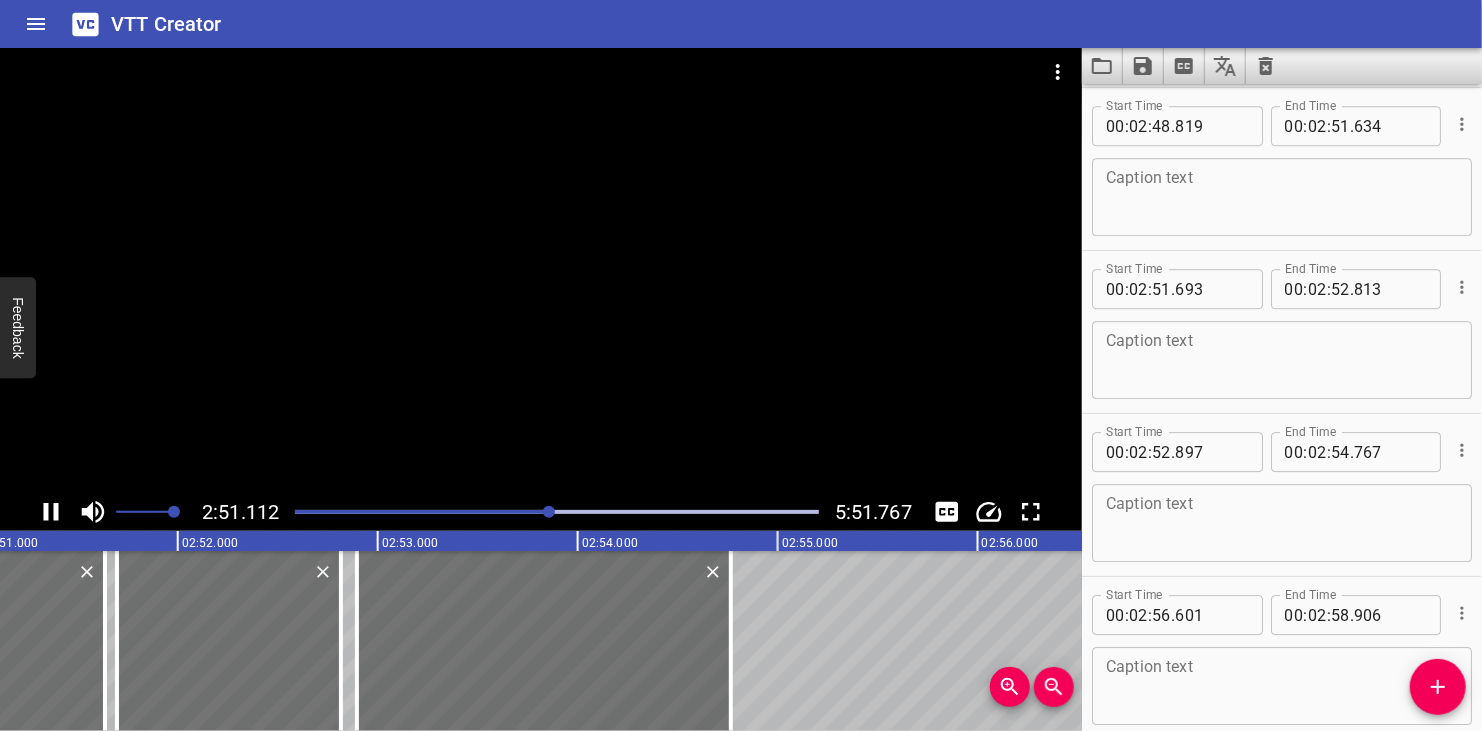 click 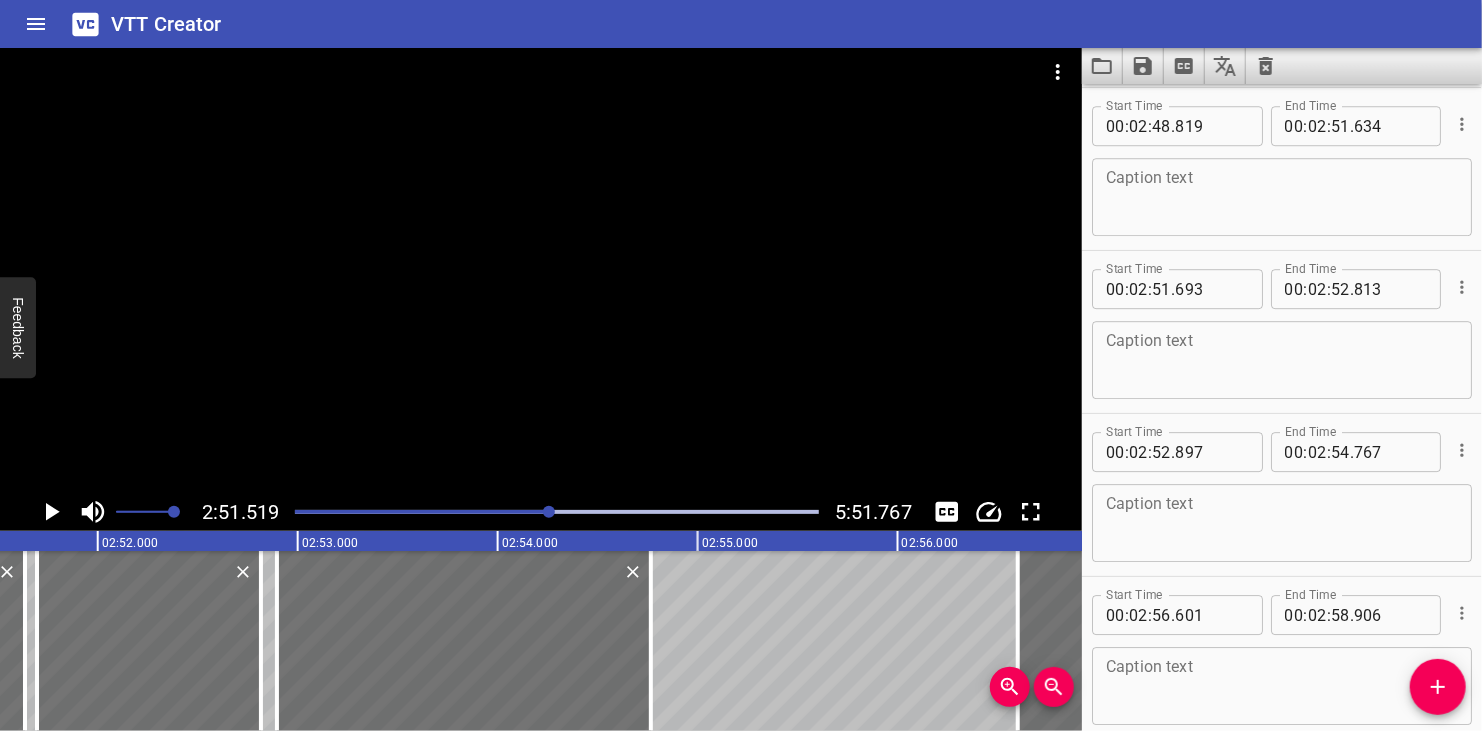 scroll, scrollTop: 0, scrollLeft: 34303, axis: horizontal 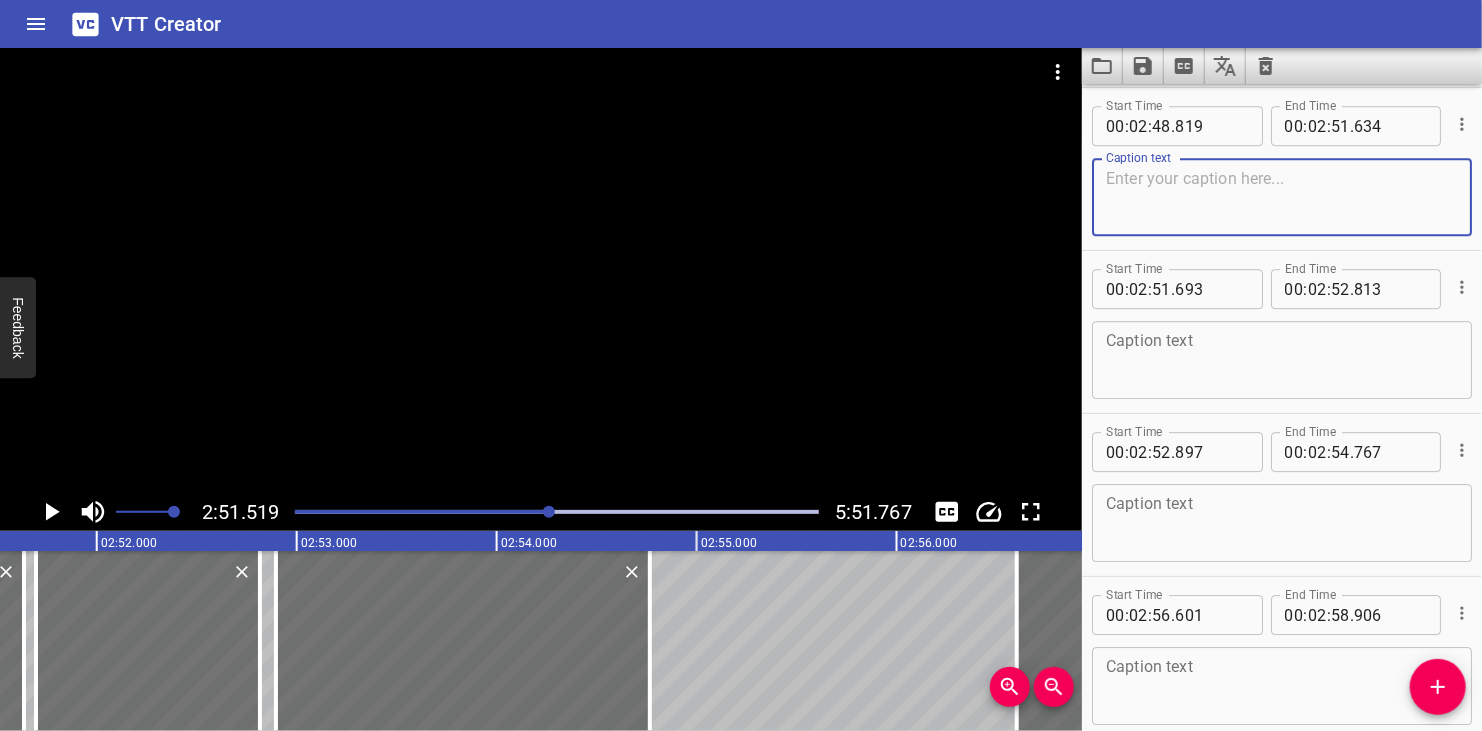 click at bounding box center [1282, 197] 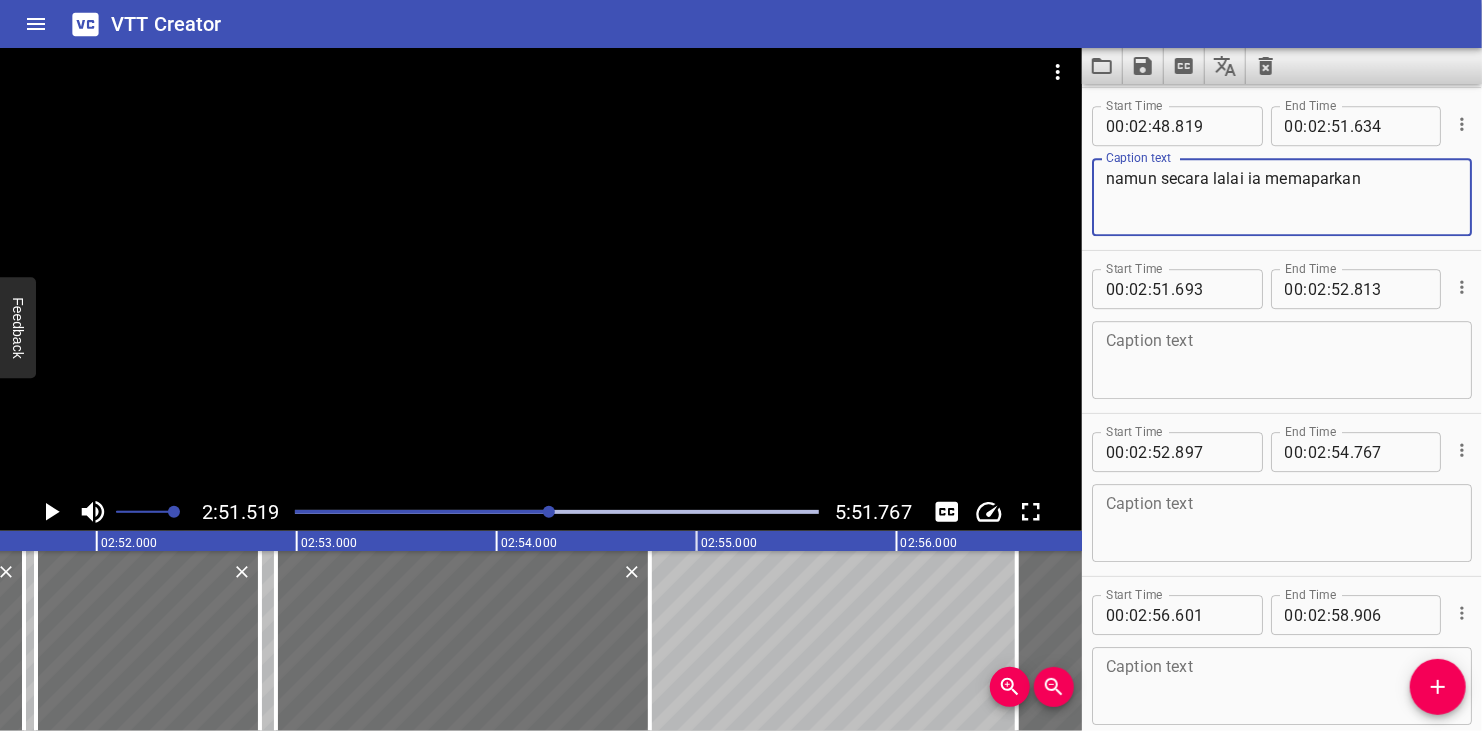 type on "namun secara lalai ia memaparkan" 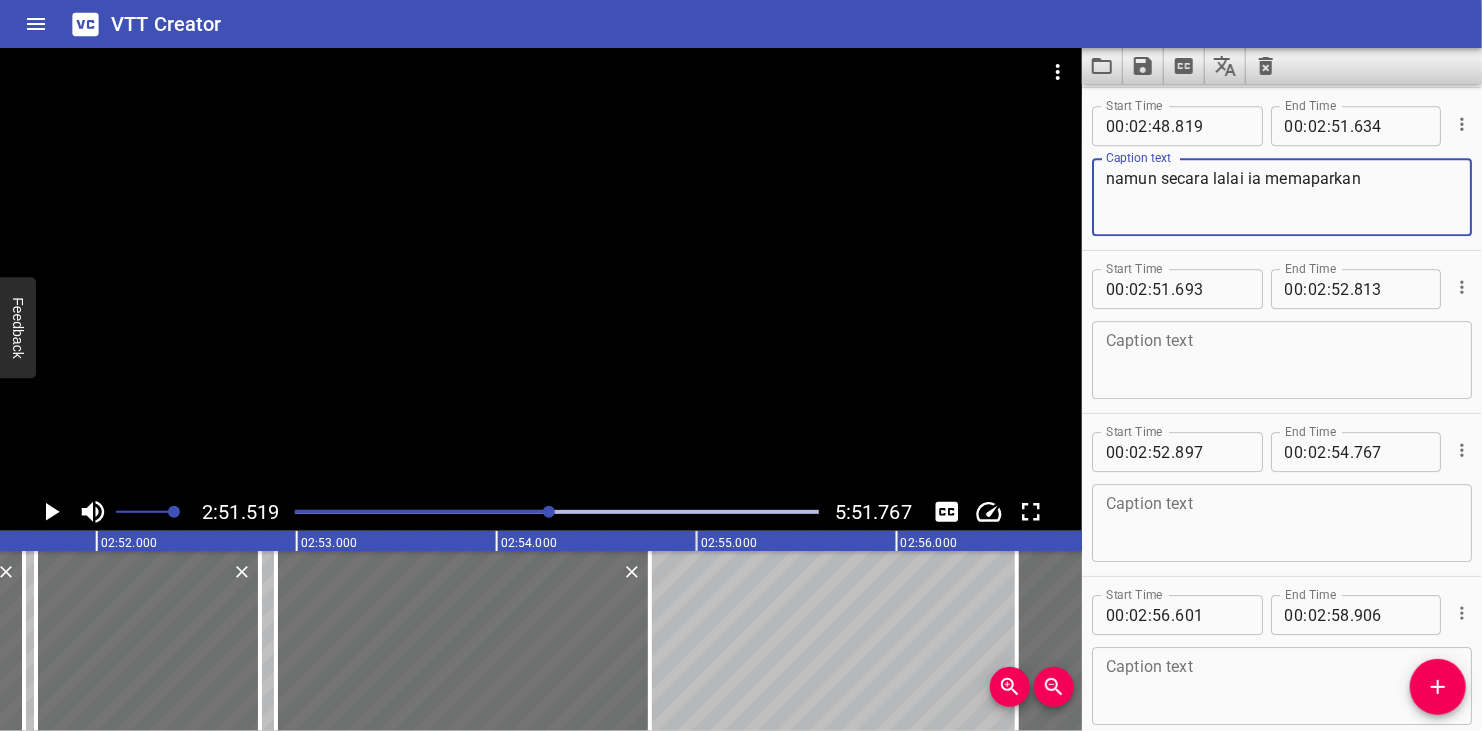 click at bounding box center [549, 512] 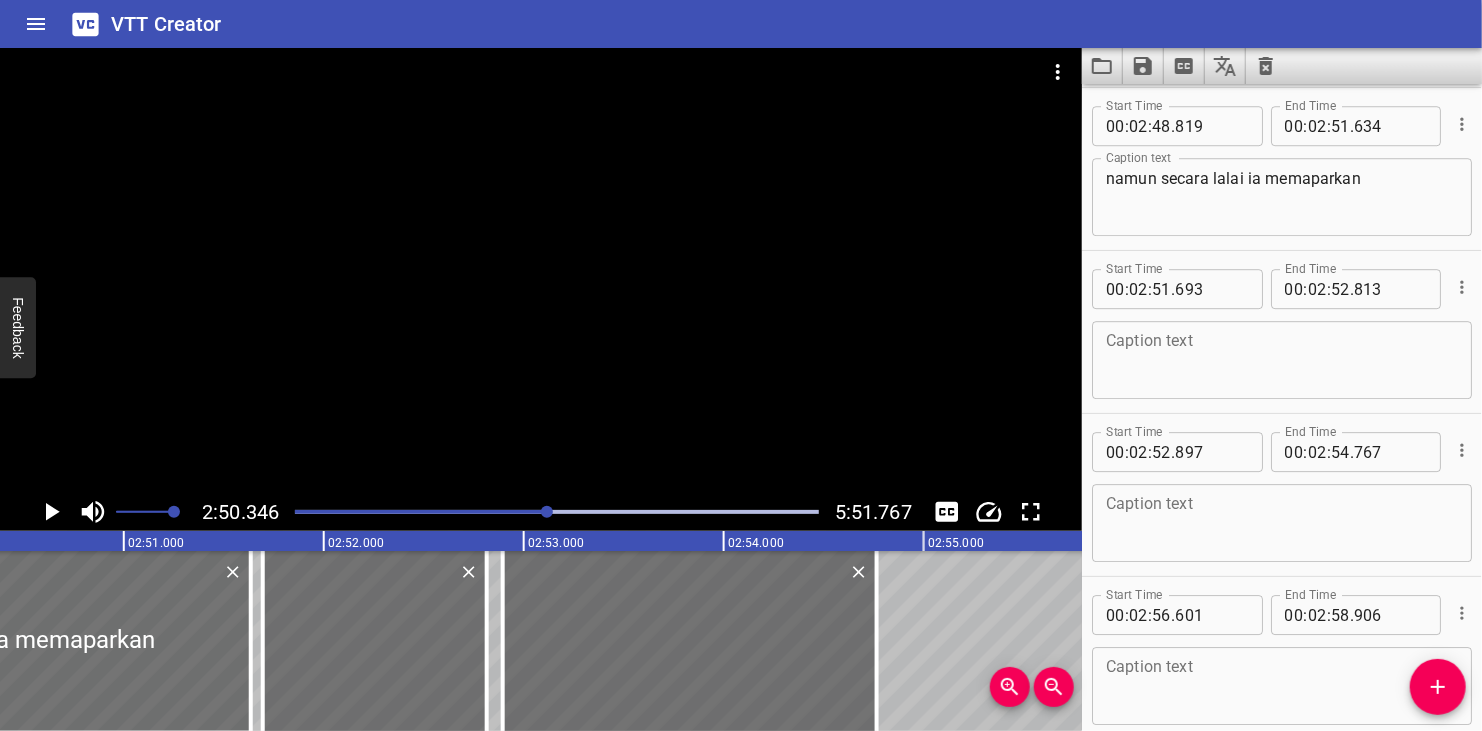 click at bounding box center (541, 270) 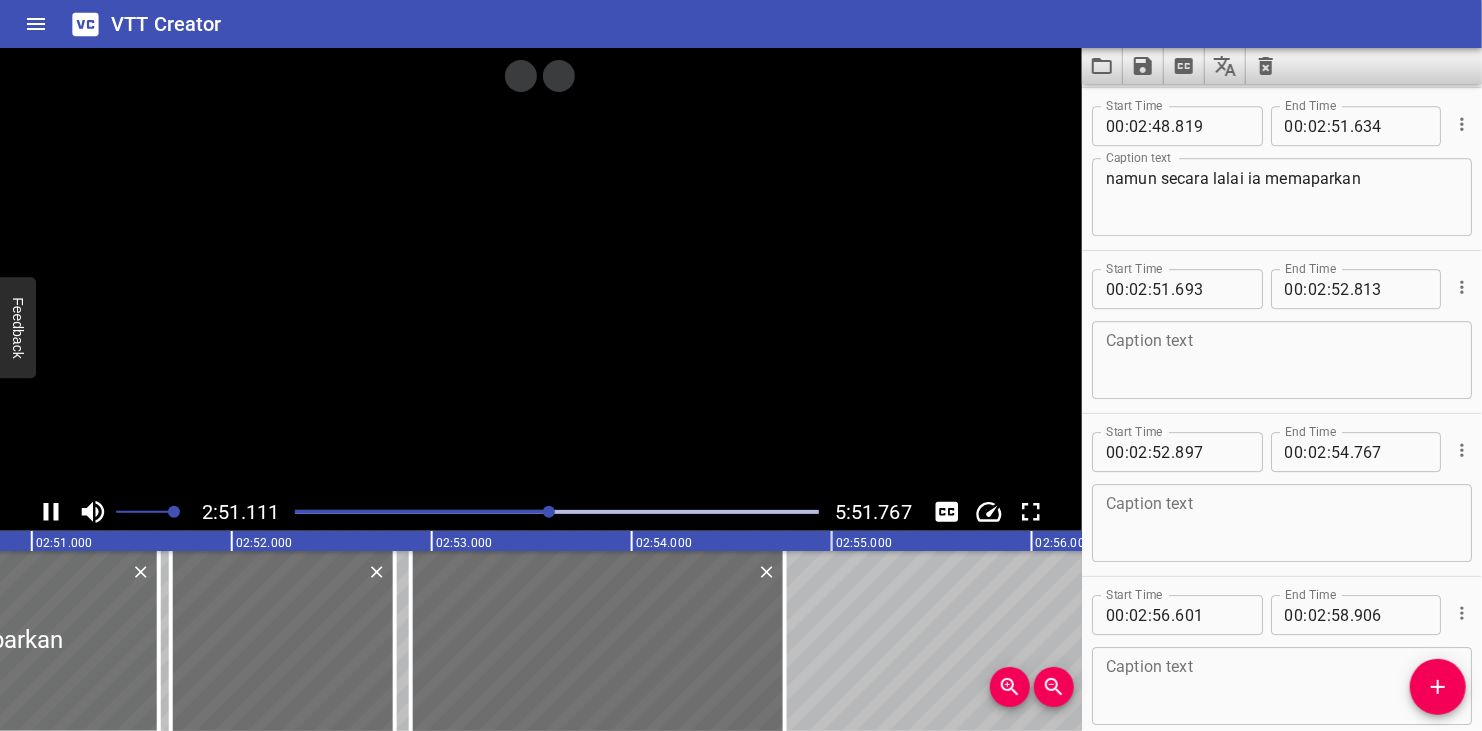 click at bounding box center [541, 270] 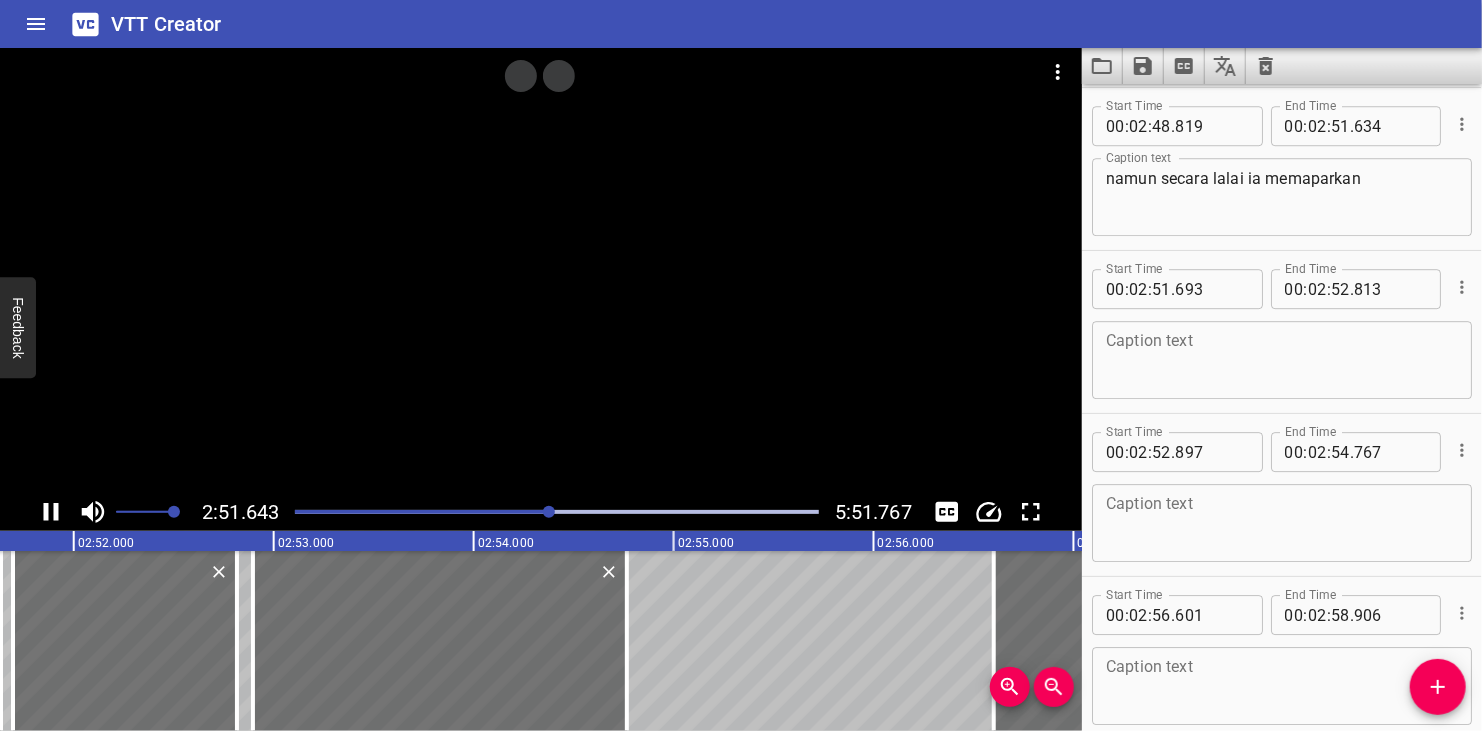 scroll, scrollTop: 0, scrollLeft: 34328, axis: horizontal 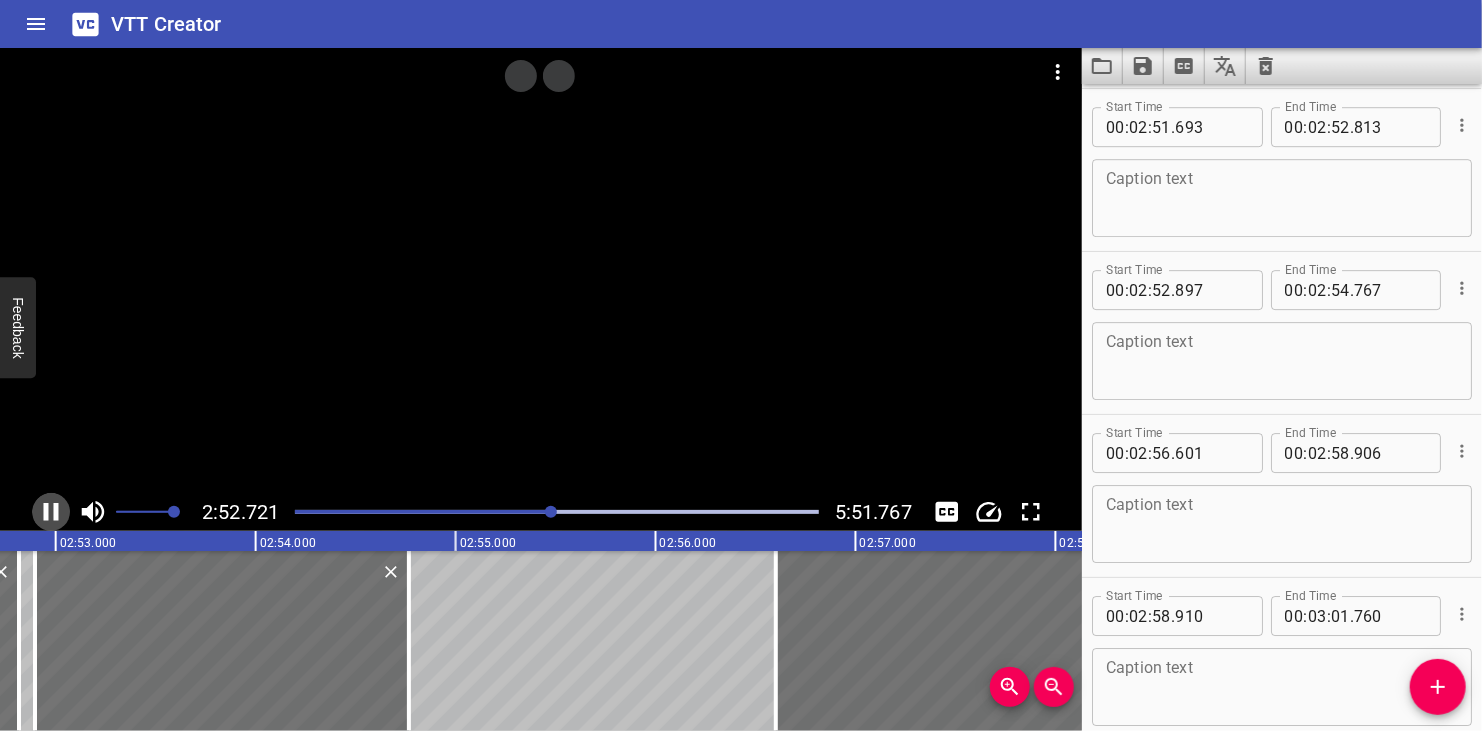 click 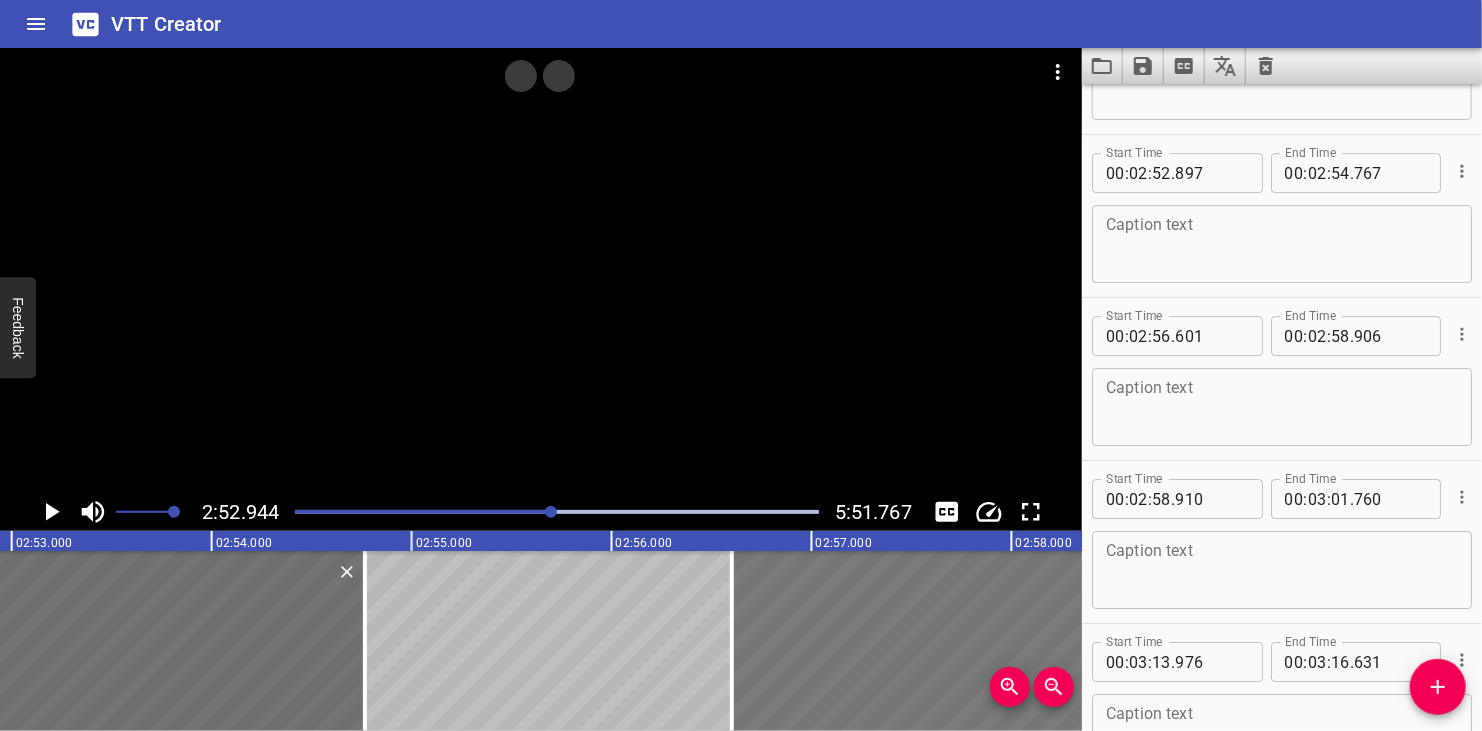 scroll, scrollTop: 6845, scrollLeft: 0, axis: vertical 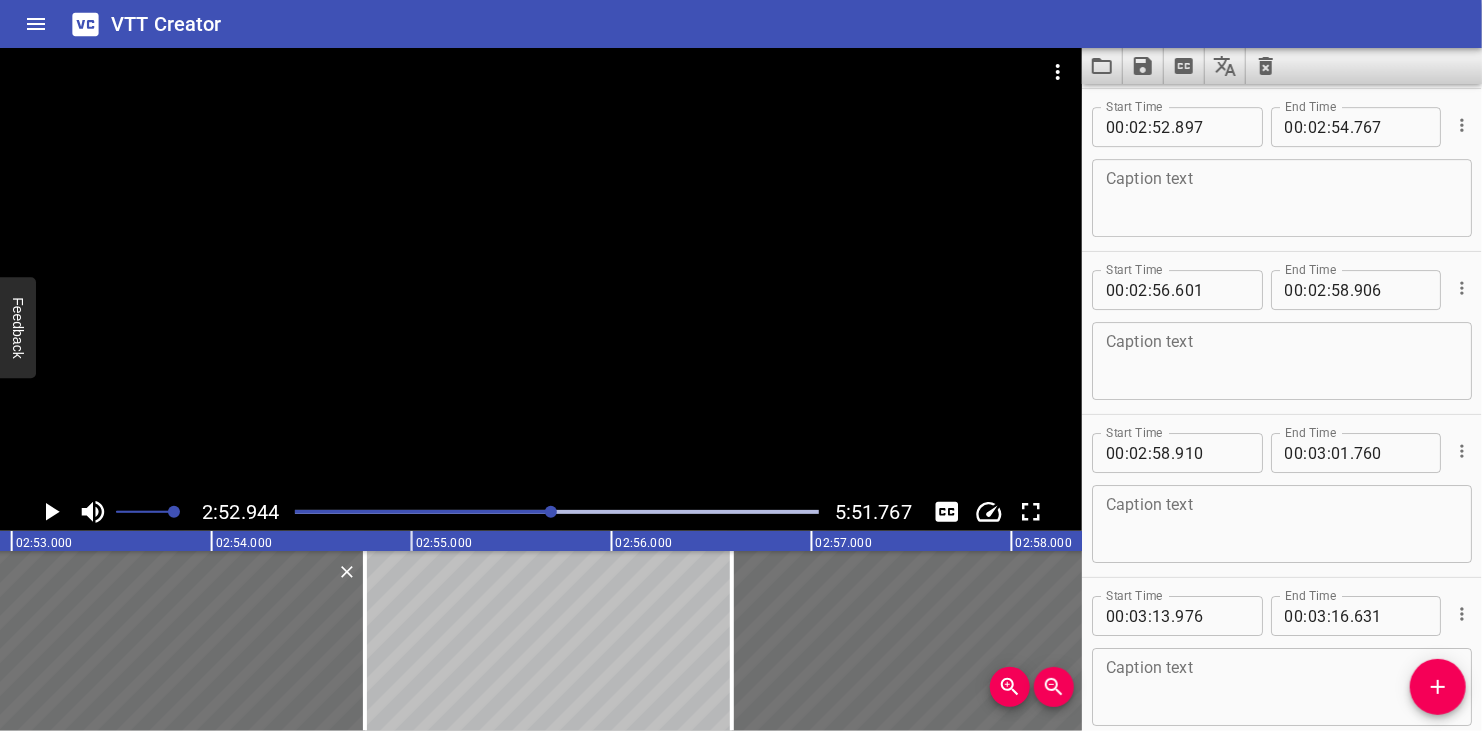click at bounding box center (541, 270) 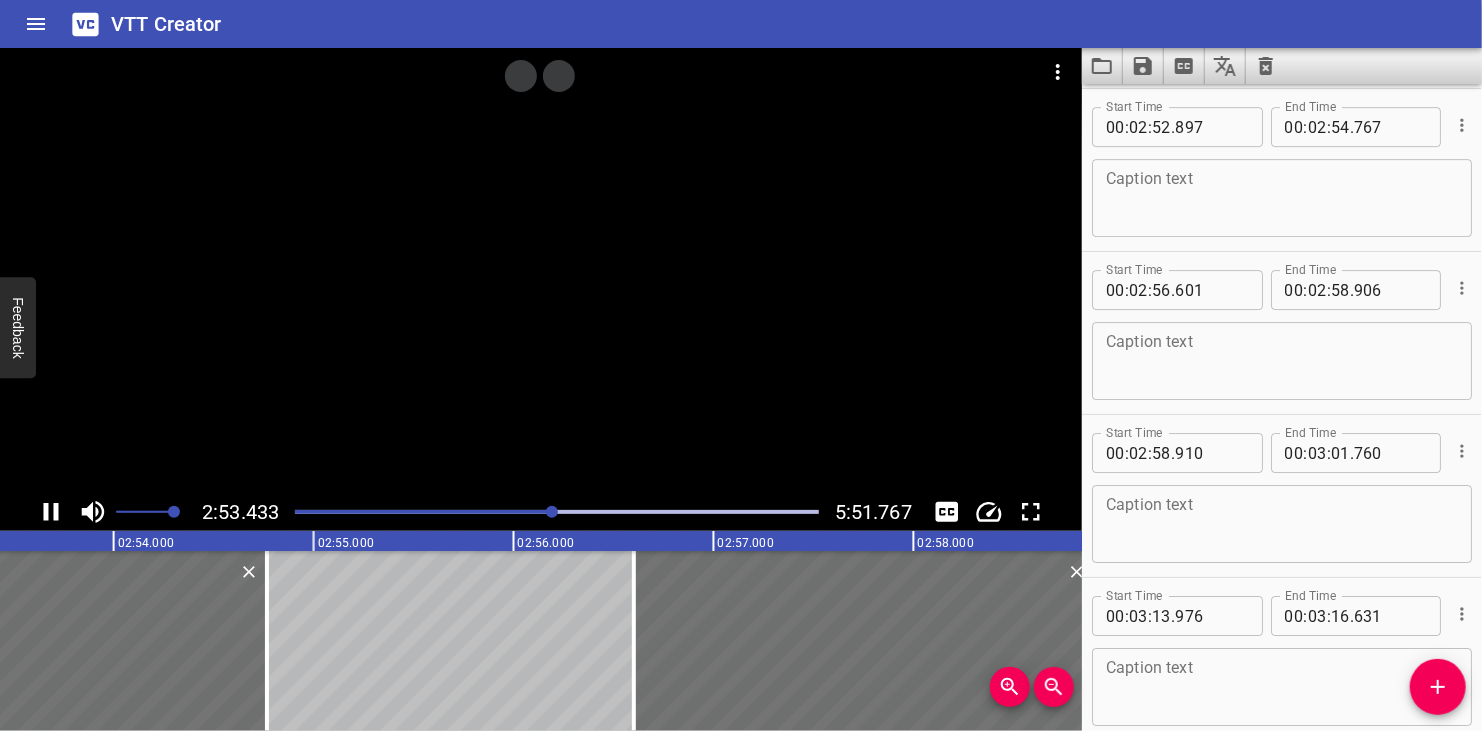 click at bounding box center (552, 512) 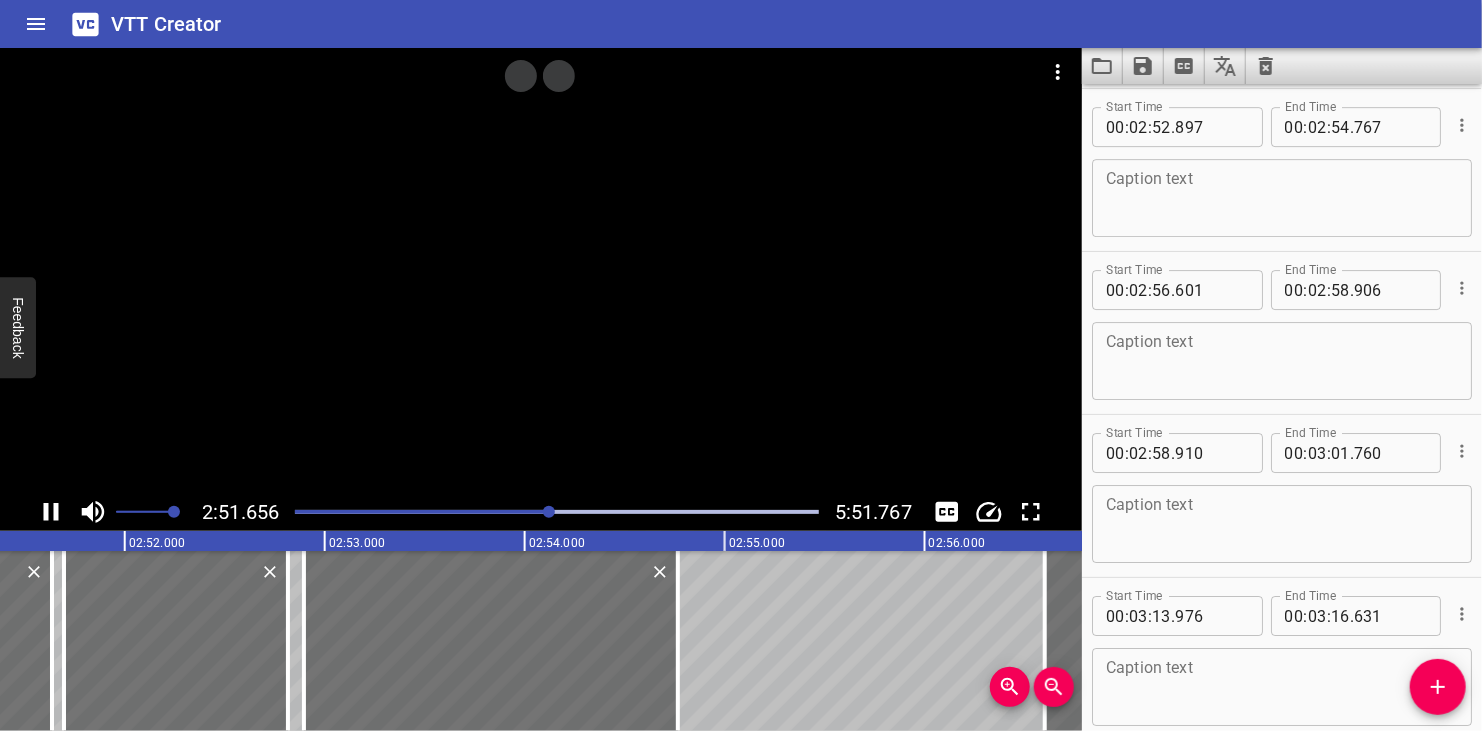 scroll, scrollTop: 0, scrollLeft: 34330, axis: horizontal 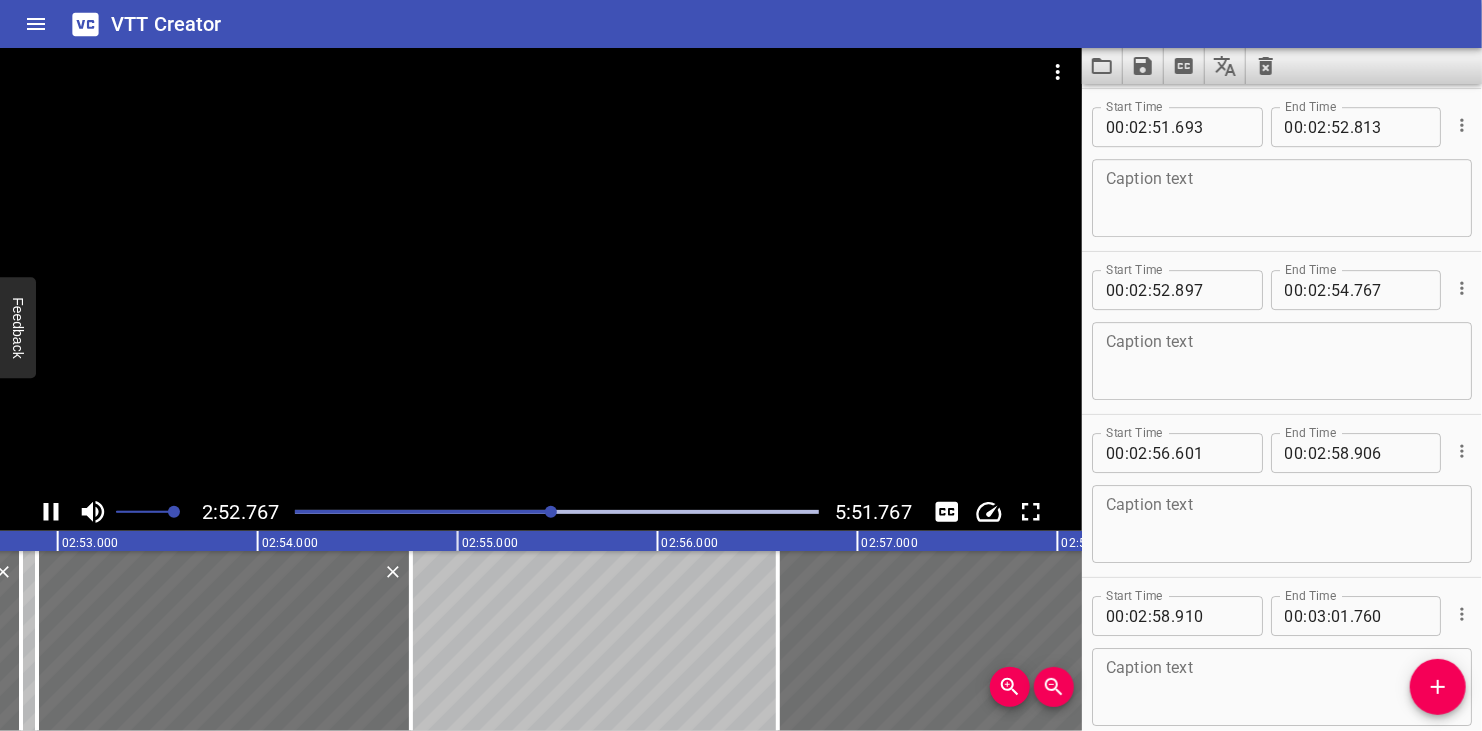 click 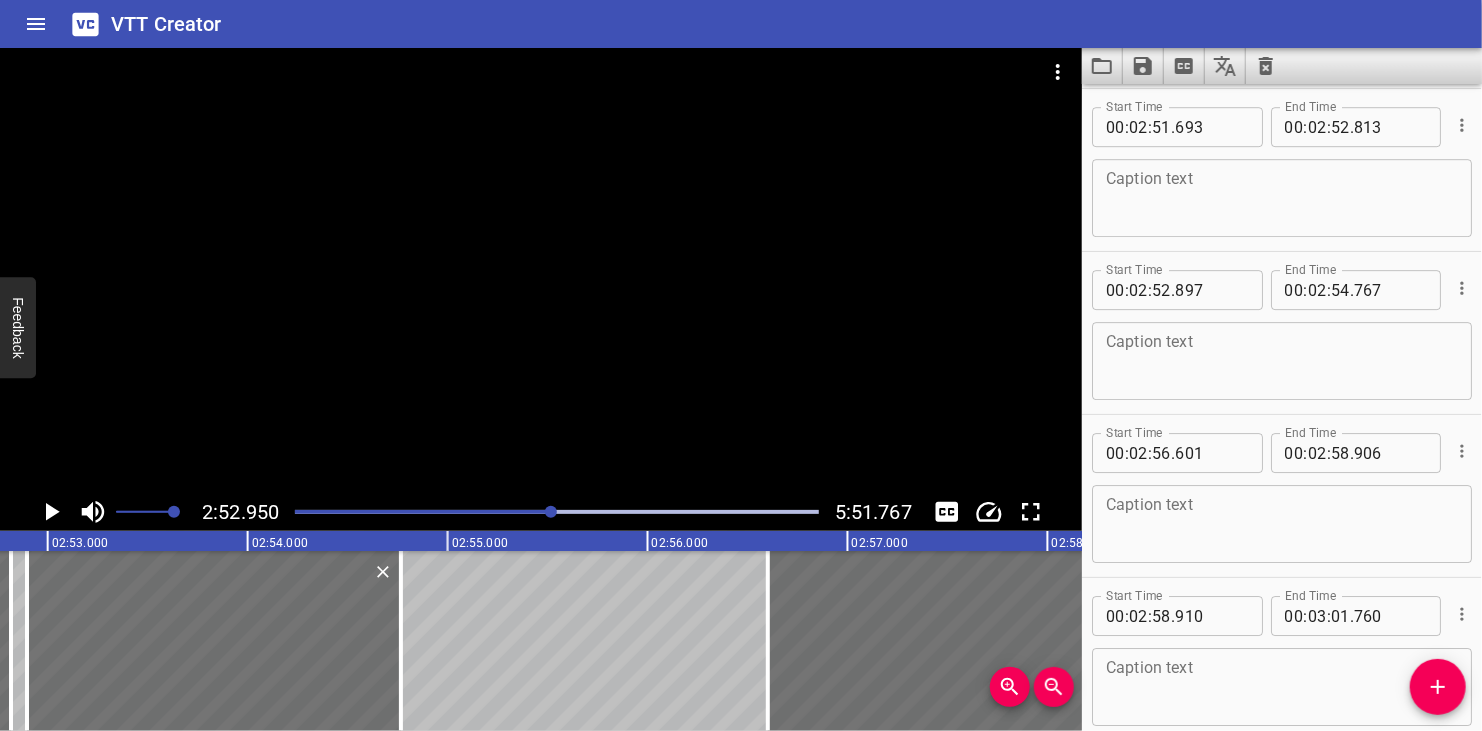 scroll, scrollTop: 6780, scrollLeft: 0, axis: vertical 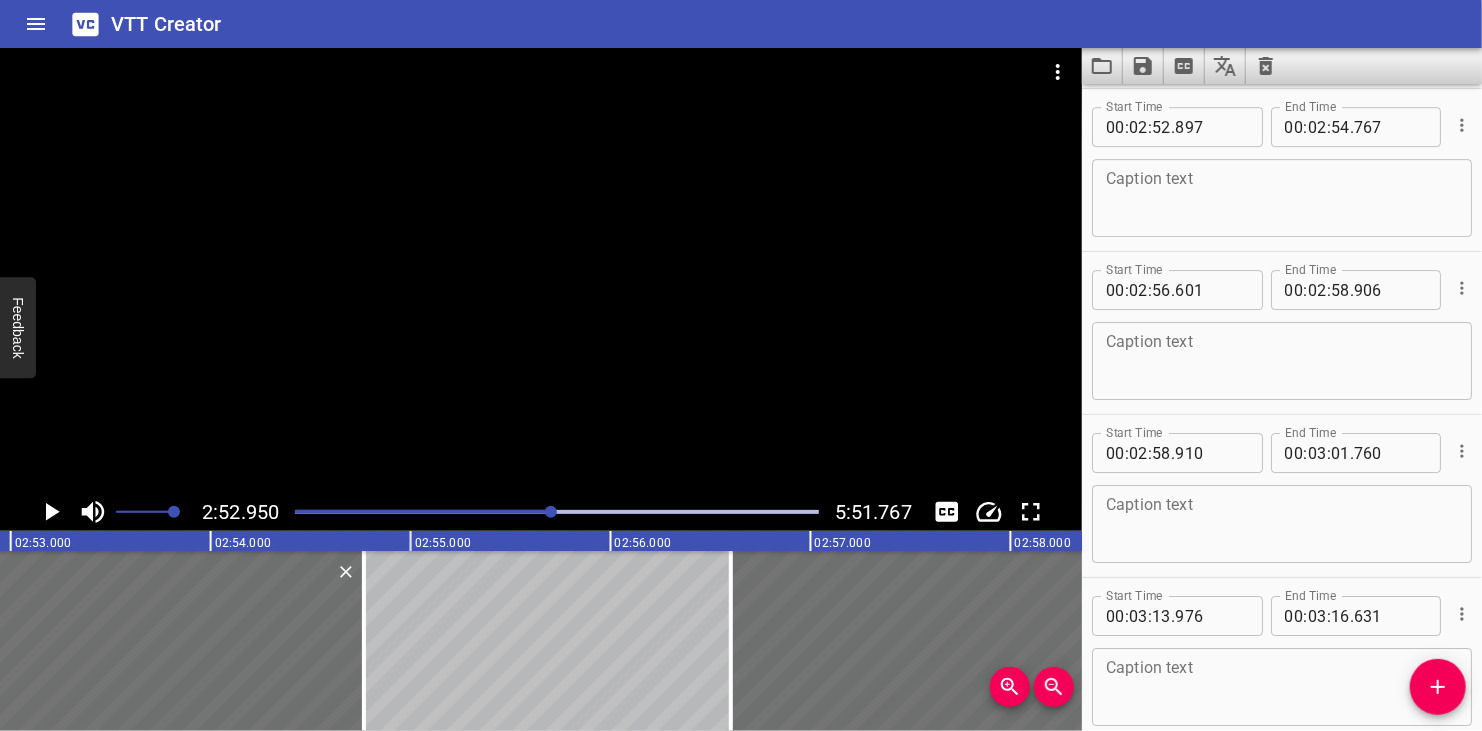 click at bounding box center [1282, 198] 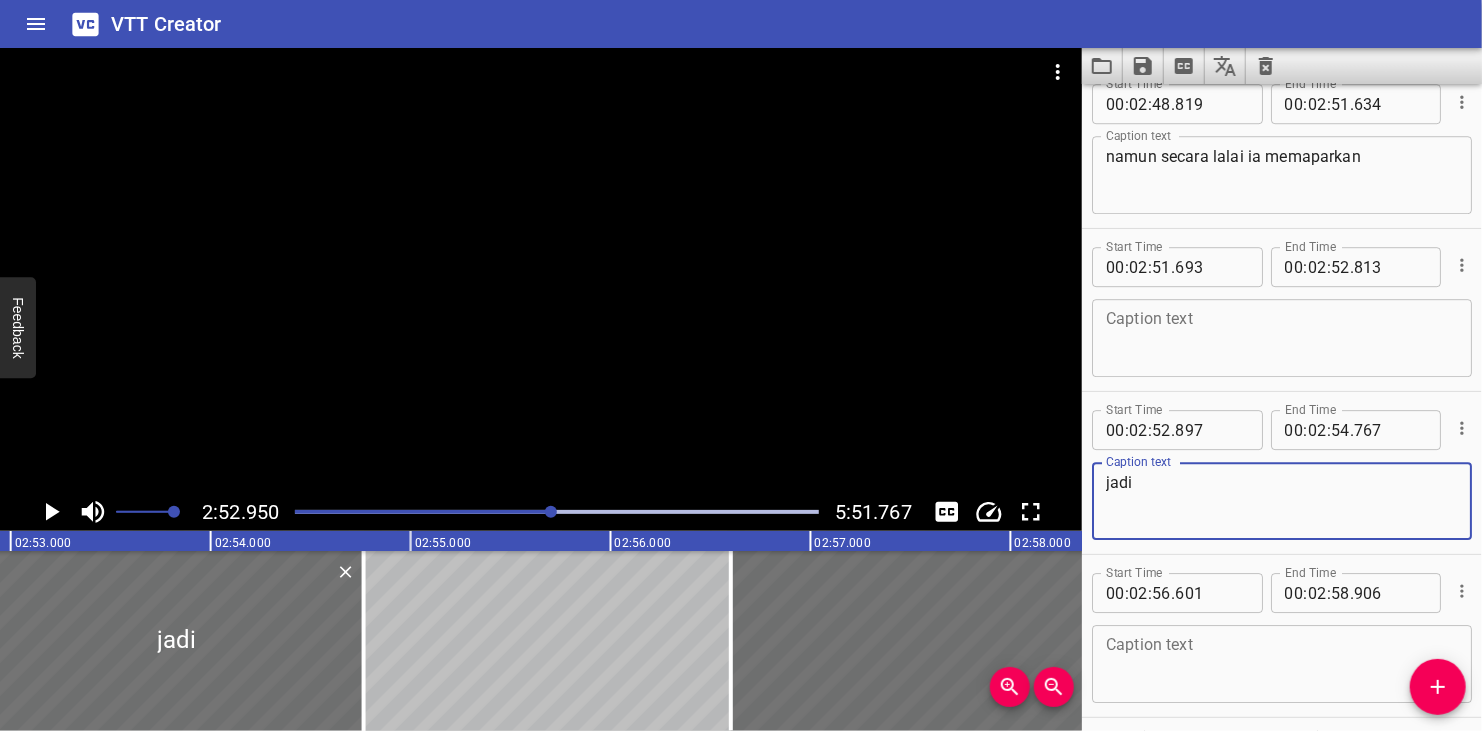scroll, scrollTop: 6526, scrollLeft: 0, axis: vertical 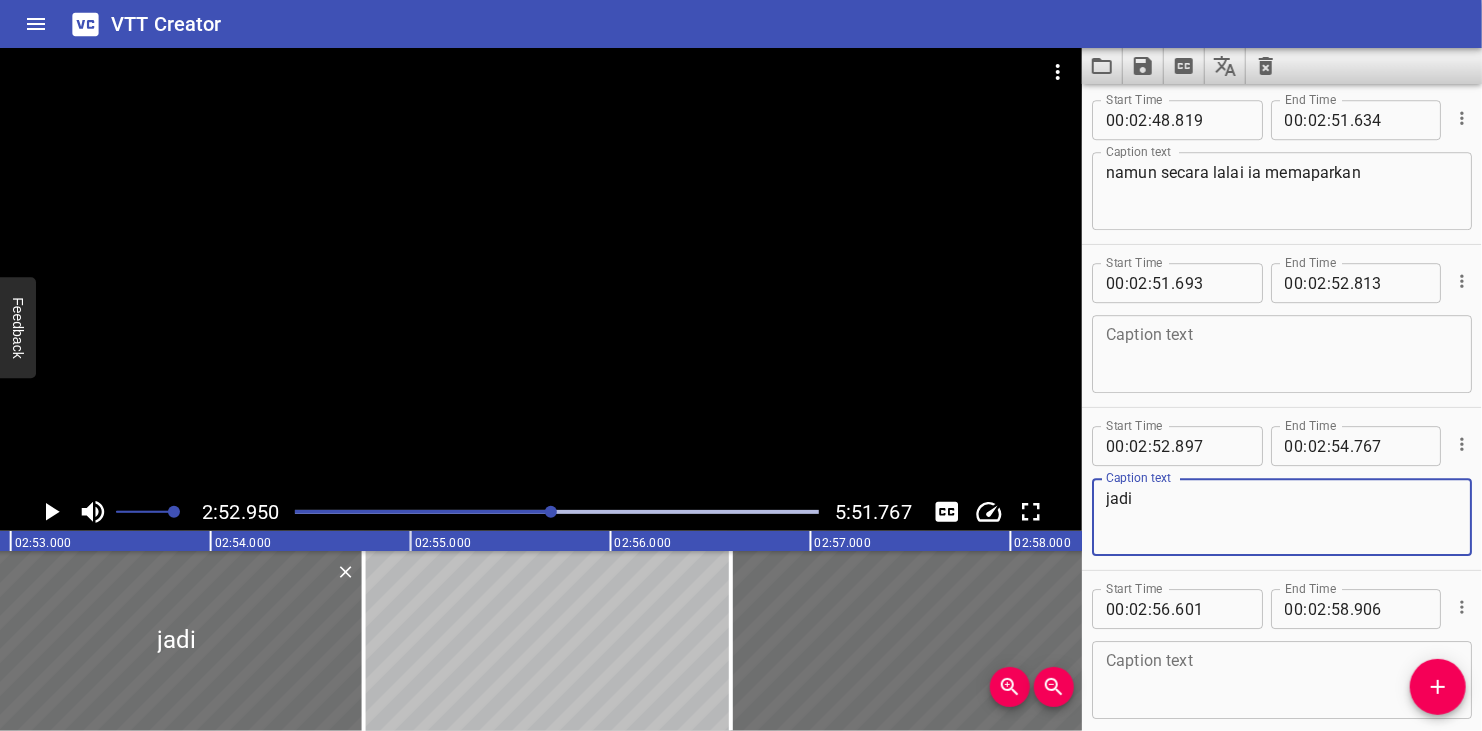 type on "jadi" 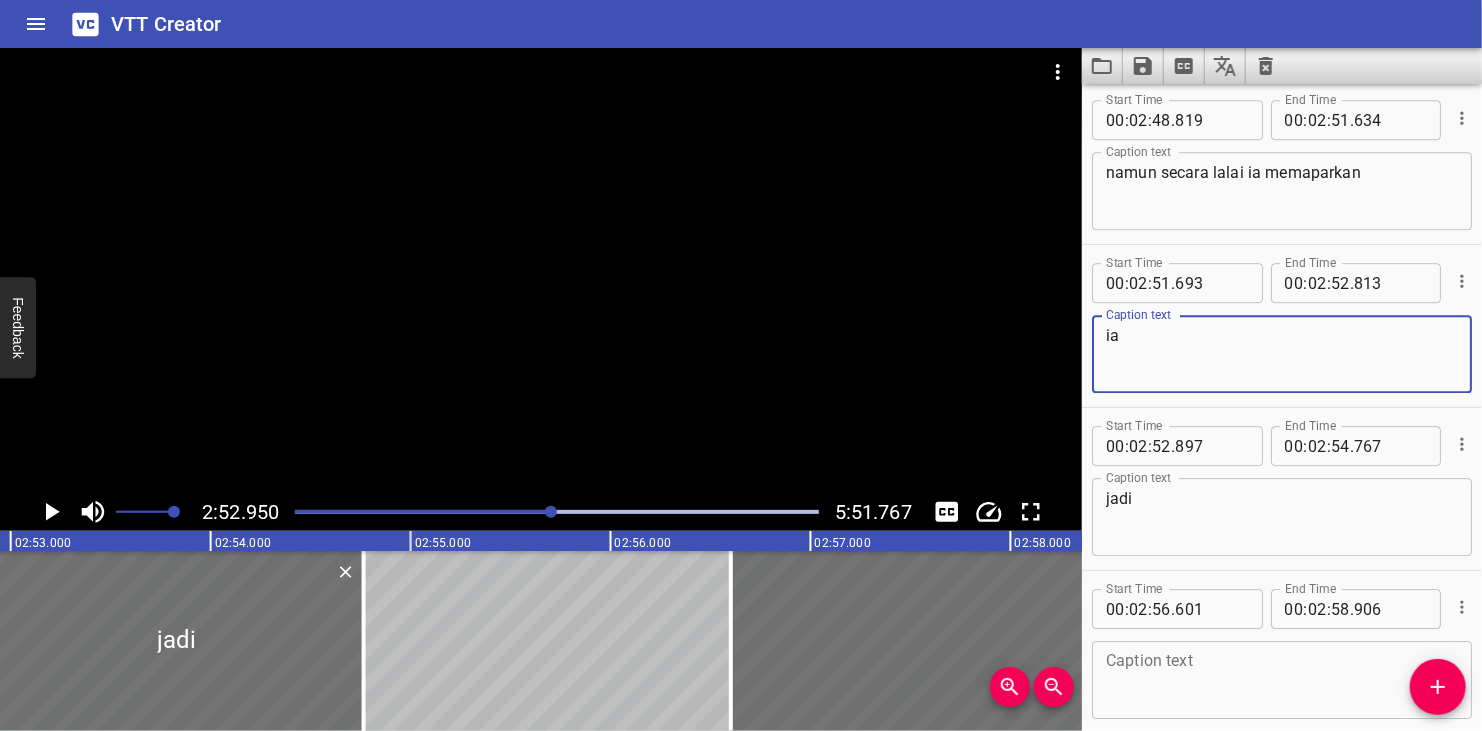 type on "i" 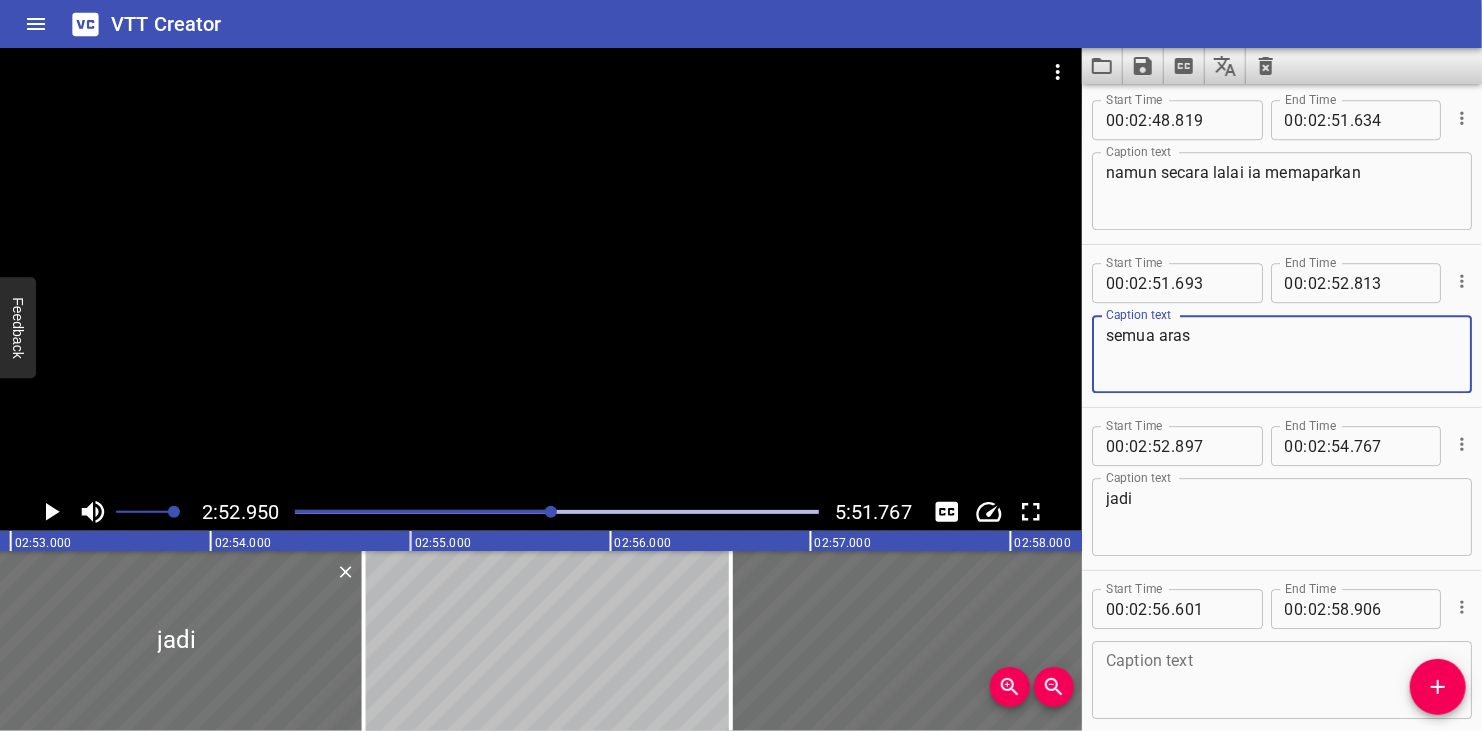 type on "semua aras" 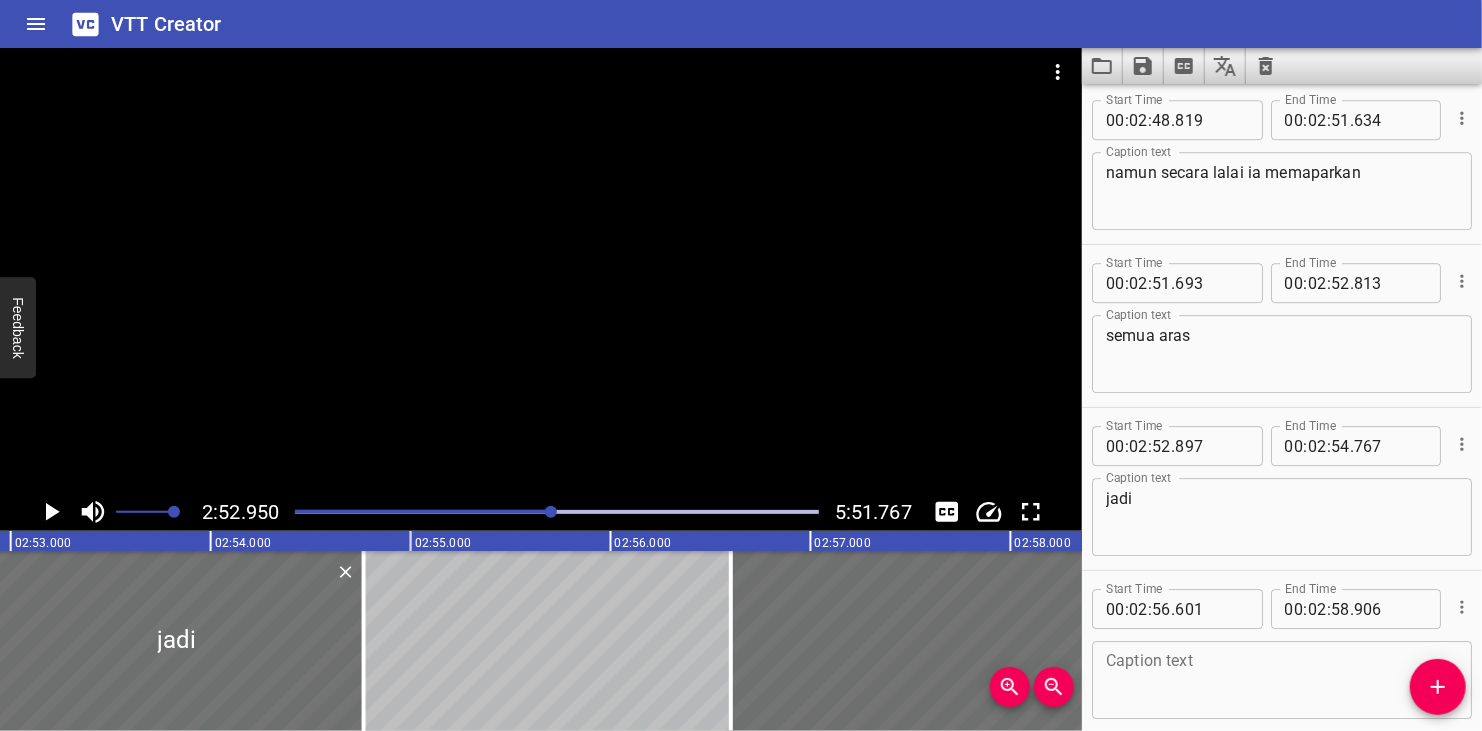 click at bounding box center [541, 270] 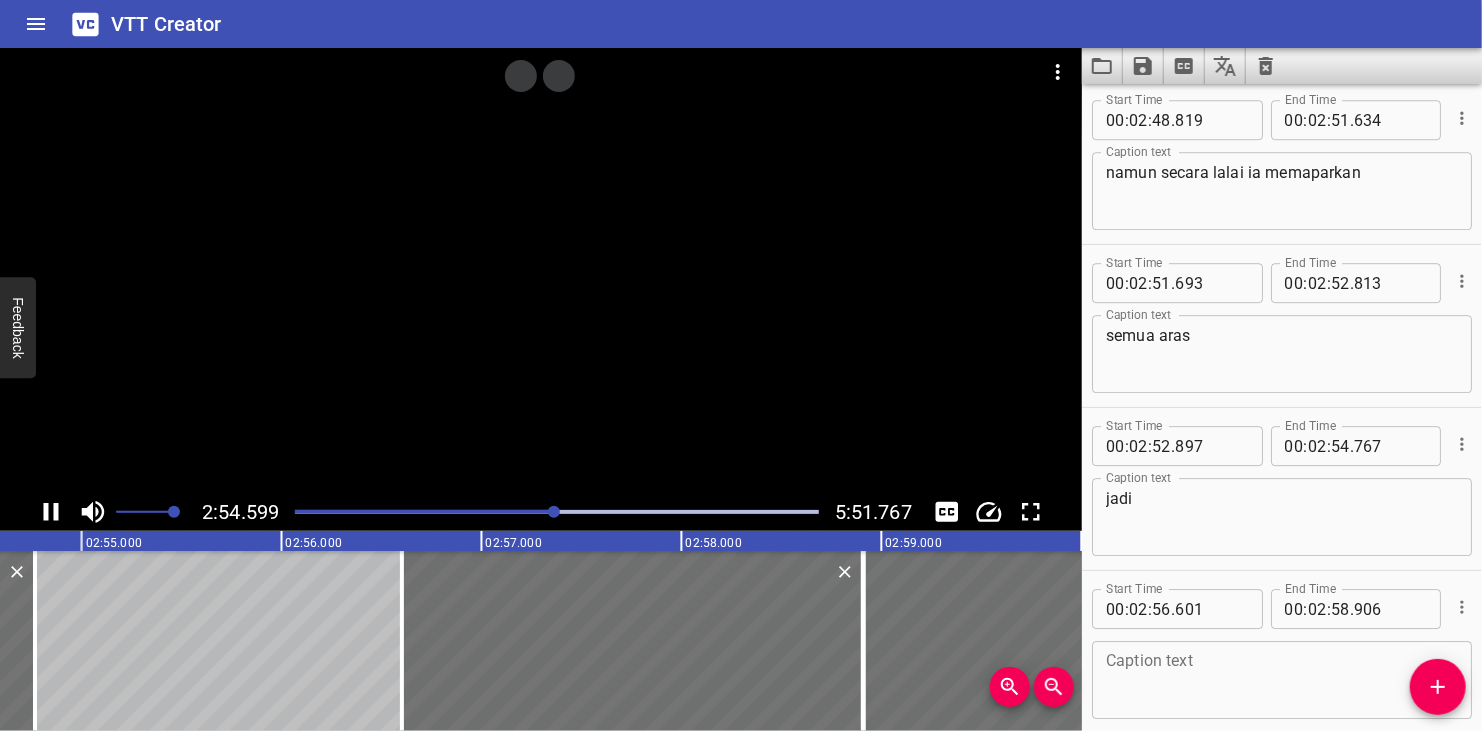 click 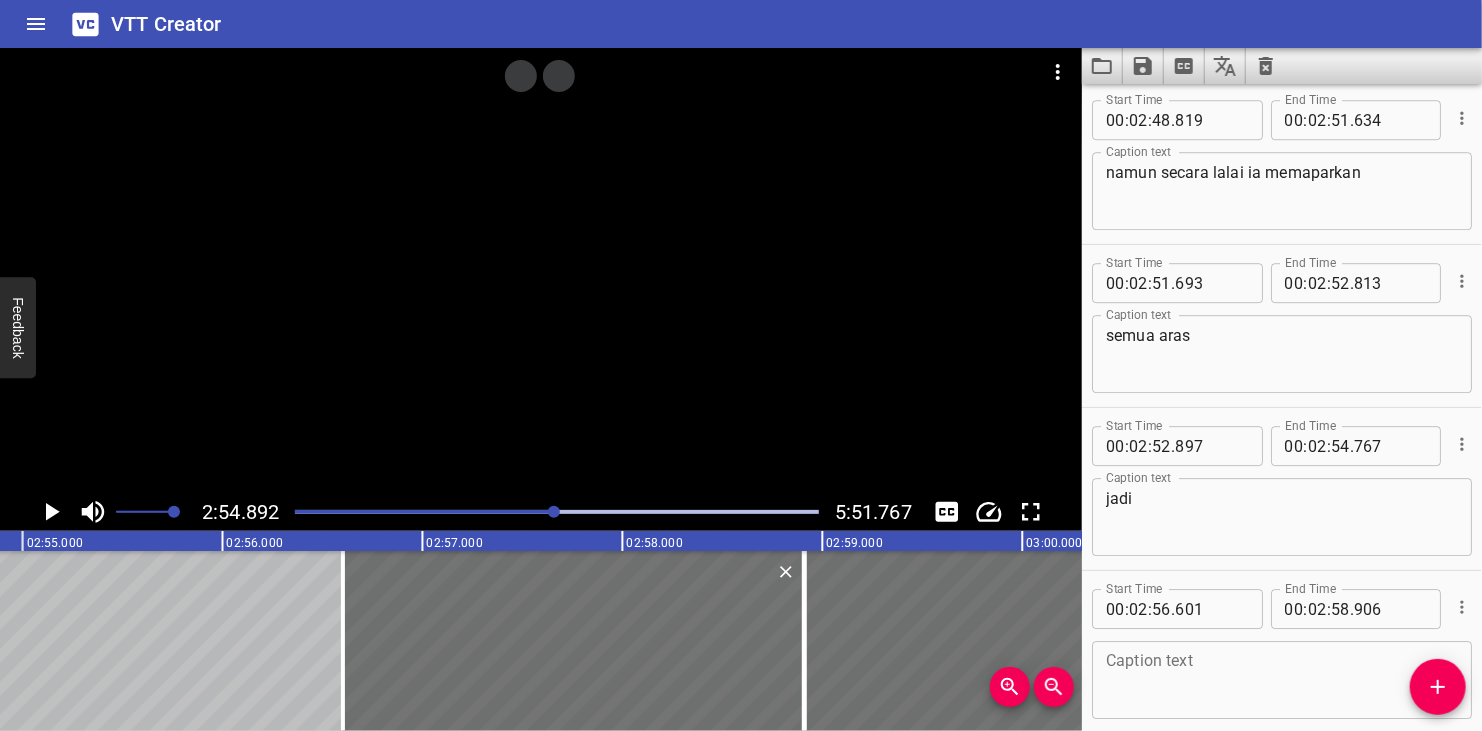 scroll, scrollTop: 0, scrollLeft: 34978, axis: horizontal 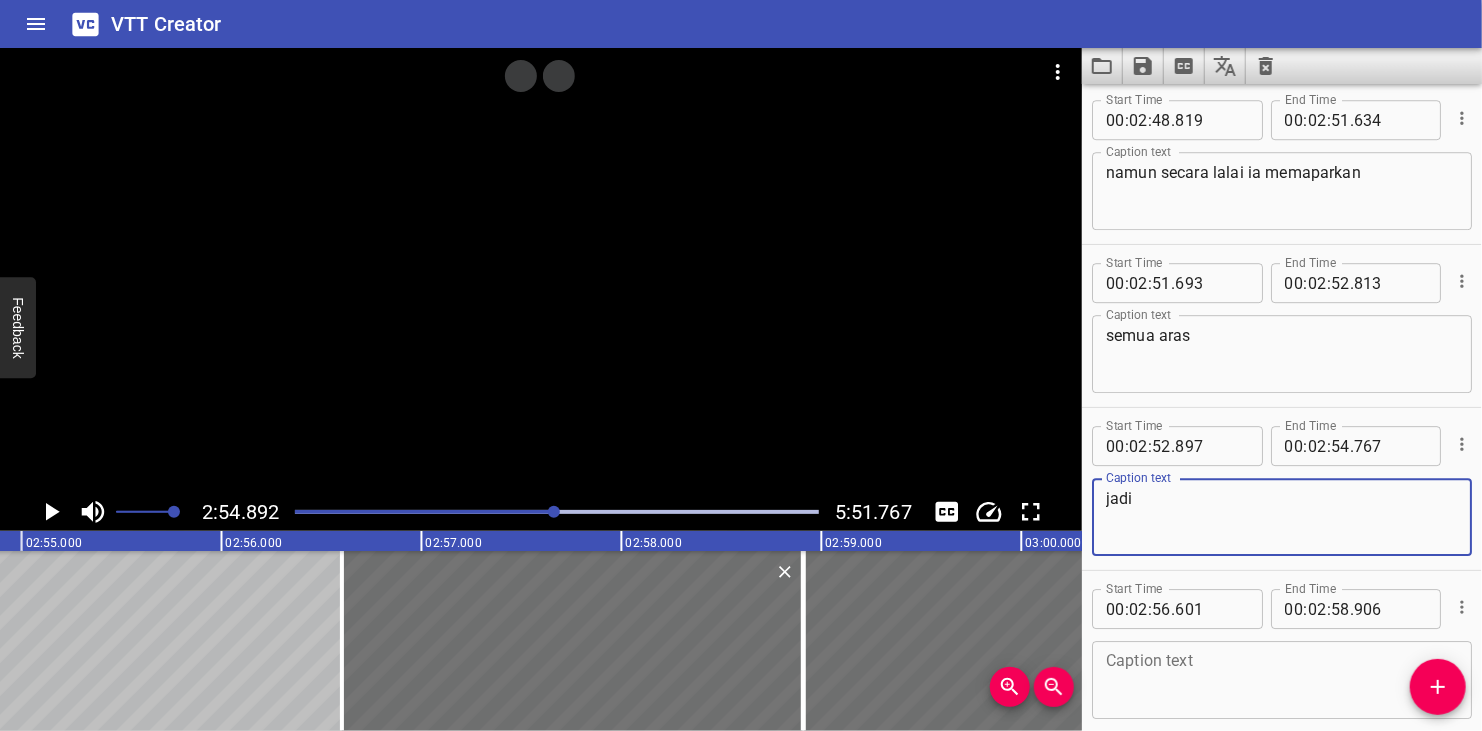 click on "jadi" at bounding box center [1282, 517] 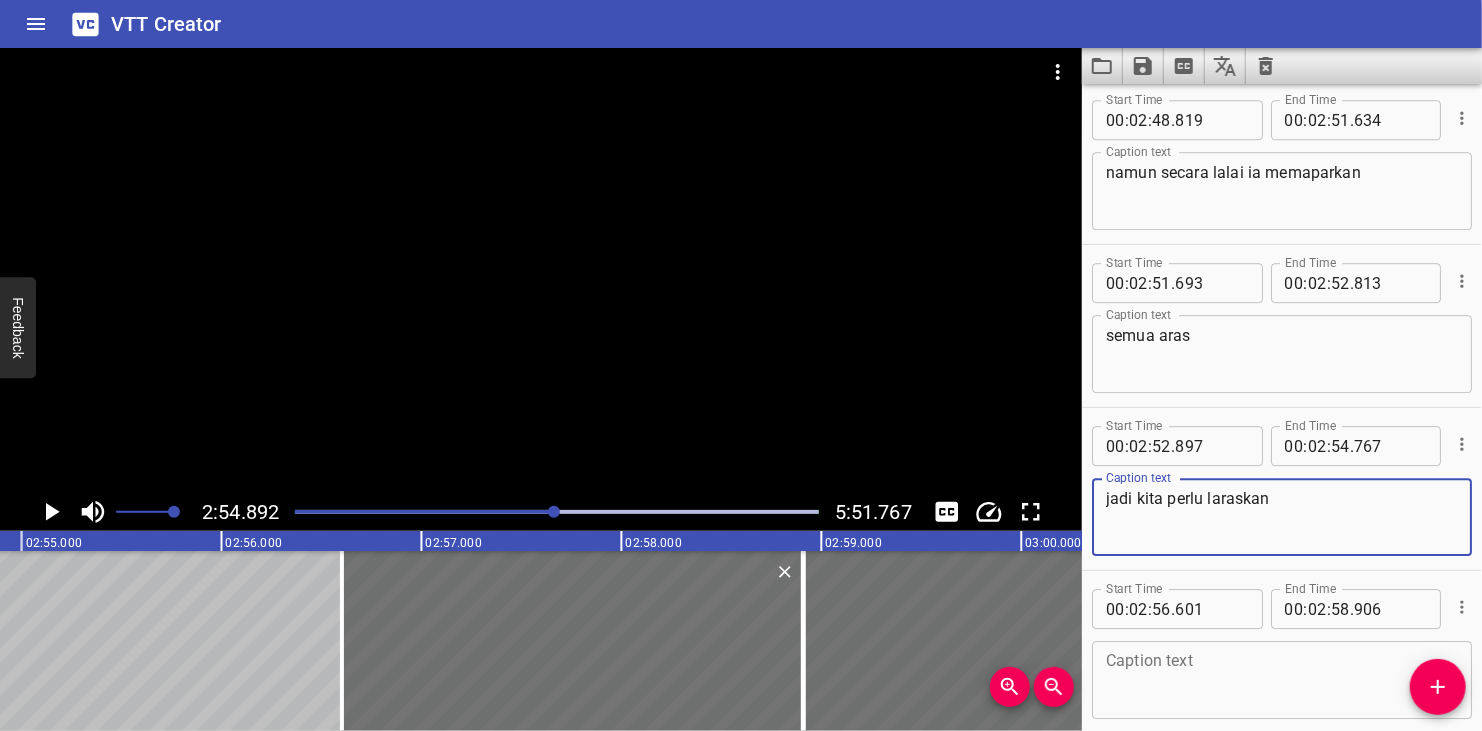 type on "jadi kita perlu laraskan" 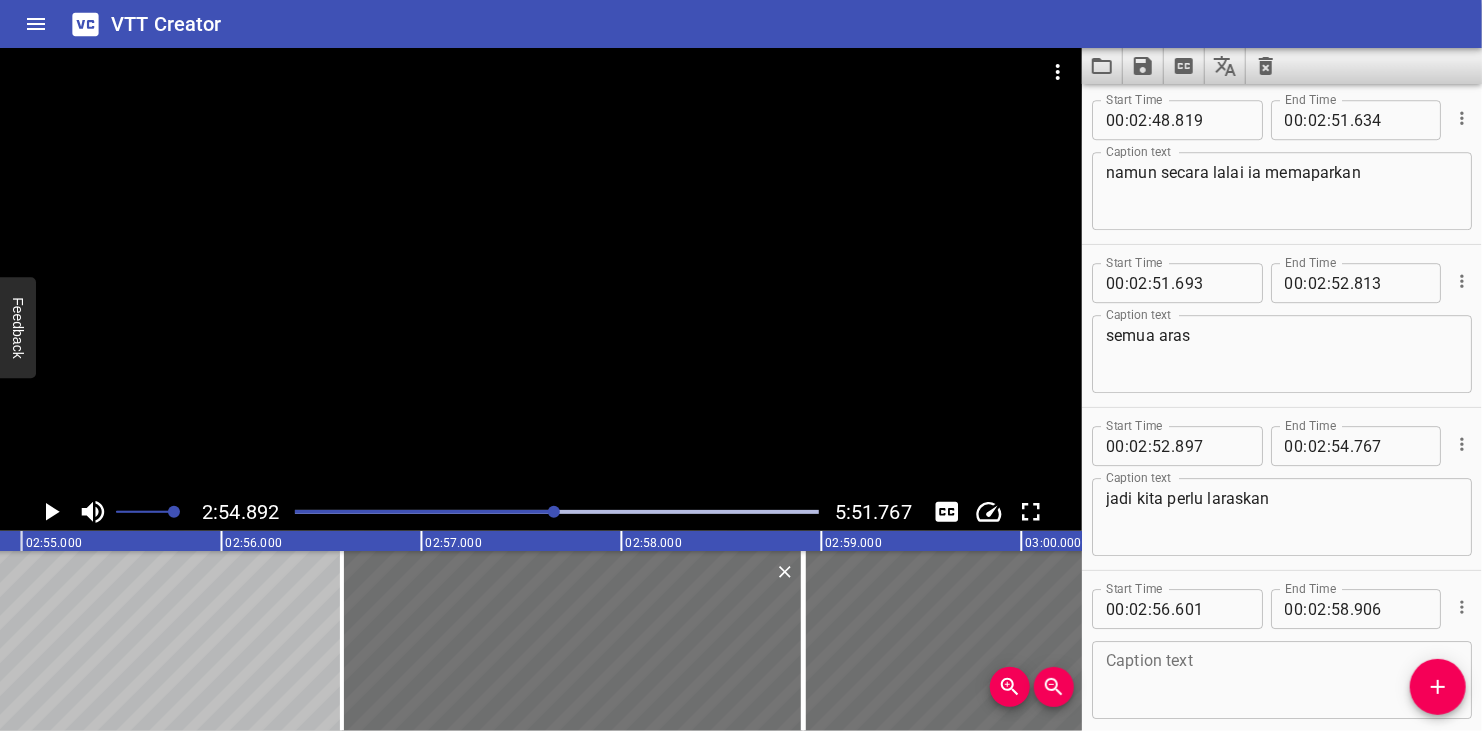 click at bounding box center (541, 270) 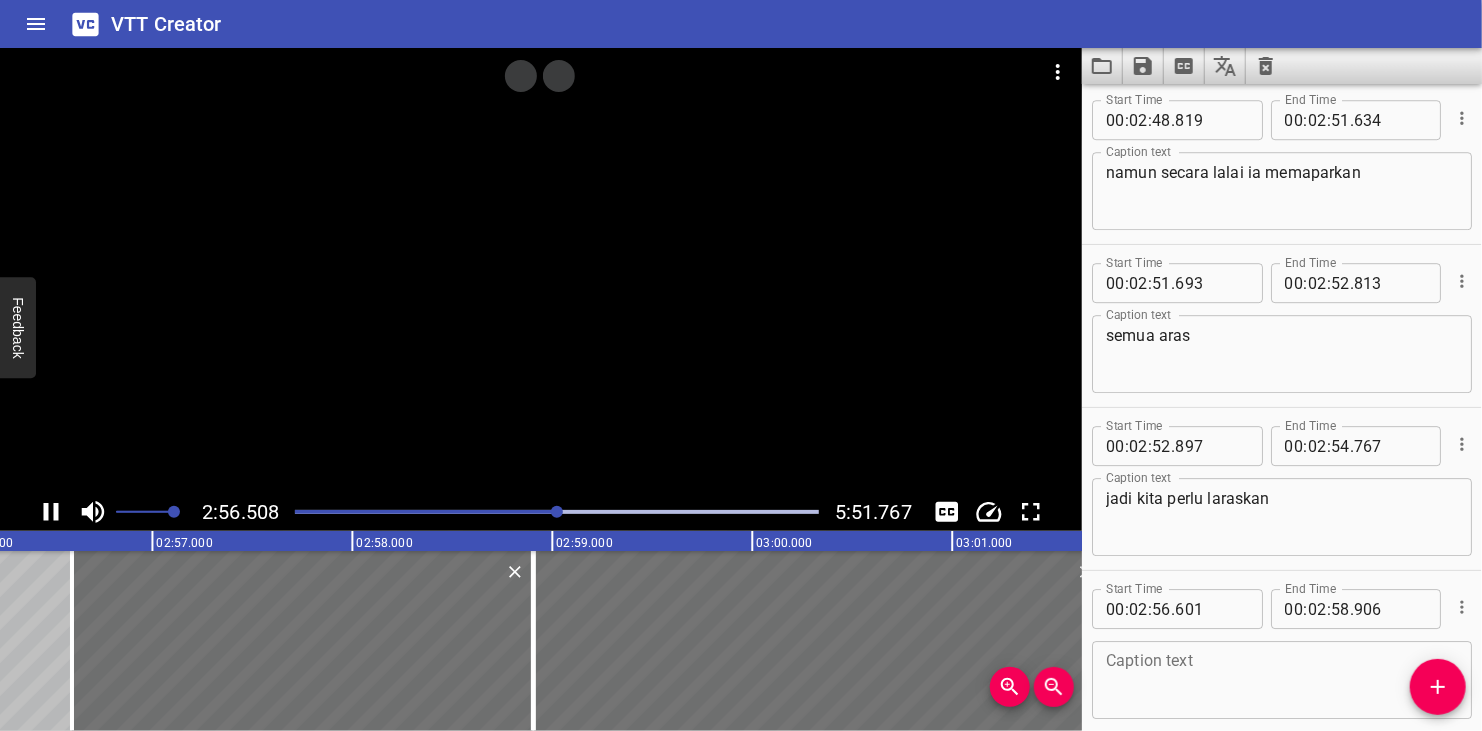 scroll, scrollTop: 0, scrollLeft: 35300, axis: horizontal 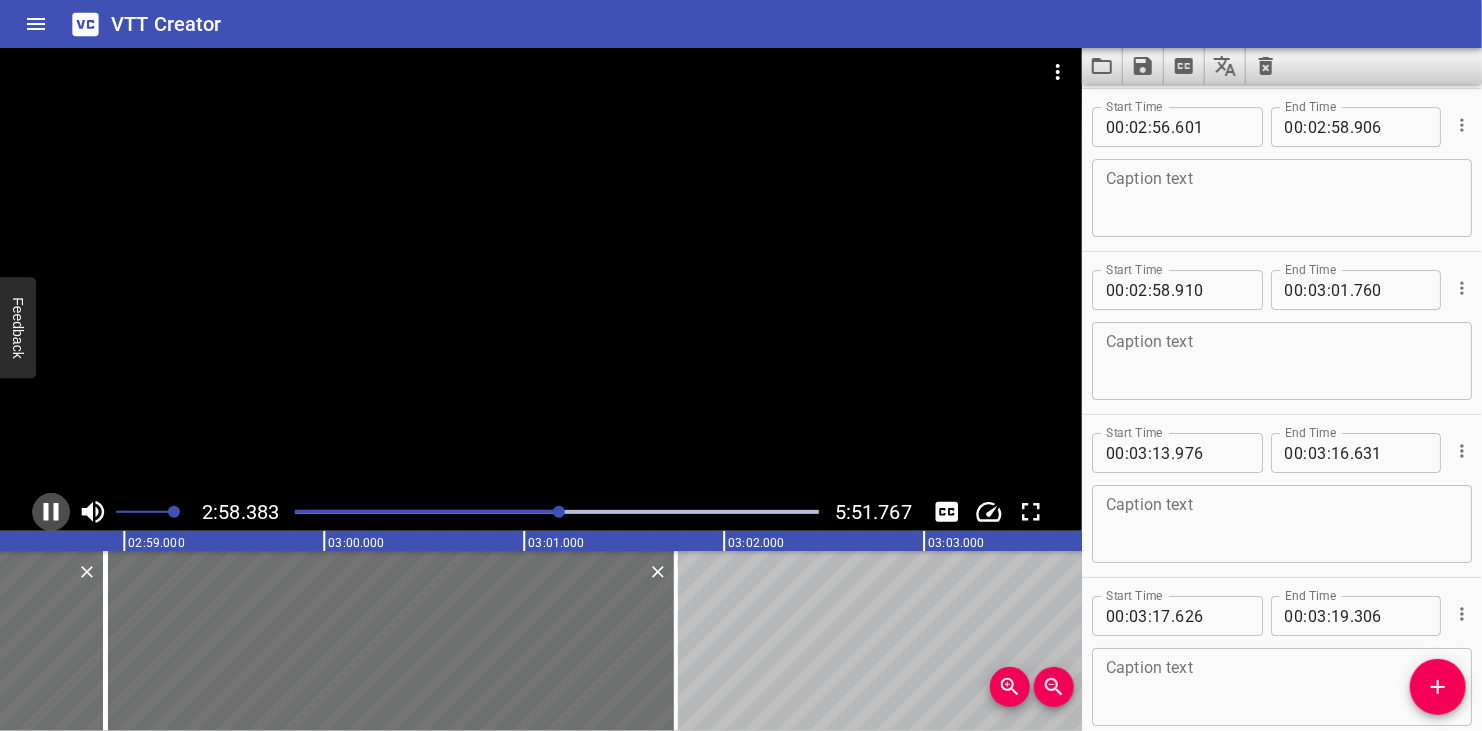 click 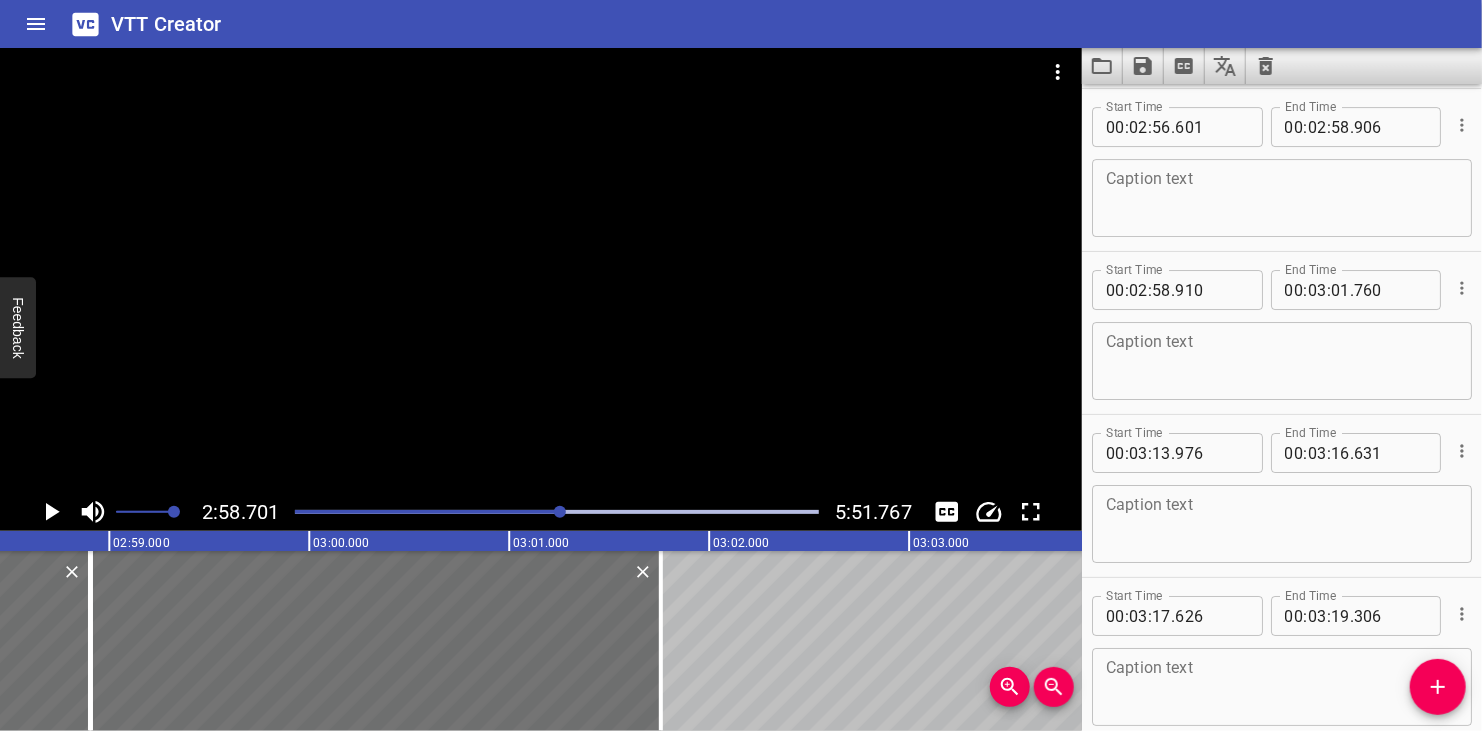 scroll, scrollTop: 0, scrollLeft: 35740, axis: horizontal 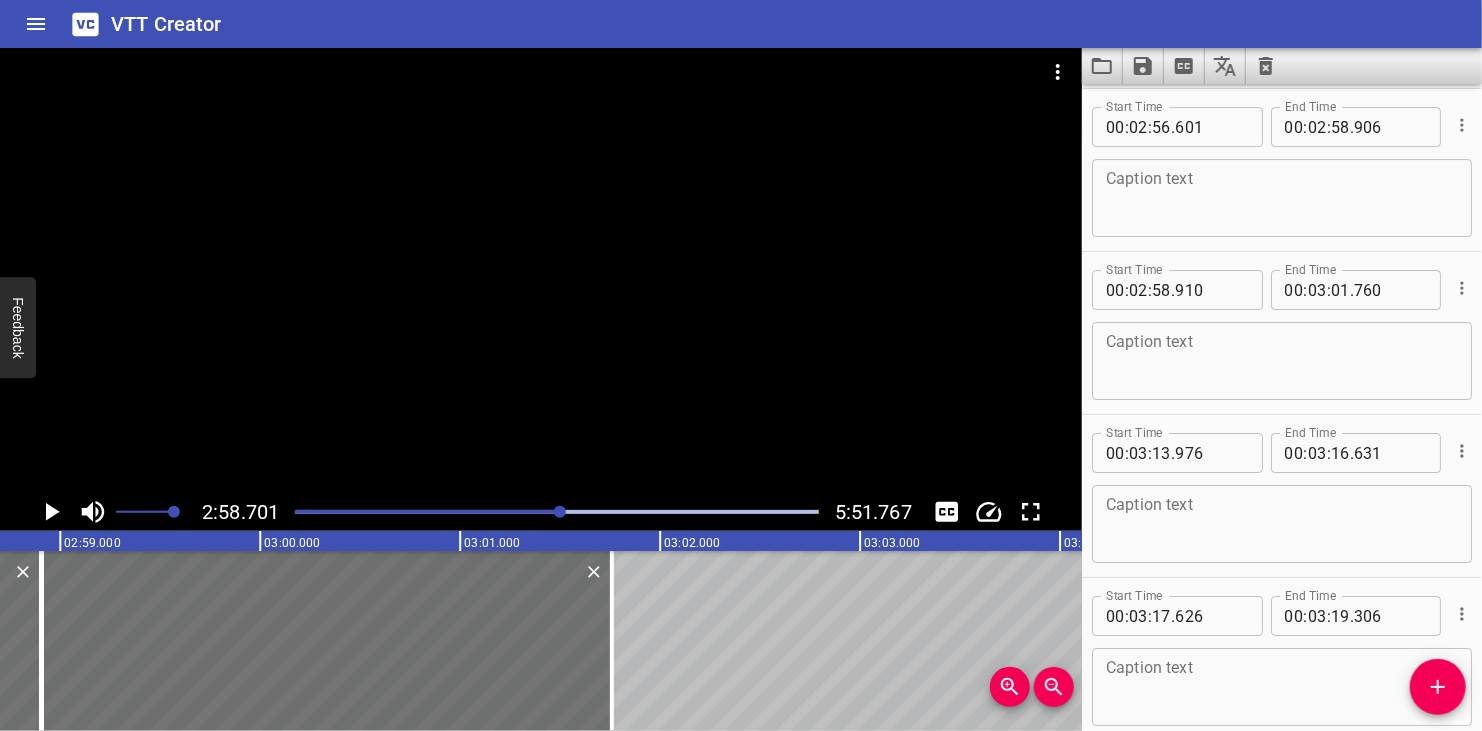click at bounding box center (1282, 198) 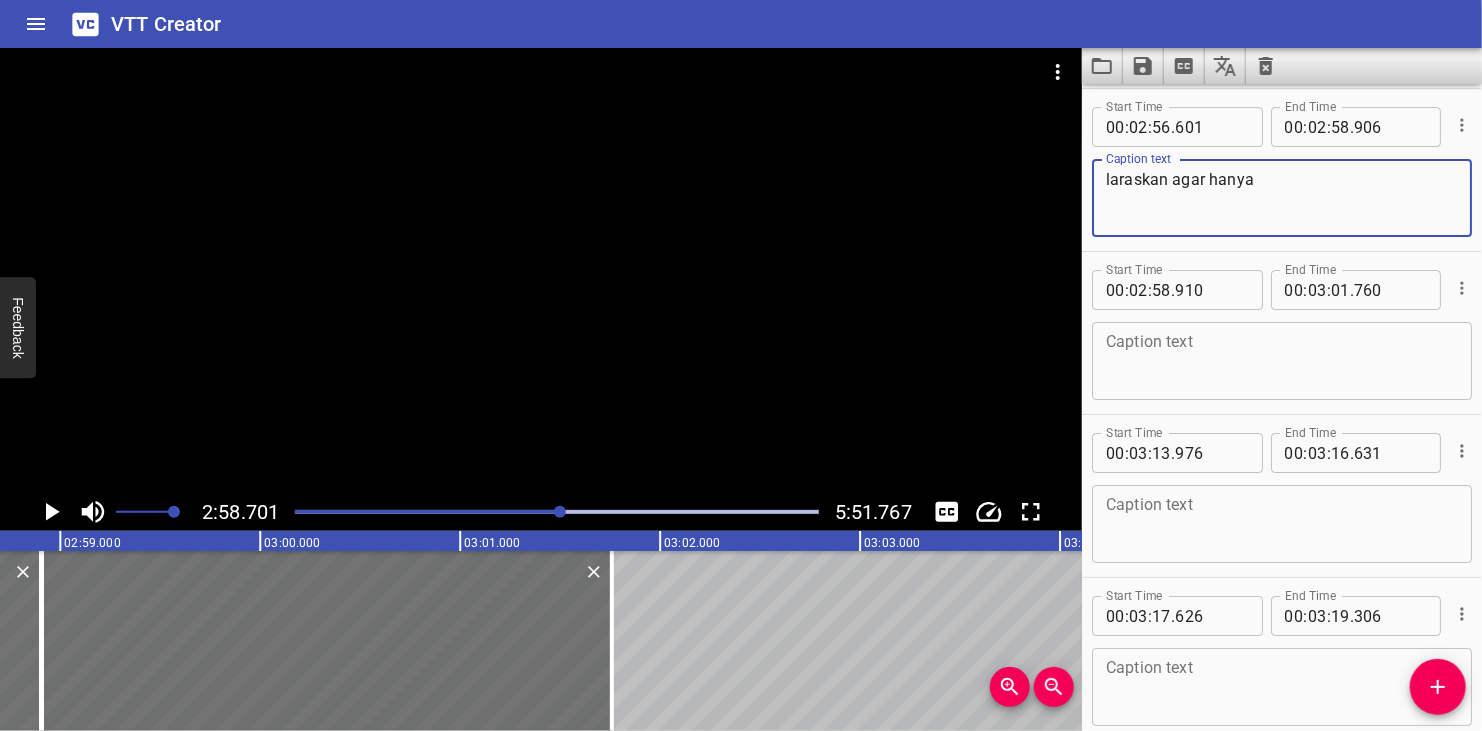 type on "laraskan agar hanya" 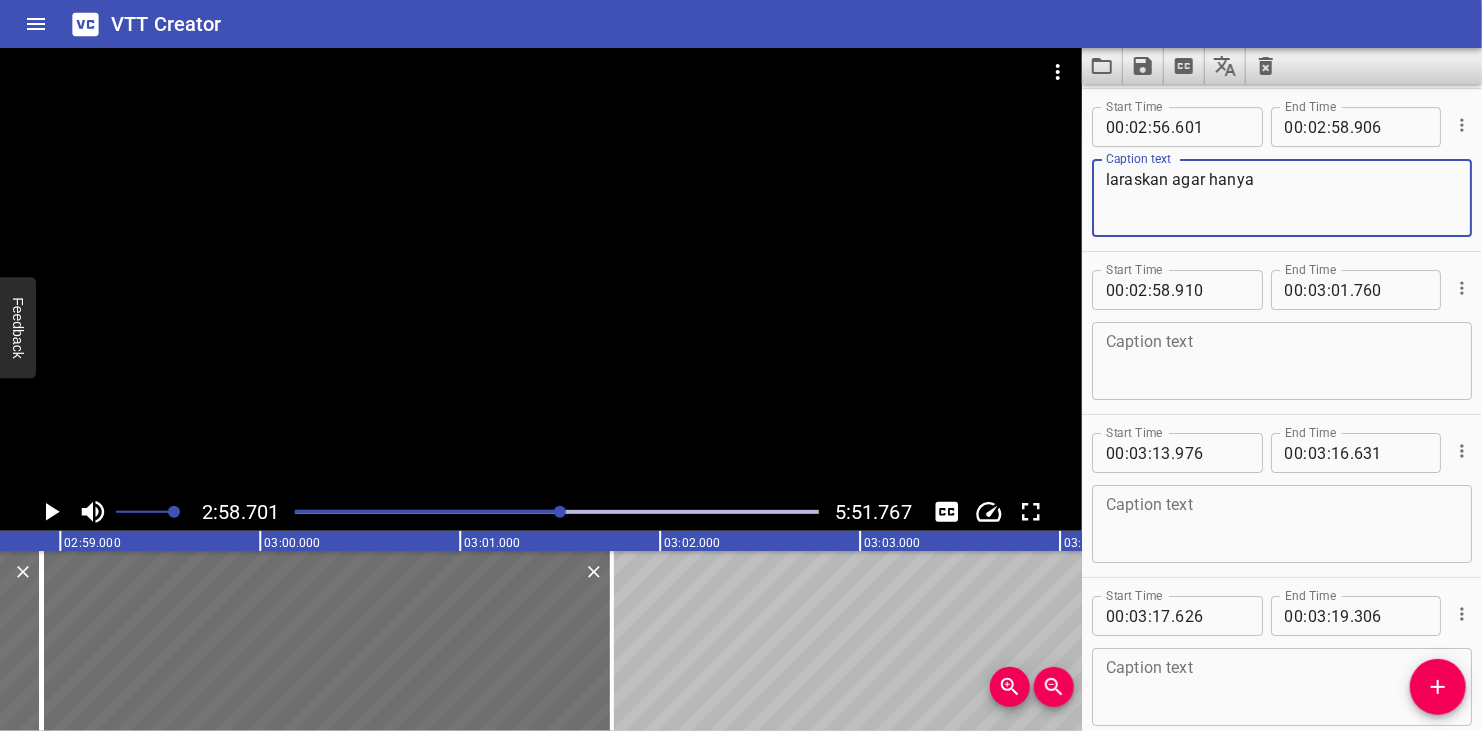 click at bounding box center (541, 270) 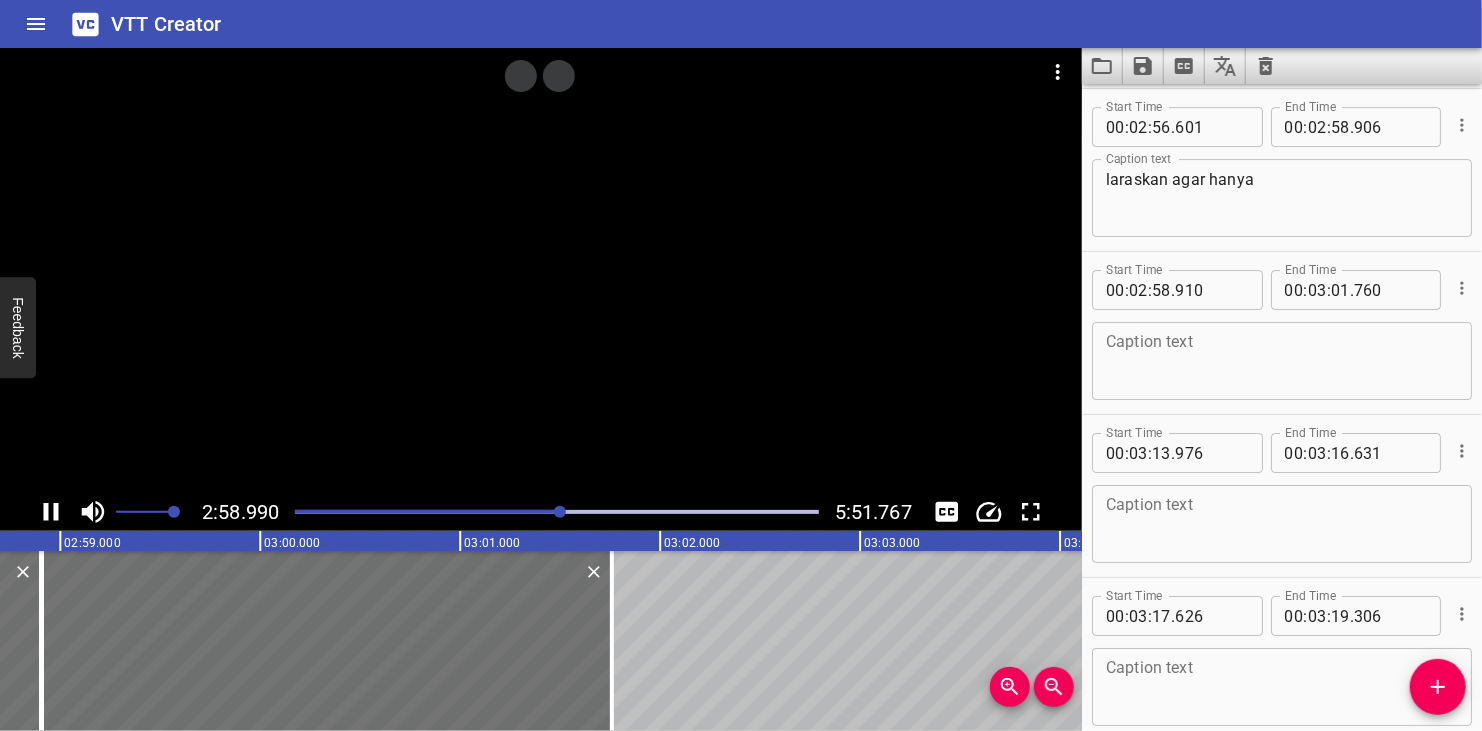 click at bounding box center (541, 270) 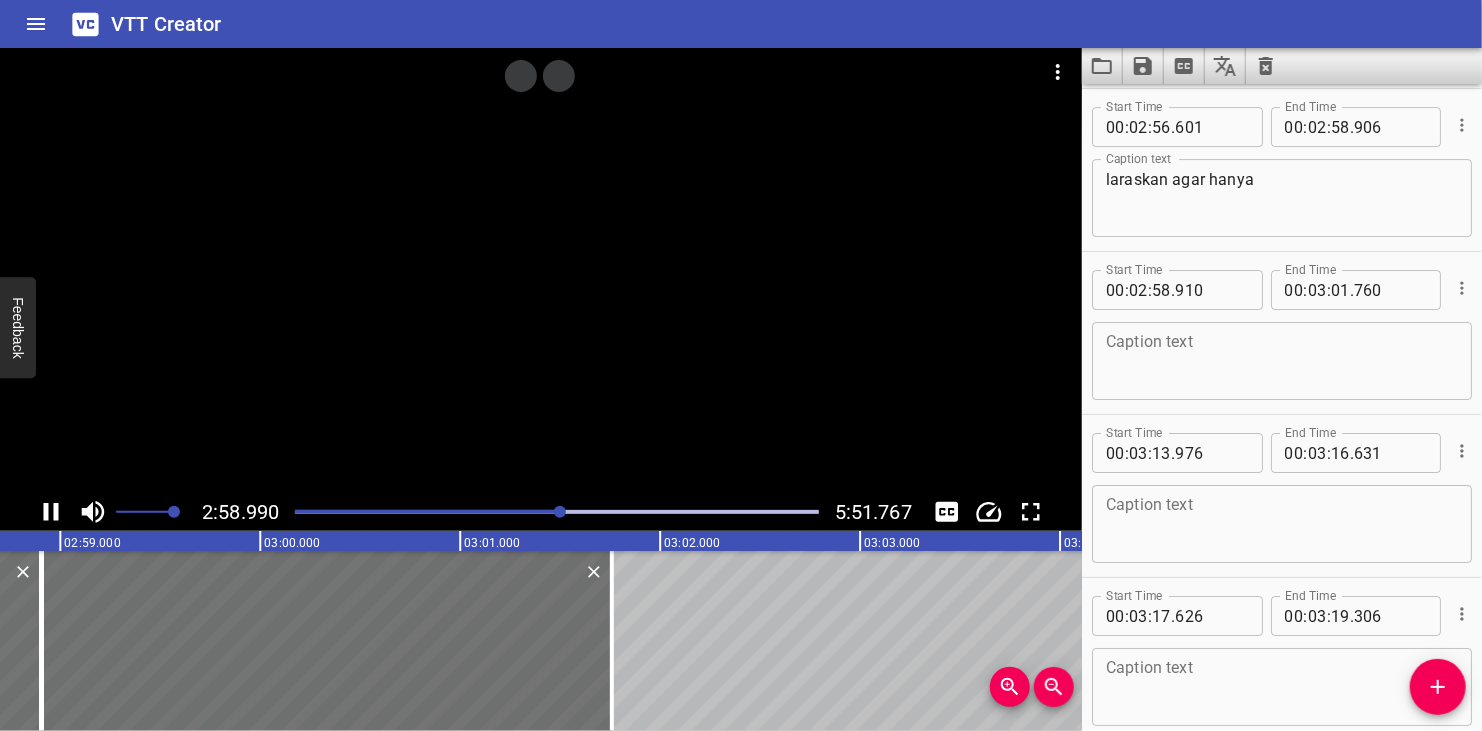 scroll, scrollTop: 7163, scrollLeft: 0, axis: vertical 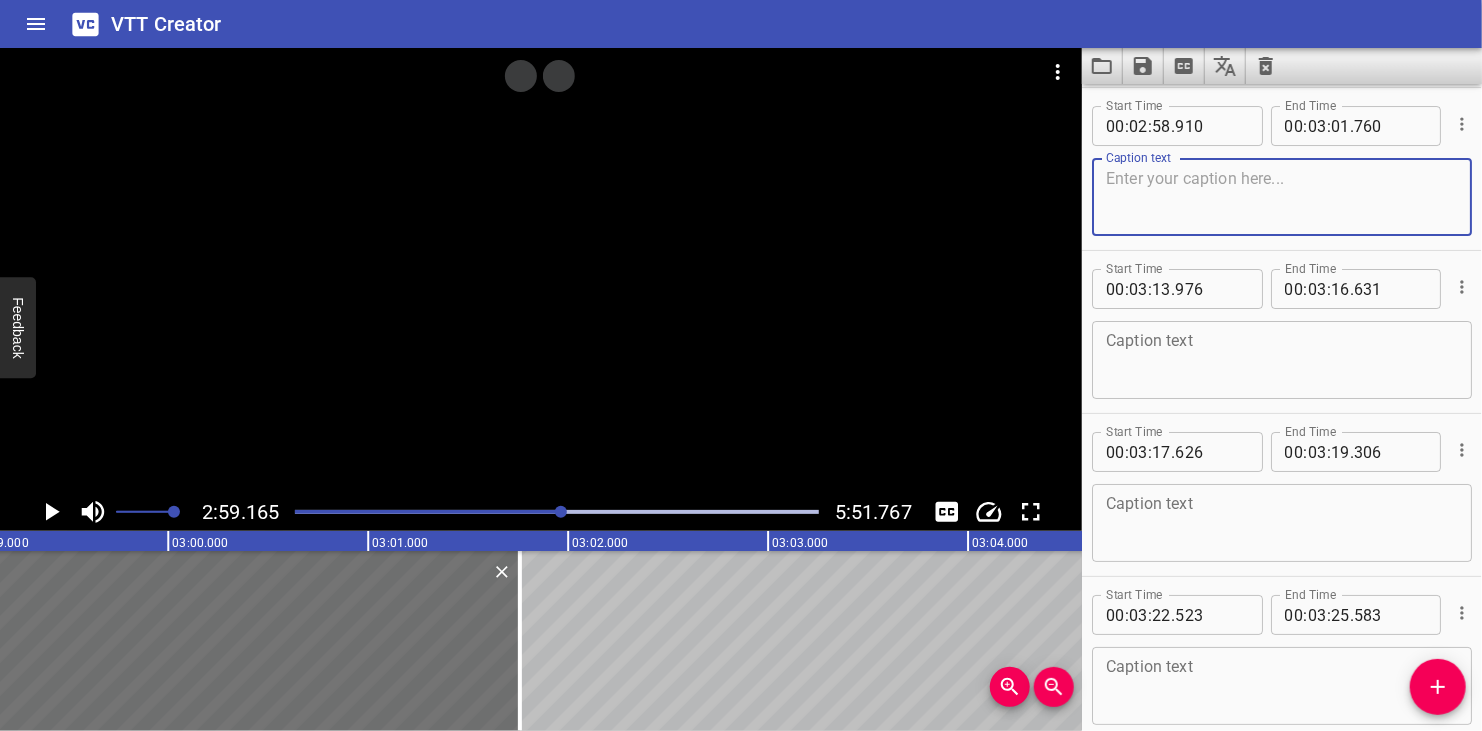 click at bounding box center (1282, 197) 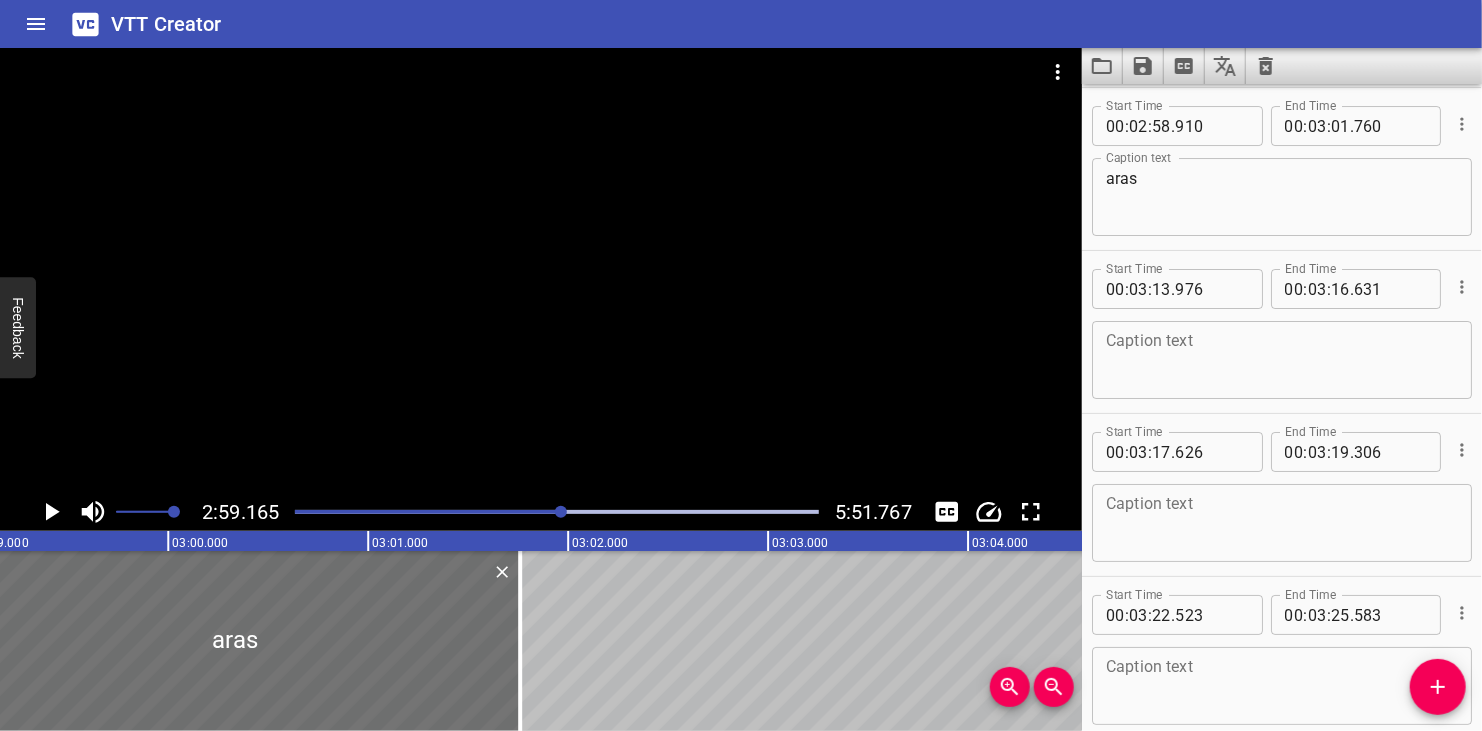 click at bounding box center [541, 270] 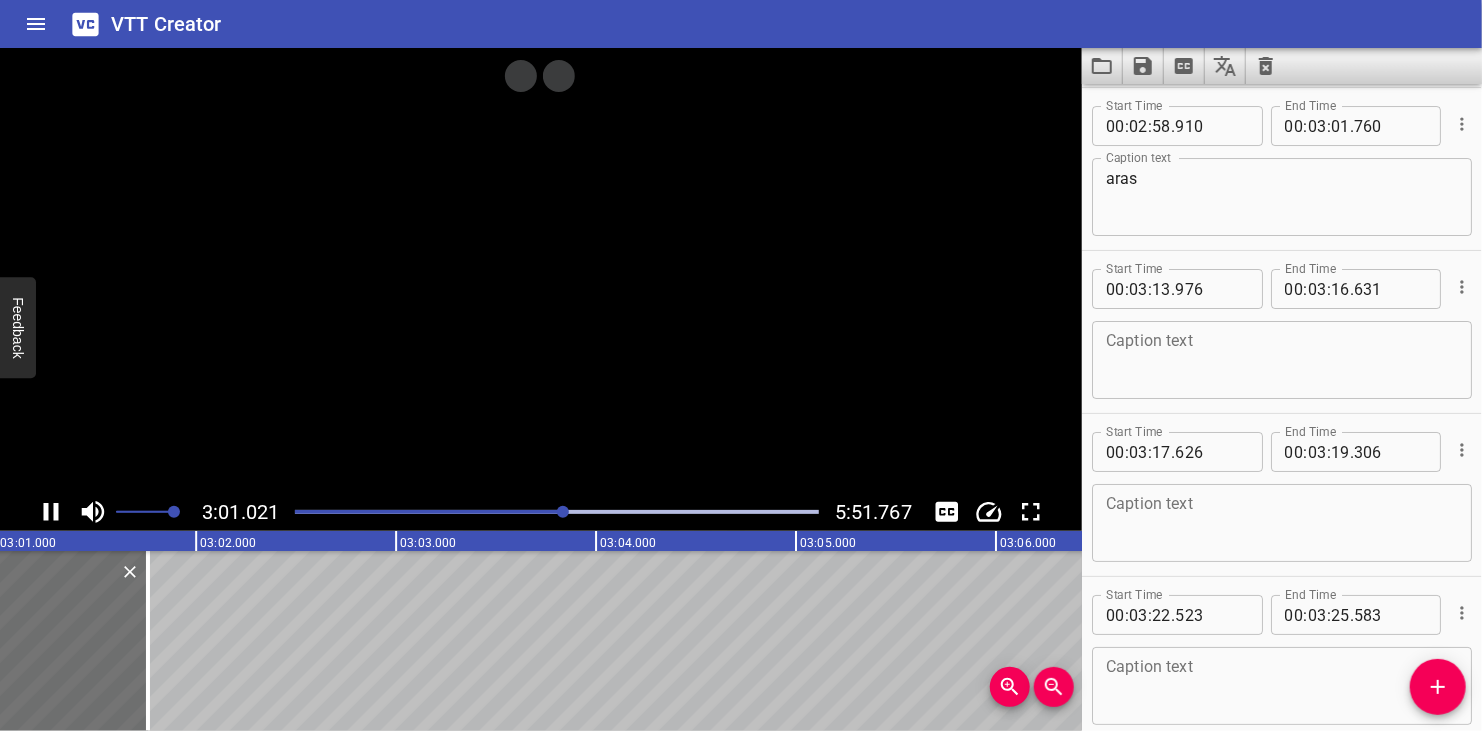 click at bounding box center [541, 270] 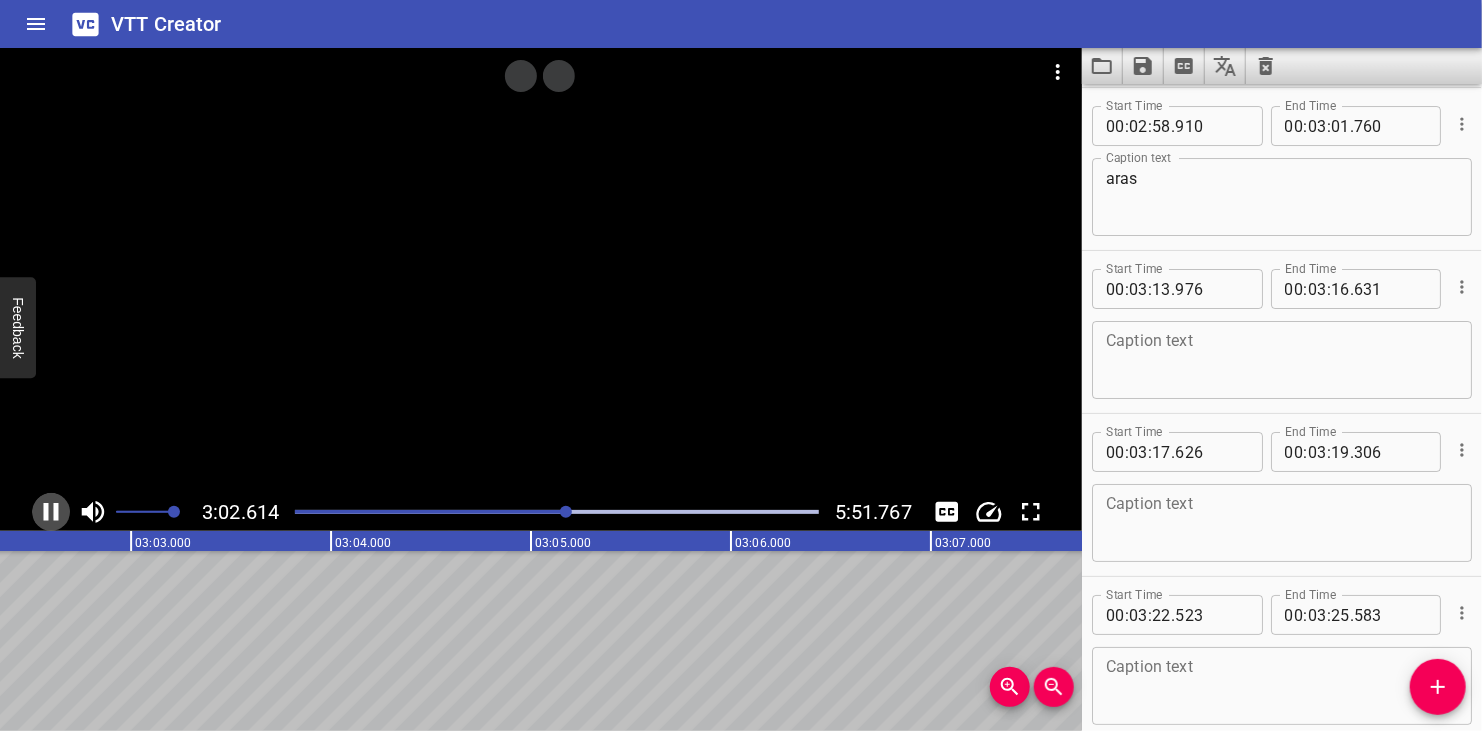 drag, startPoint x: 43, startPoint y: 508, endPoint x: 722, endPoint y: 347, distance: 697.8266 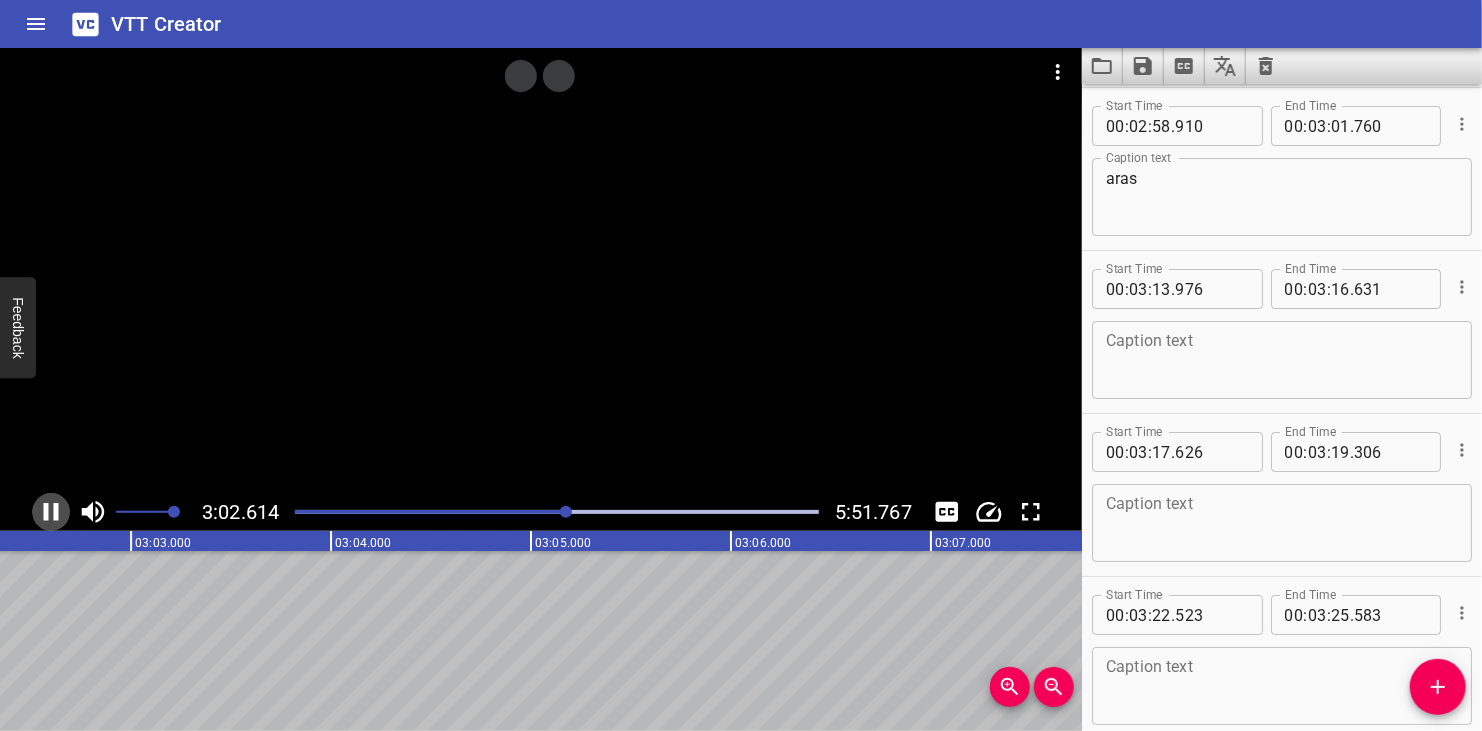 click 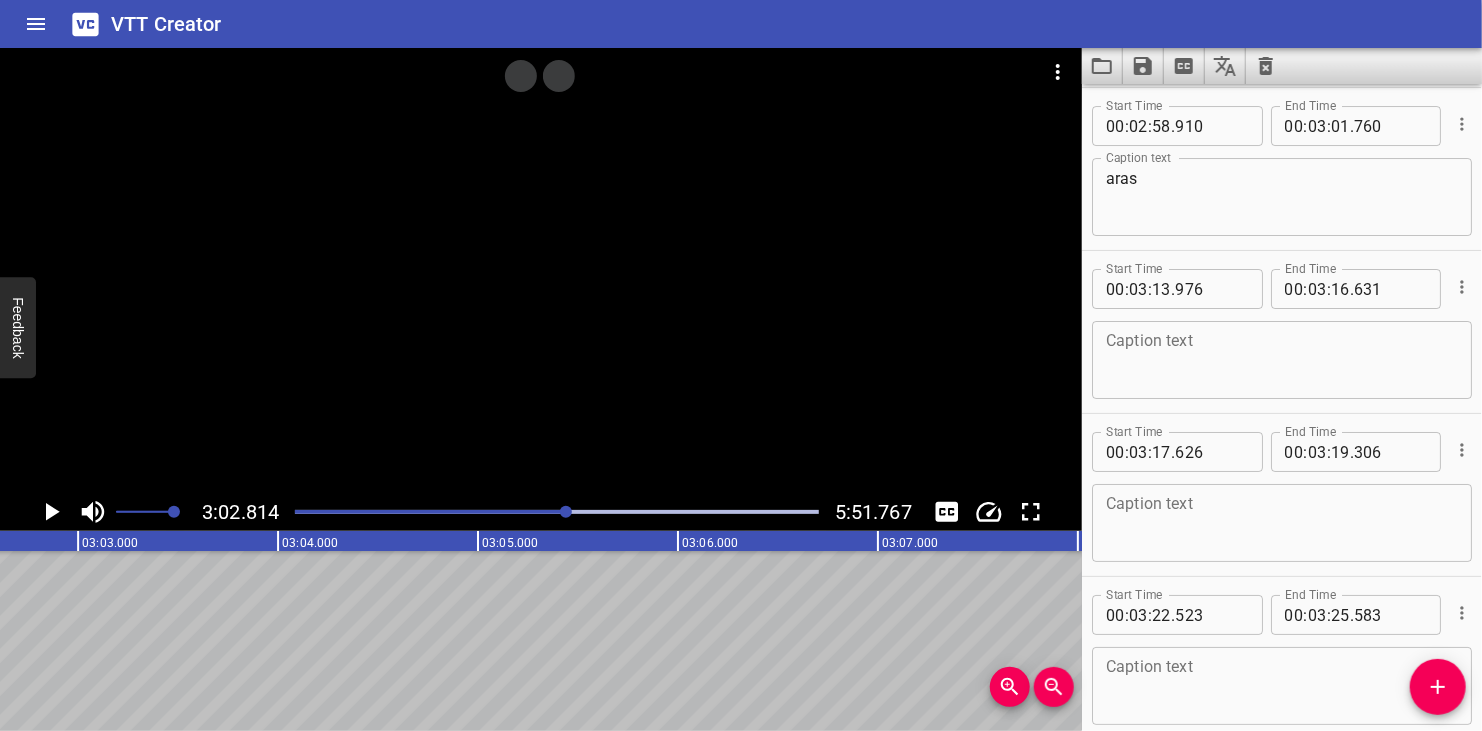 scroll, scrollTop: 0, scrollLeft: 36562, axis: horizontal 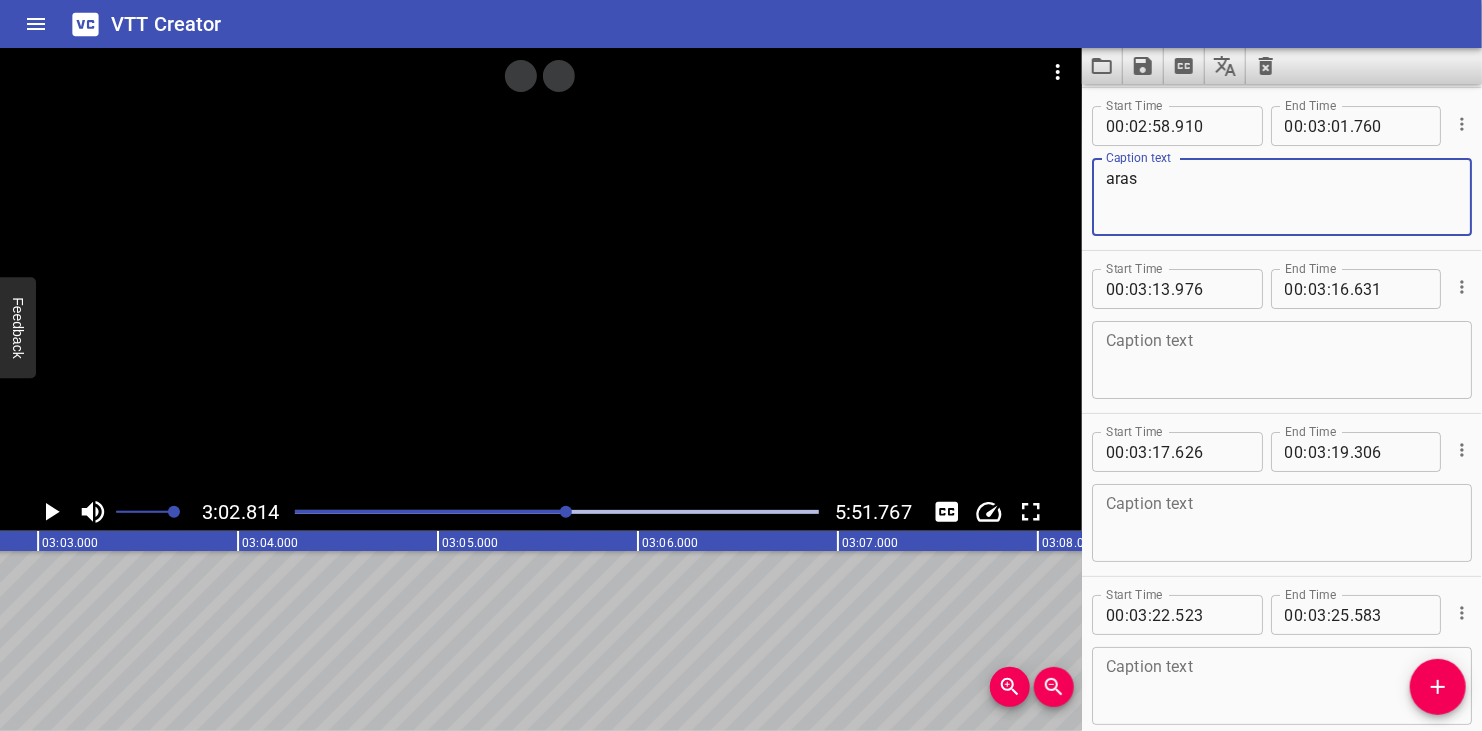 click on "aras" at bounding box center [1282, 197] 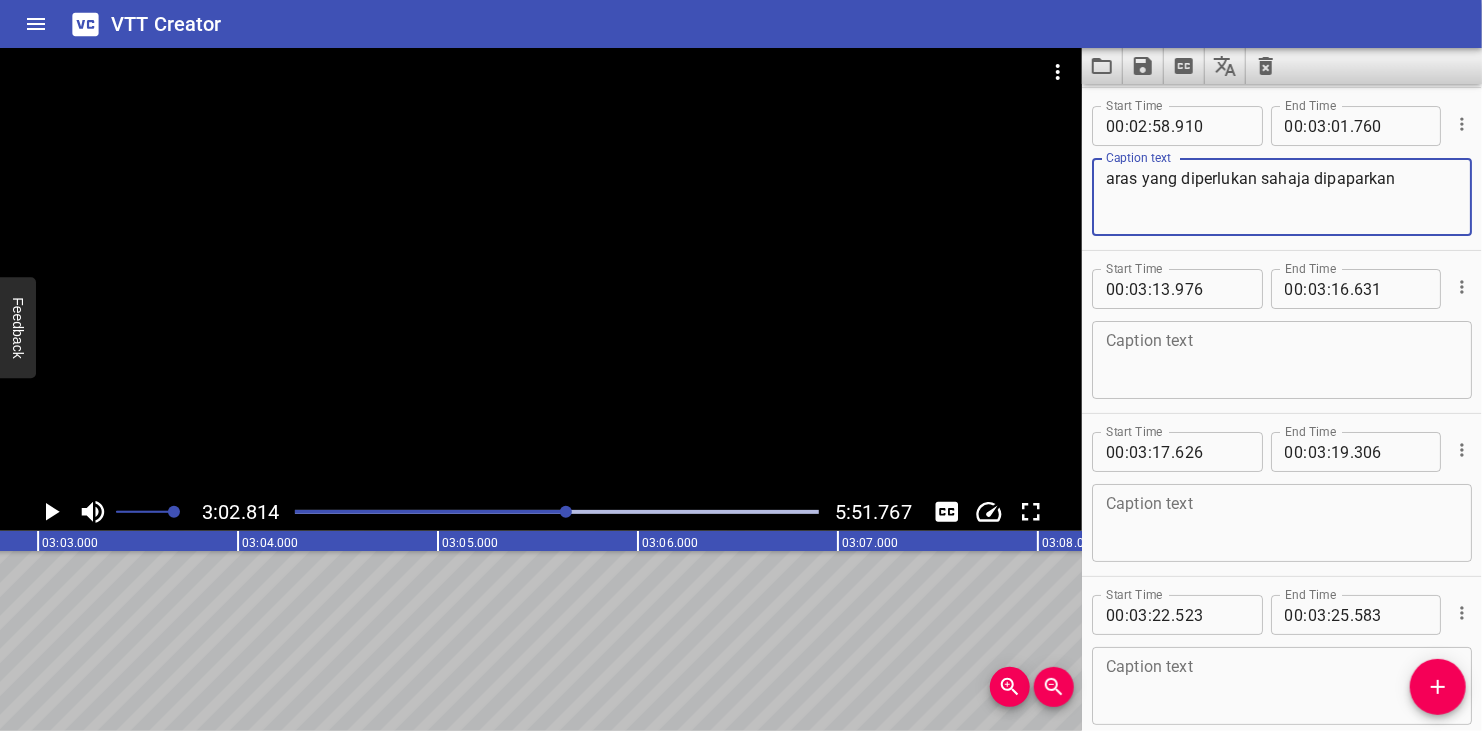type on "aras yang diperlukan sahaja dipaparkan" 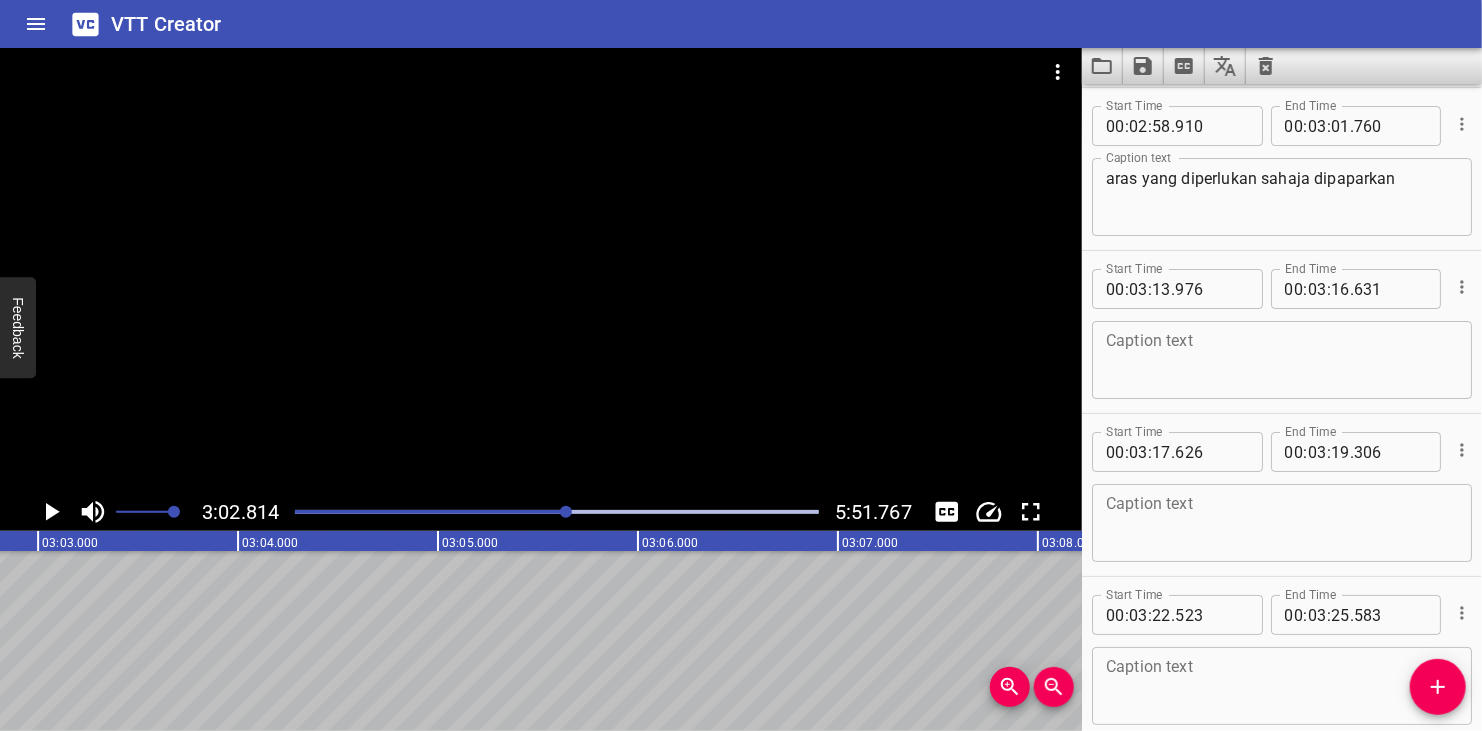 click at bounding box center (557, 512) 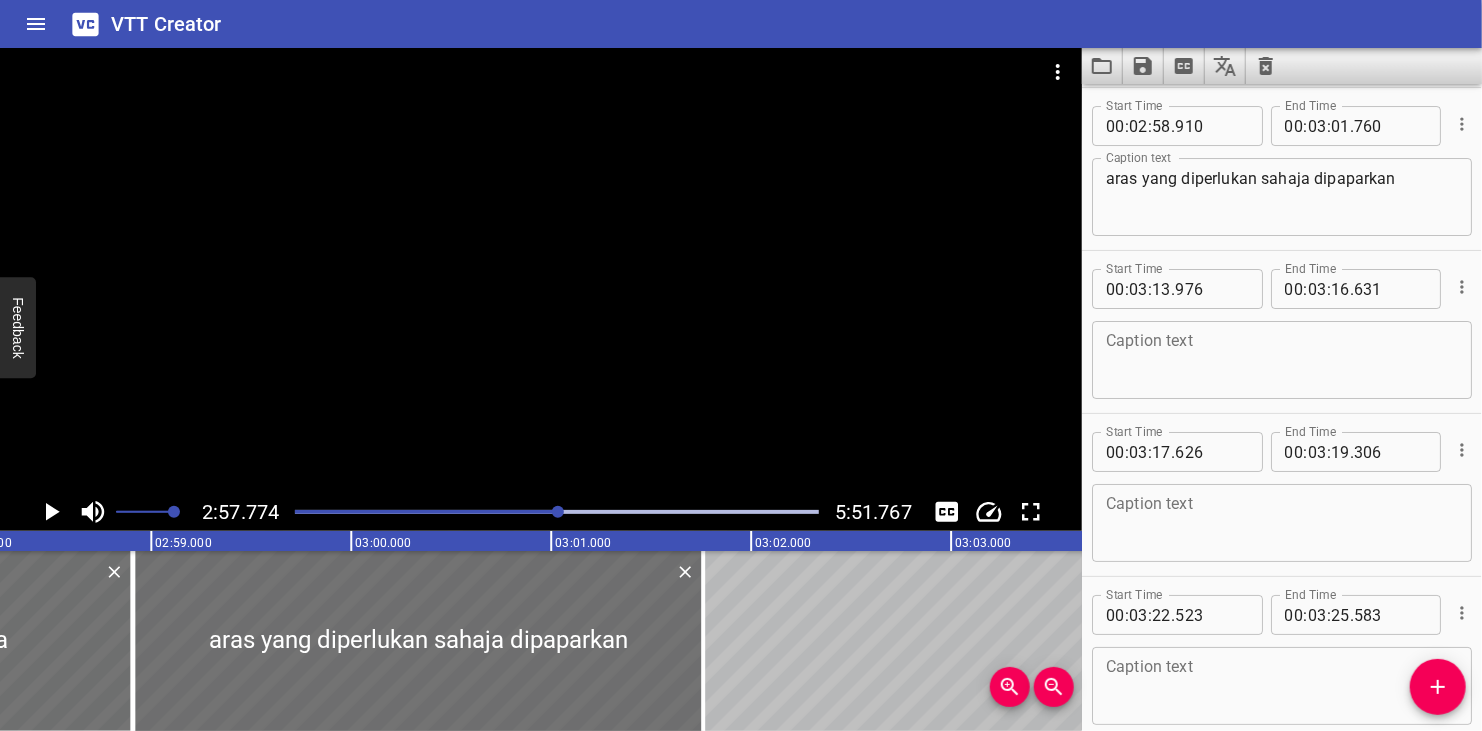 click at bounding box center [541, 270] 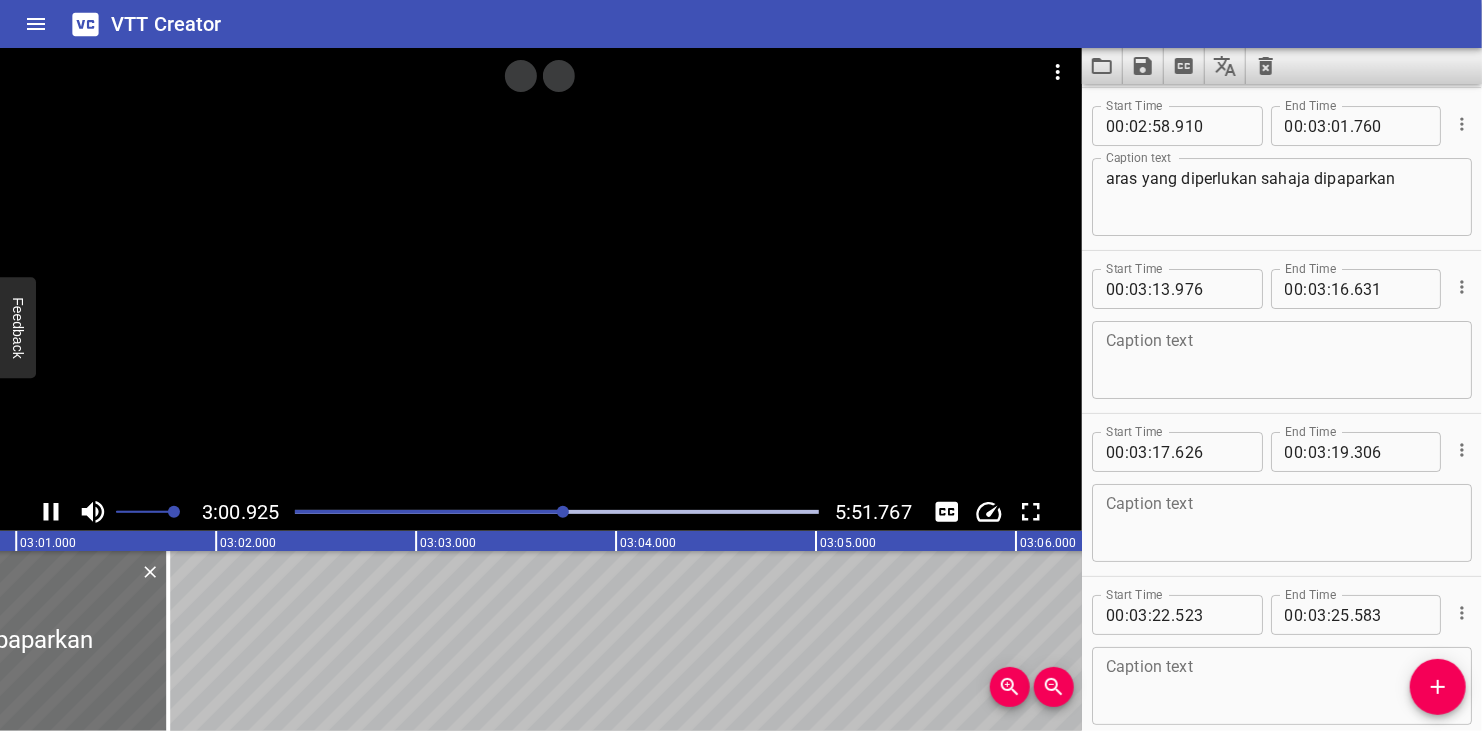 click at bounding box center [563, 512] 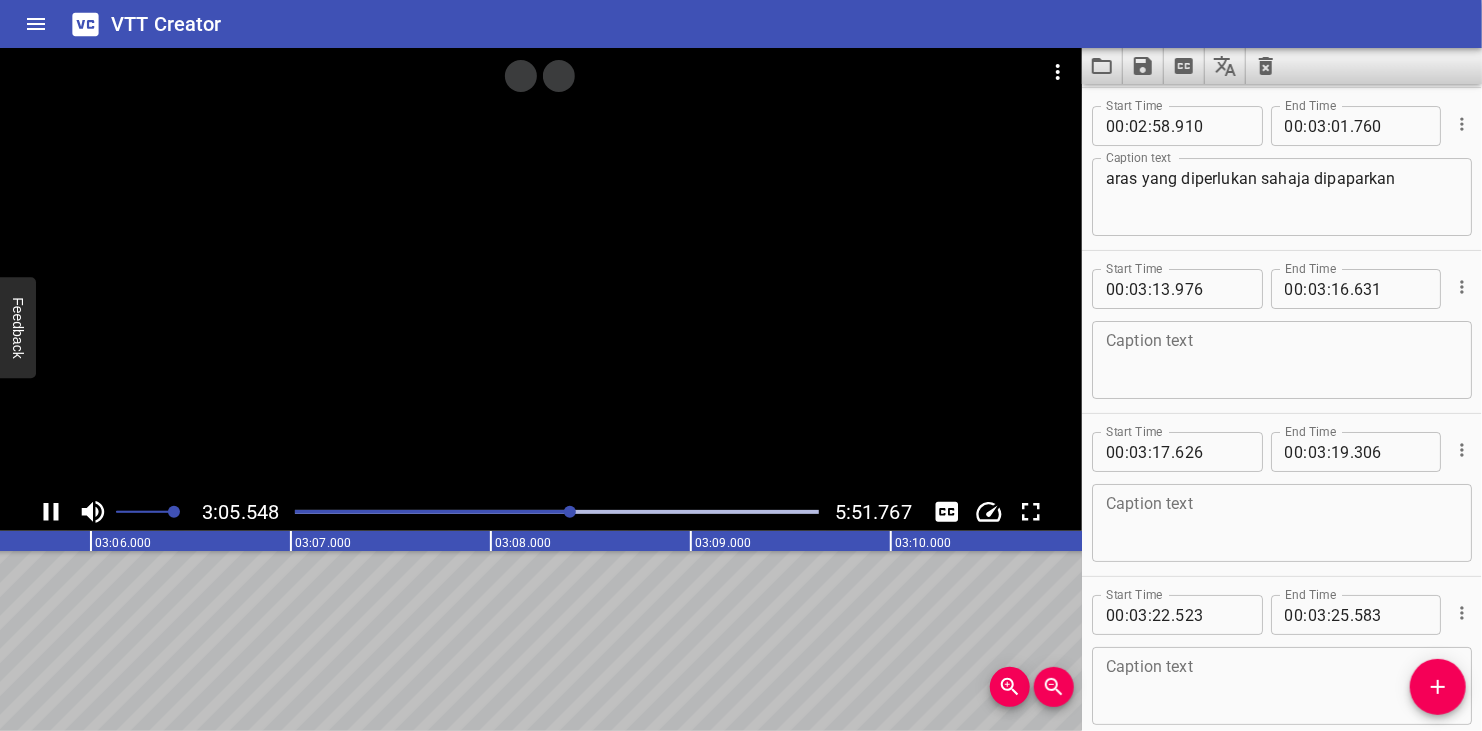 click at bounding box center (557, 512) 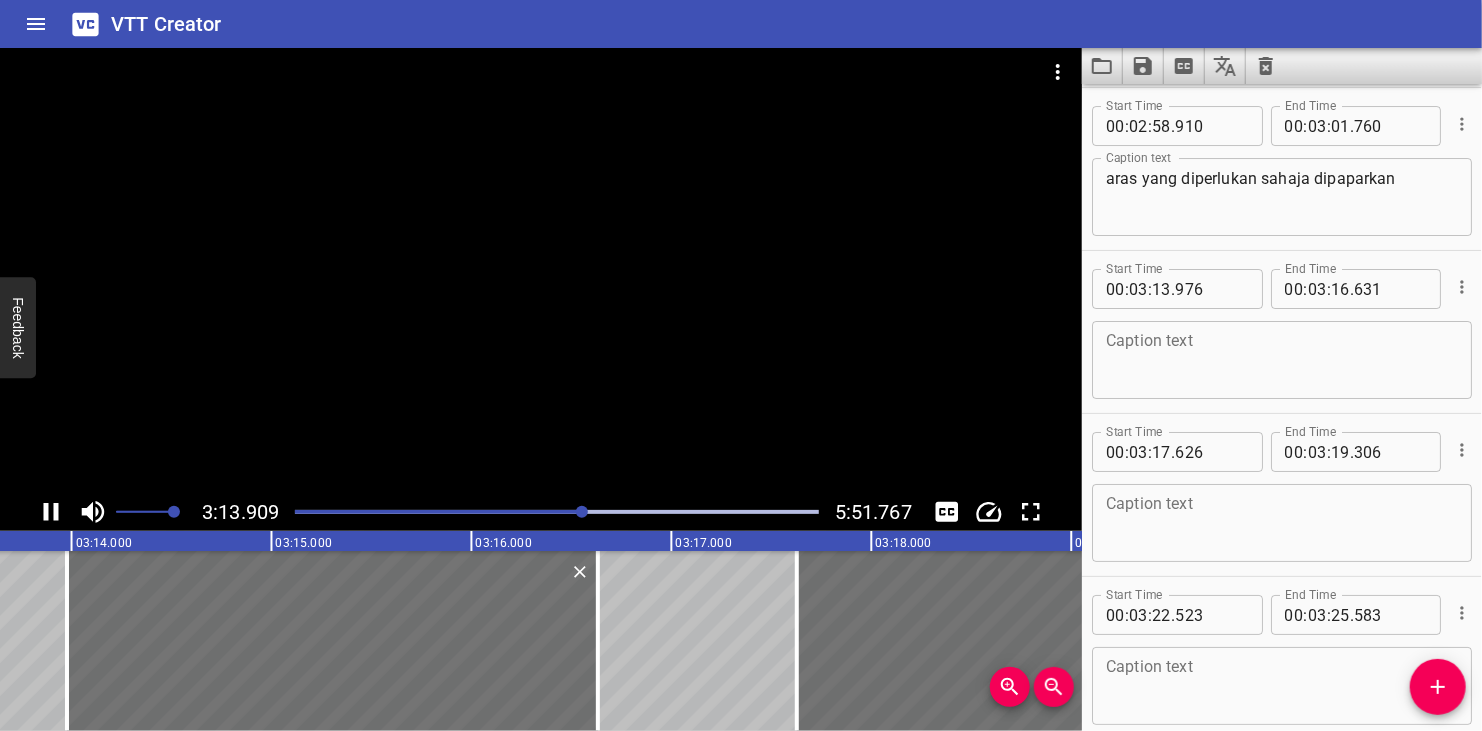 scroll, scrollTop: 0, scrollLeft: 38781, axis: horizontal 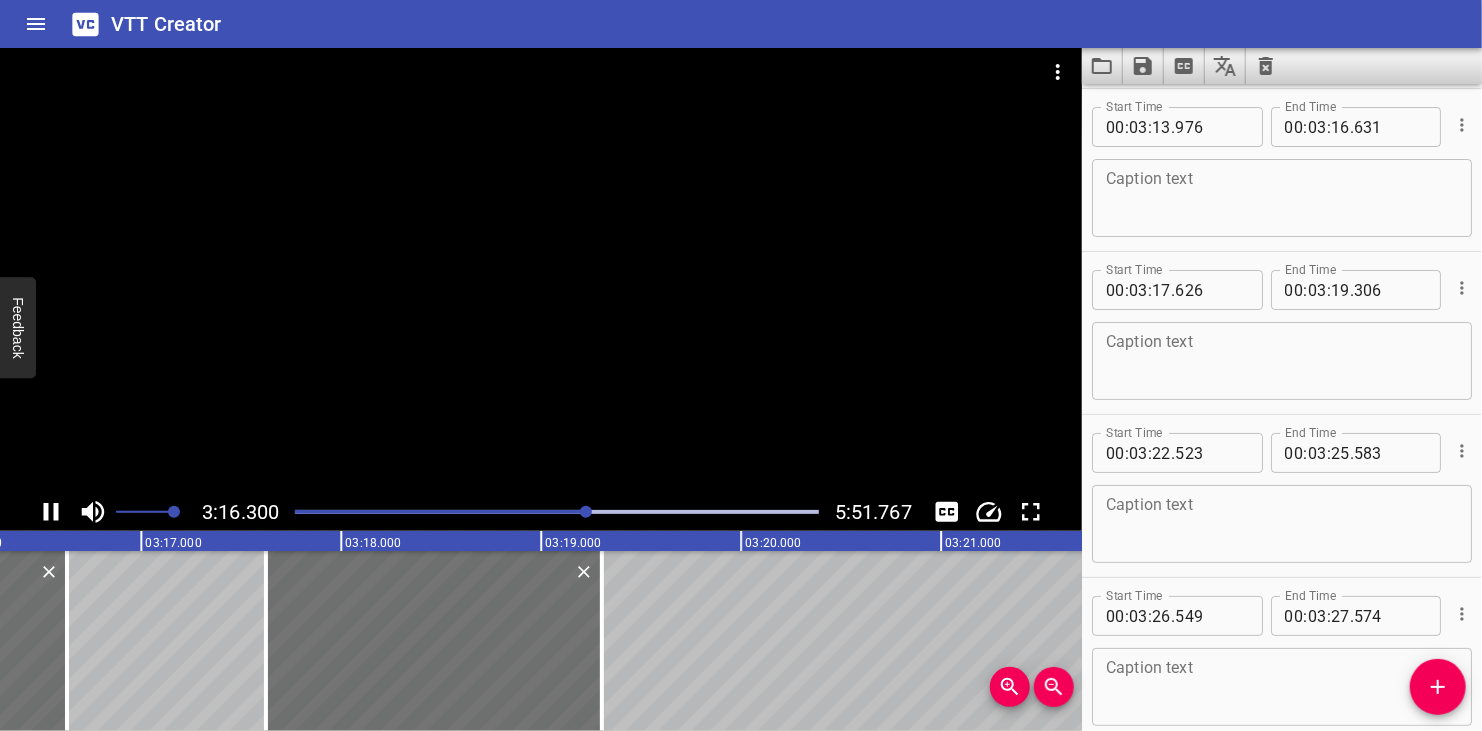 click 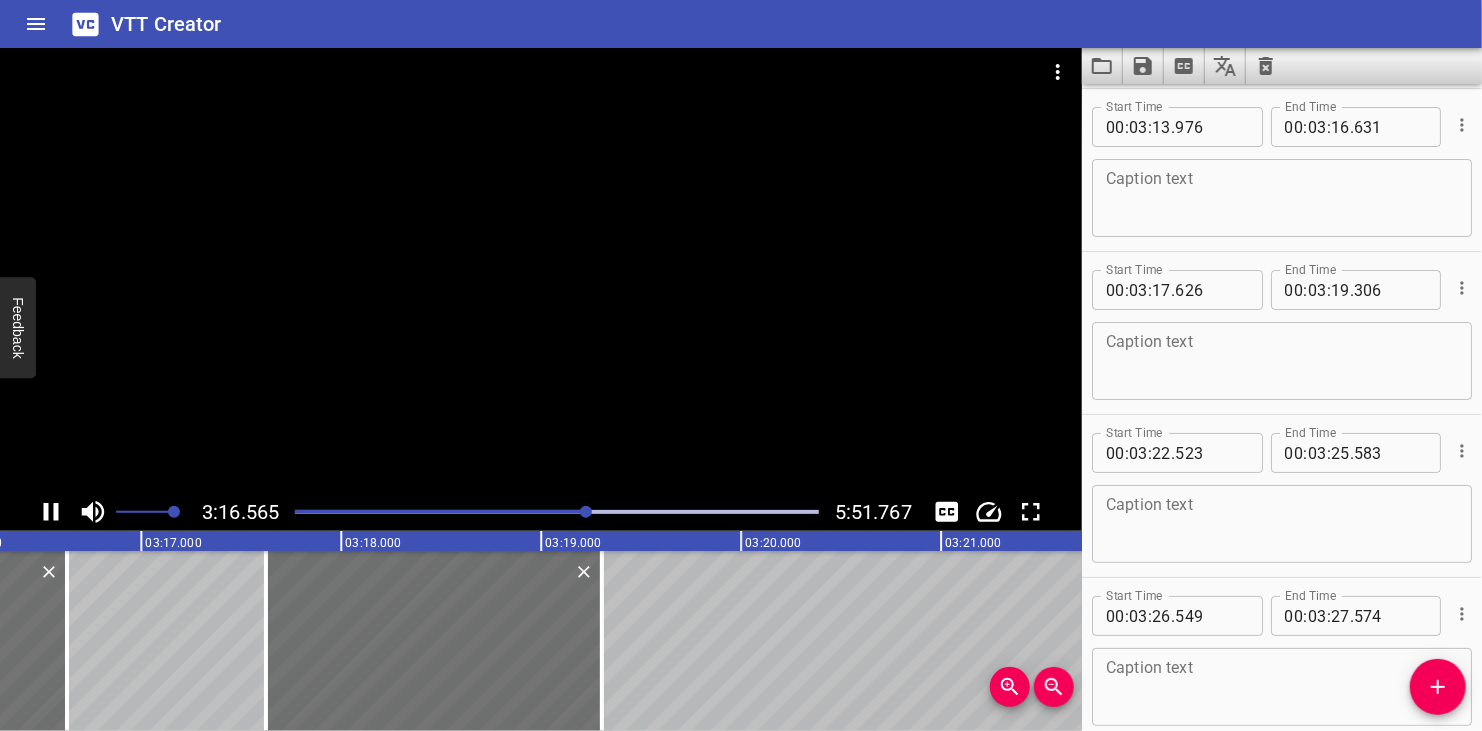 scroll, scrollTop: 0, scrollLeft: 39350, axis: horizontal 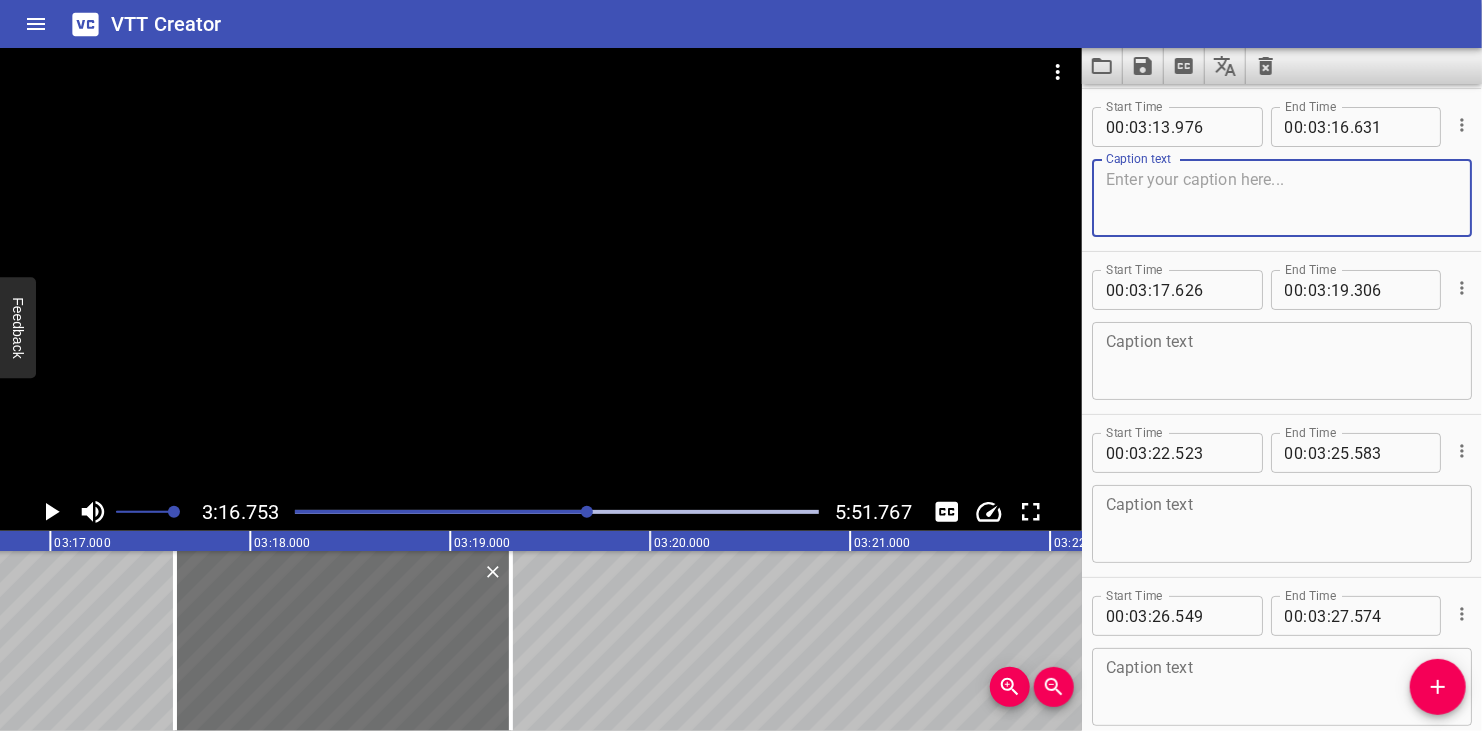 click at bounding box center (1282, 198) 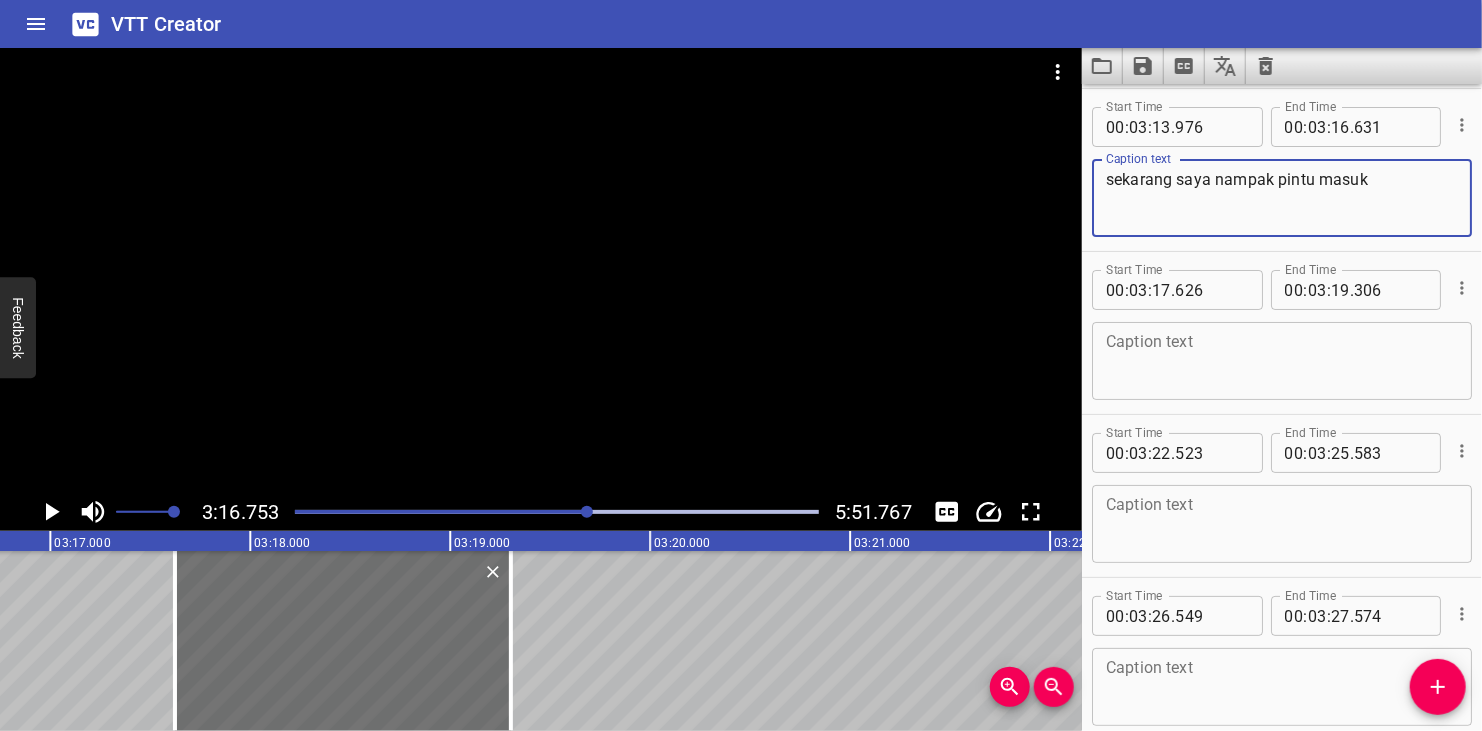 type on "sekarang saya nampak pintu masuk" 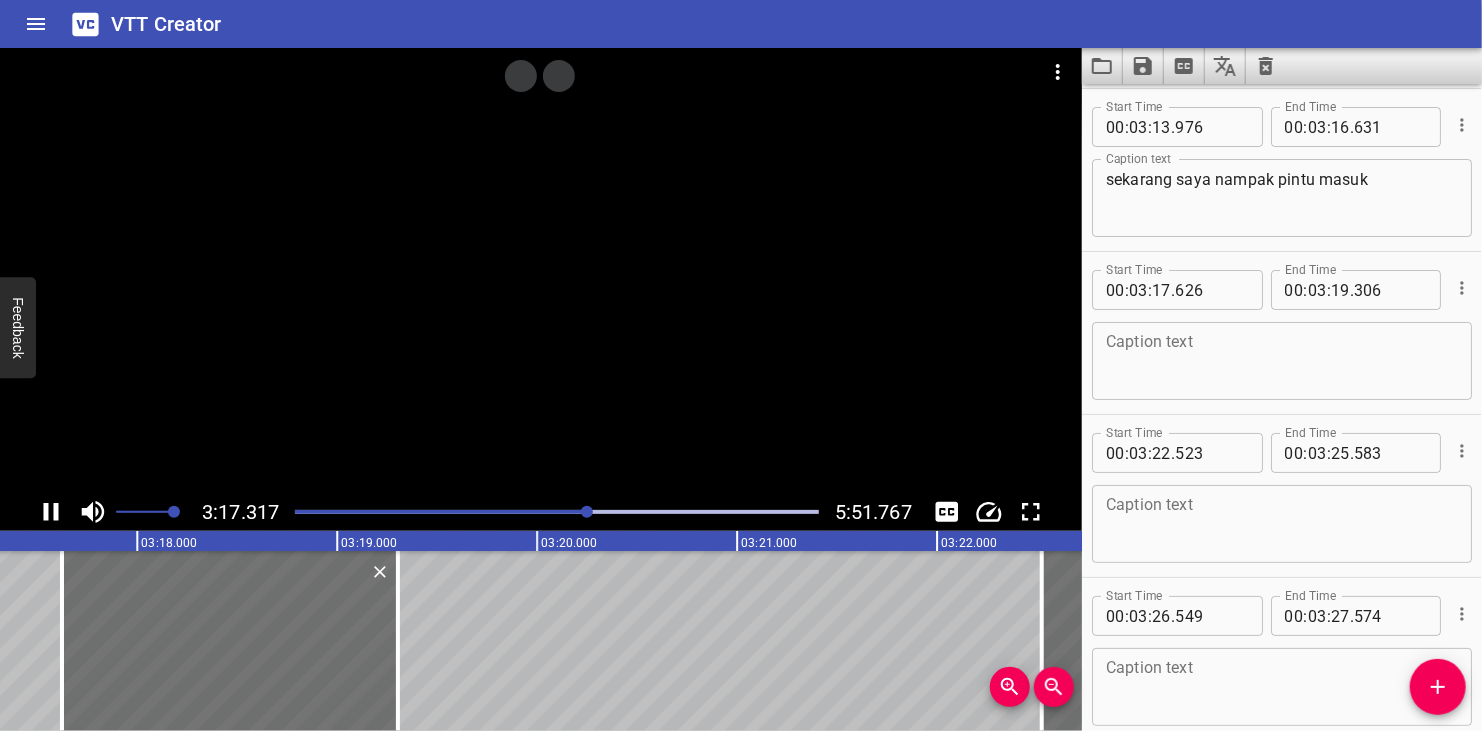 scroll, scrollTop: 0, scrollLeft: 39511, axis: horizontal 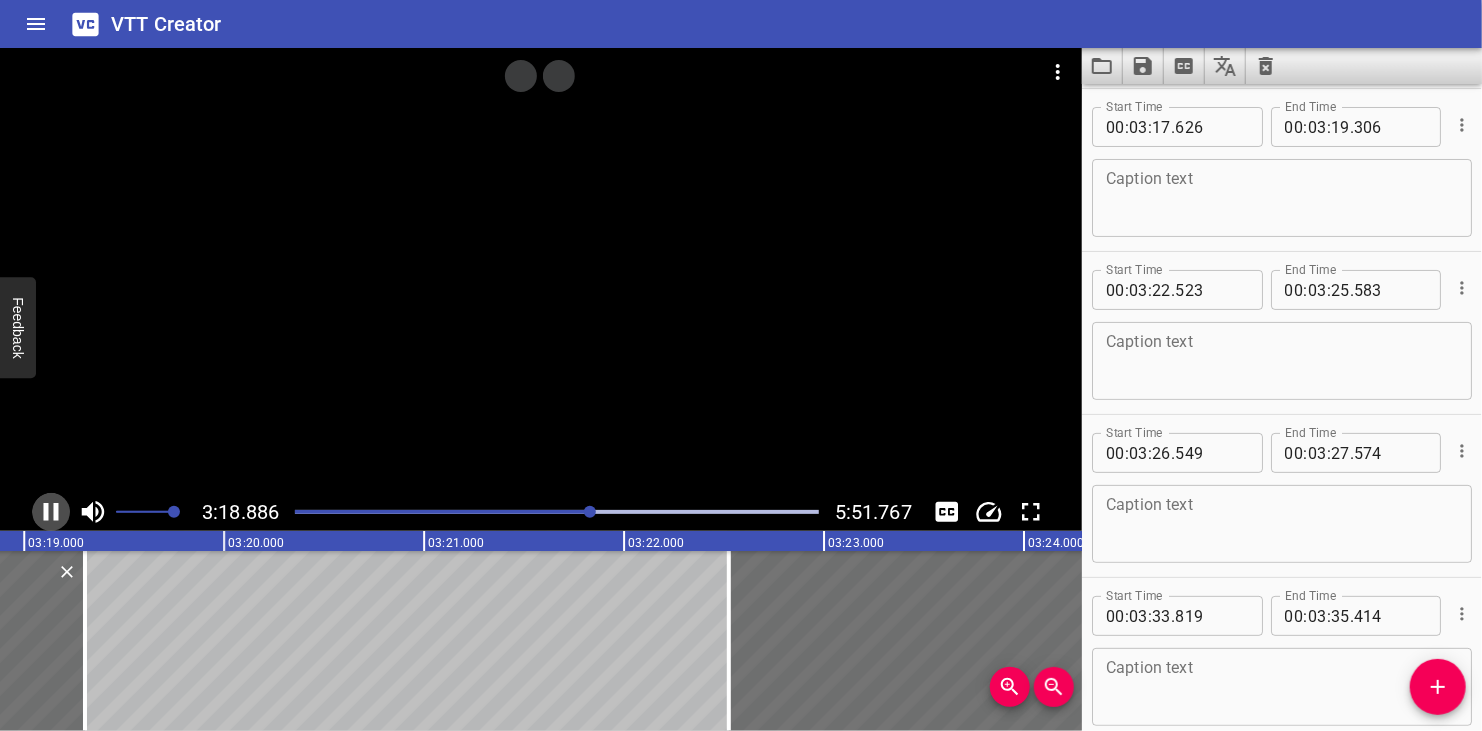 click 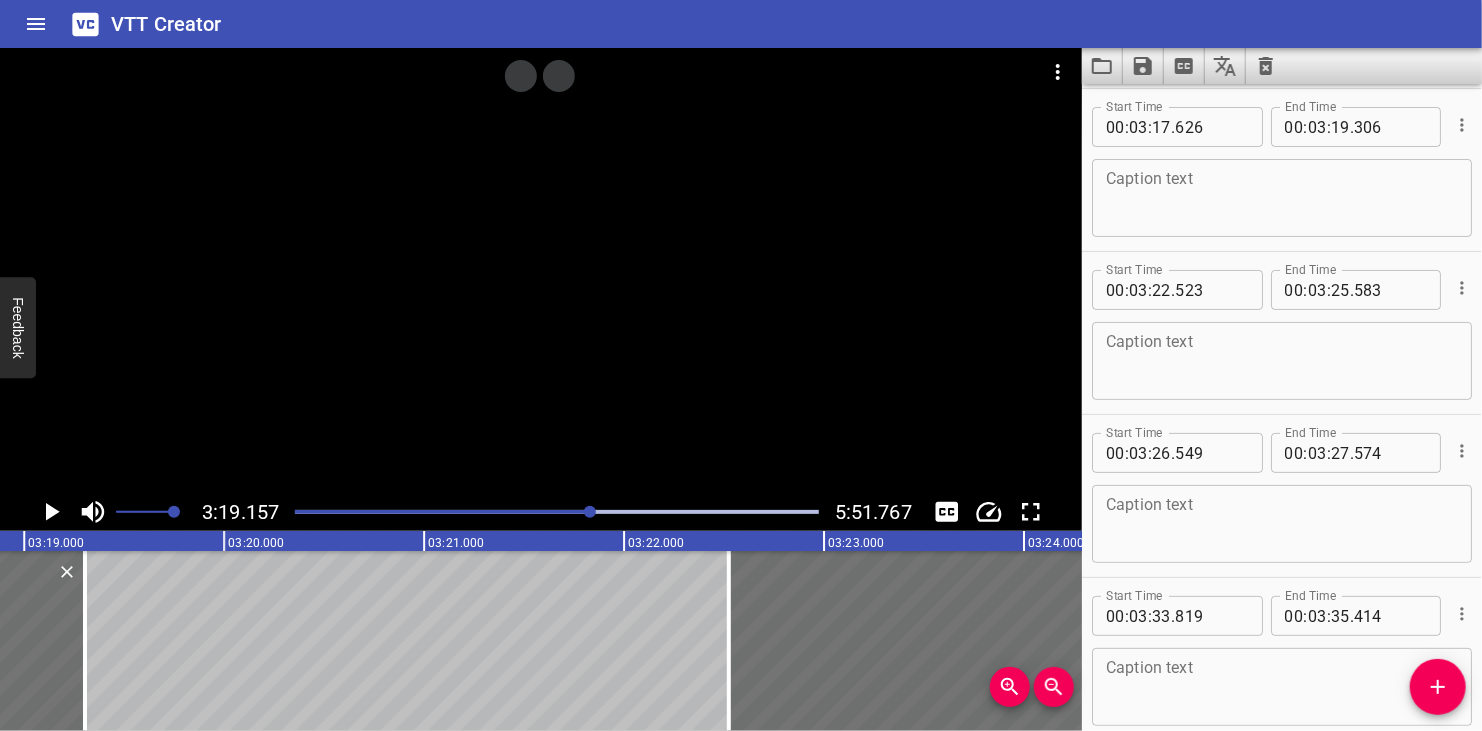 scroll, scrollTop: 0, scrollLeft: 39831, axis: horizontal 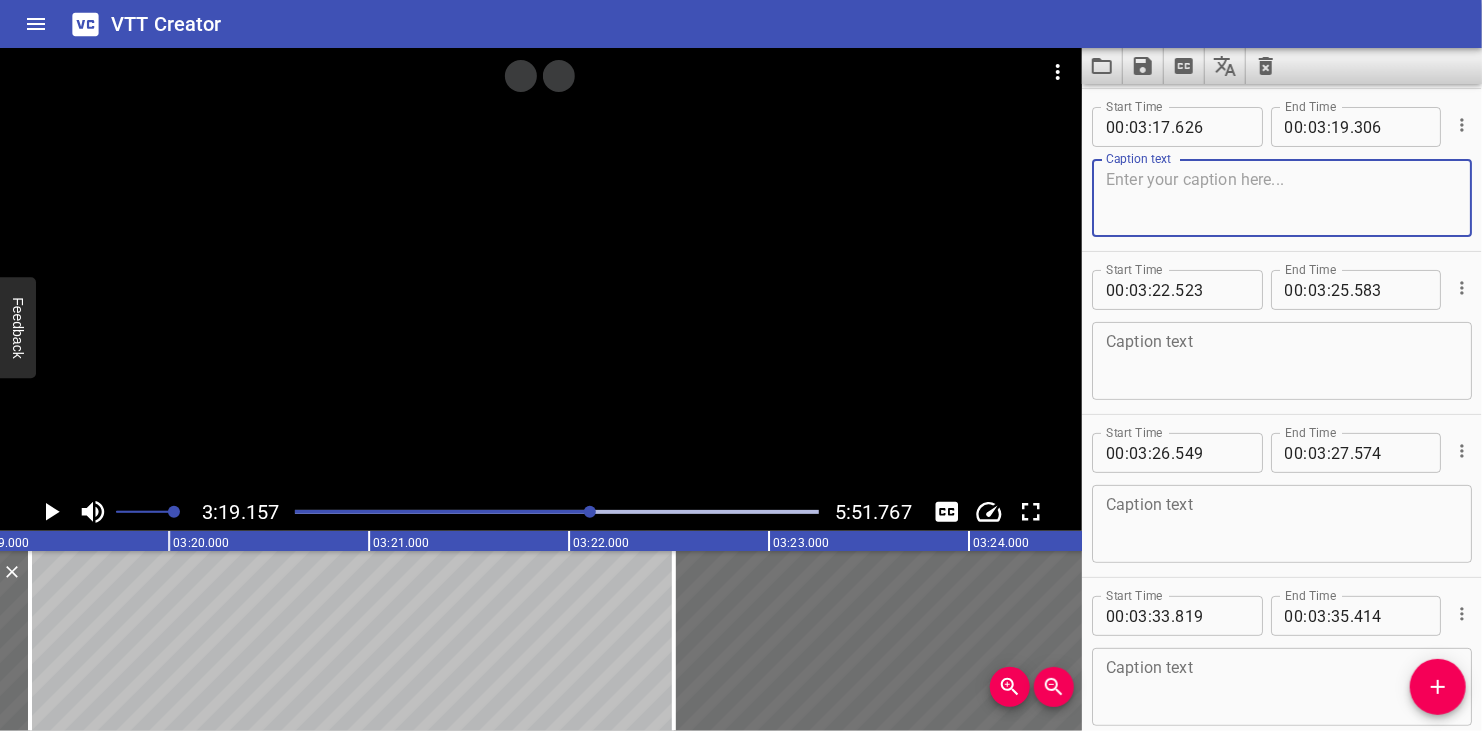 click at bounding box center (1282, 198) 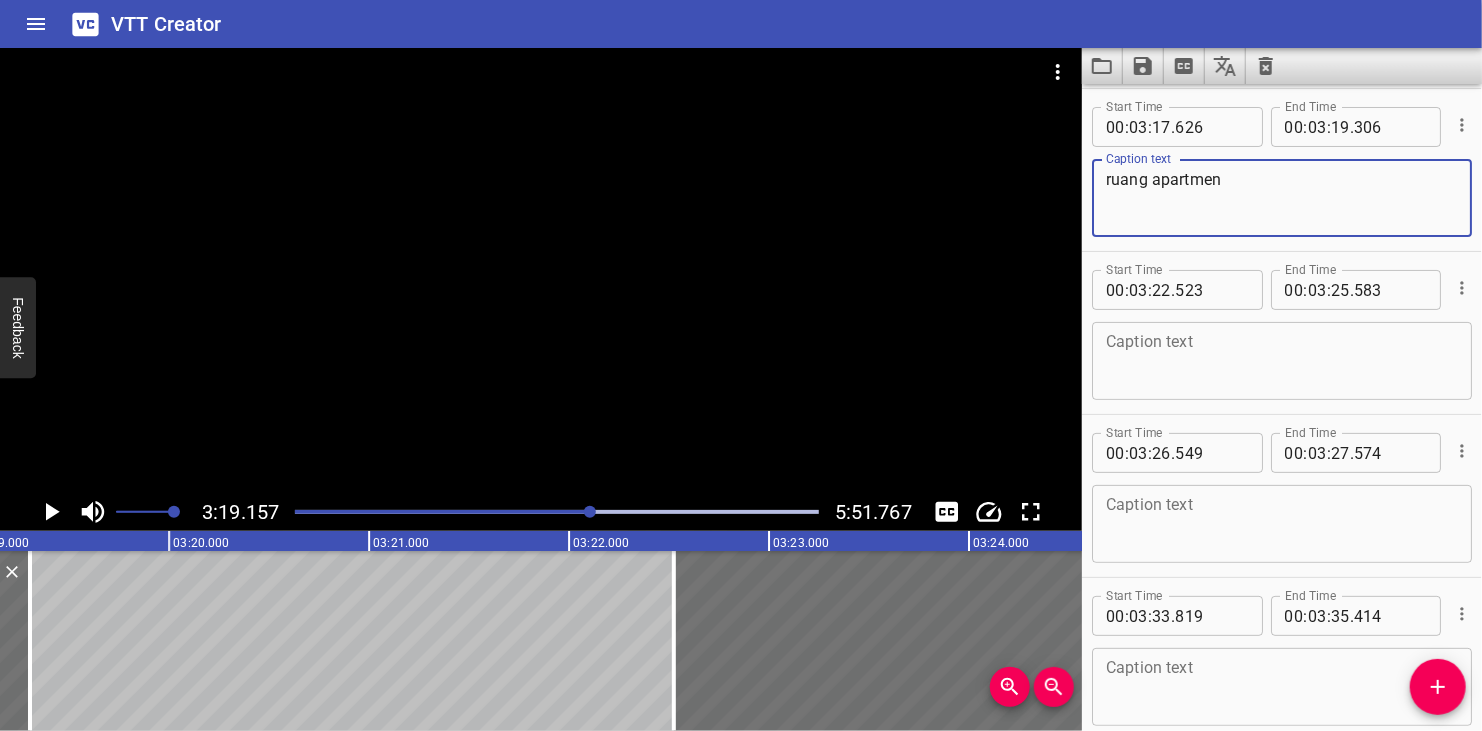 type on "ruang apartmen" 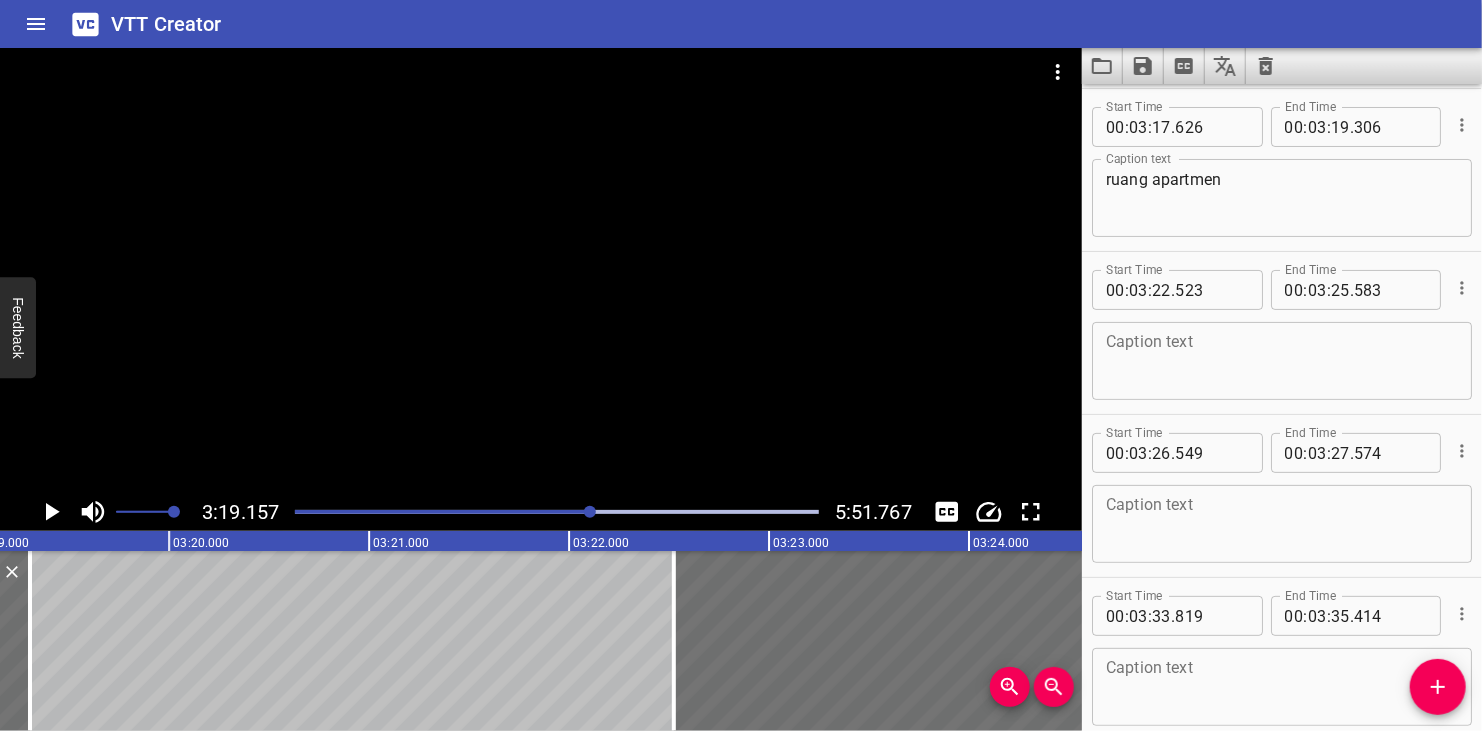 click at bounding box center [541, 270] 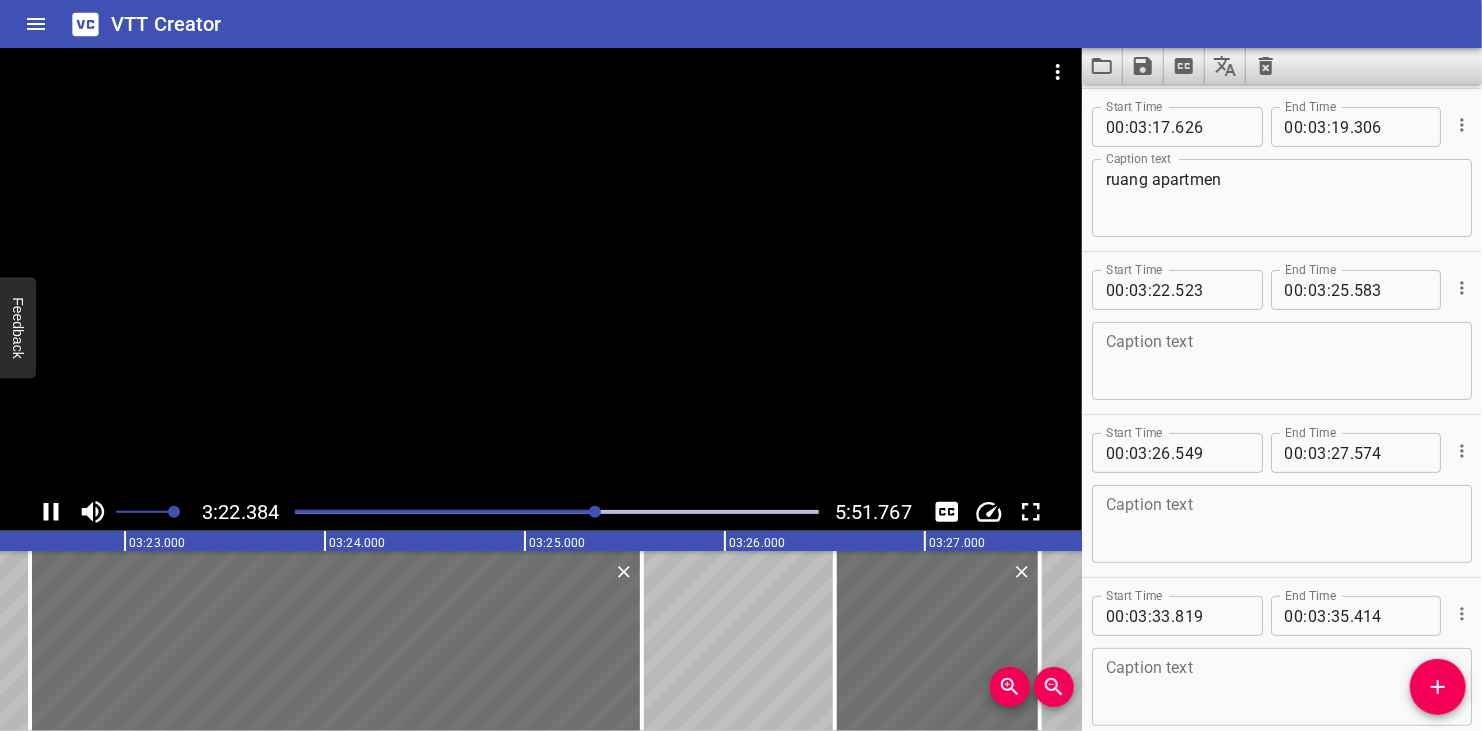 scroll, scrollTop: 0, scrollLeft: 40476, axis: horizontal 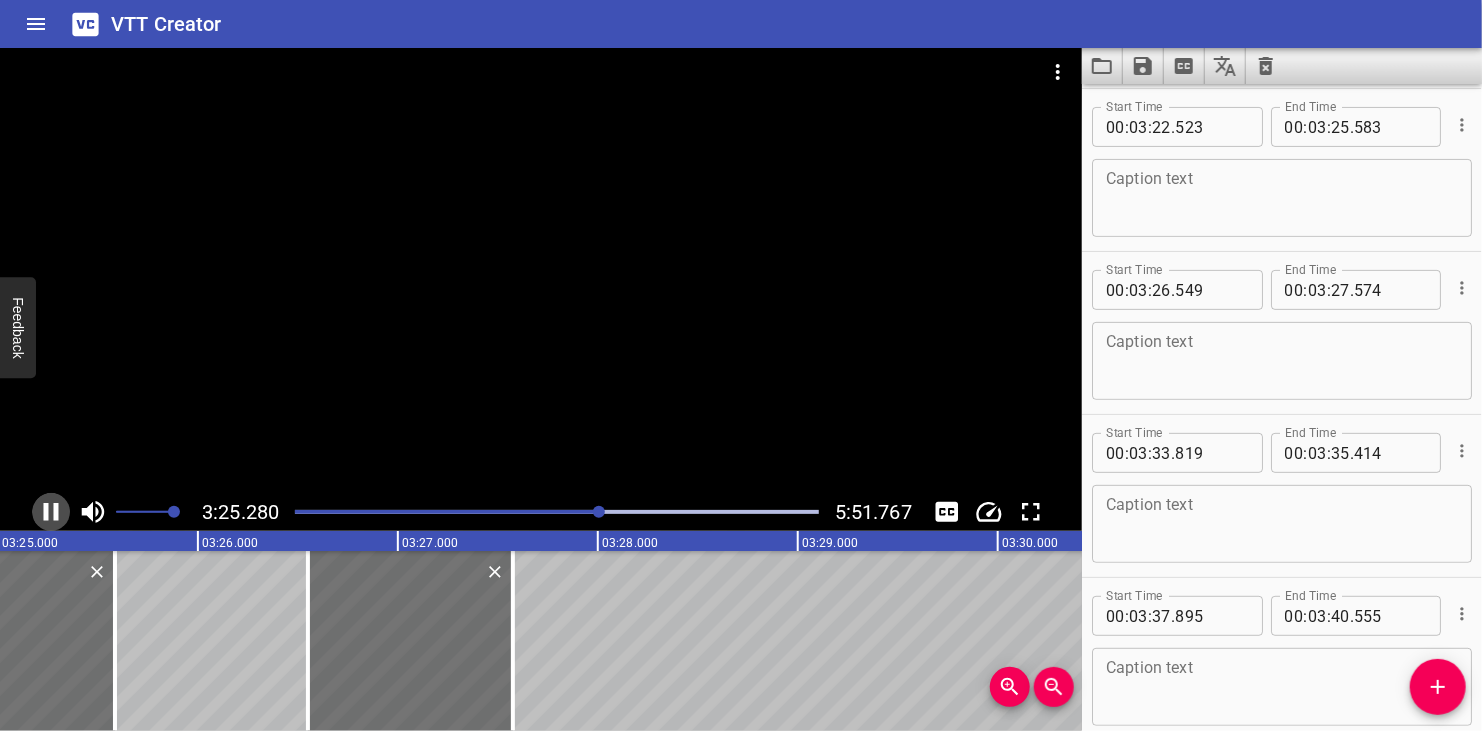 click 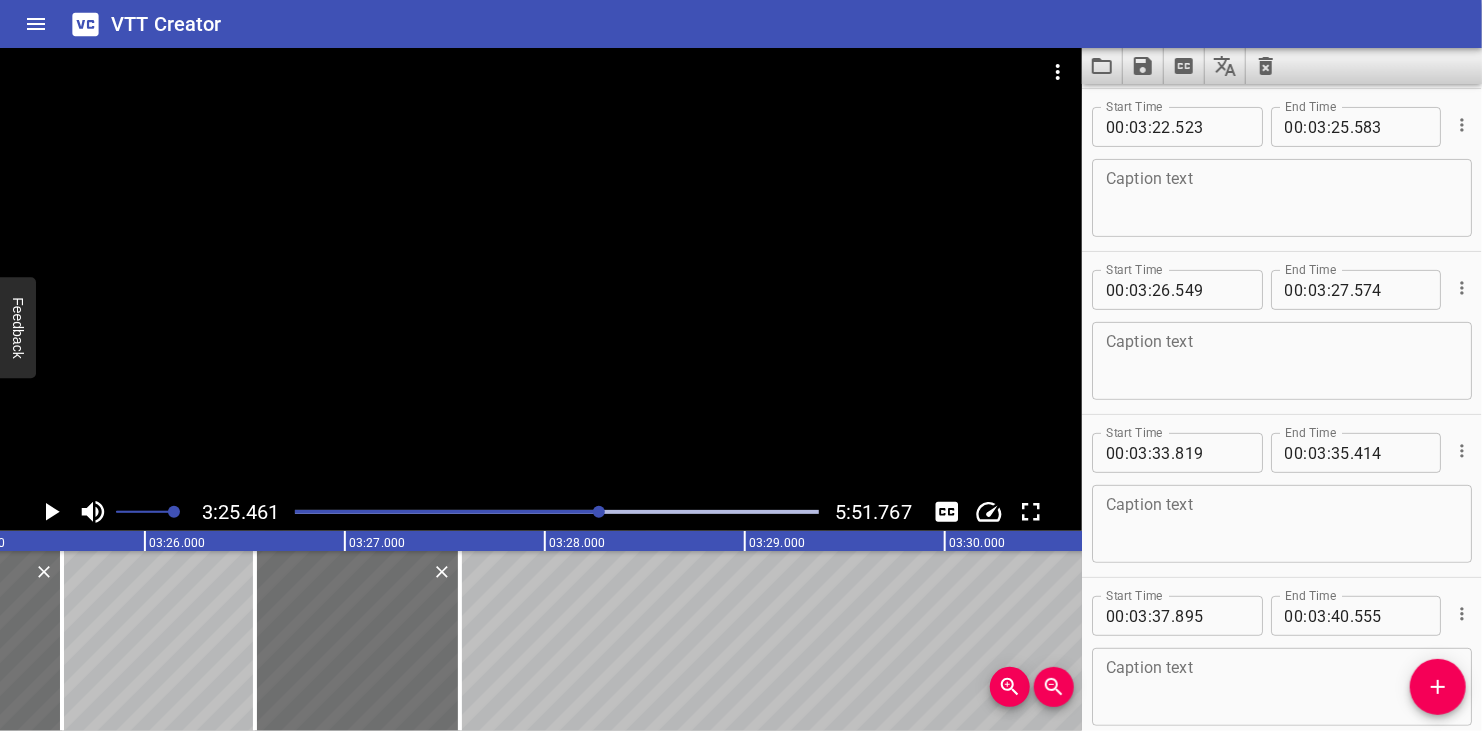 scroll, scrollTop: 0, scrollLeft: 41092, axis: horizontal 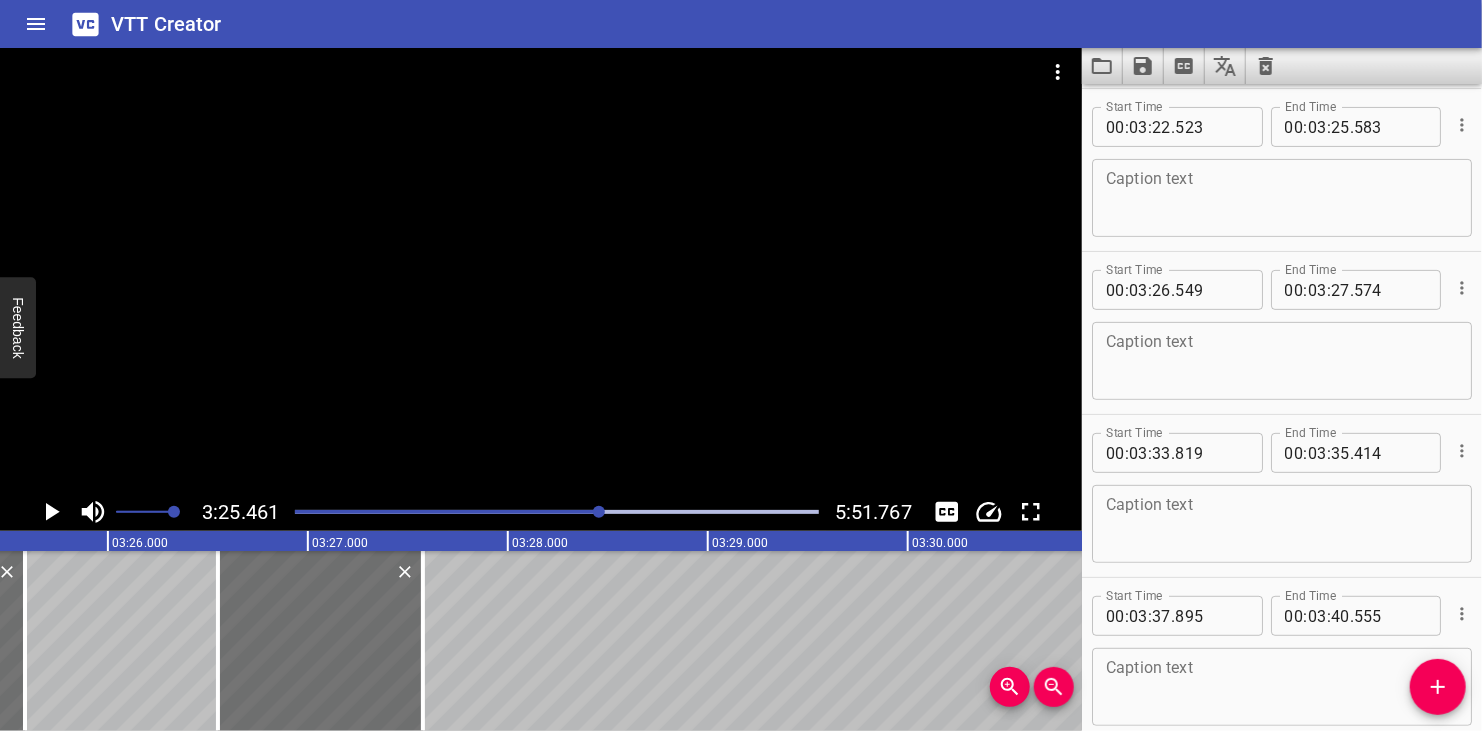 click on "Caption text" at bounding box center [1282, 198] 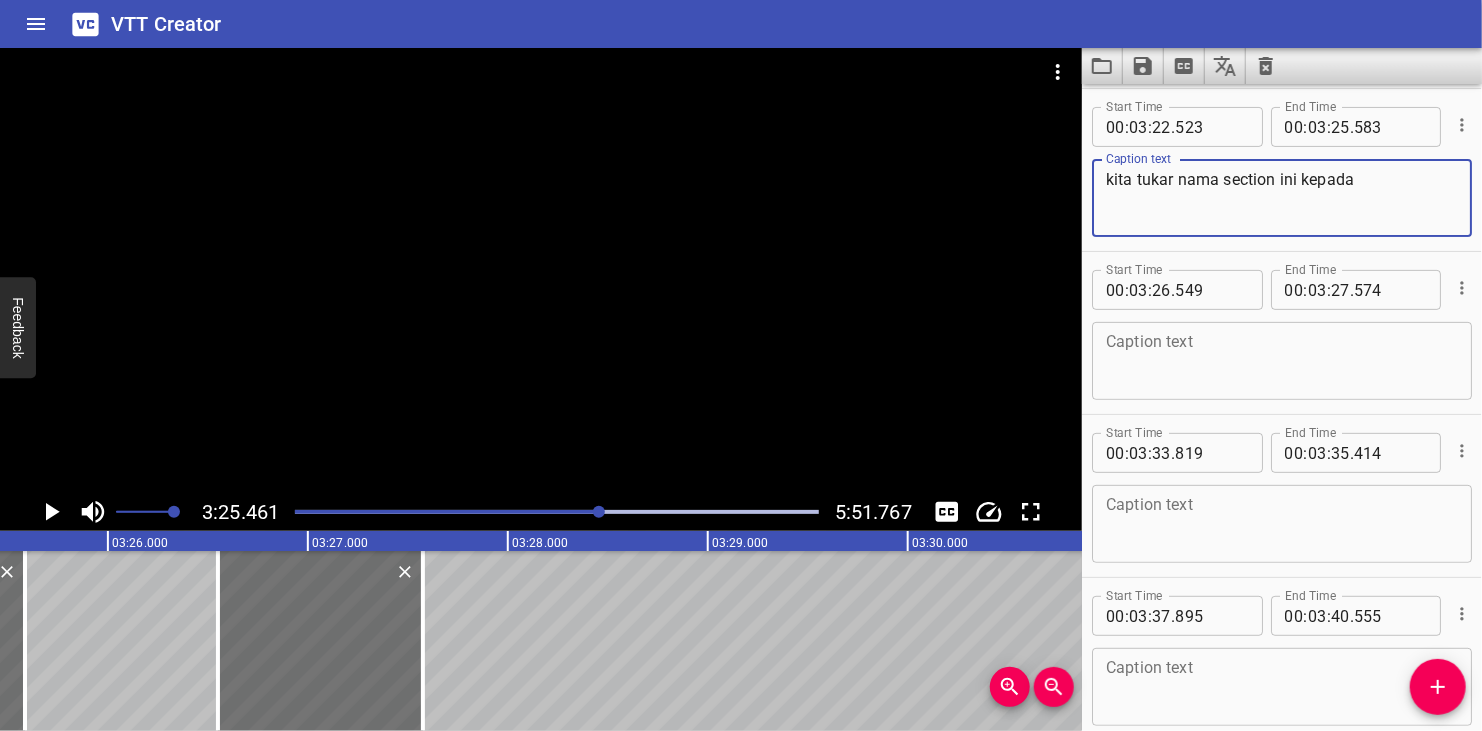 type on "kita tukar nama section ini kepada" 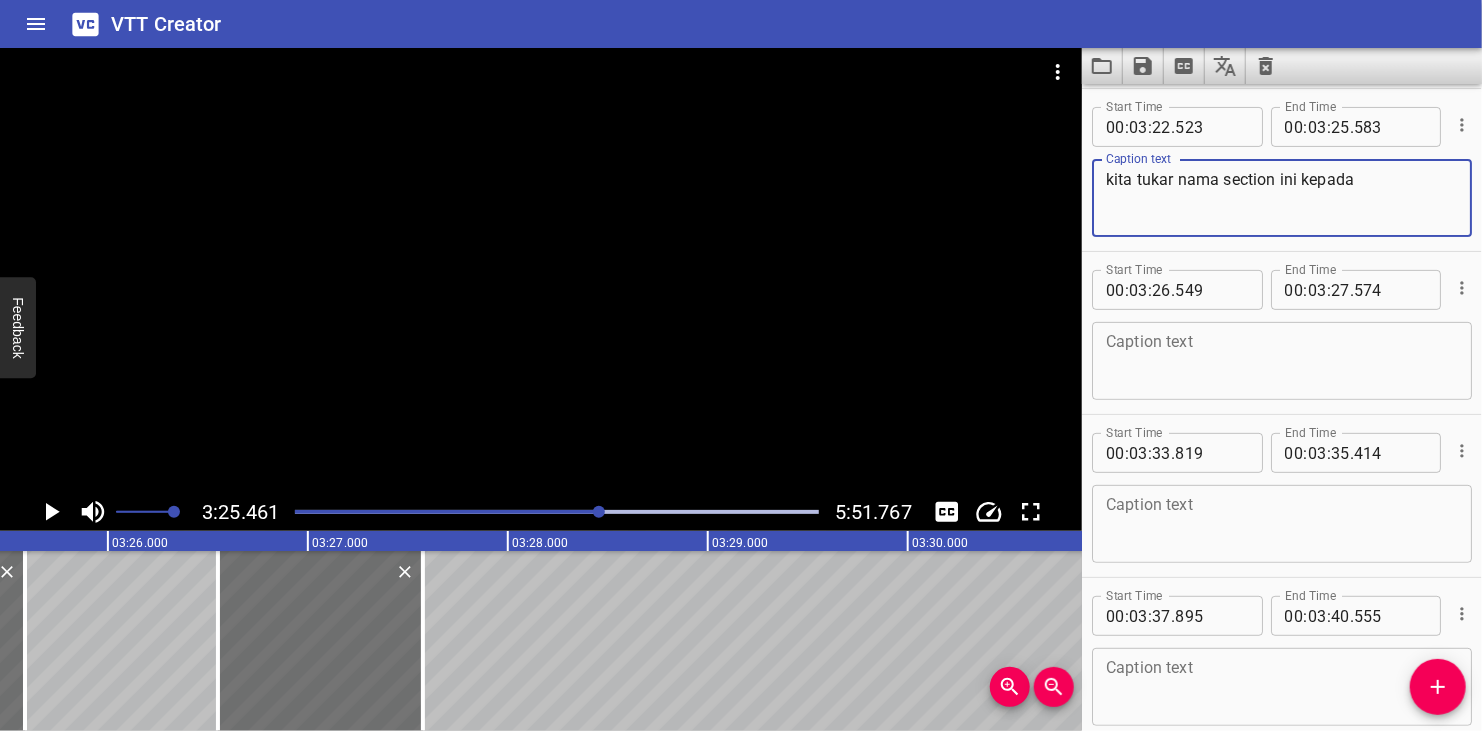 click at bounding box center [541, 270] 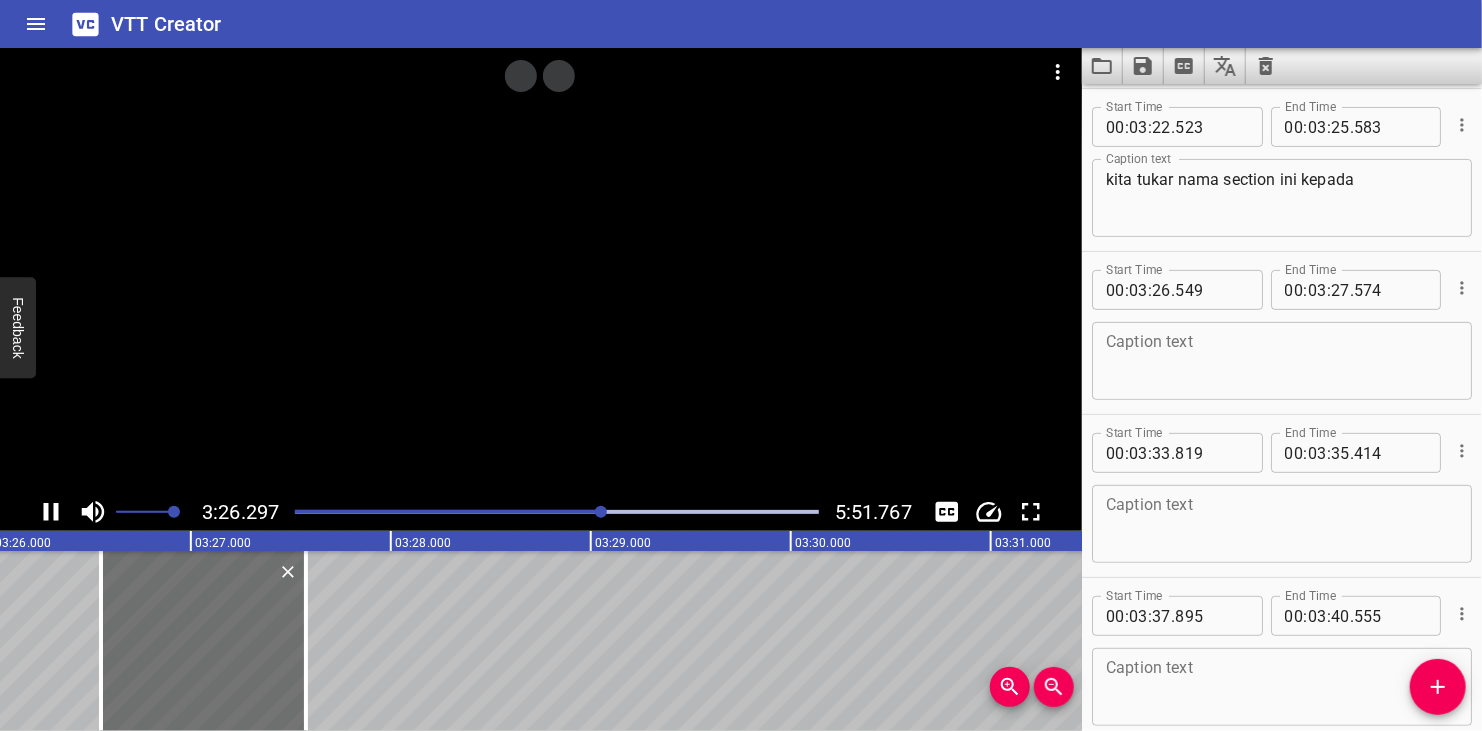 scroll, scrollTop: 0, scrollLeft: 41259, axis: horizontal 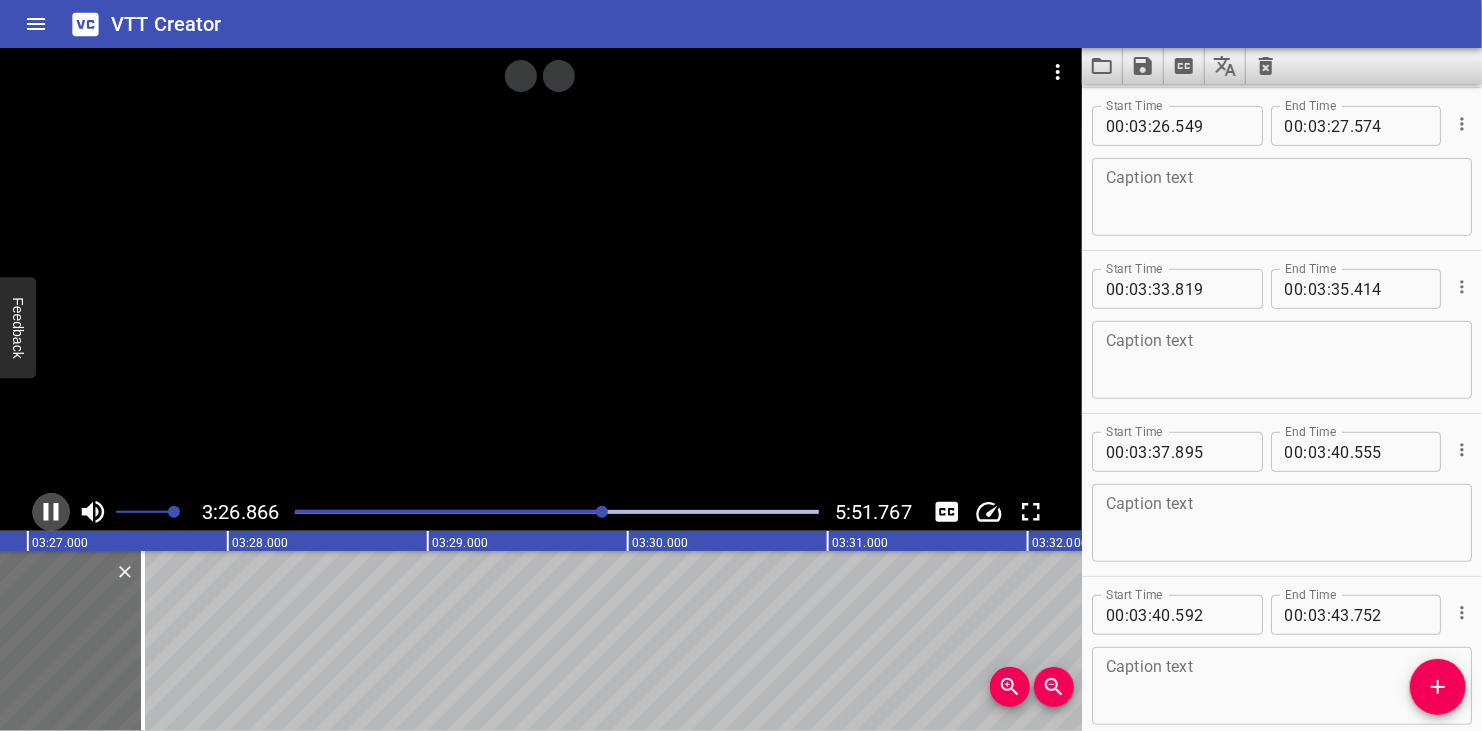 click 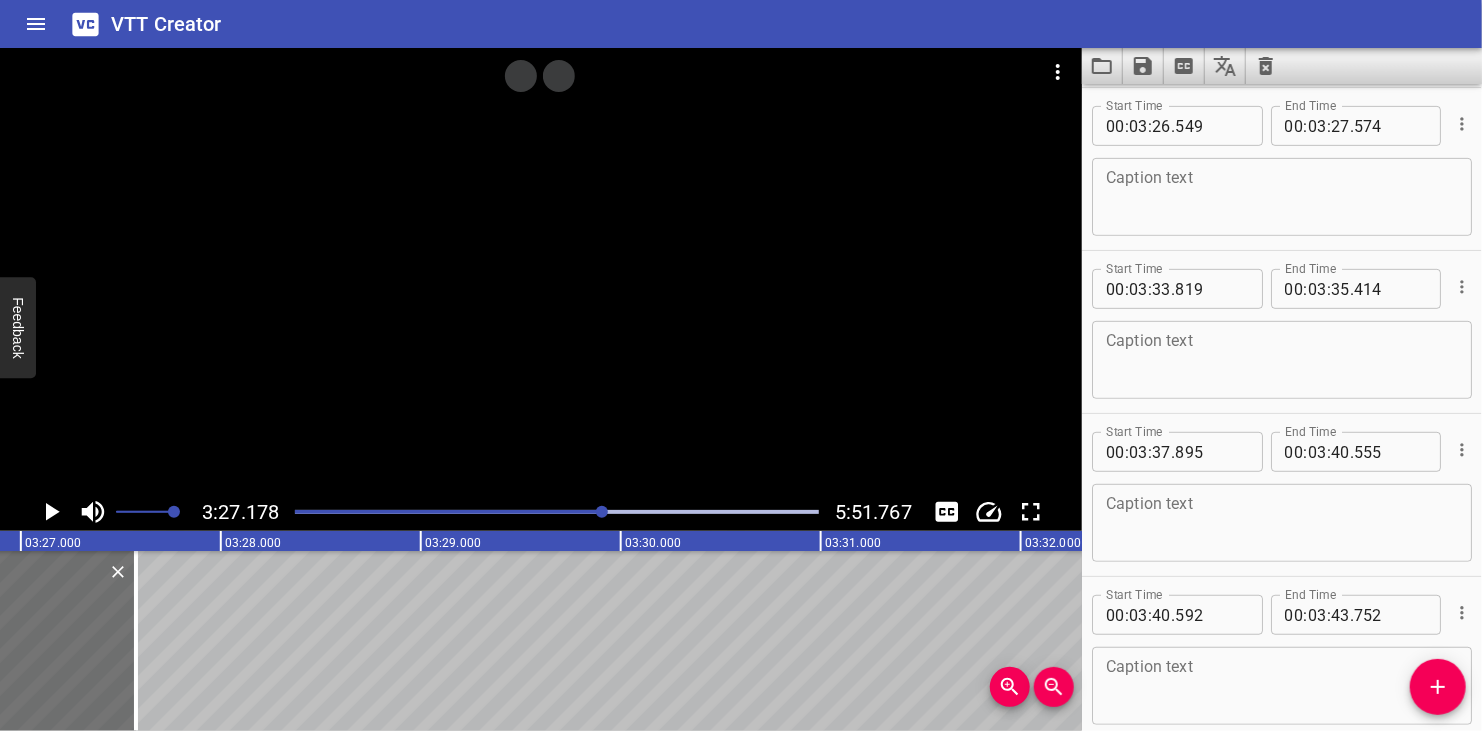 scroll, scrollTop: 0, scrollLeft: 41435, axis: horizontal 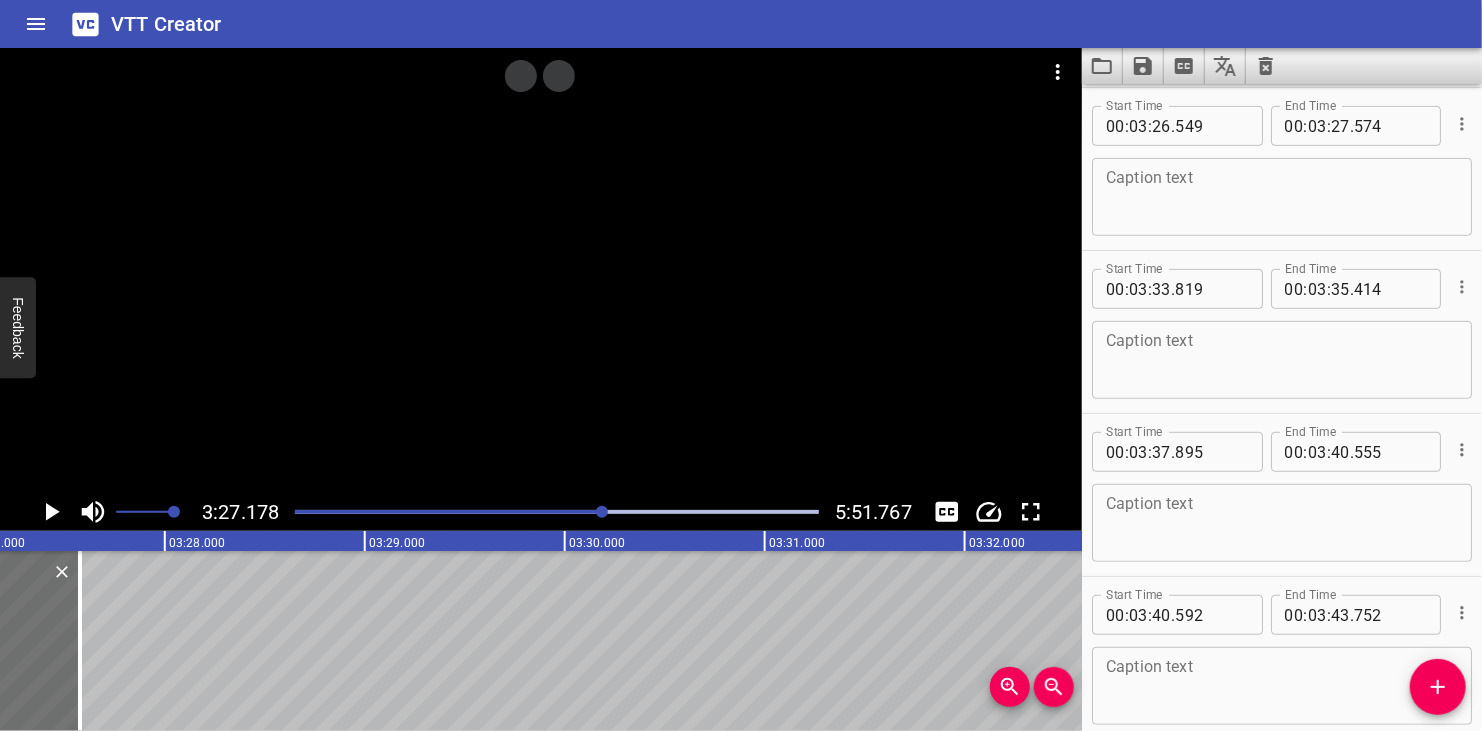click at bounding box center (1282, 197) 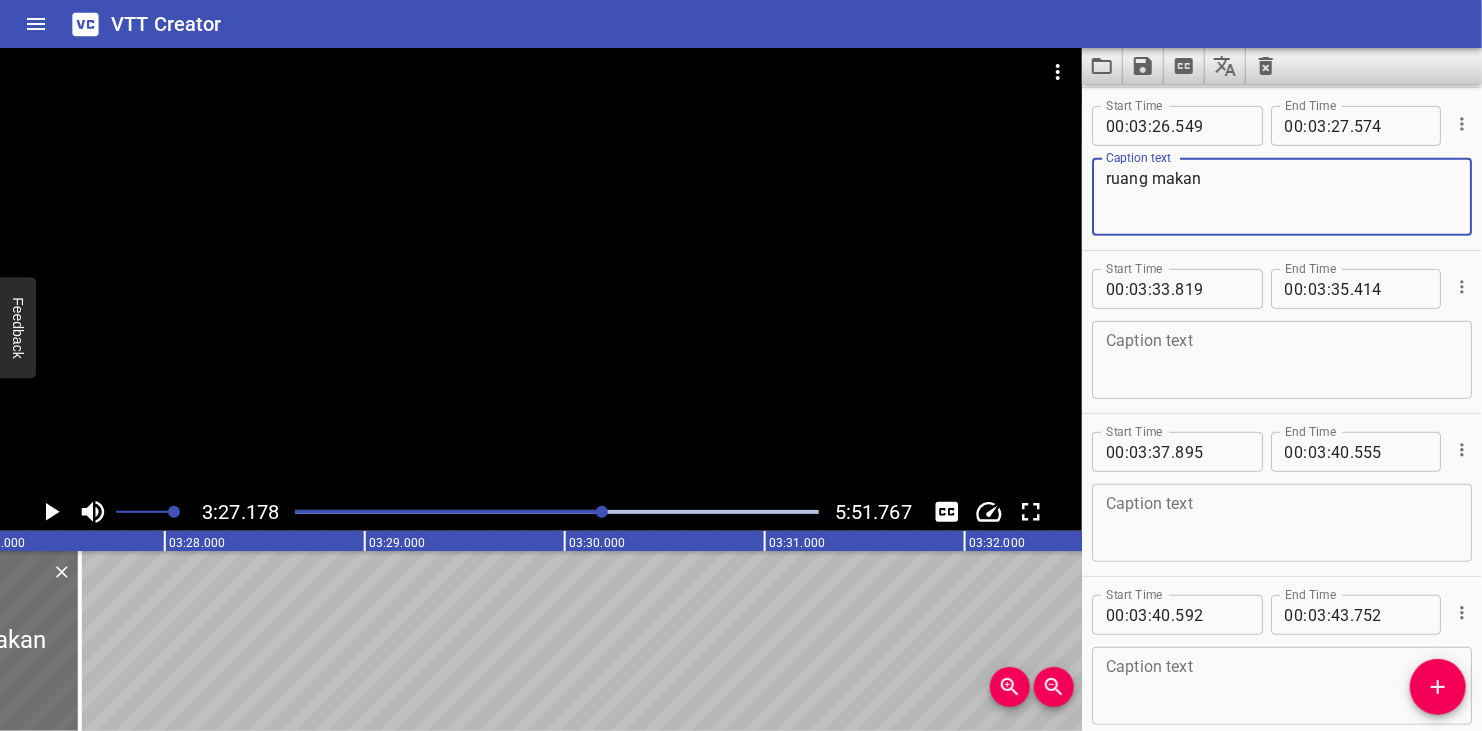 type on "ruang makan" 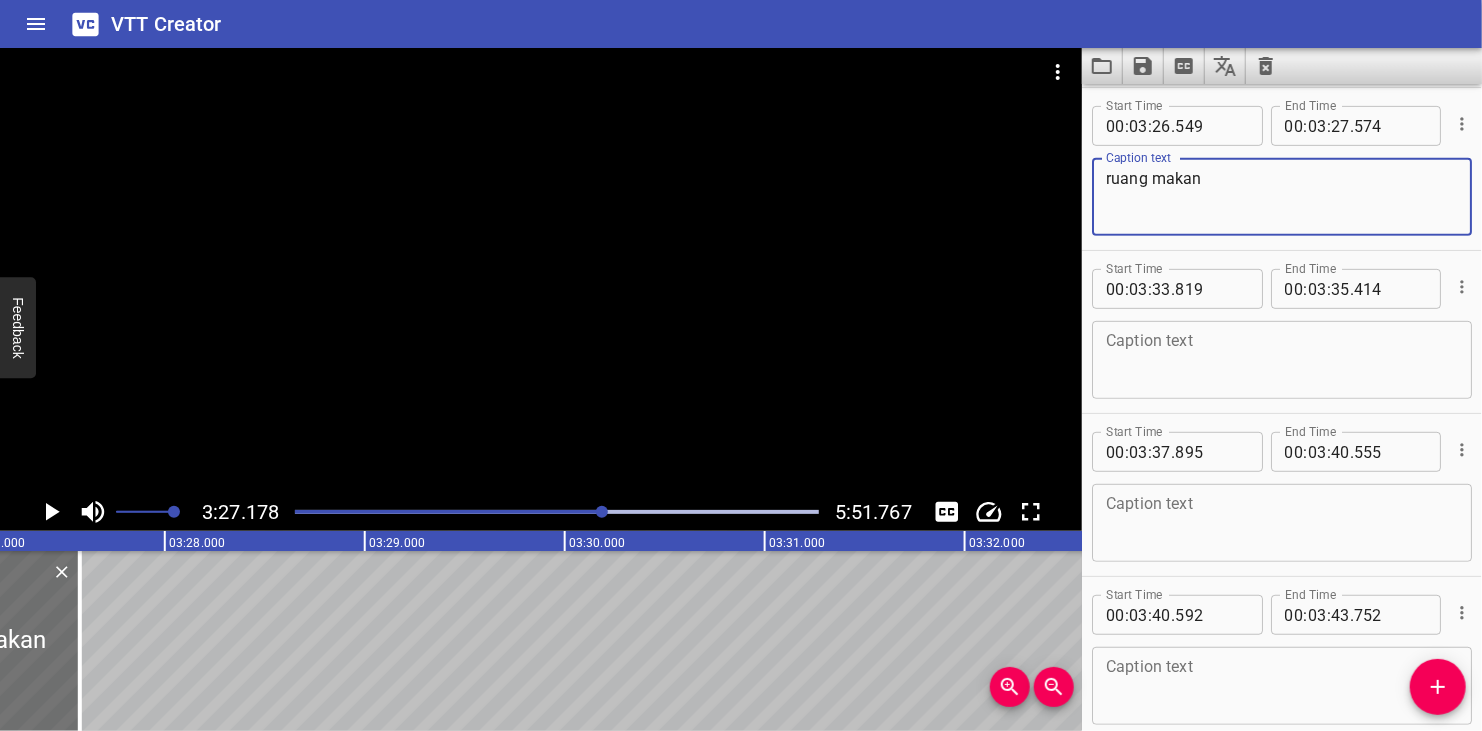 click at bounding box center (541, 270) 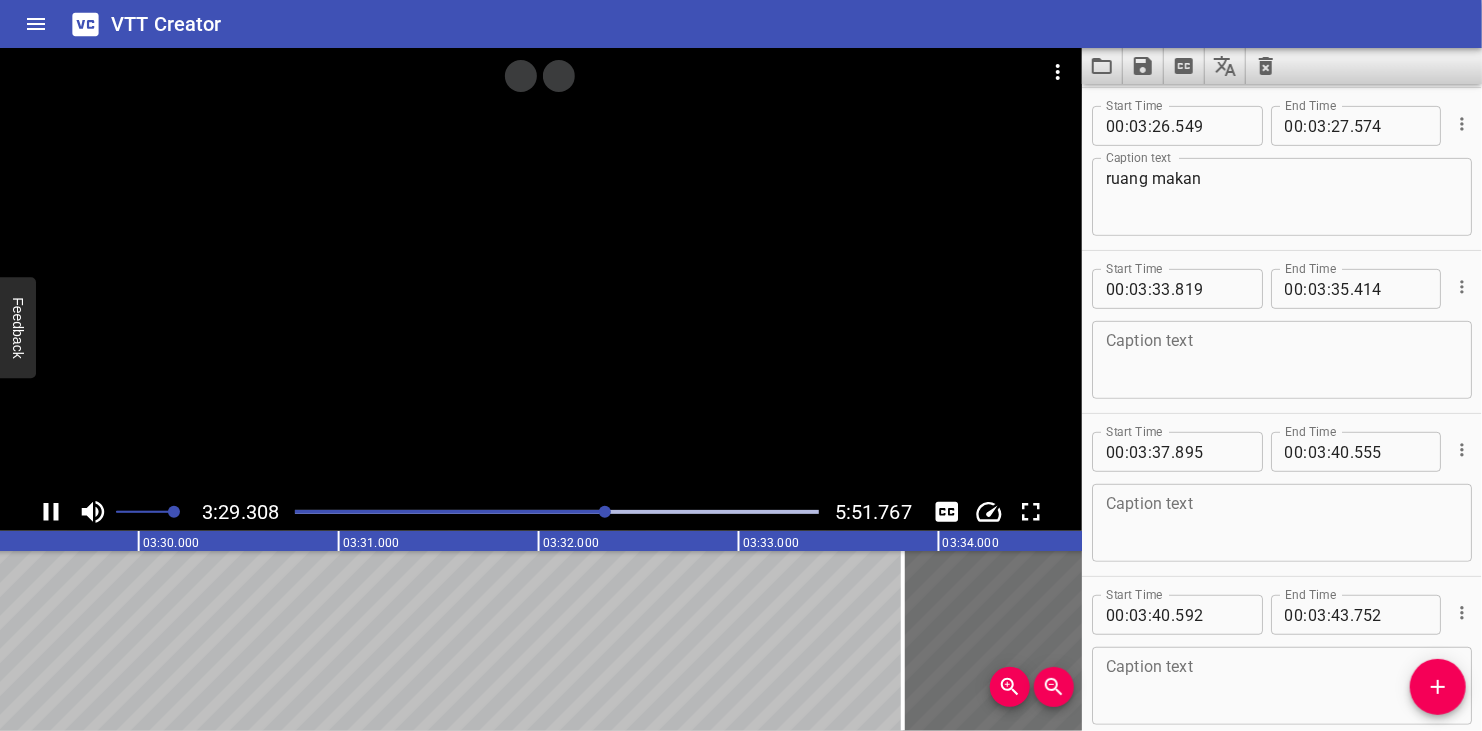 click at bounding box center (605, 512) 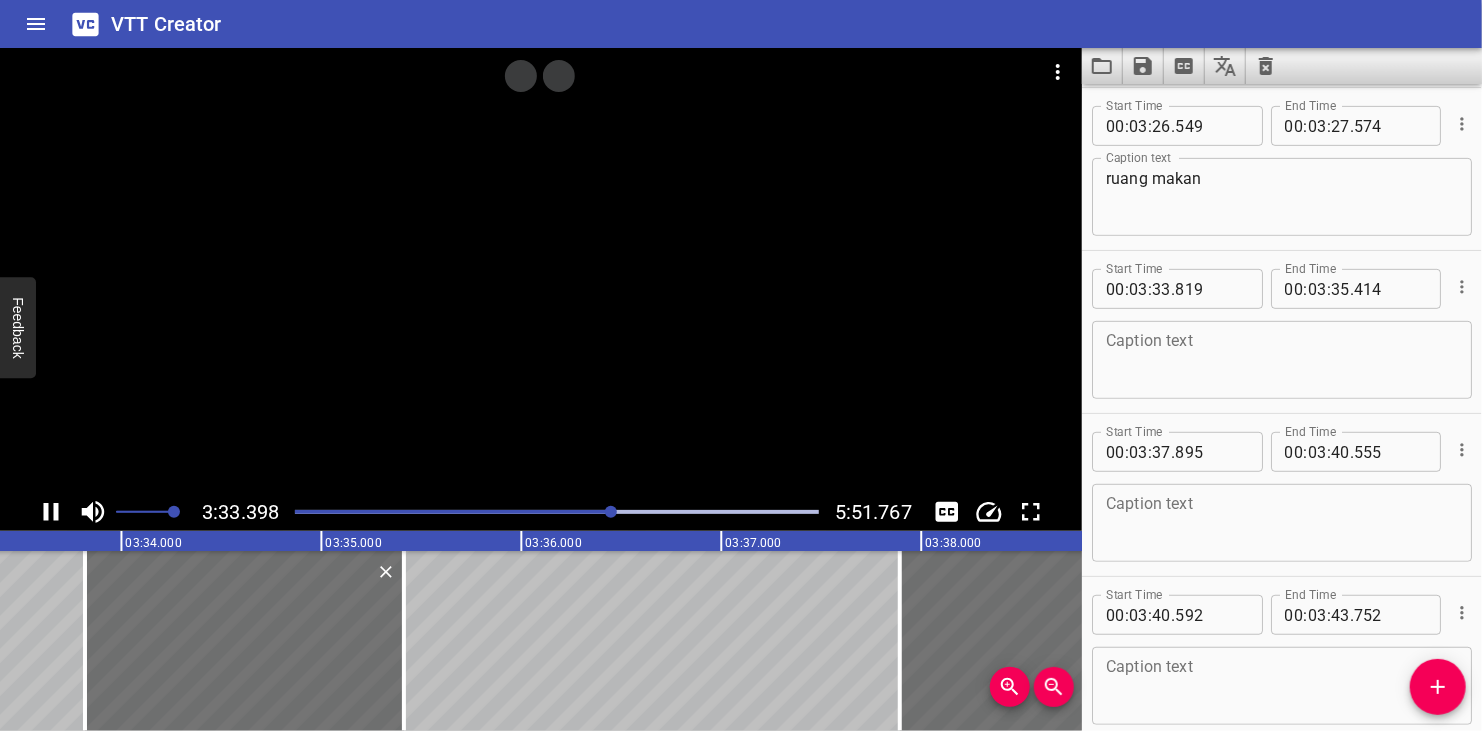 scroll, scrollTop: 0, scrollLeft: 42736, axis: horizontal 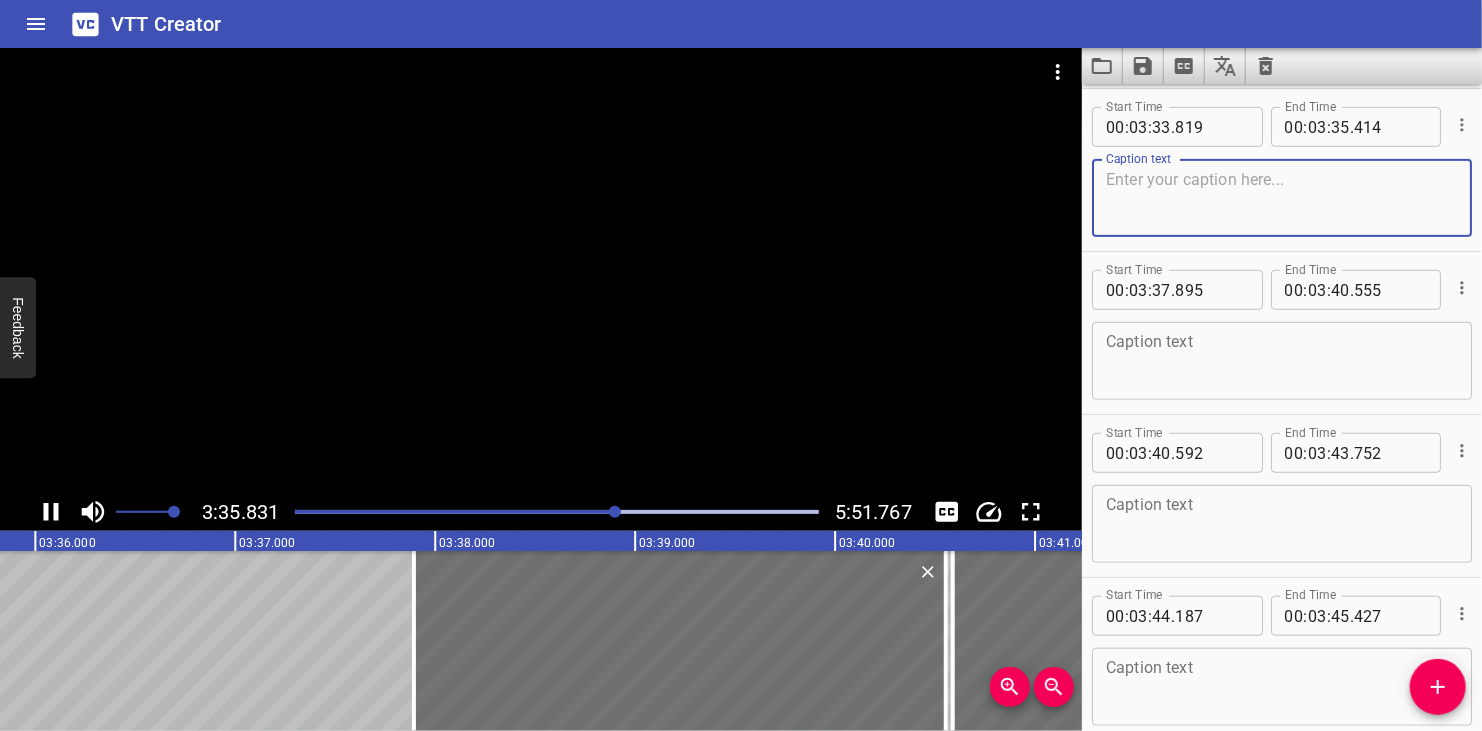 click at bounding box center [1282, 198] 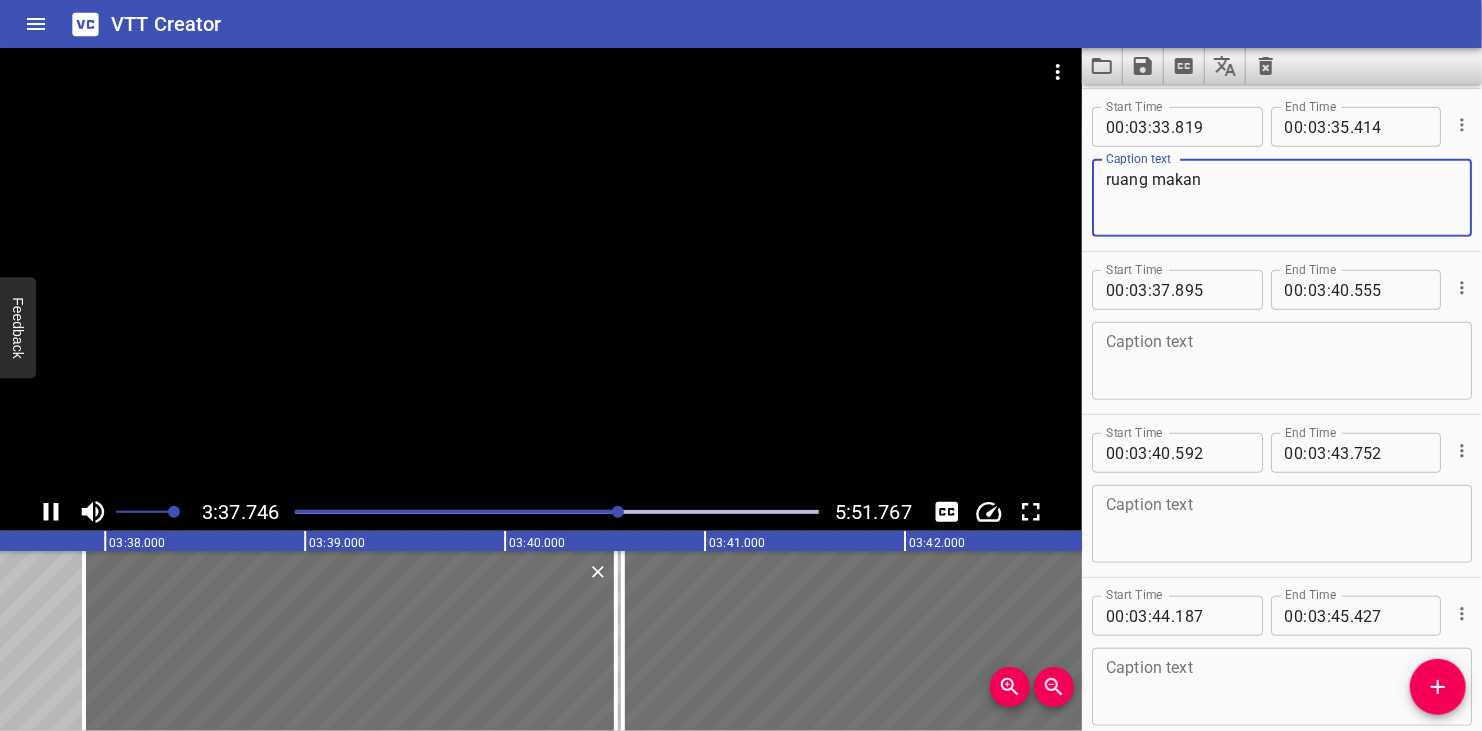 scroll, scrollTop: 0, scrollLeft: 43548, axis: horizontal 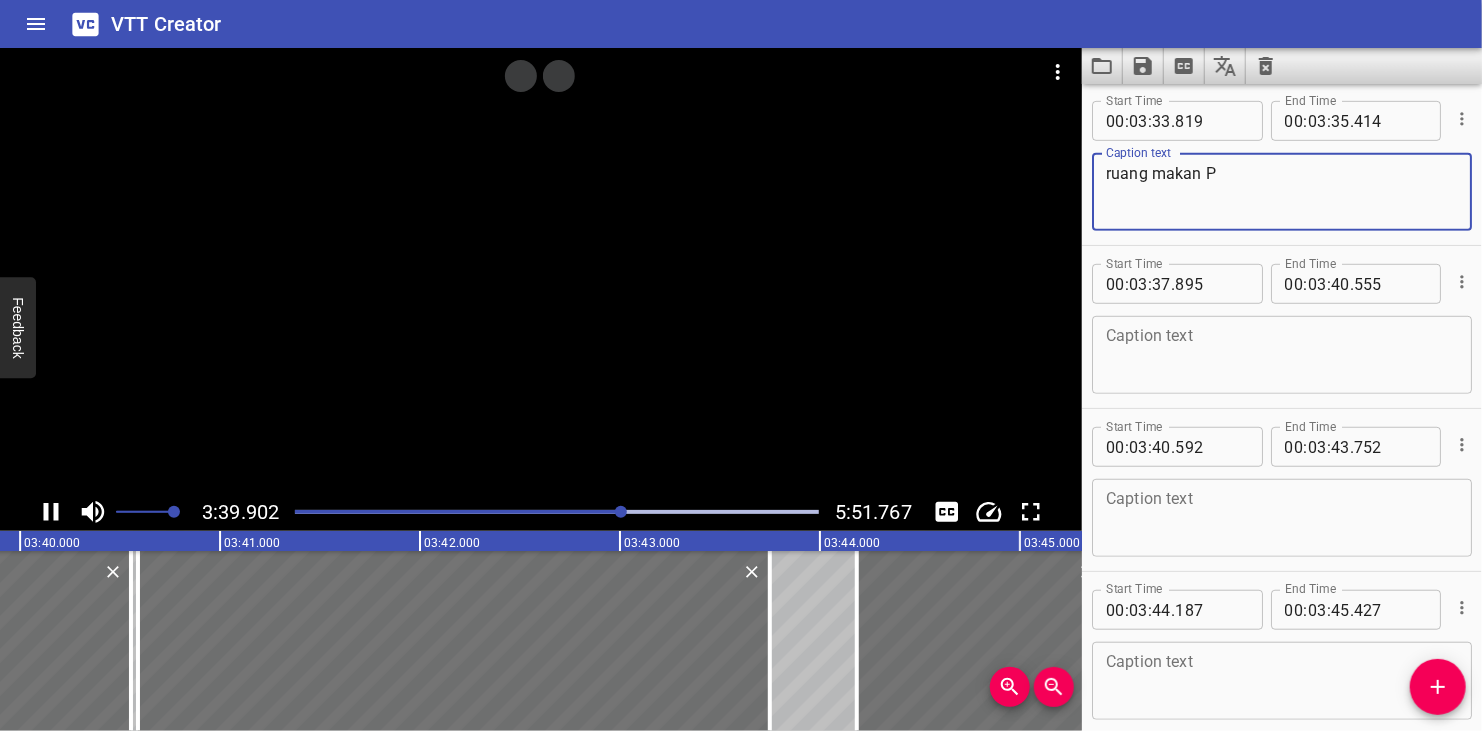 type on "ruang makan P" 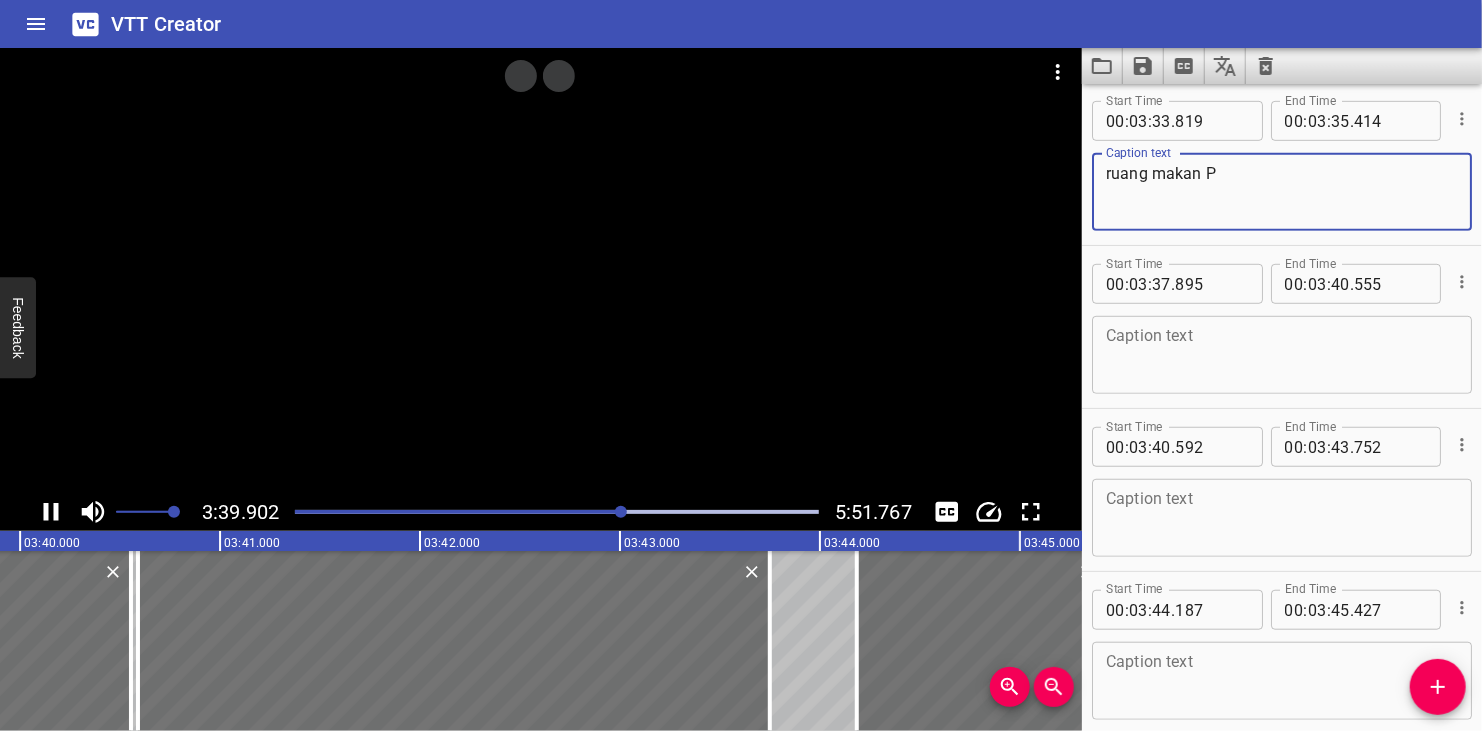 click 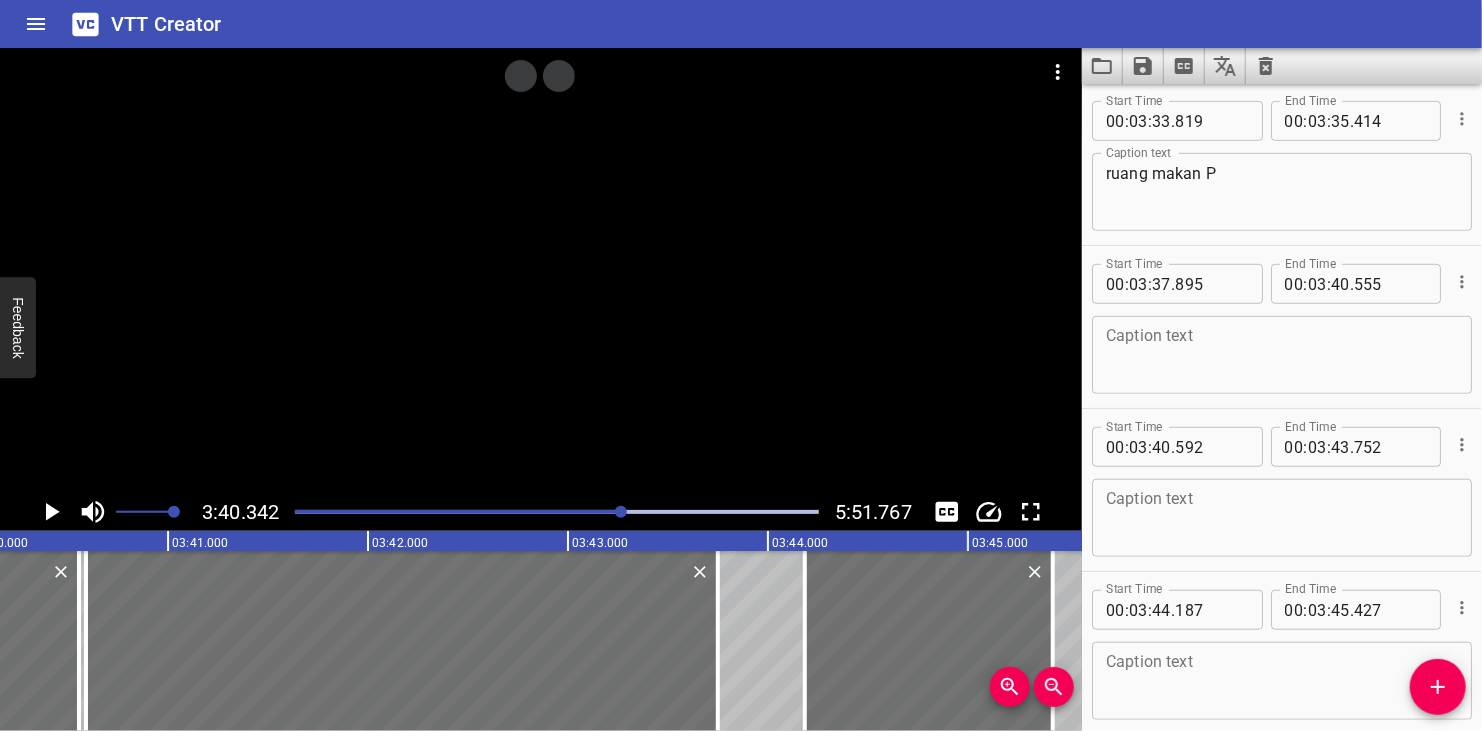 scroll, scrollTop: 0, scrollLeft: 44068, axis: horizontal 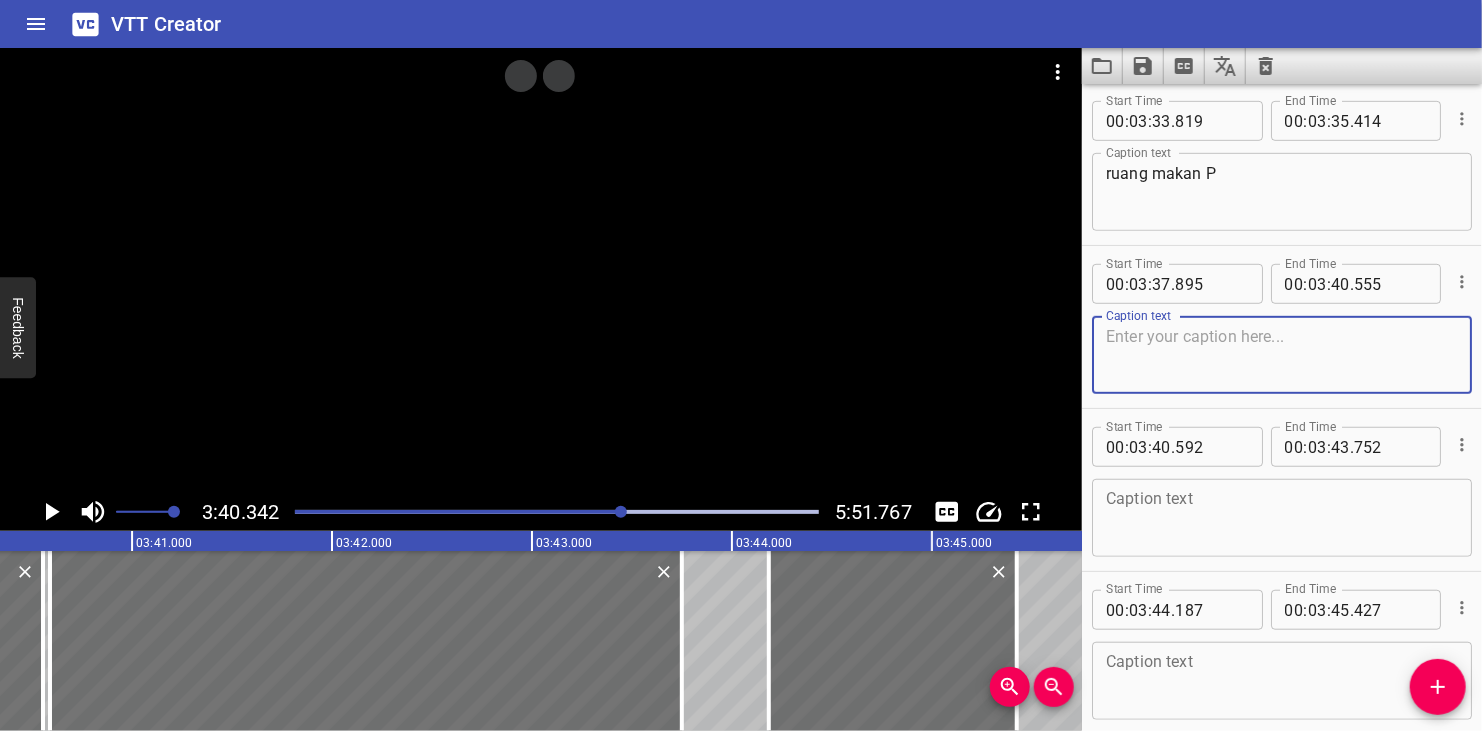 click at bounding box center (1282, 355) 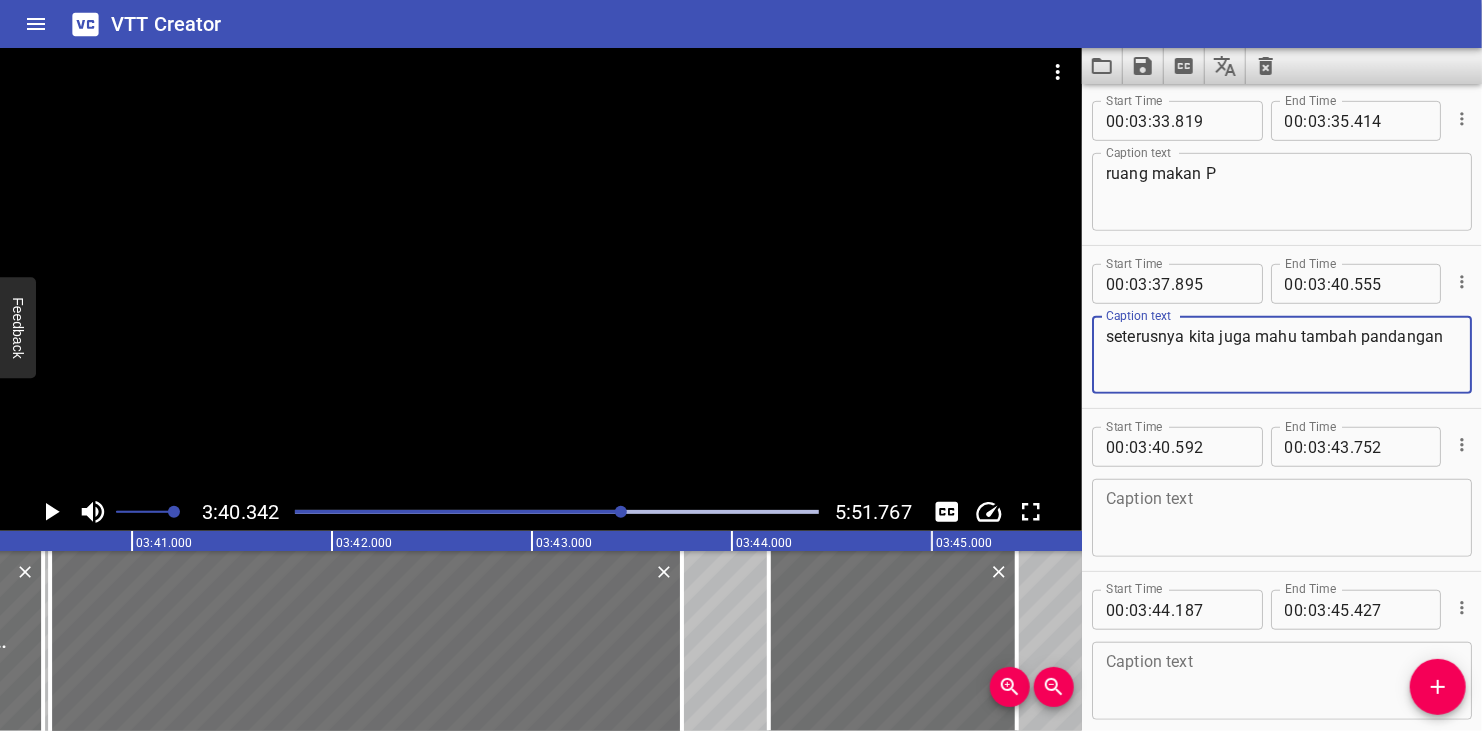 type on "seterusnya kita juga mahu tambah pandangan" 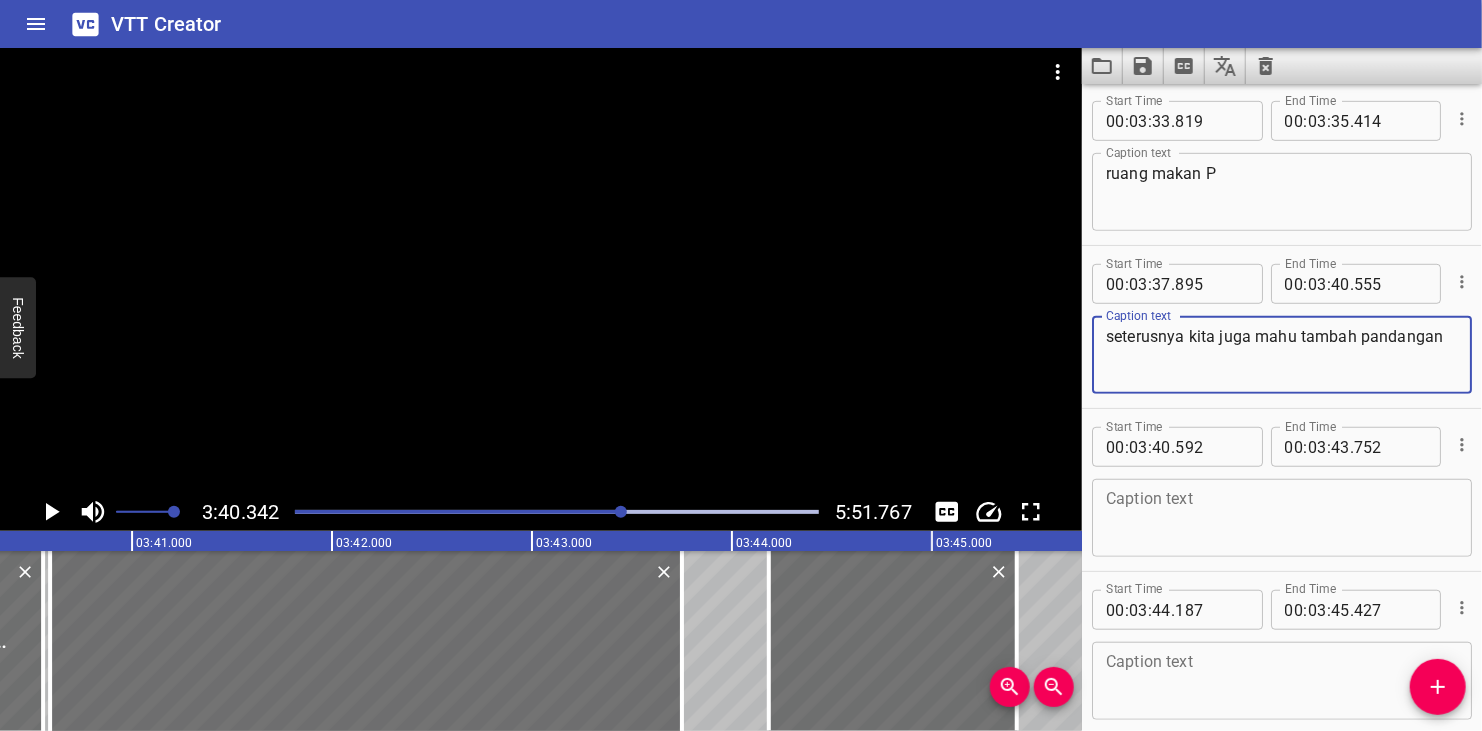 click at bounding box center [541, 270] 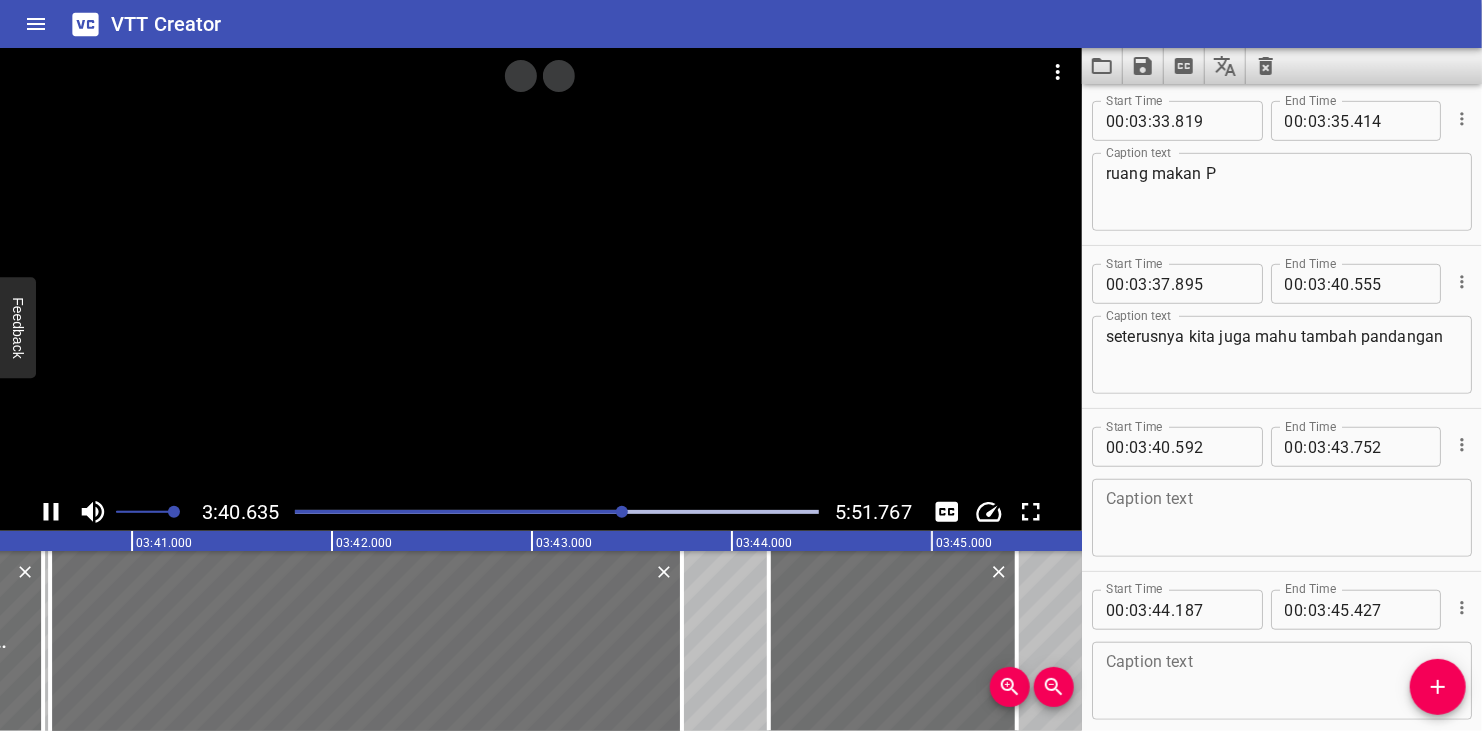 scroll, scrollTop: 8311, scrollLeft: 0, axis: vertical 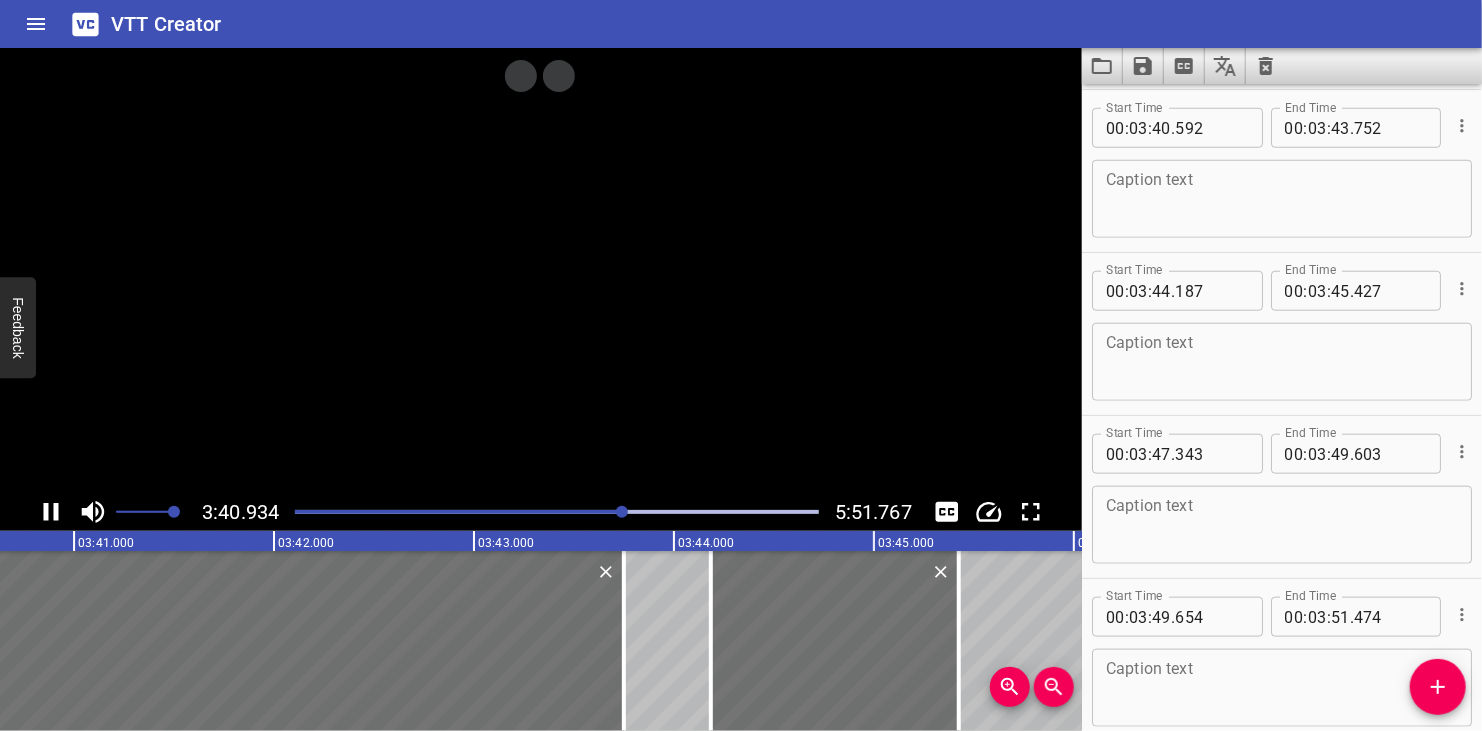 click at bounding box center (541, 270) 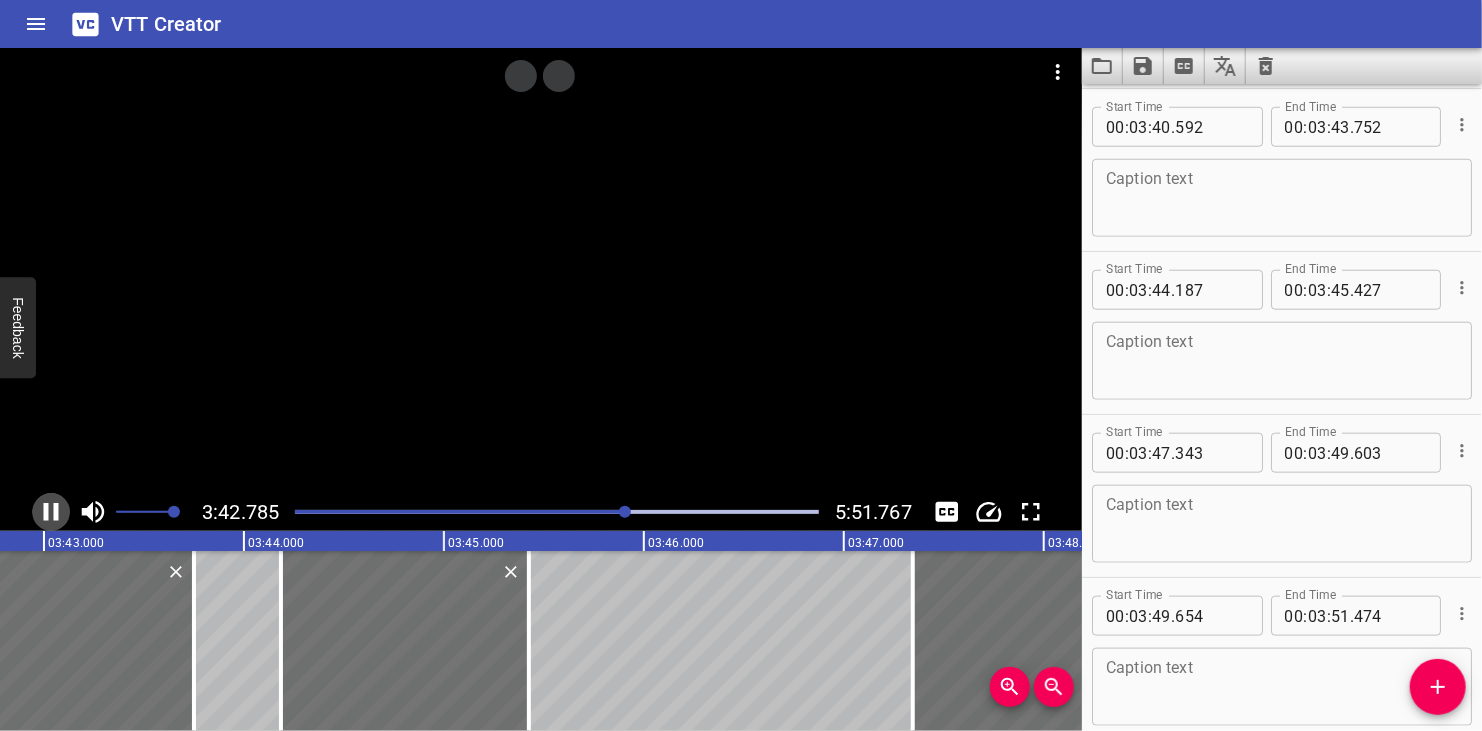 click 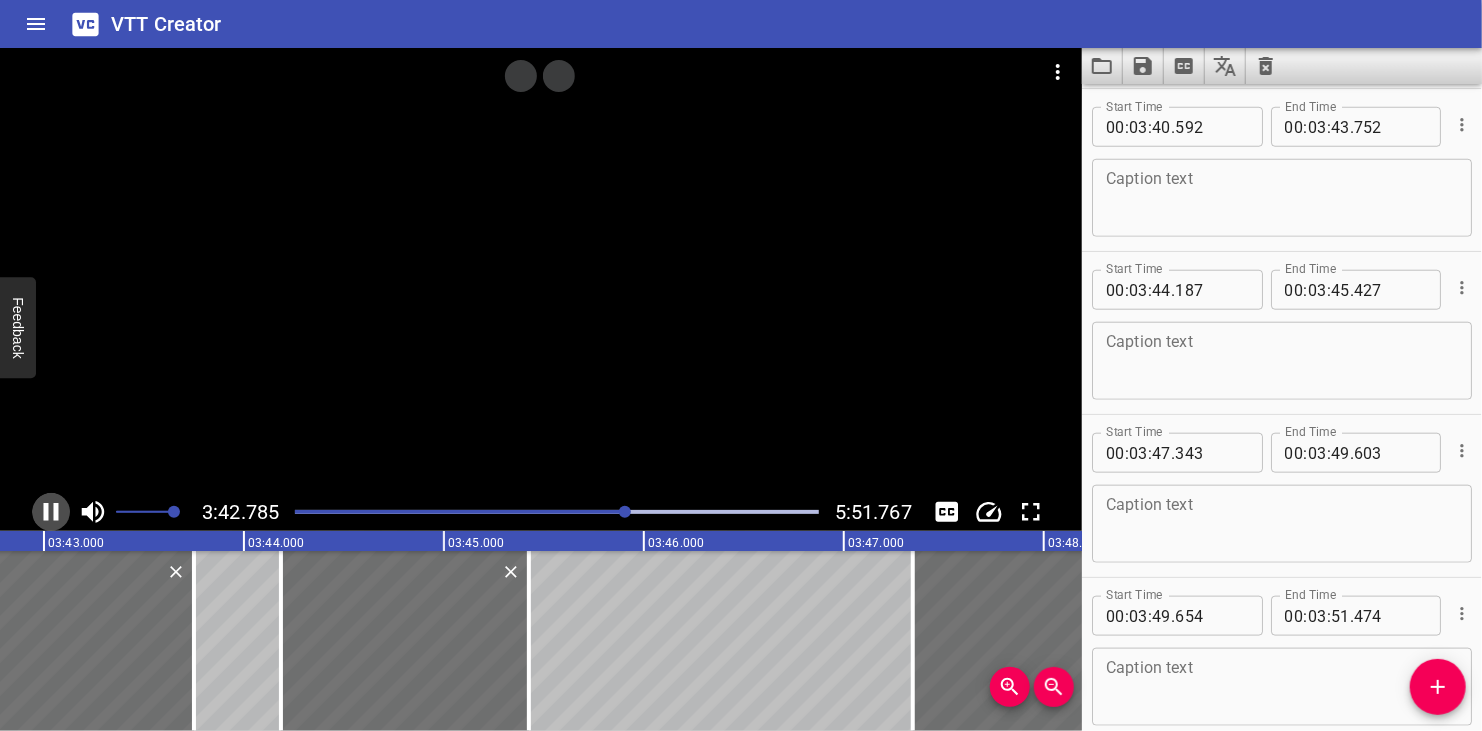 scroll, scrollTop: 0, scrollLeft: 44603, axis: horizontal 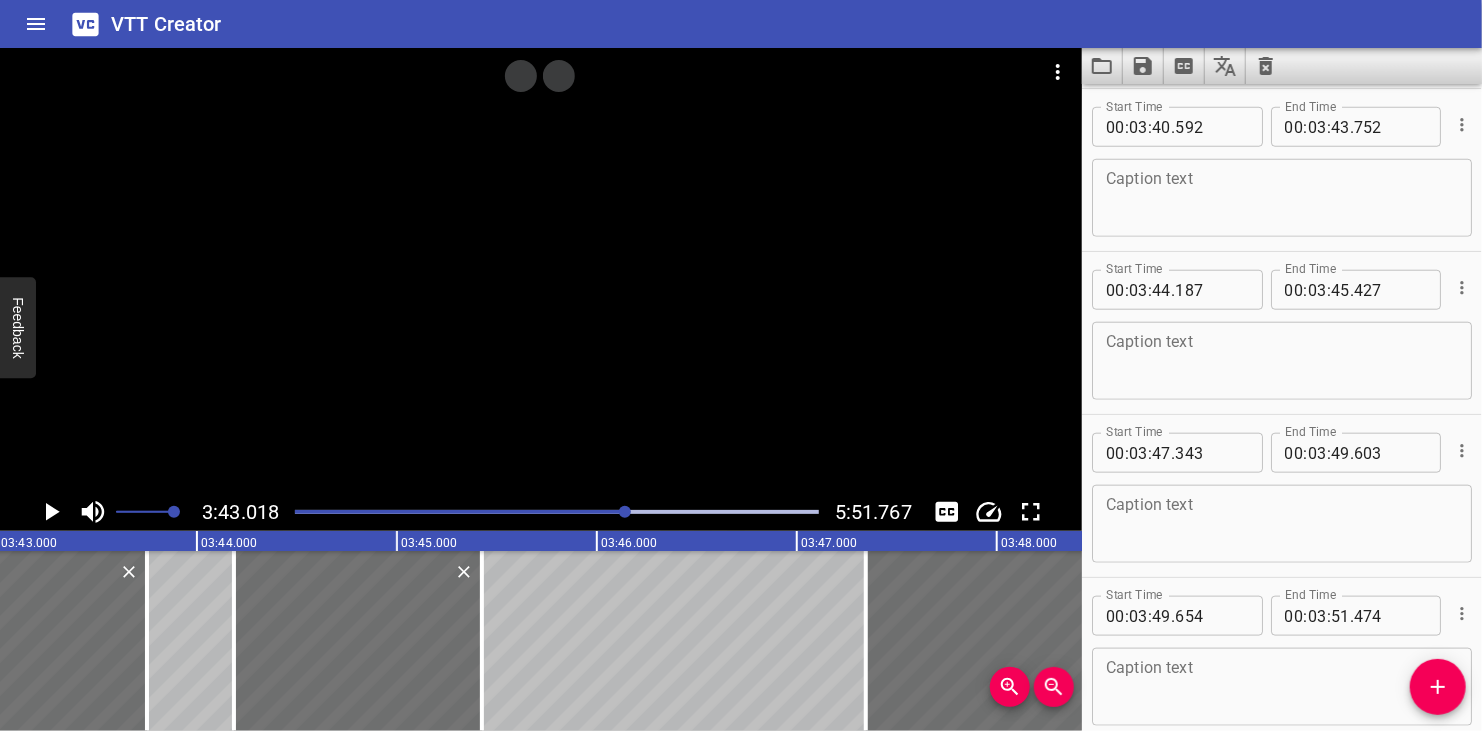 click at bounding box center (1282, 198) 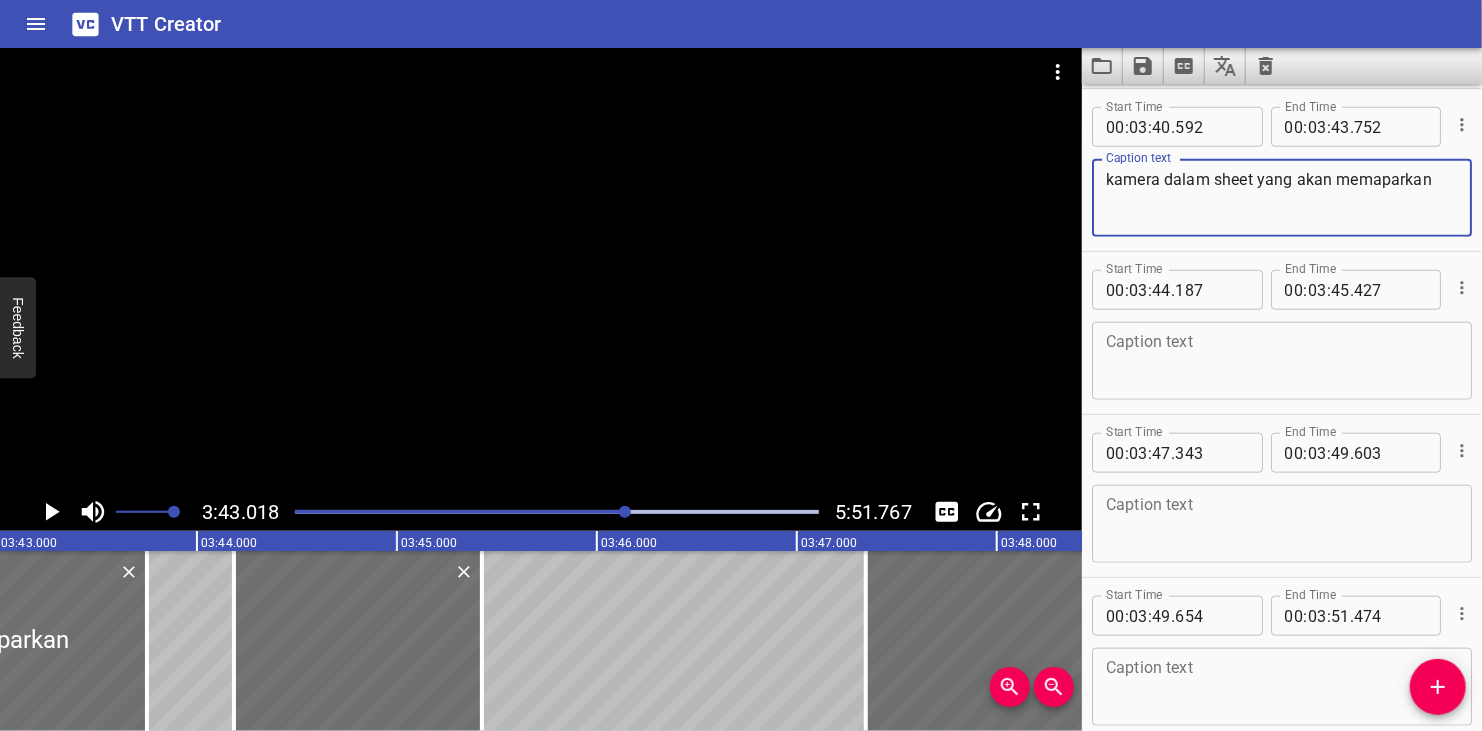type on "kamera dalam sheet yang akan memaparkan" 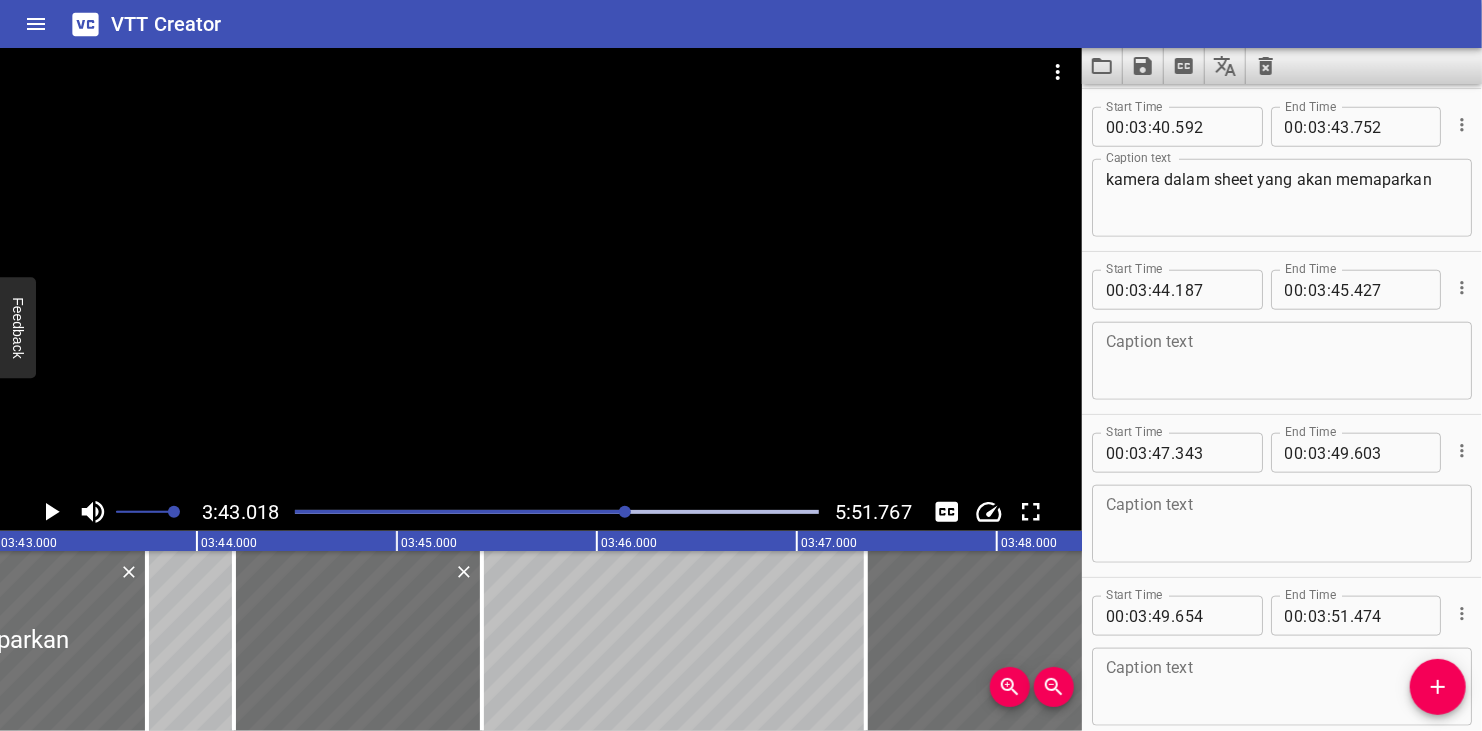 click at bounding box center (541, 270) 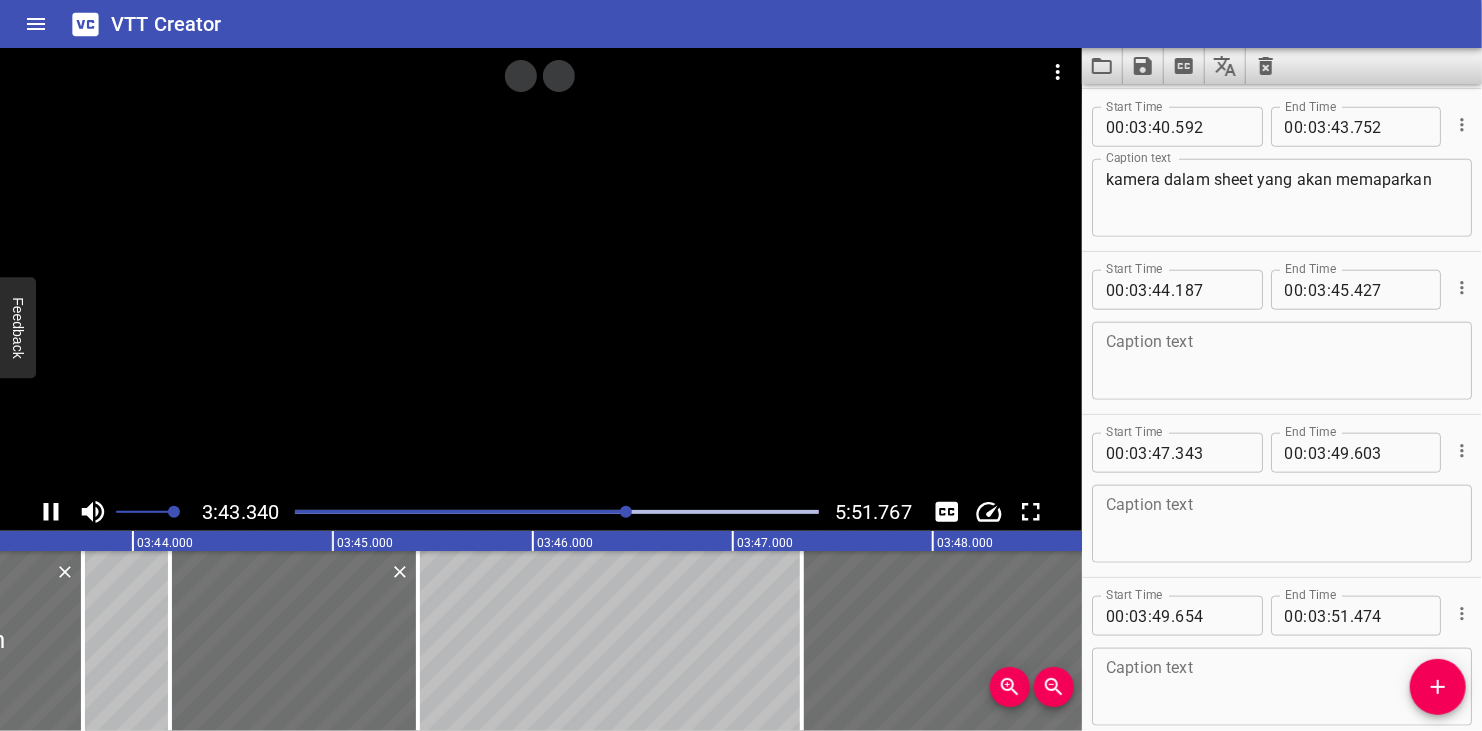 click at bounding box center (541, 270) 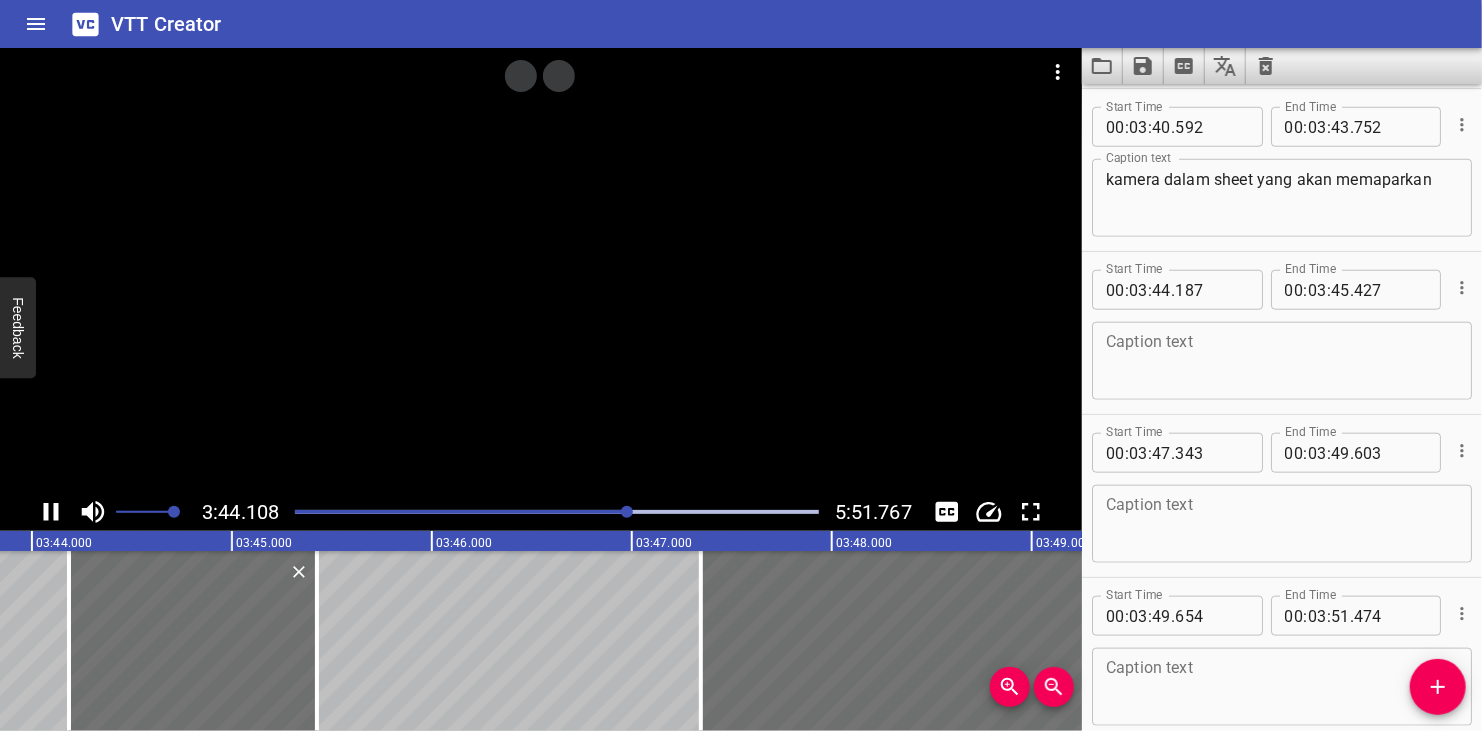 scroll, scrollTop: 0, scrollLeft: 44820, axis: horizontal 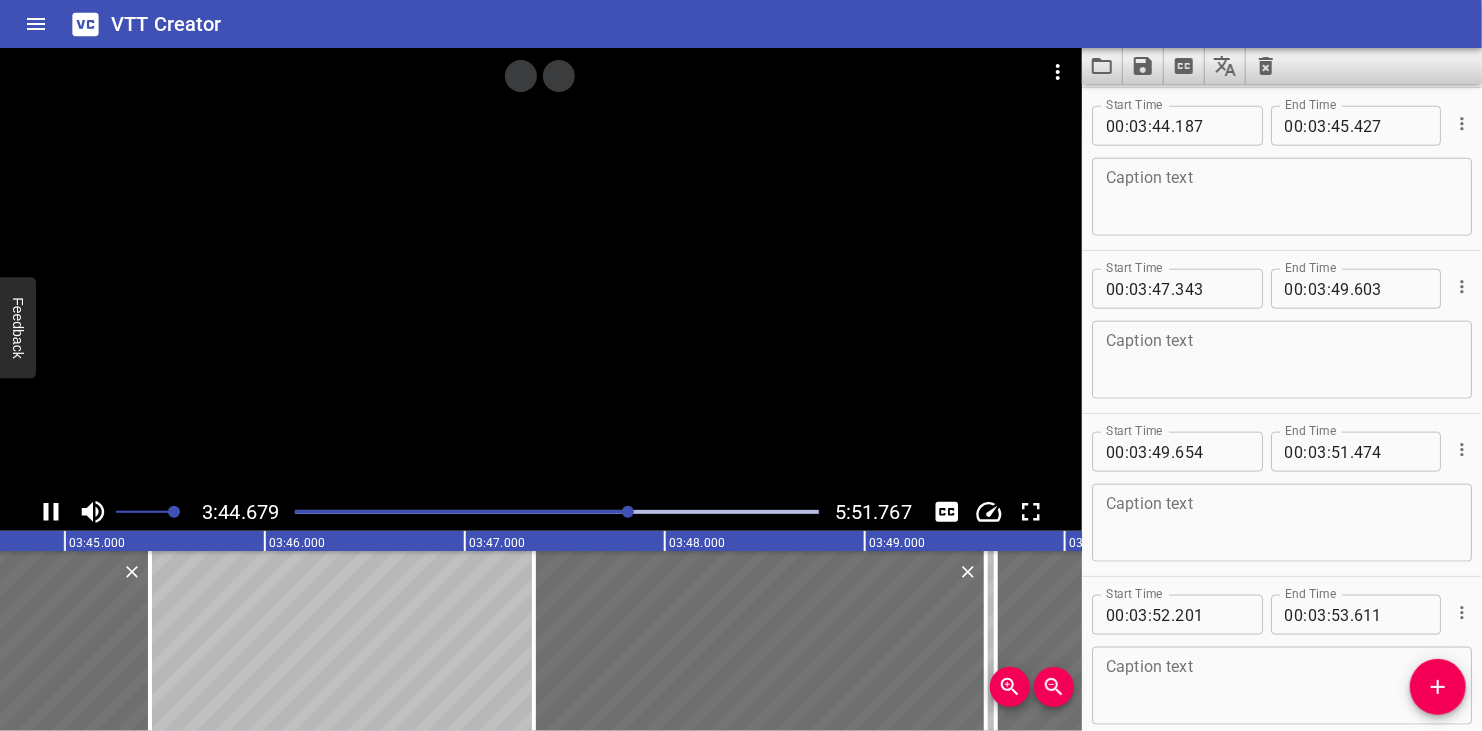 click 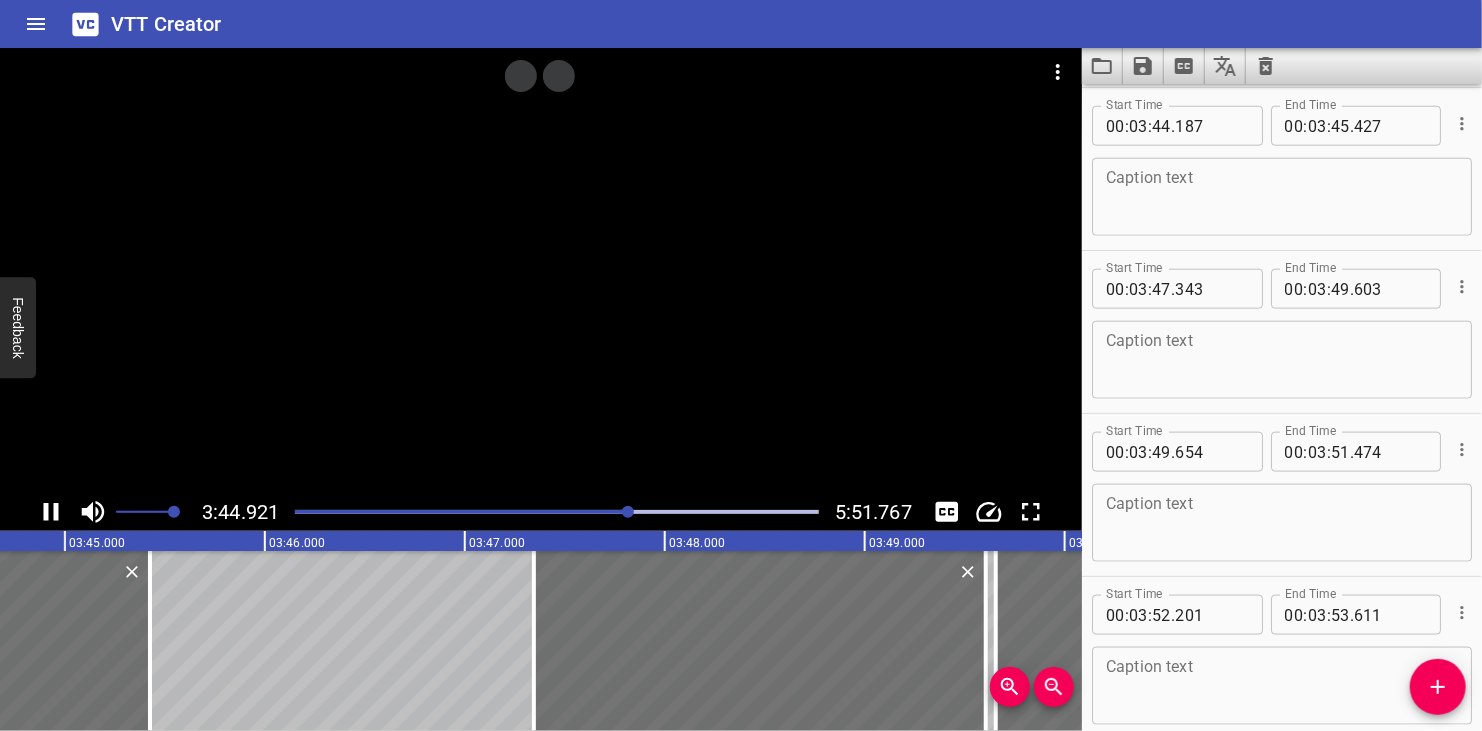 scroll, scrollTop: 0, scrollLeft: 45001, axis: horizontal 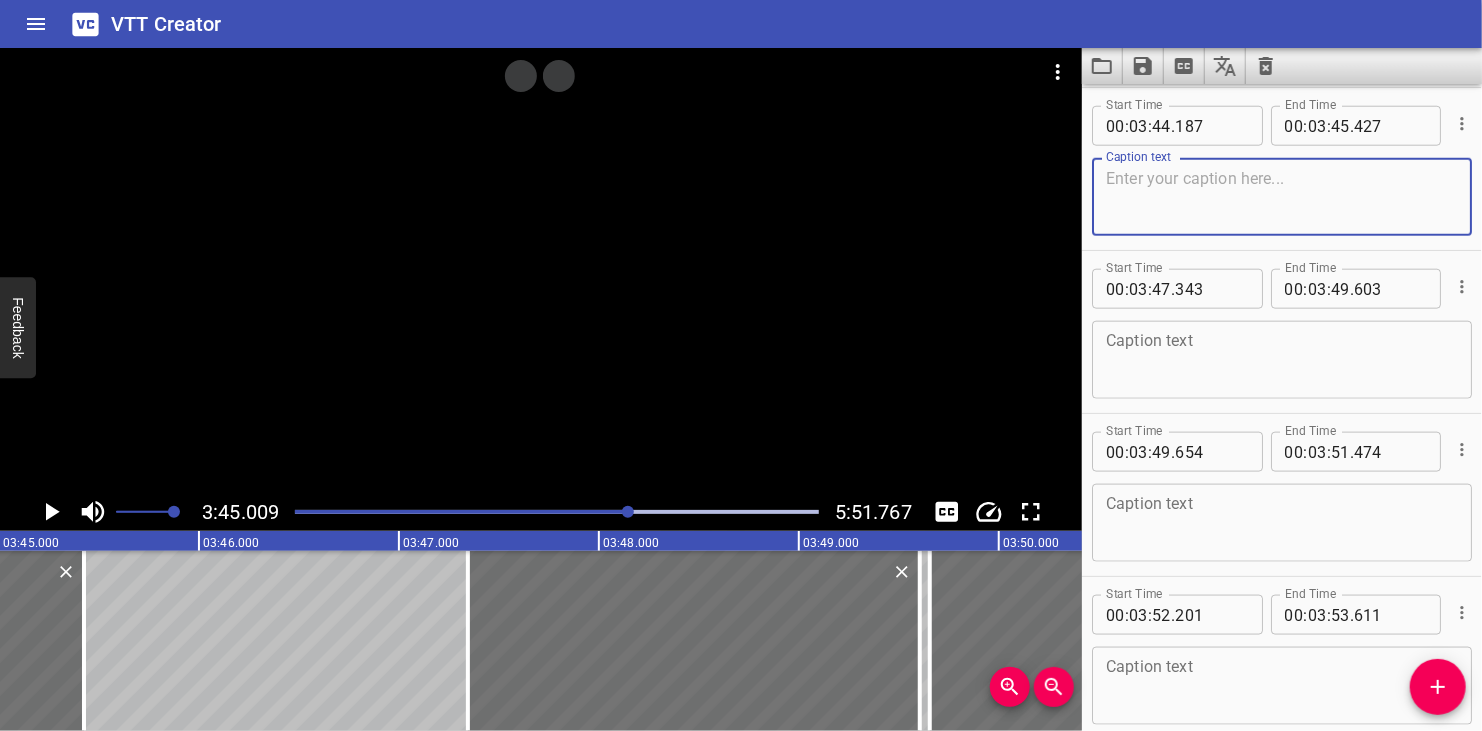 click at bounding box center (1282, 197) 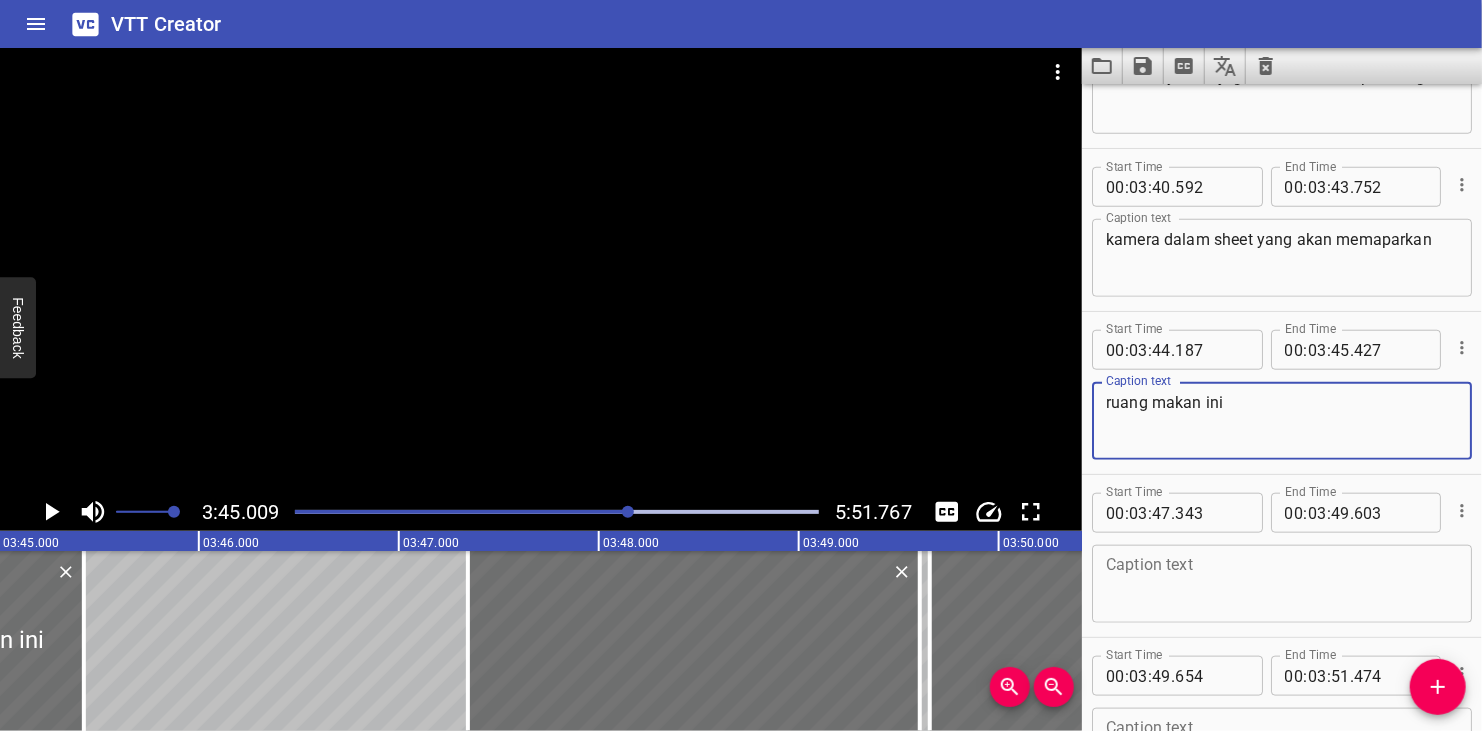 scroll, scrollTop: 8251, scrollLeft: 0, axis: vertical 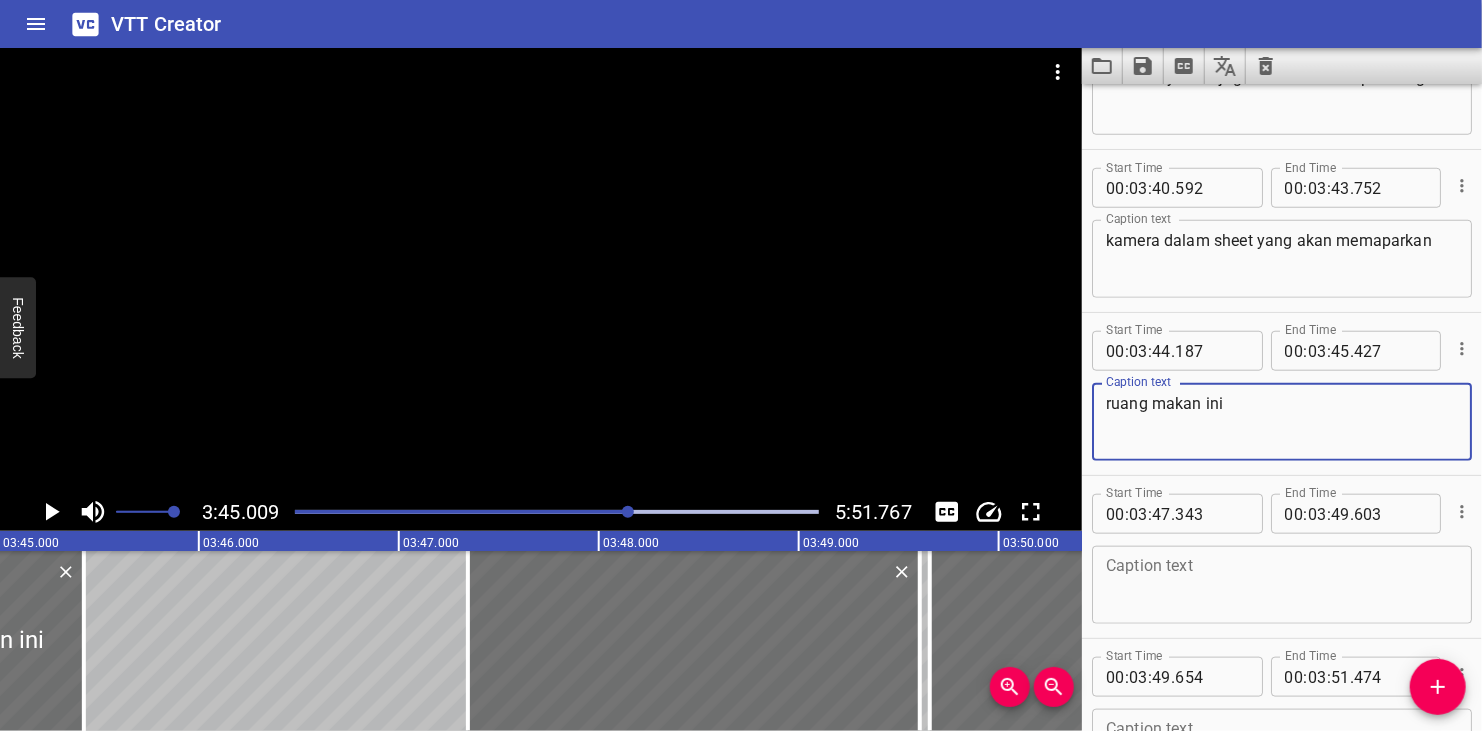 type on "ruang makan ini" 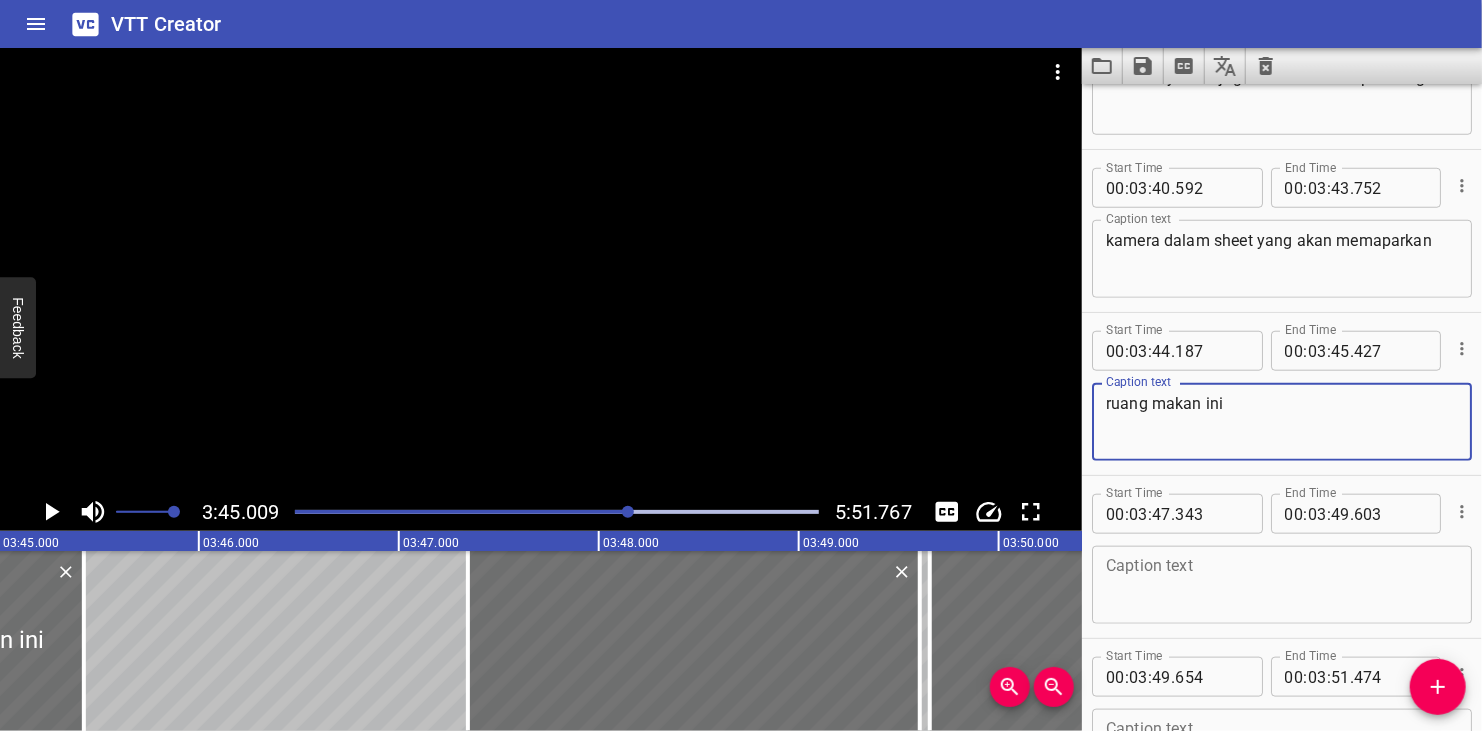 click on "kamera dalam sheet yang akan memaparkan" at bounding box center (1282, 259) 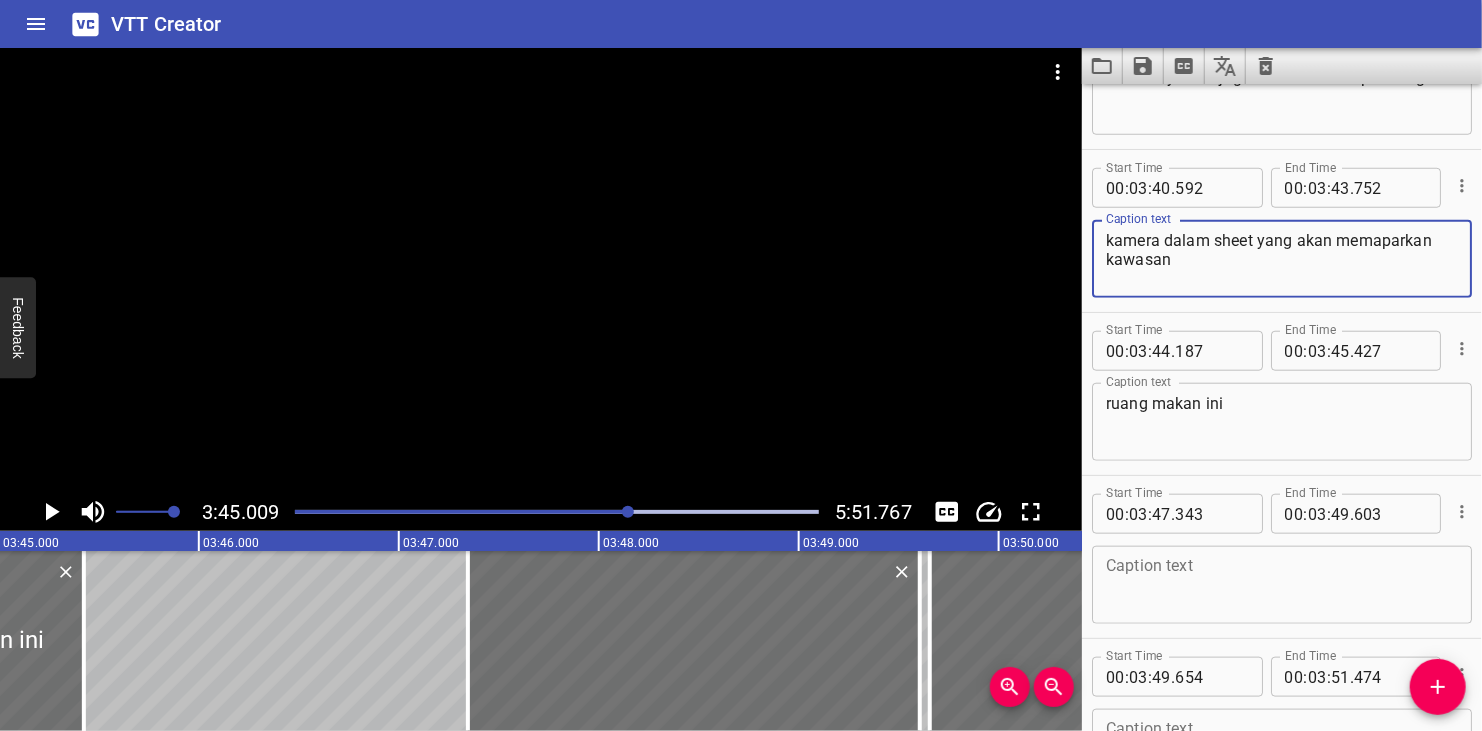 type on "kamera dalam sheet yang akan memaparkan kawasan" 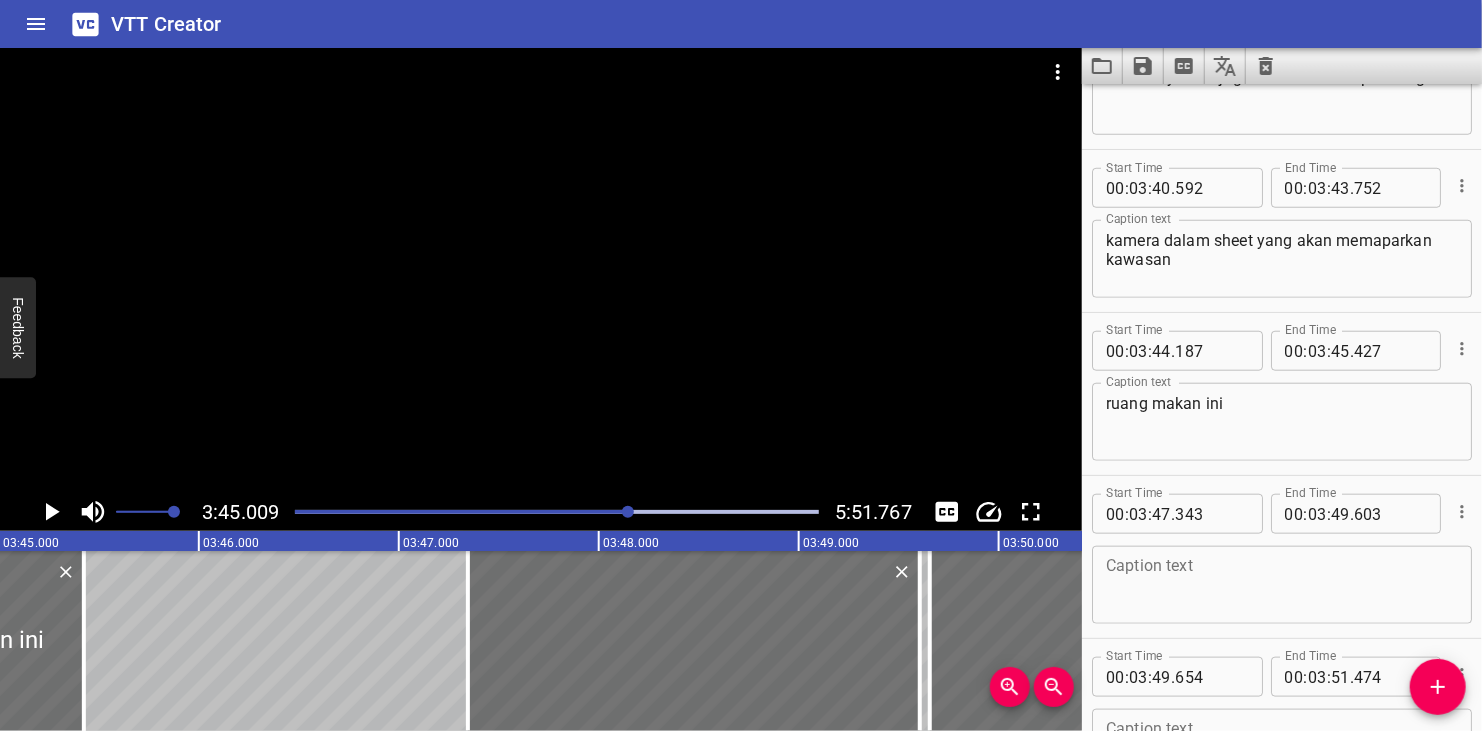 click at bounding box center [369, 512] 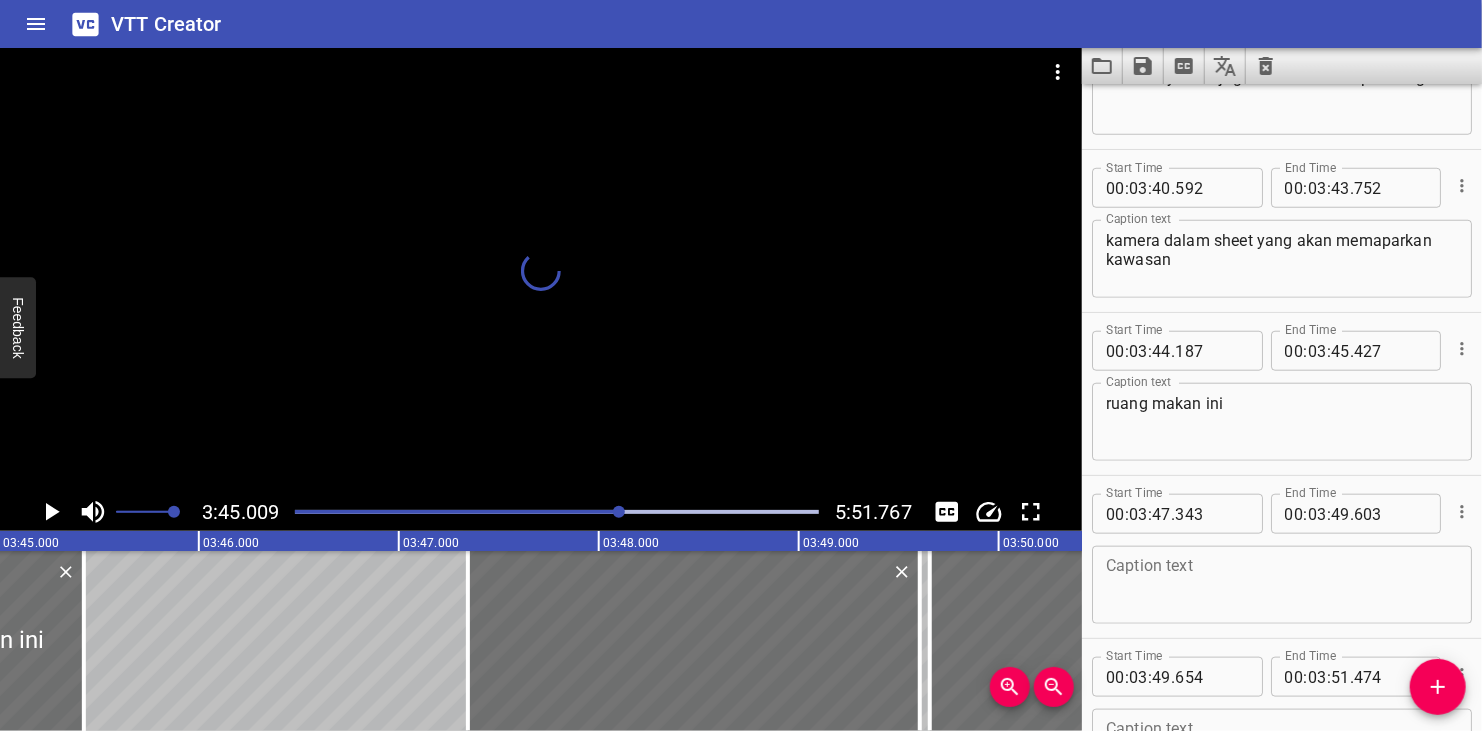 scroll, scrollTop: 8420, scrollLeft: 0, axis: vertical 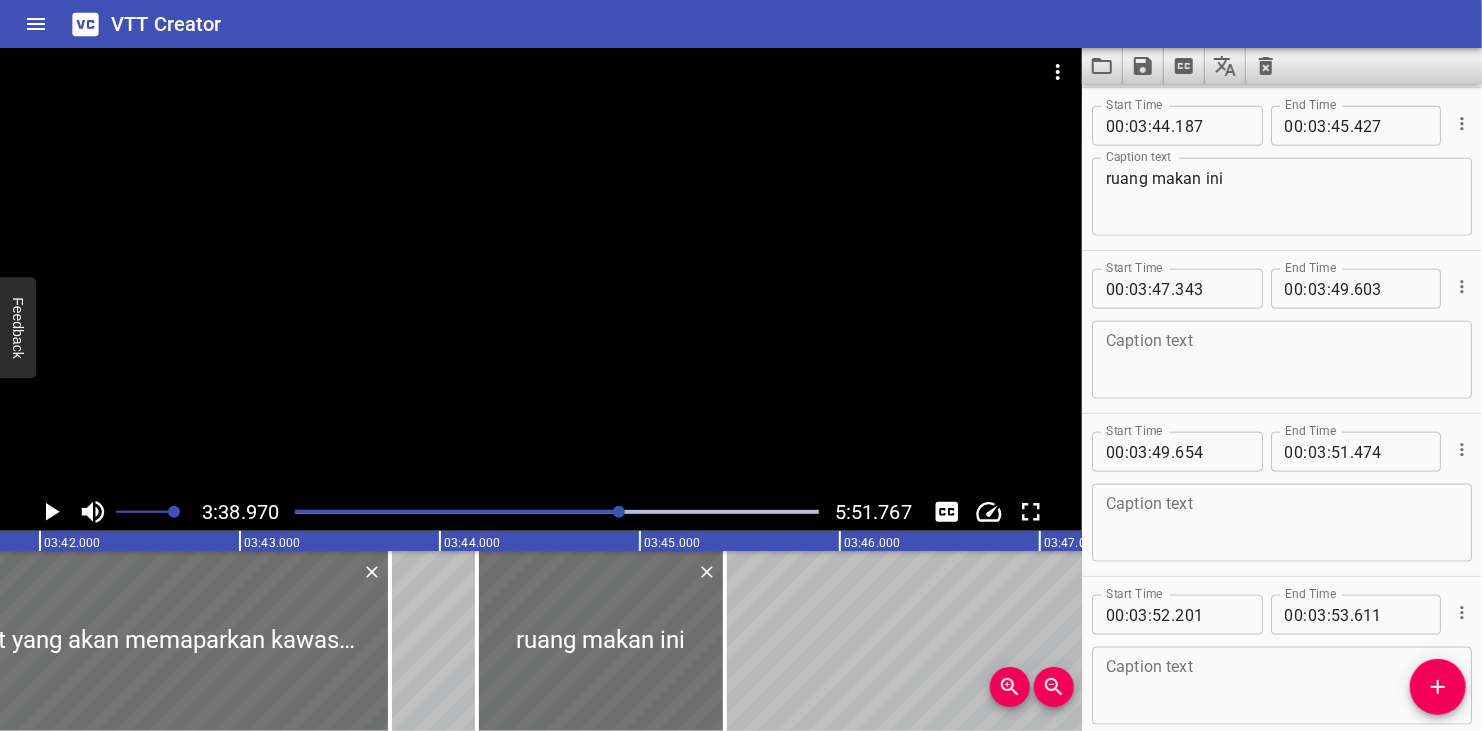 click at bounding box center [541, 270] 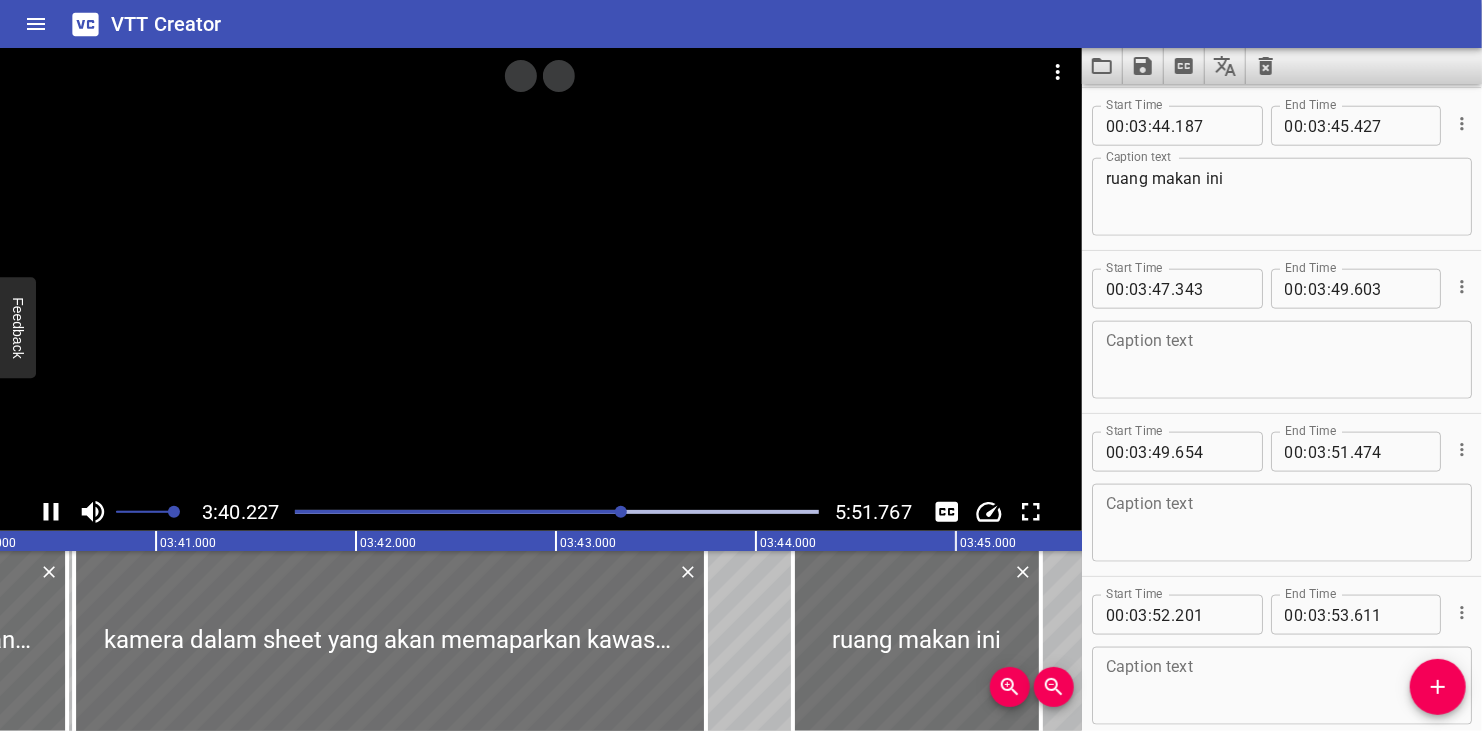 scroll, scrollTop: 0, scrollLeft: 44098, axis: horizontal 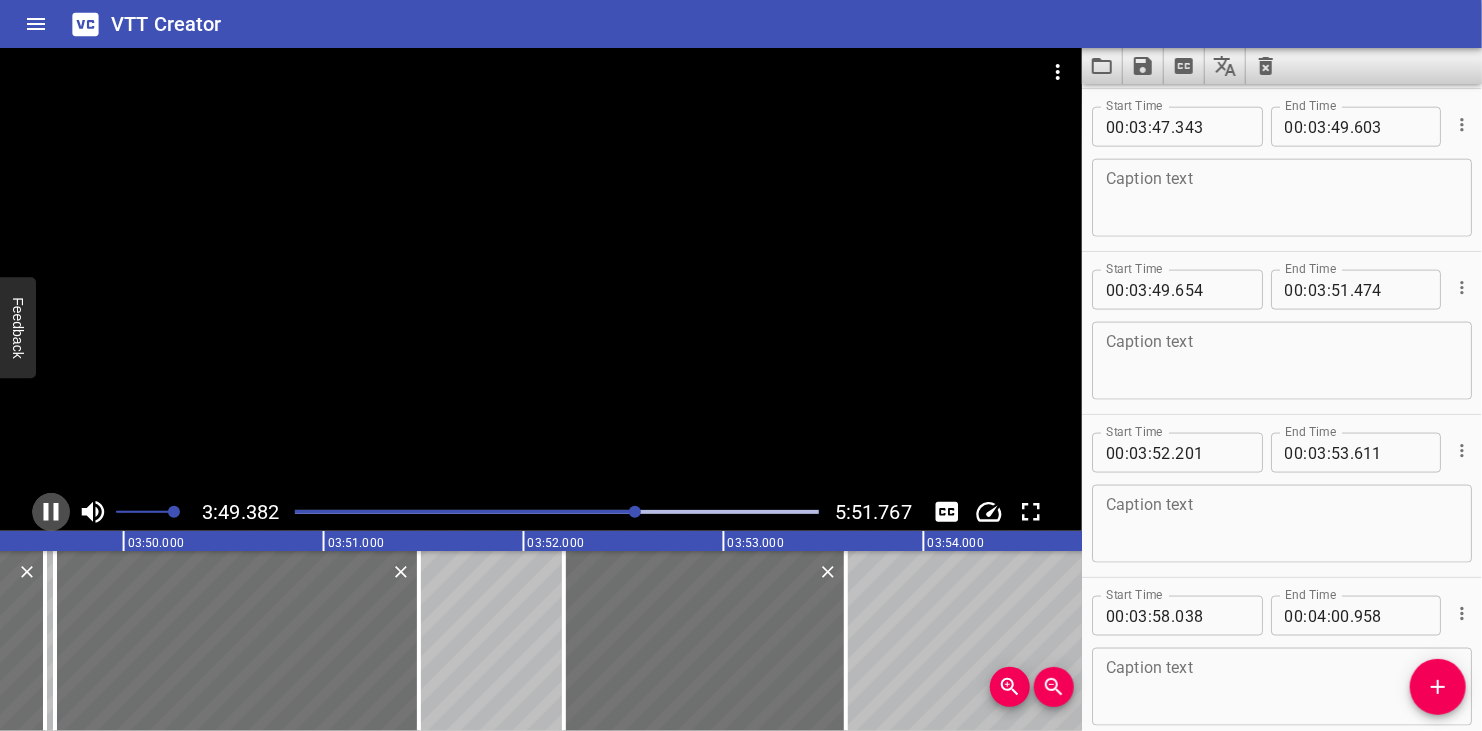 click 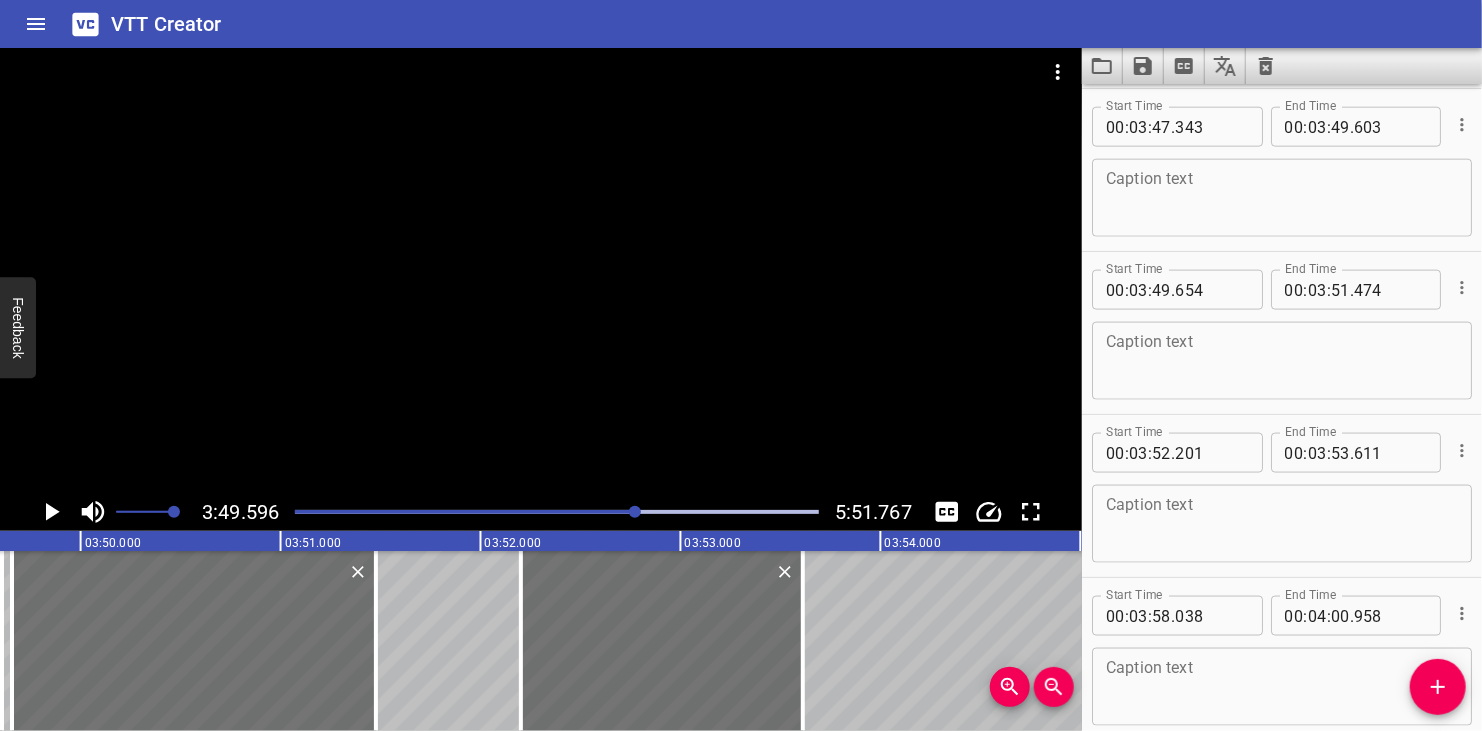 click at bounding box center (1282, 198) 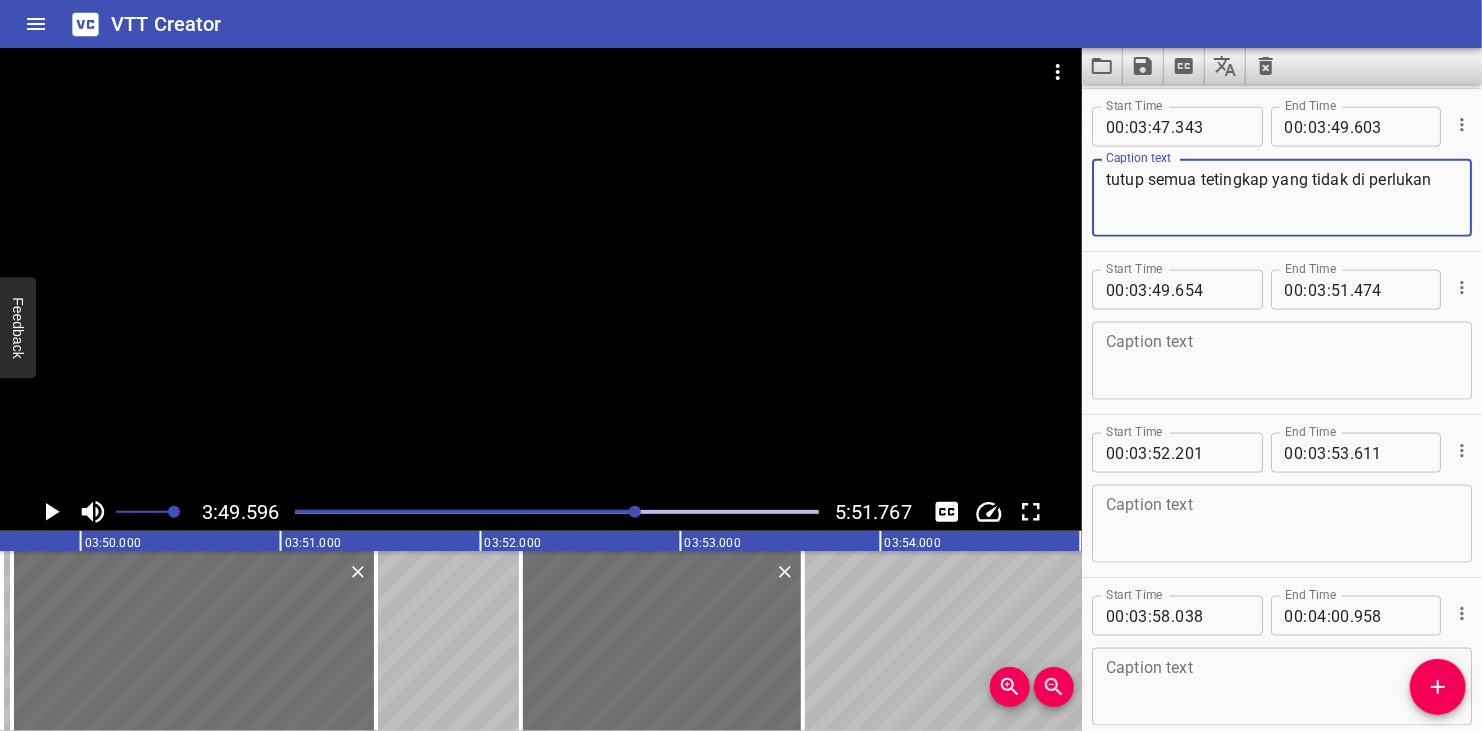click on "Caption text tutup semua tetingkap yang tidak di perlukan Caption text" at bounding box center (1282, 196) 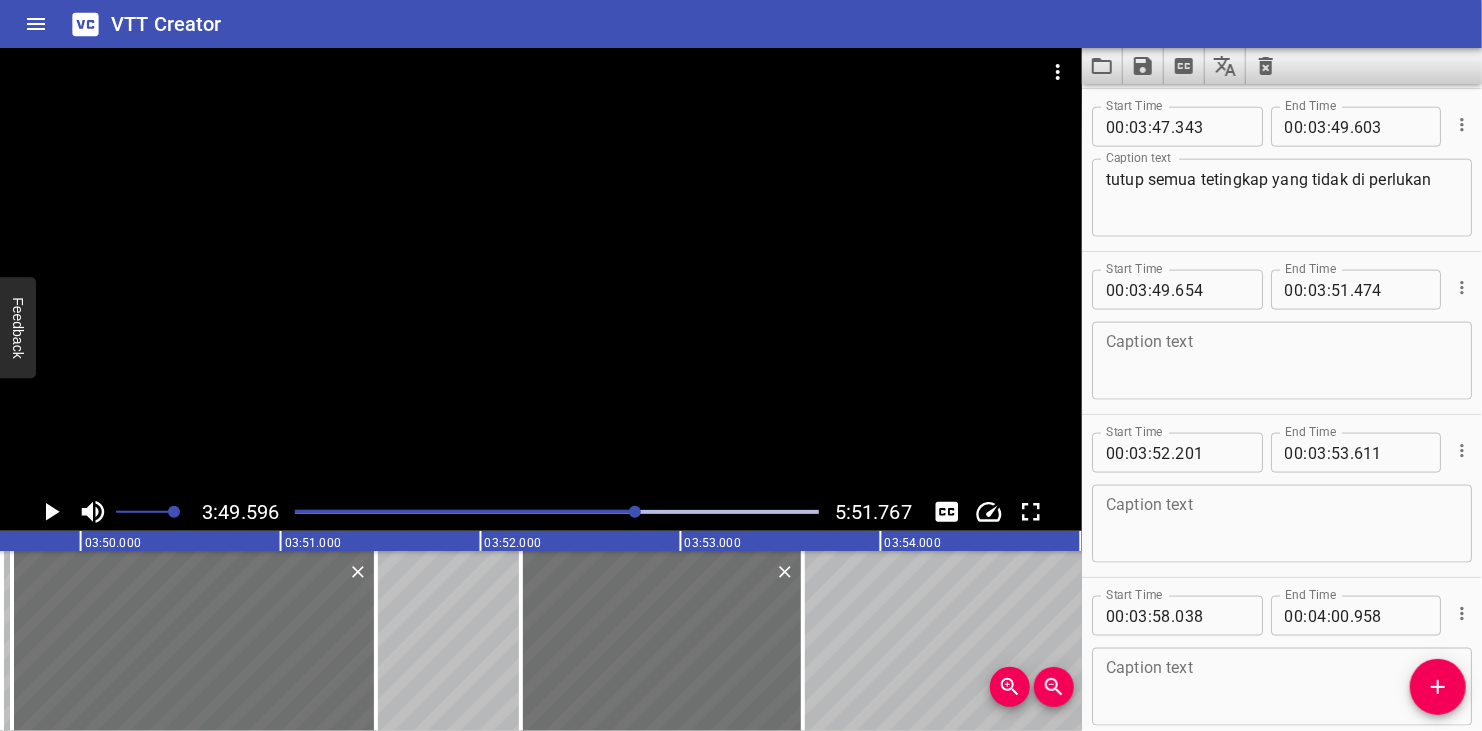 click at bounding box center [541, 270] 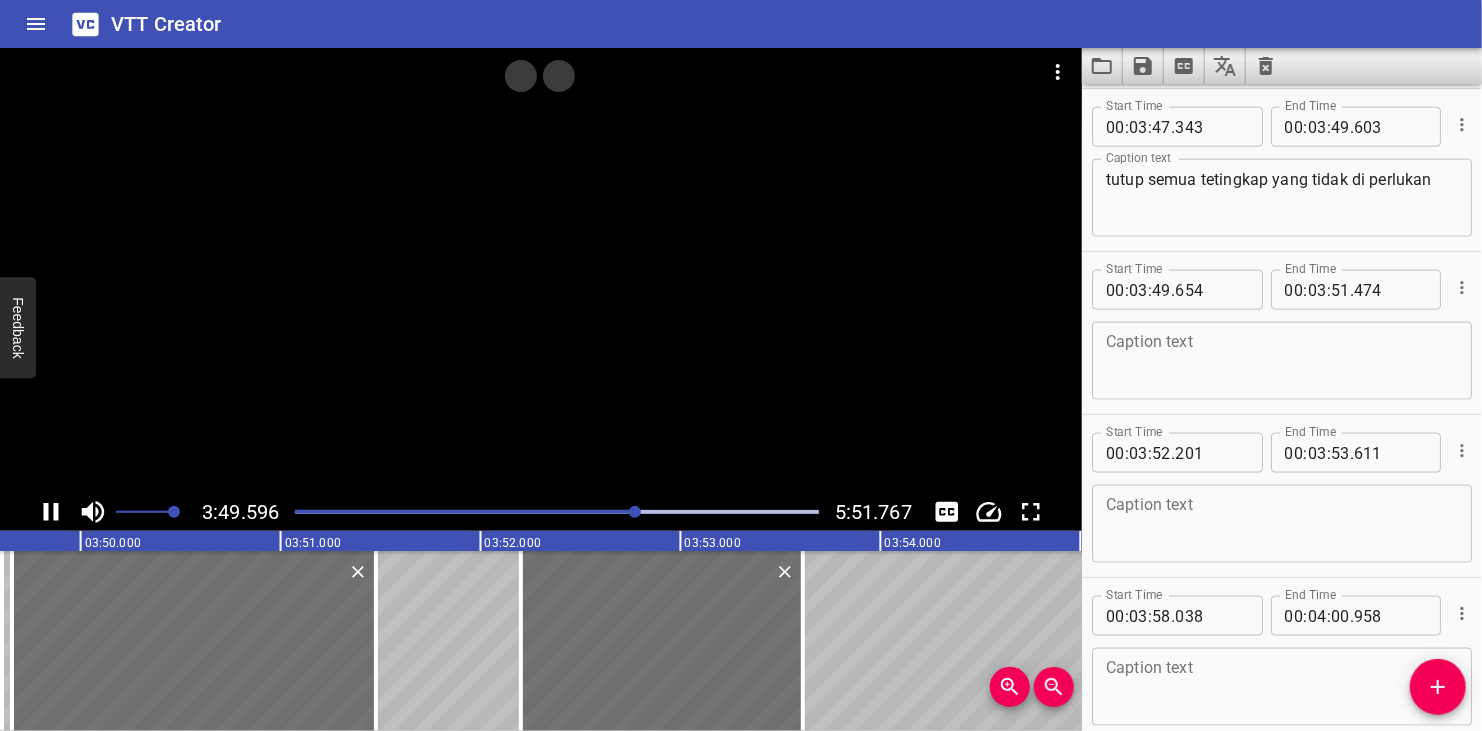 scroll, scrollTop: 8736, scrollLeft: 0, axis: vertical 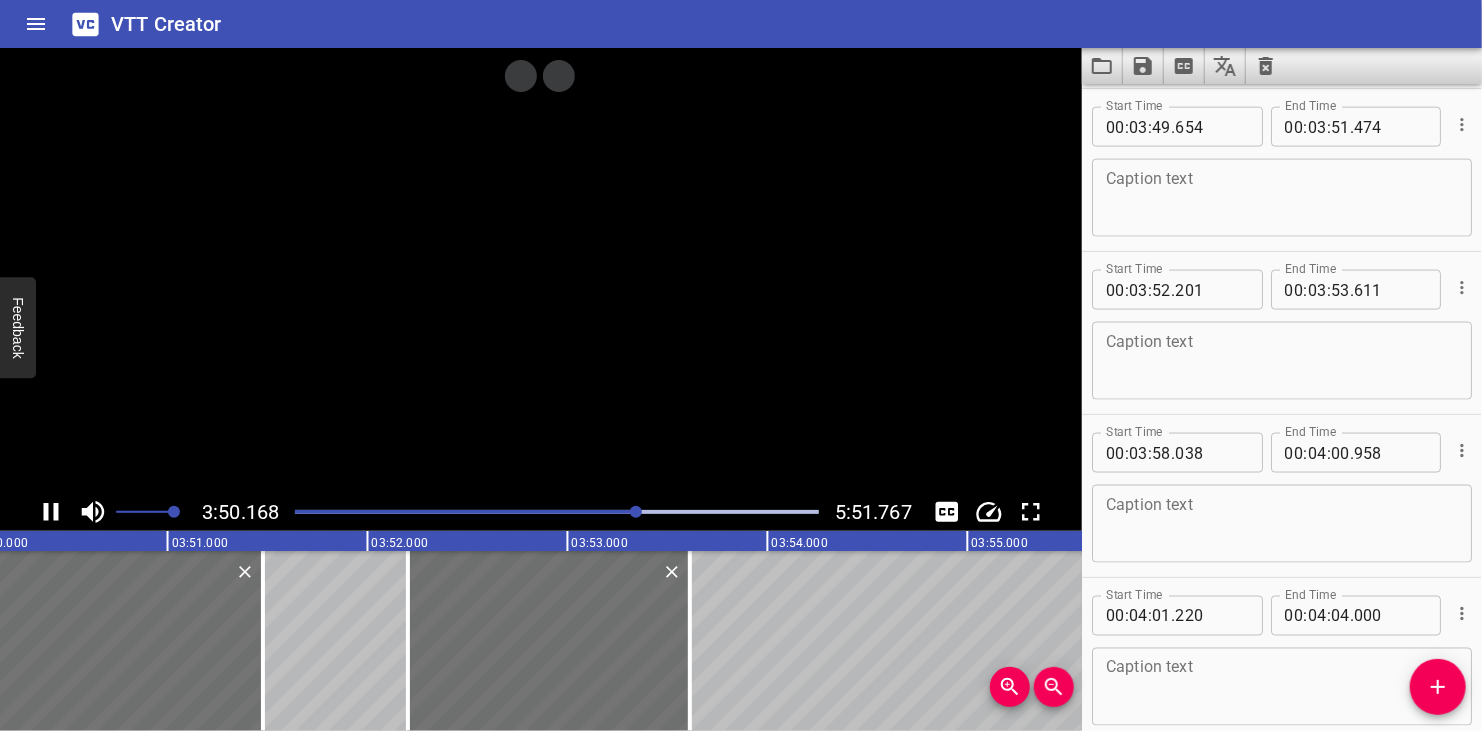 click at bounding box center (541, 270) 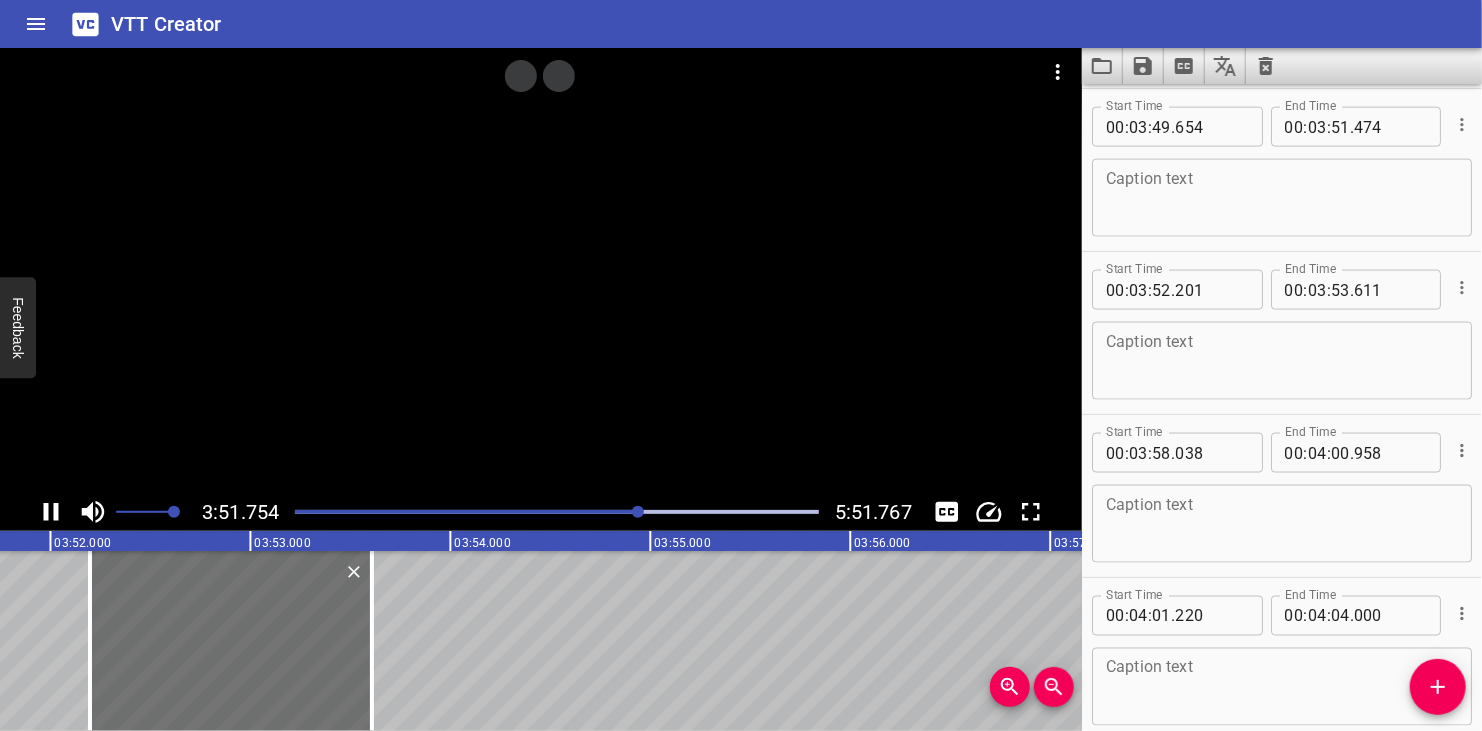 click 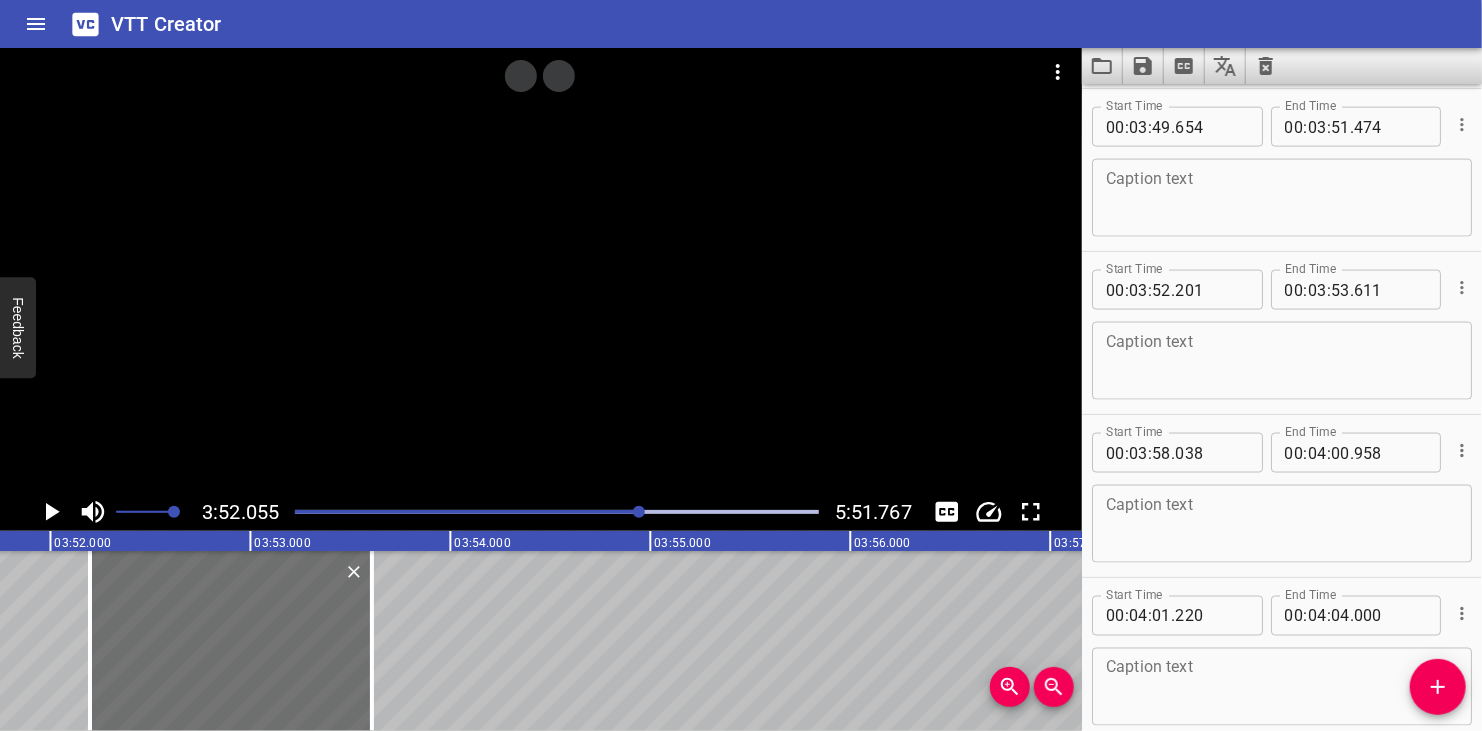scroll, scrollTop: 0, scrollLeft: 46410, axis: horizontal 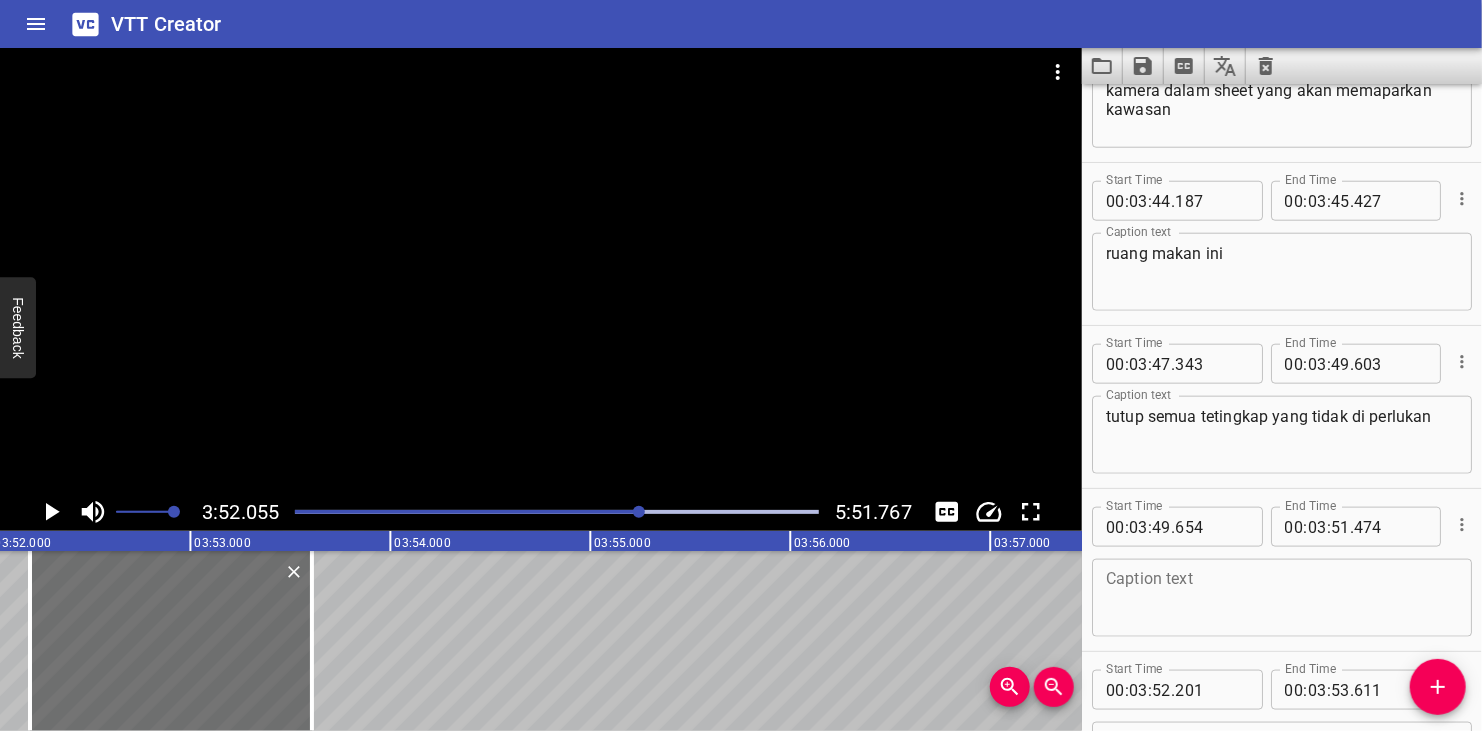 click on "tutup semua tetingkap yang tidak di perlukan Caption text" at bounding box center [1282, 435] 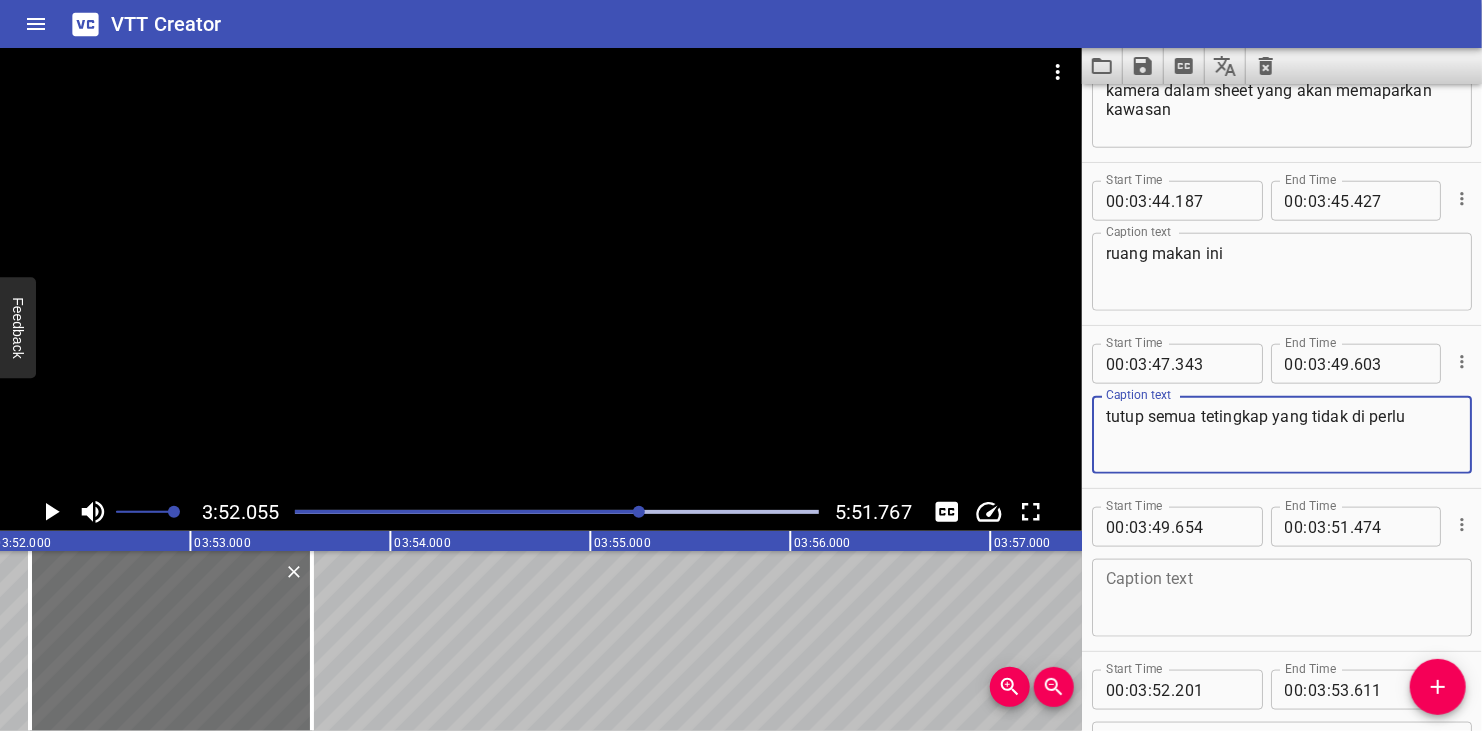 type on "tutup semua tetingkap yang tidak di perlu" 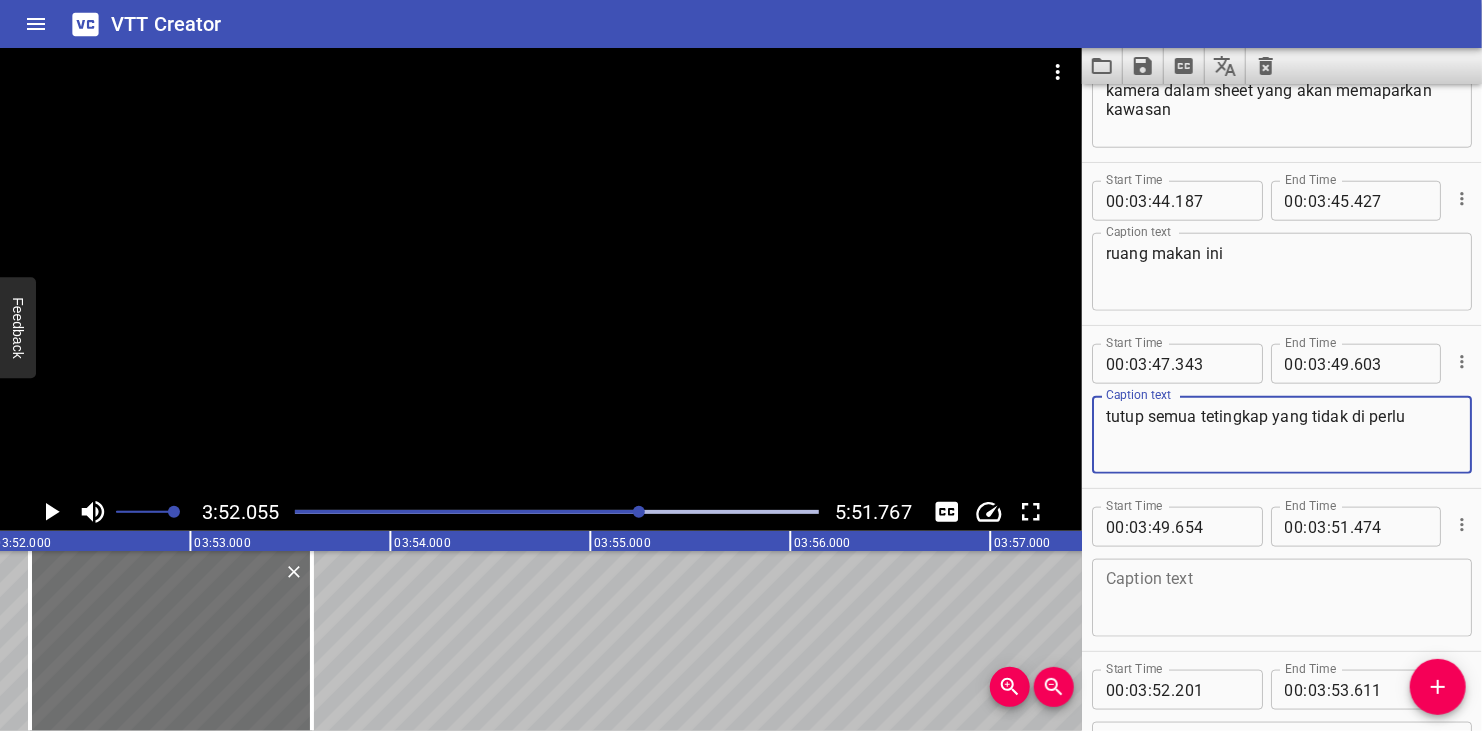 click at bounding box center (1282, 598) 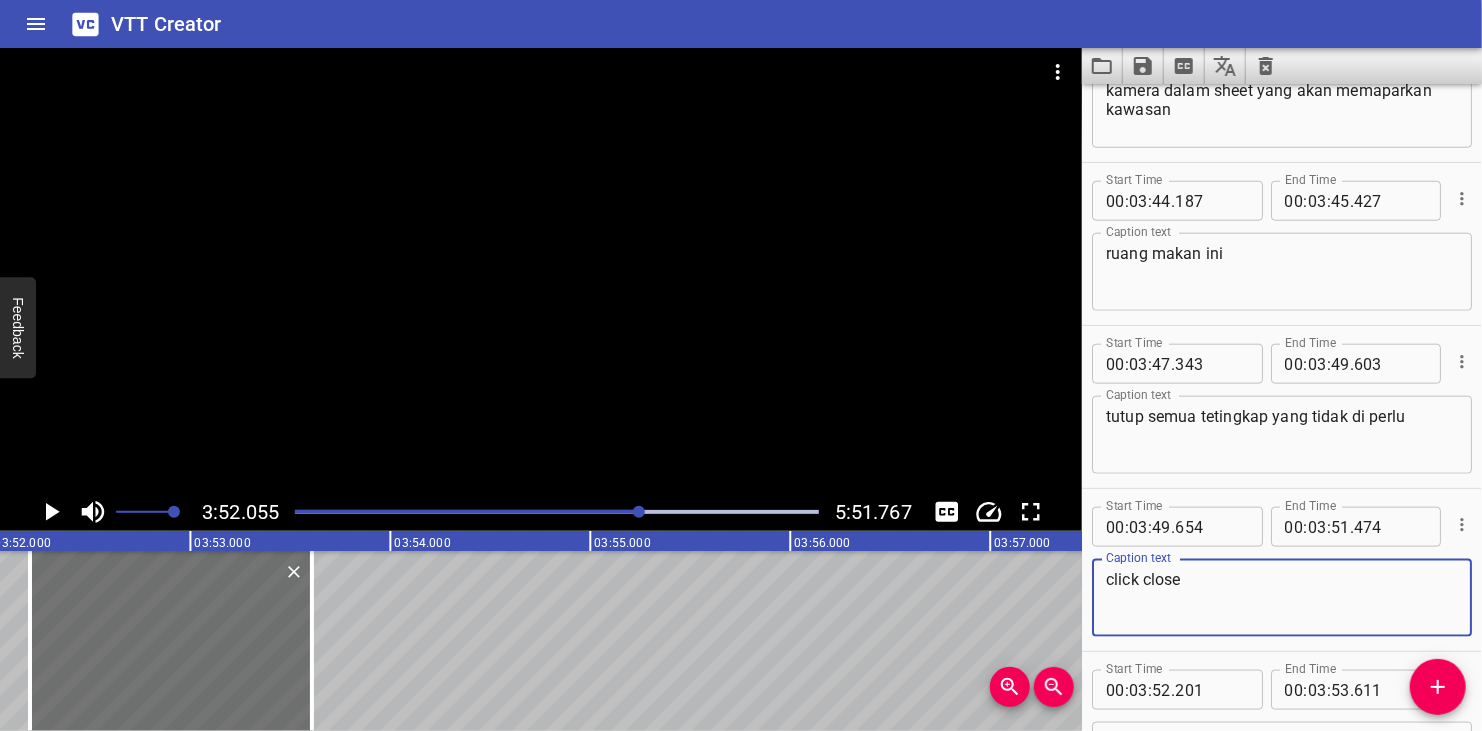 type on "click close" 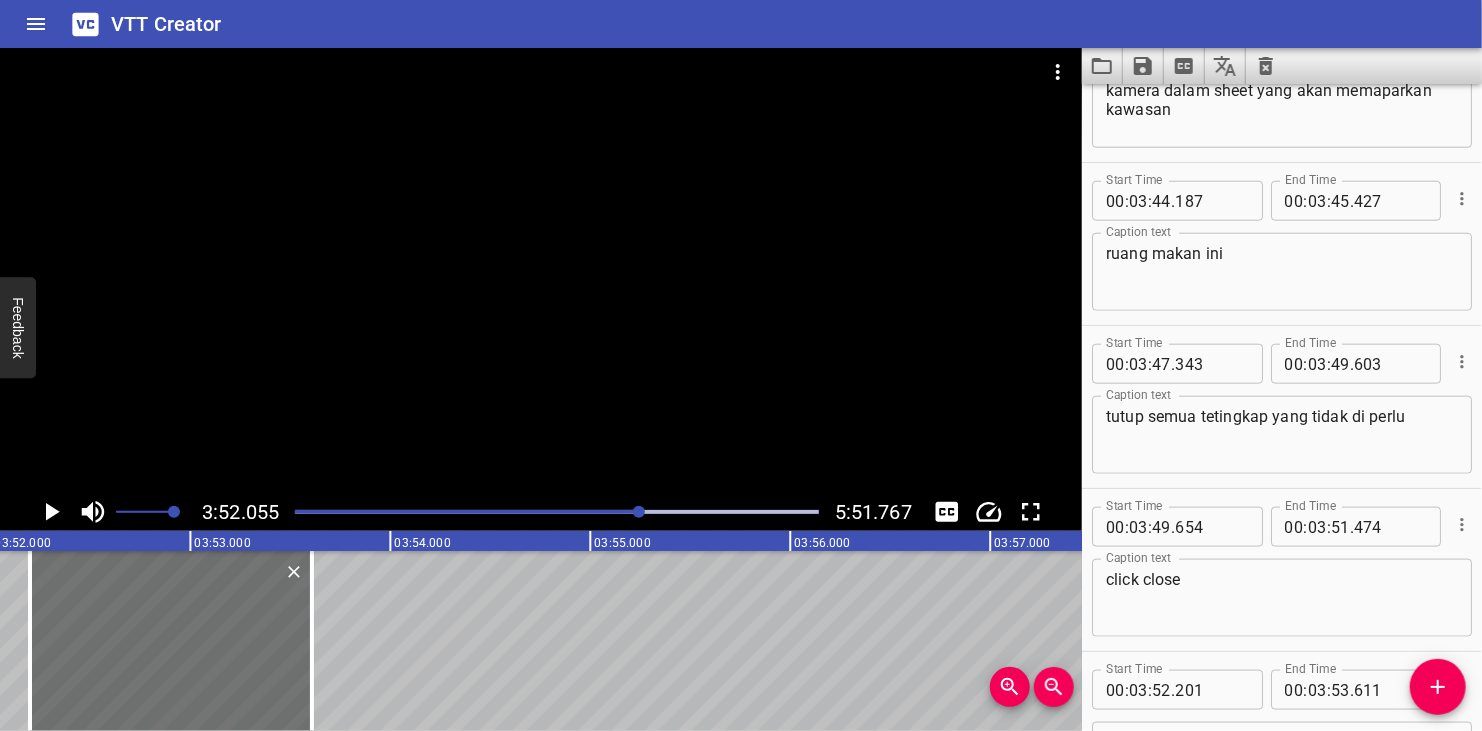 click at bounding box center [639, 512] 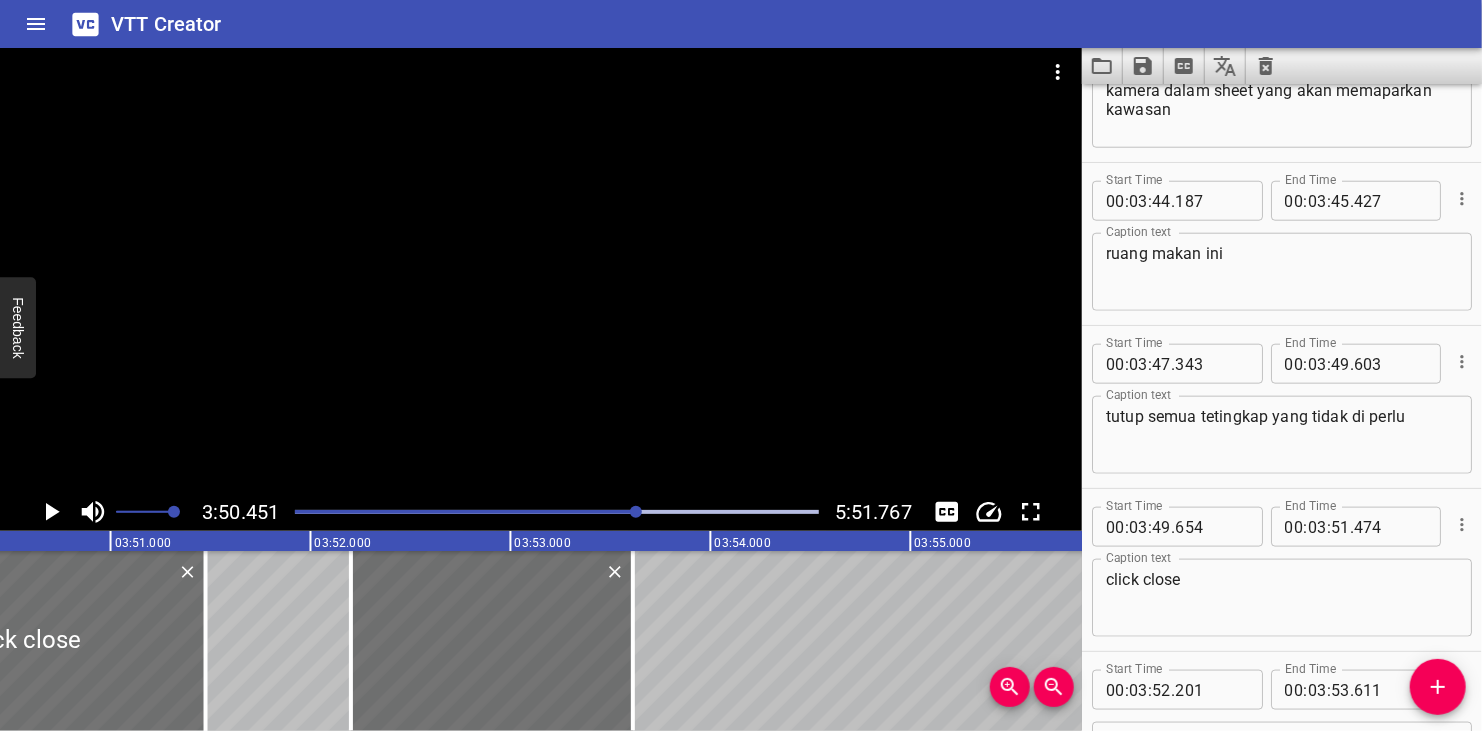 click at bounding box center (541, 270) 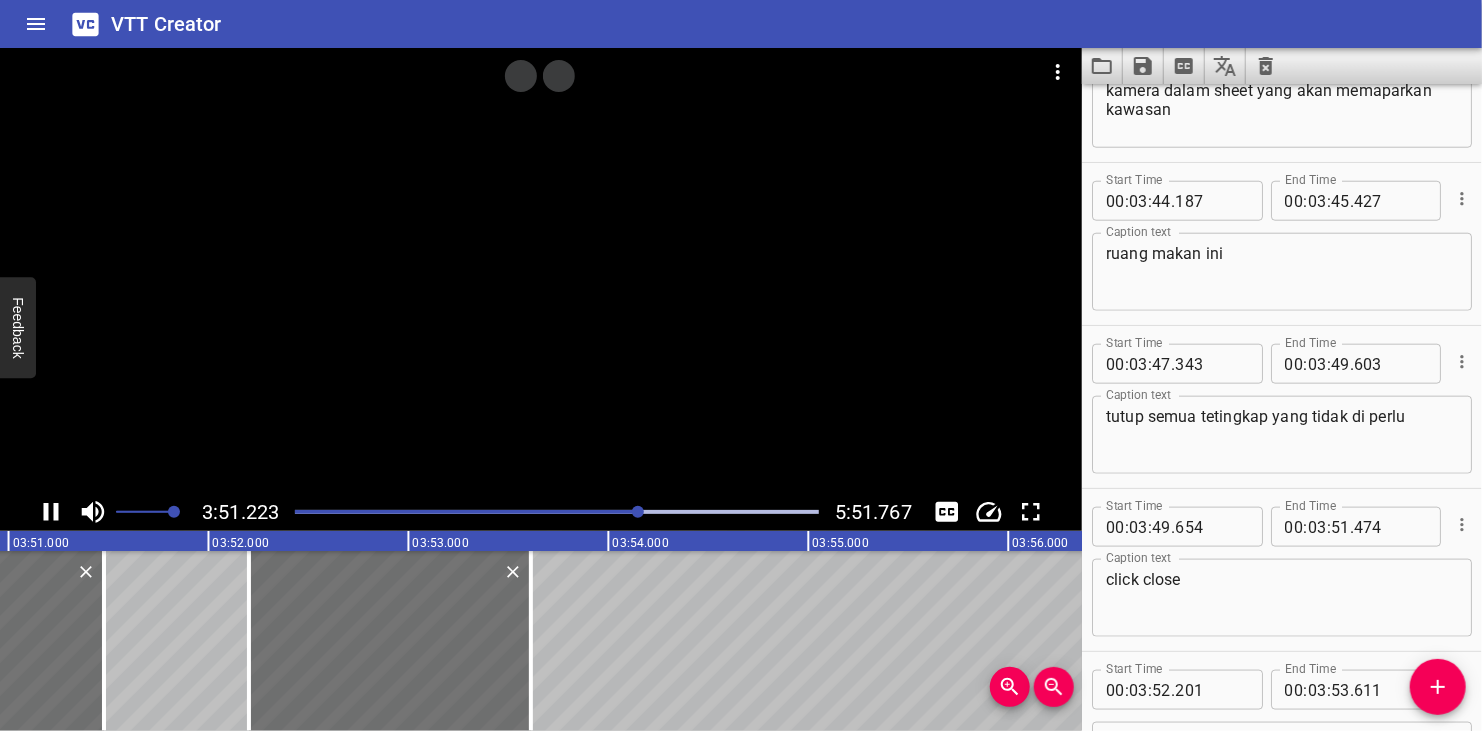 scroll, scrollTop: 0, scrollLeft: 46244, axis: horizontal 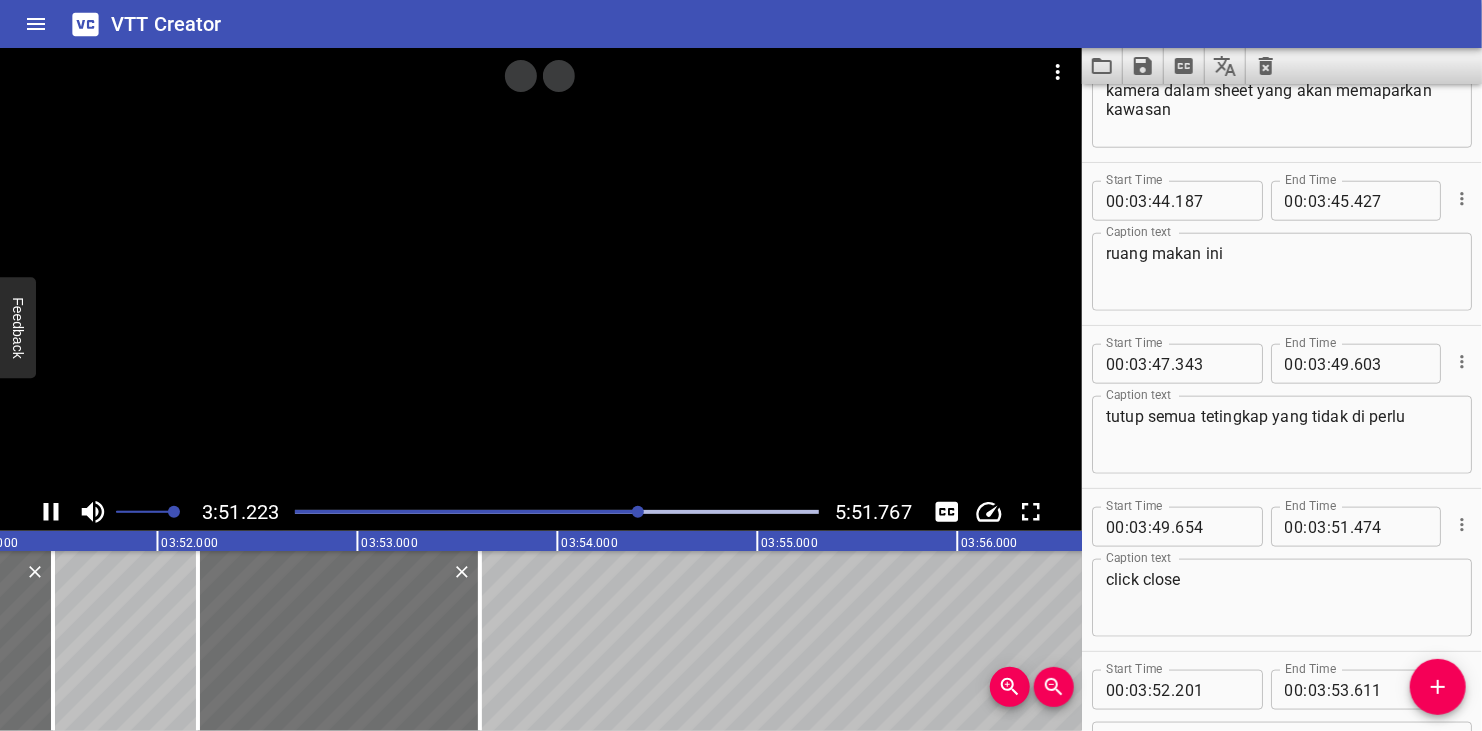 click at bounding box center [378, 512] 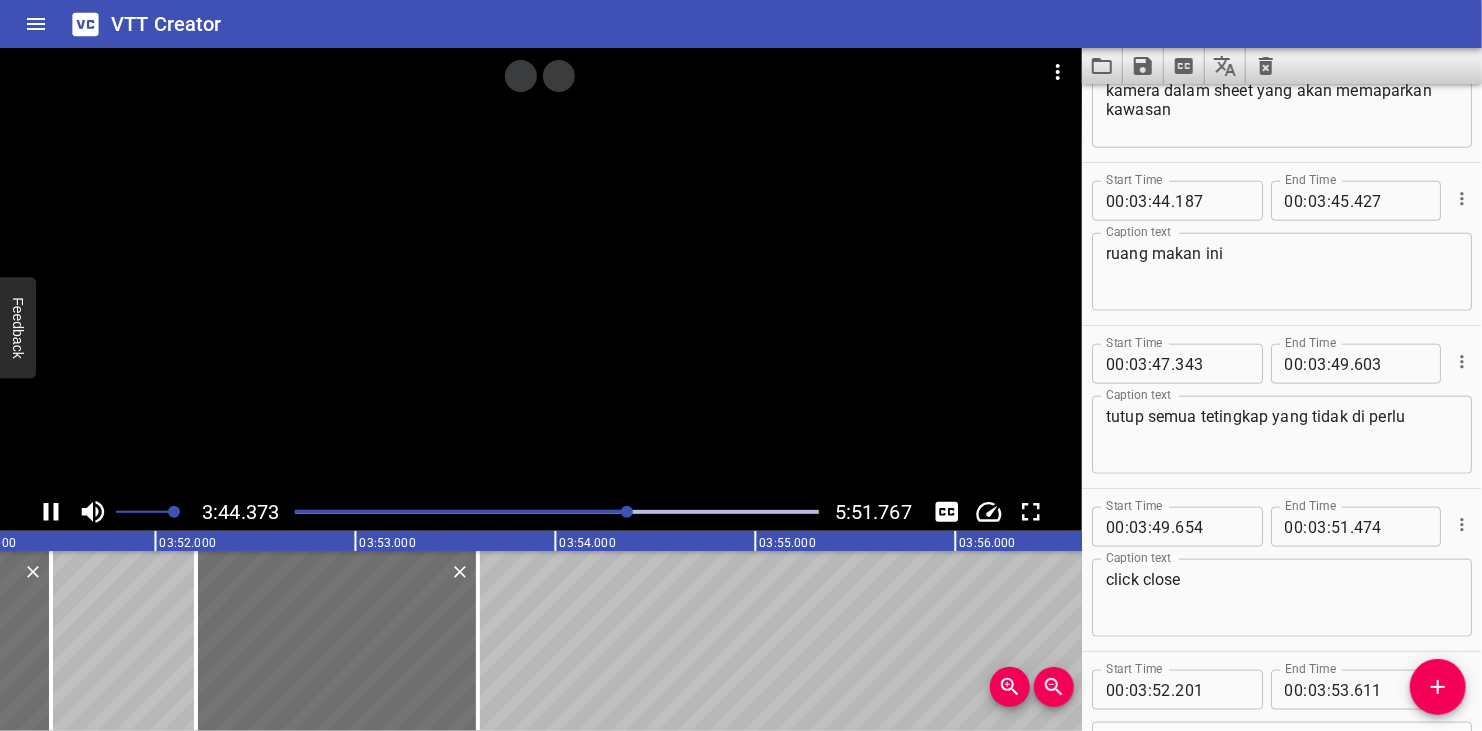 scroll, scrollTop: 8483, scrollLeft: 0, axis: vertical 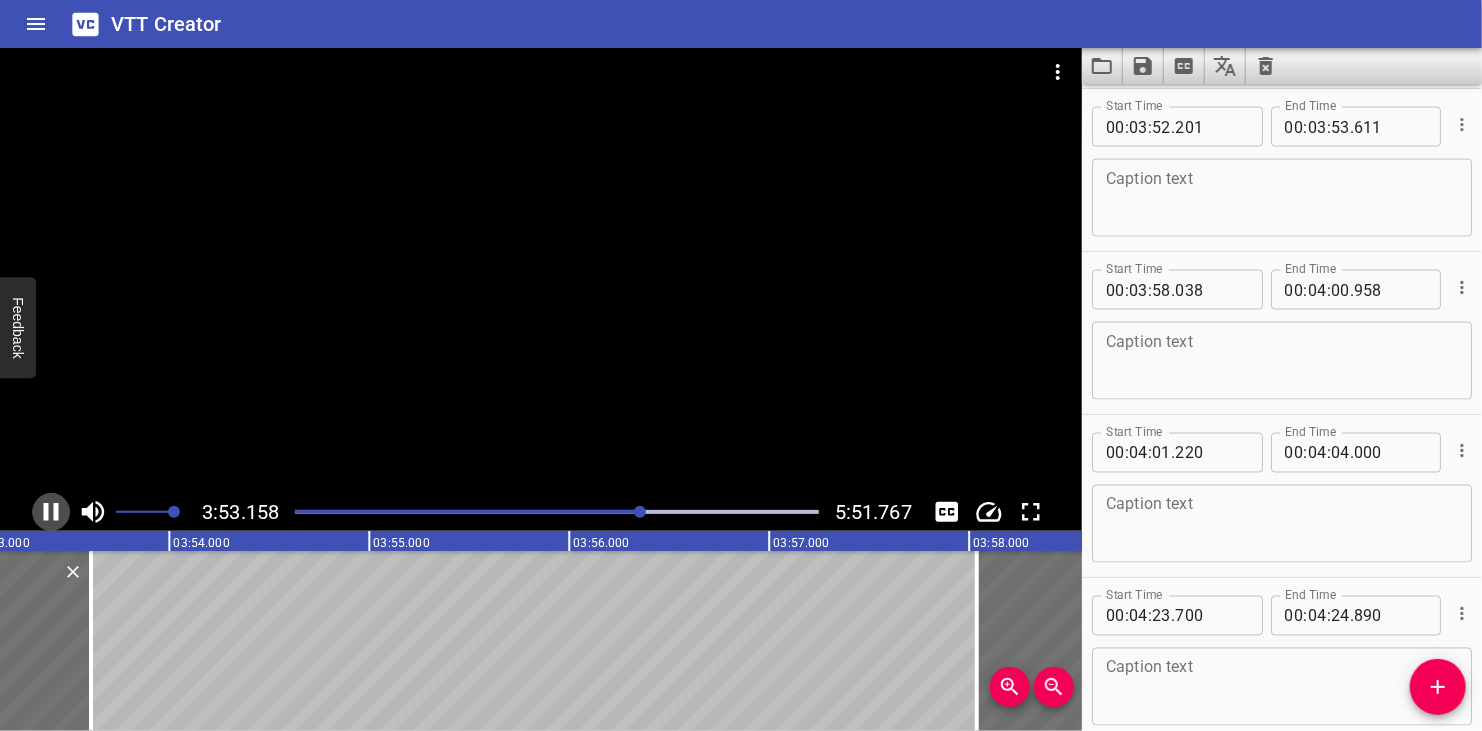 click 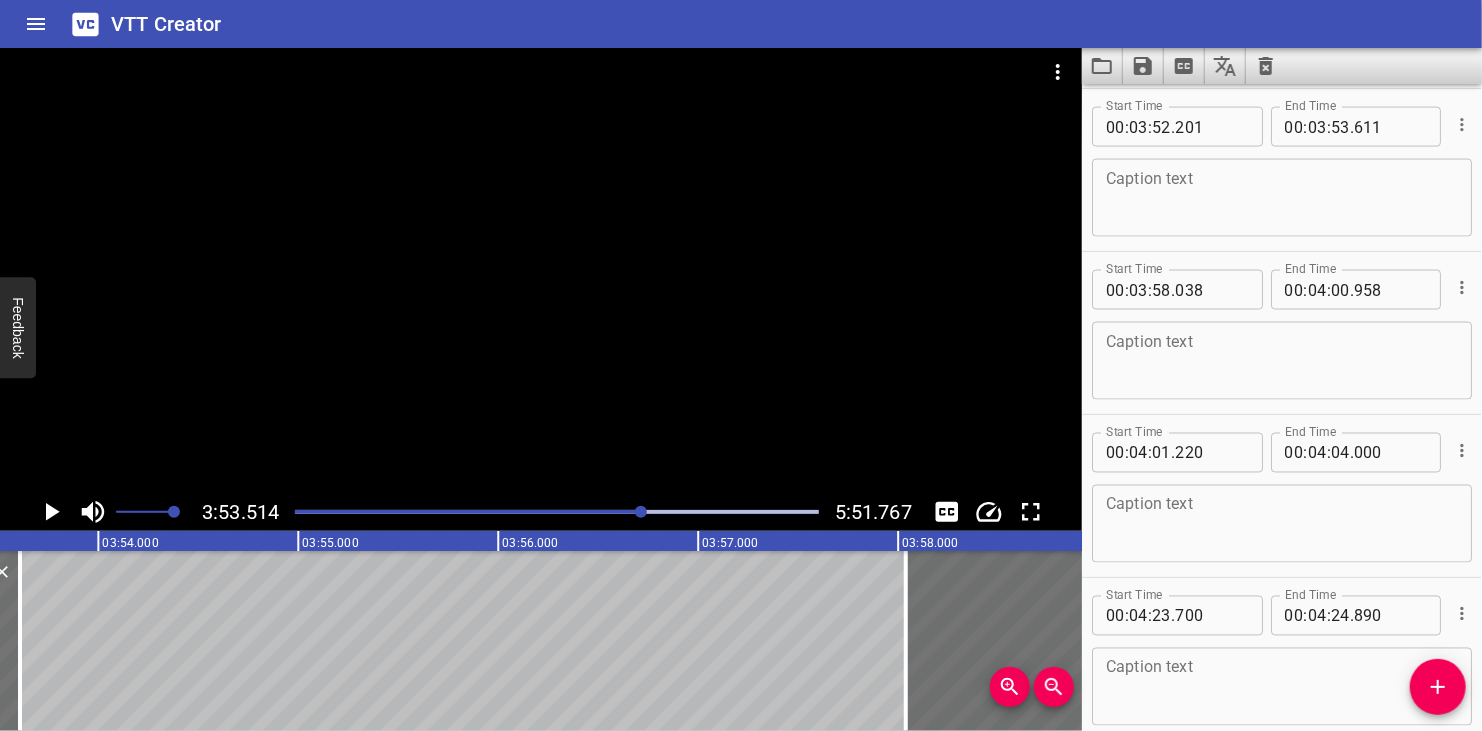 type 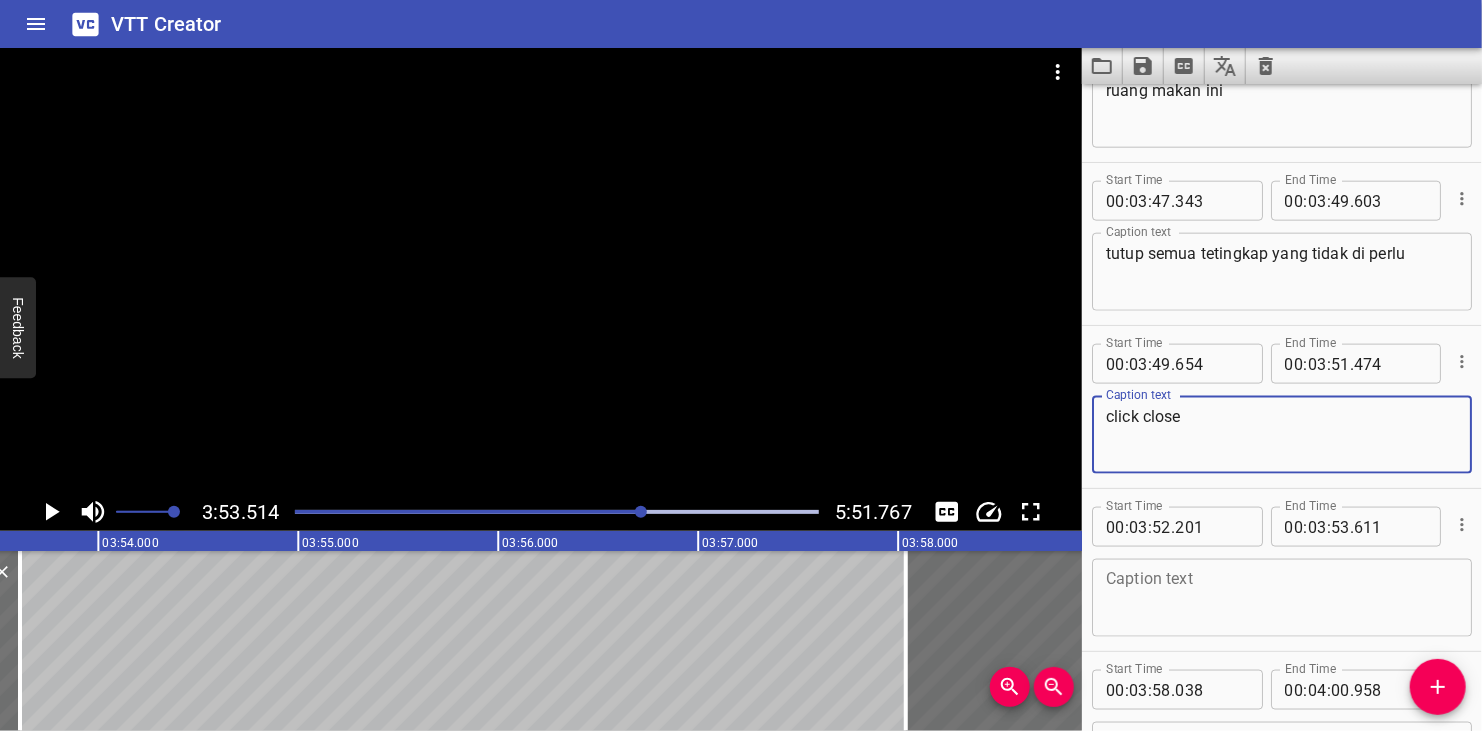 drag, startPoint x: 1210, startPoint y: 424, endPoint x: 1098, endPoint y: 440, distance: 113.137085 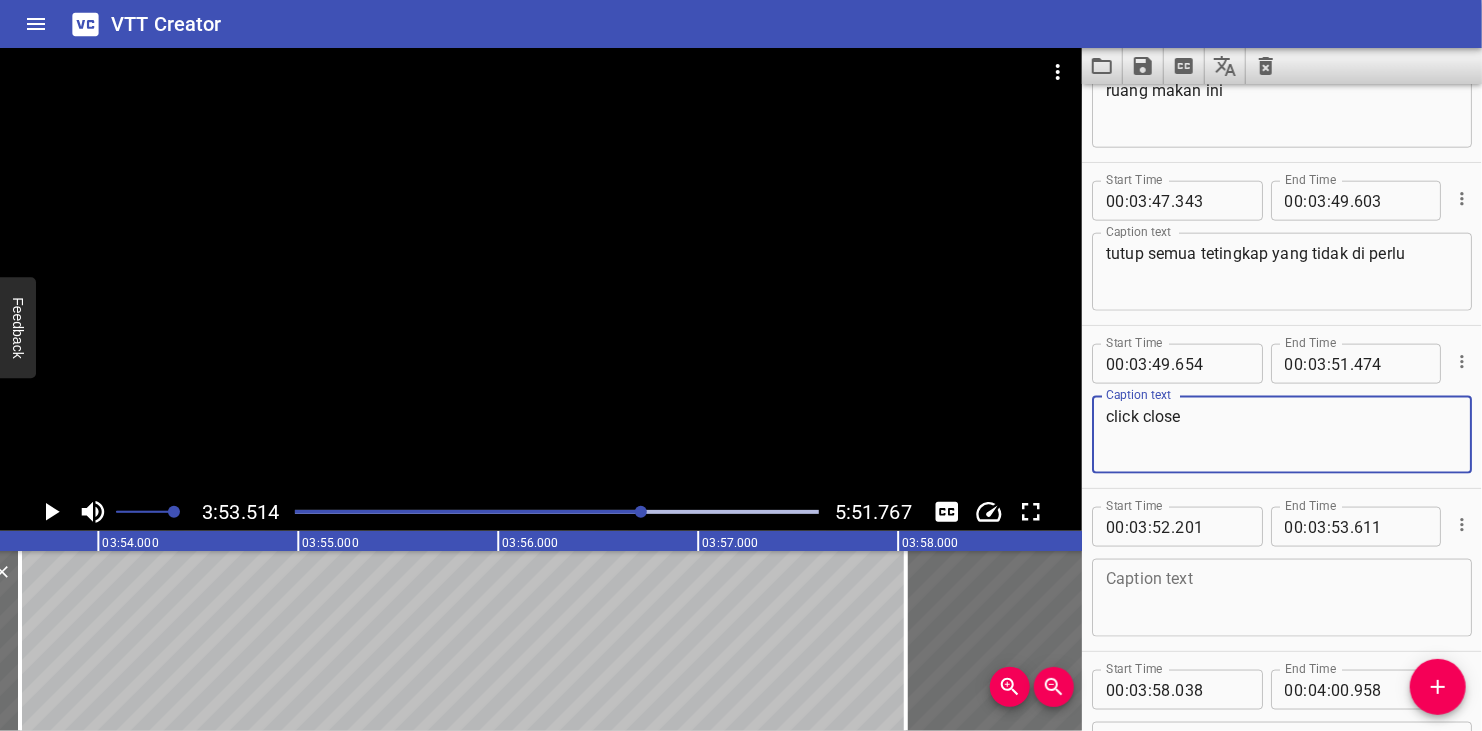 click on "click close Caption text" at bounding box center [1282, 435] 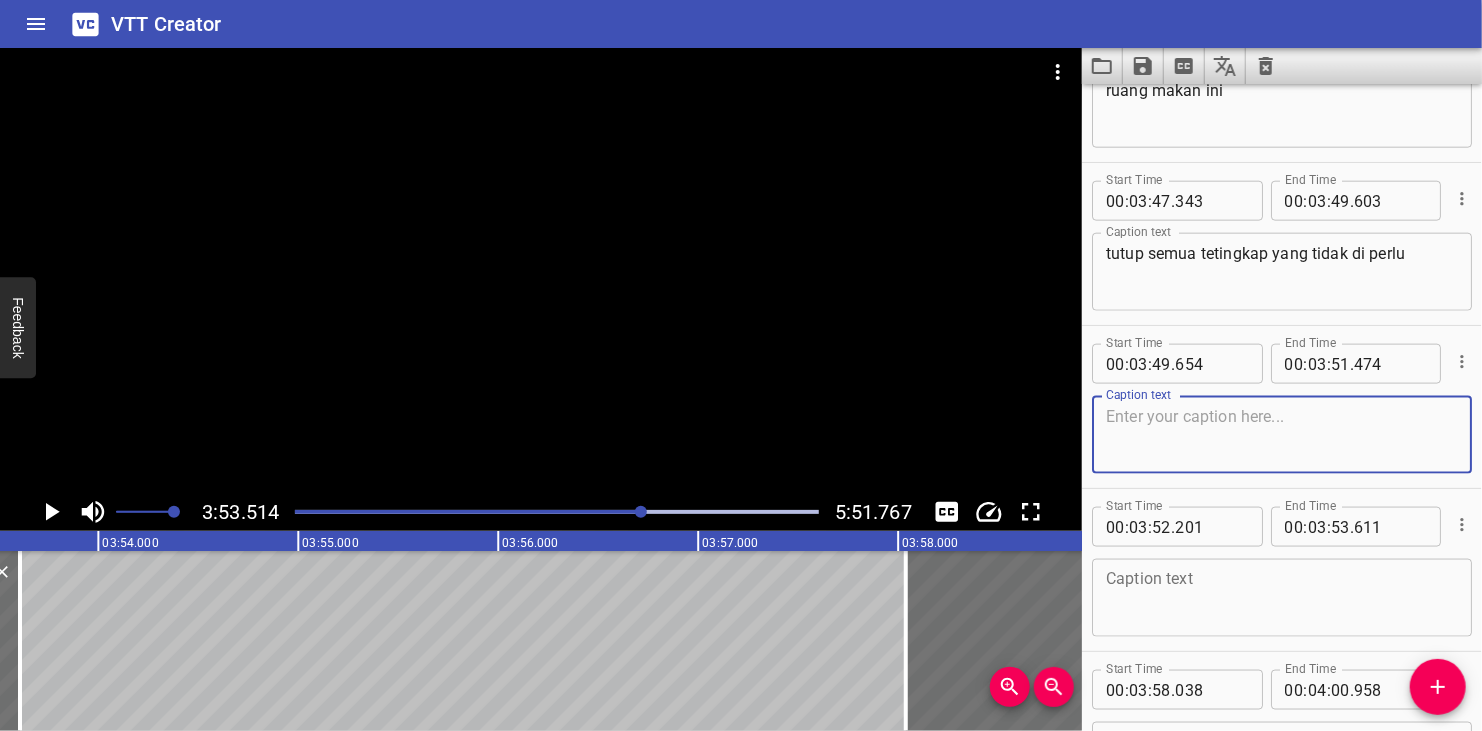 paste on "Klik Close Inactive Views." 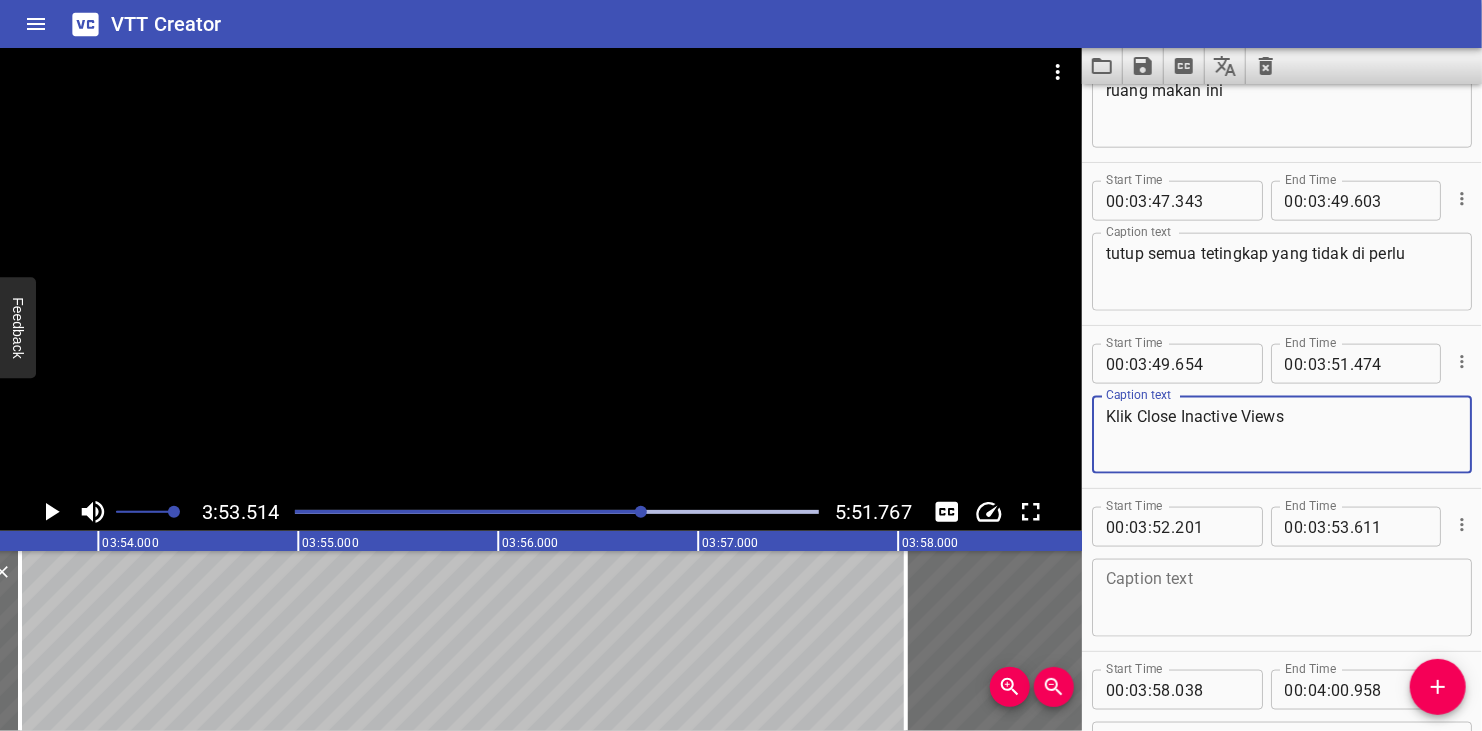 type on "Klik Close Inactive Views" 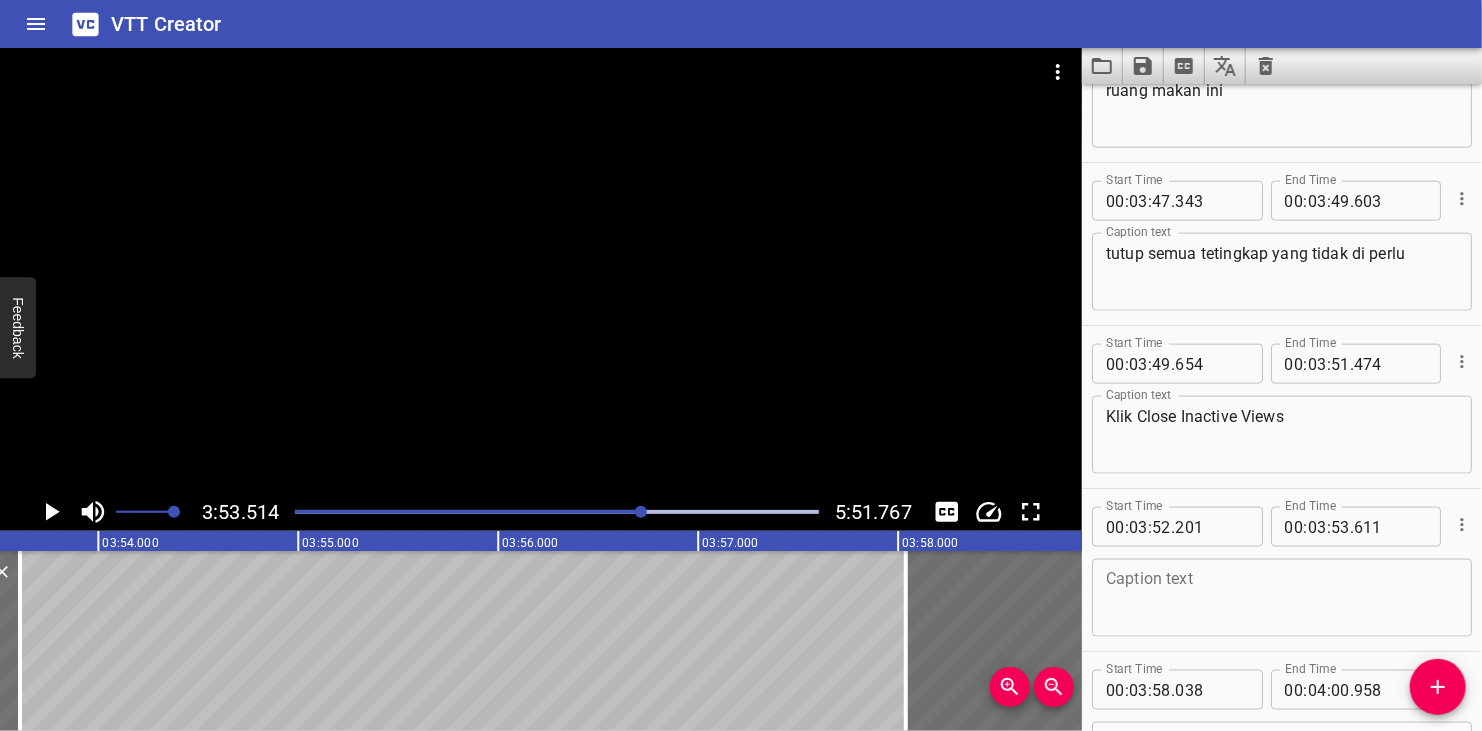 click at bounding box center [541, 270] 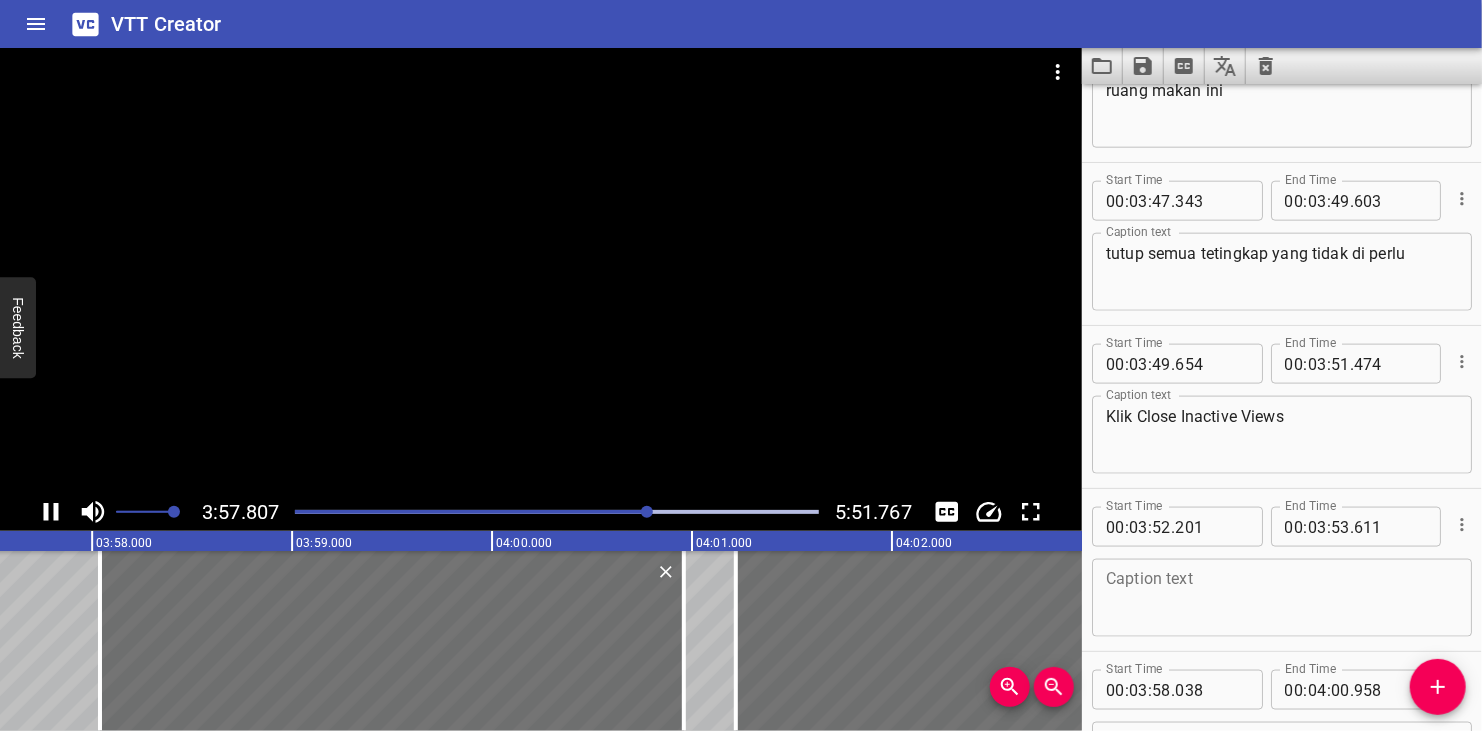 scroll, scrollTop: 0, scrollLeft: 47560, axis: horizontal 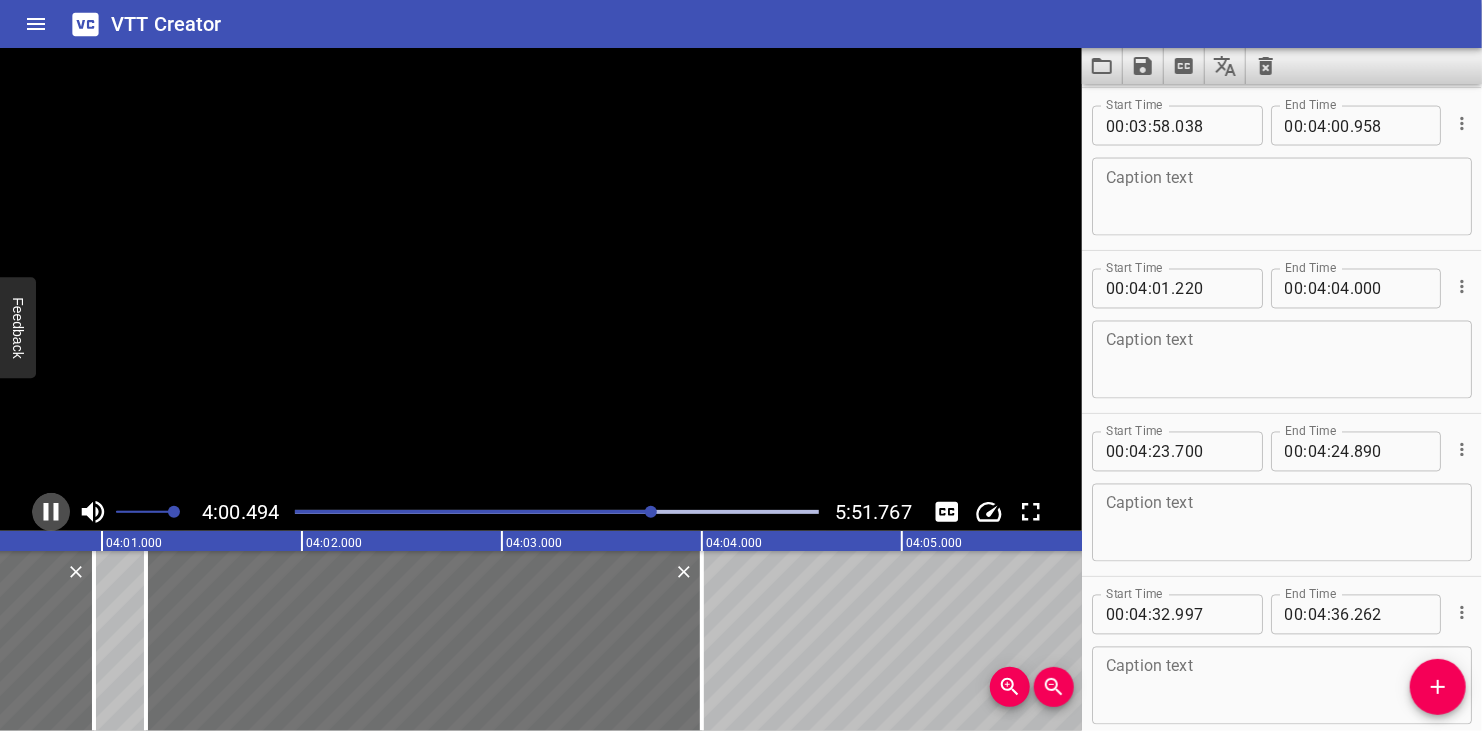 click 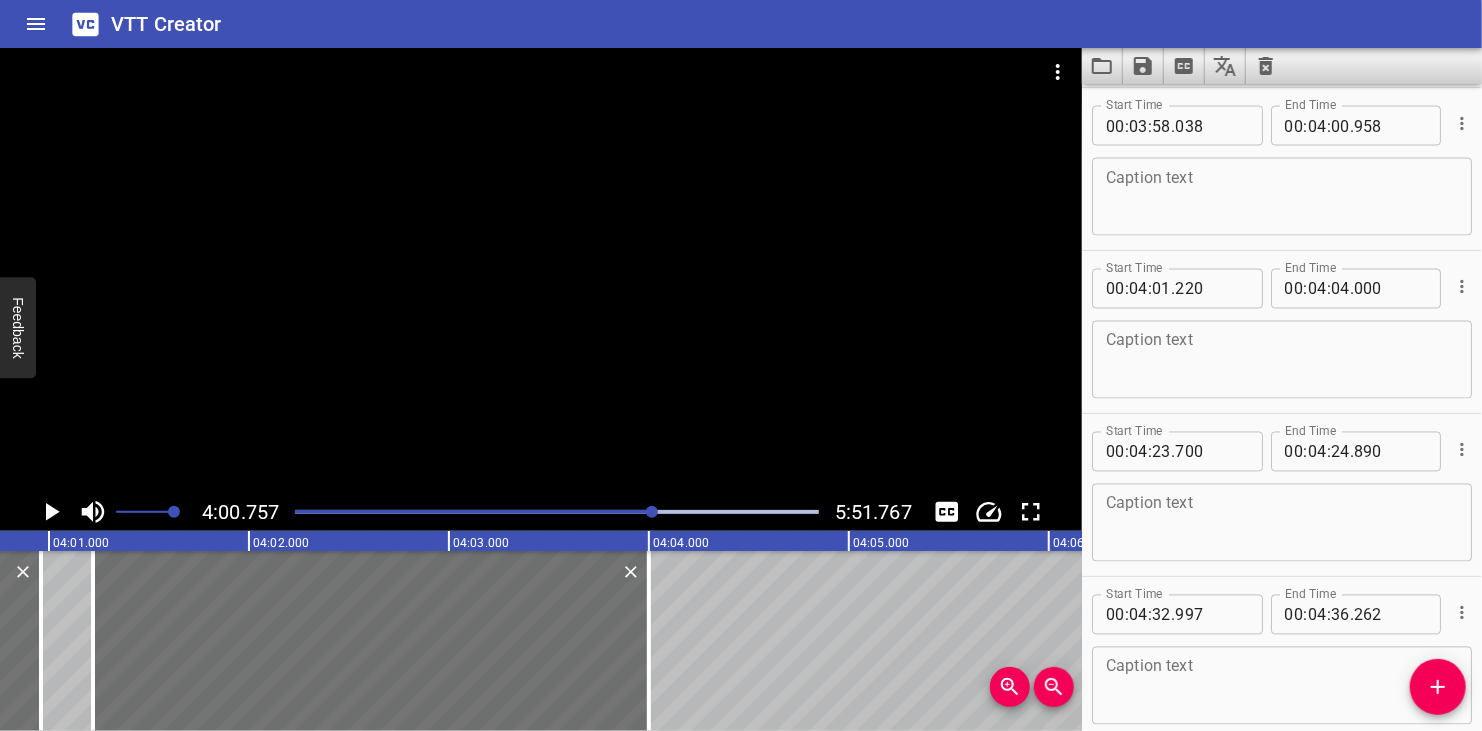 click at bounding box center (1282, 197) 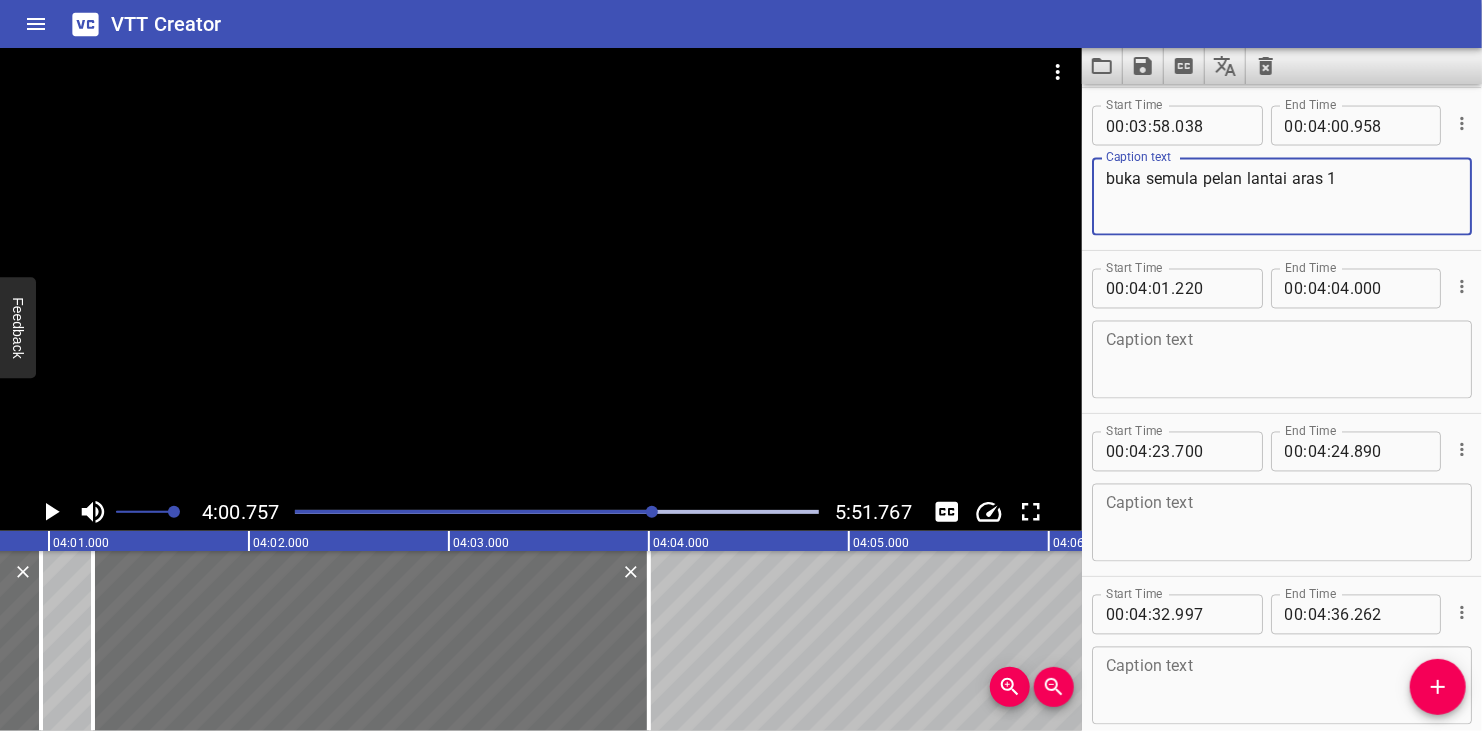 type on "buka semula pelan lantai aras 1" 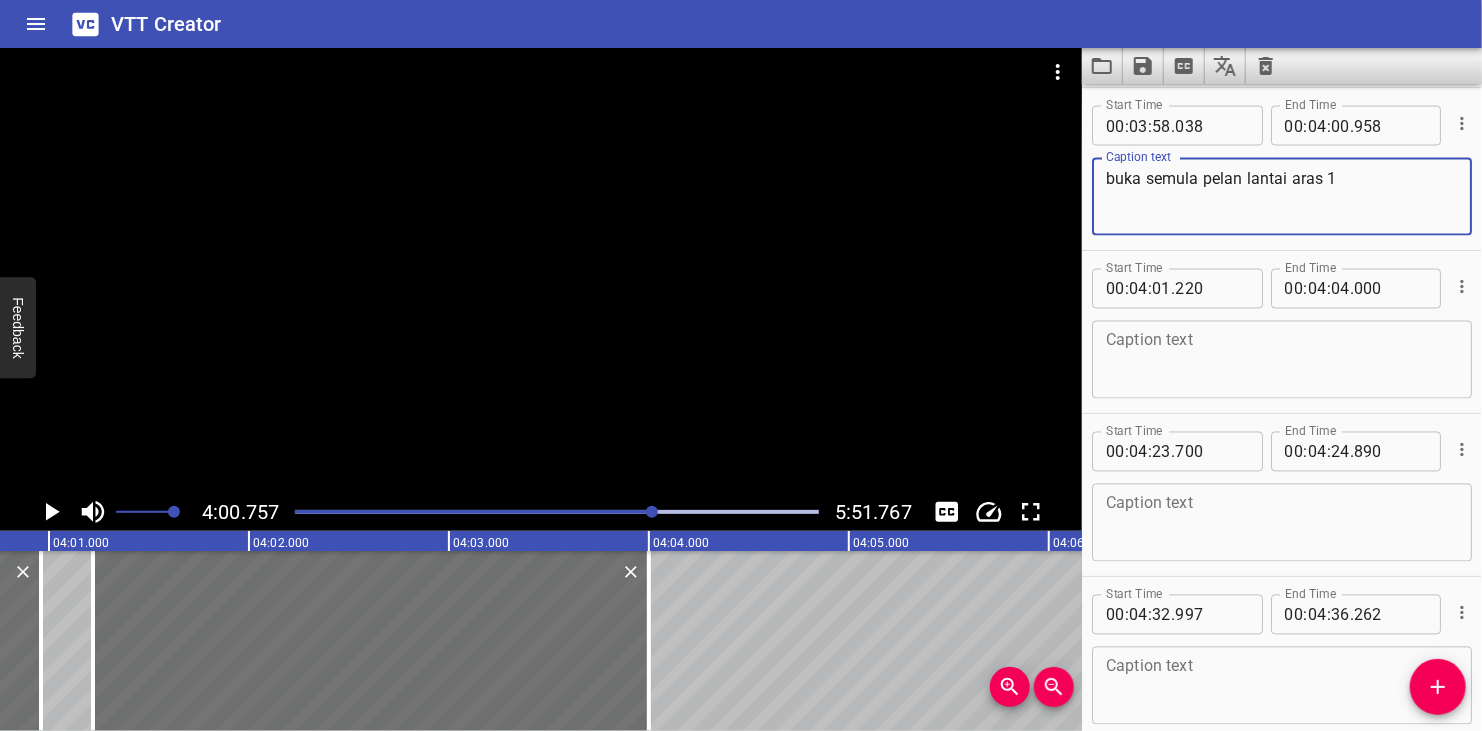 click at bounding box center [541, 270] 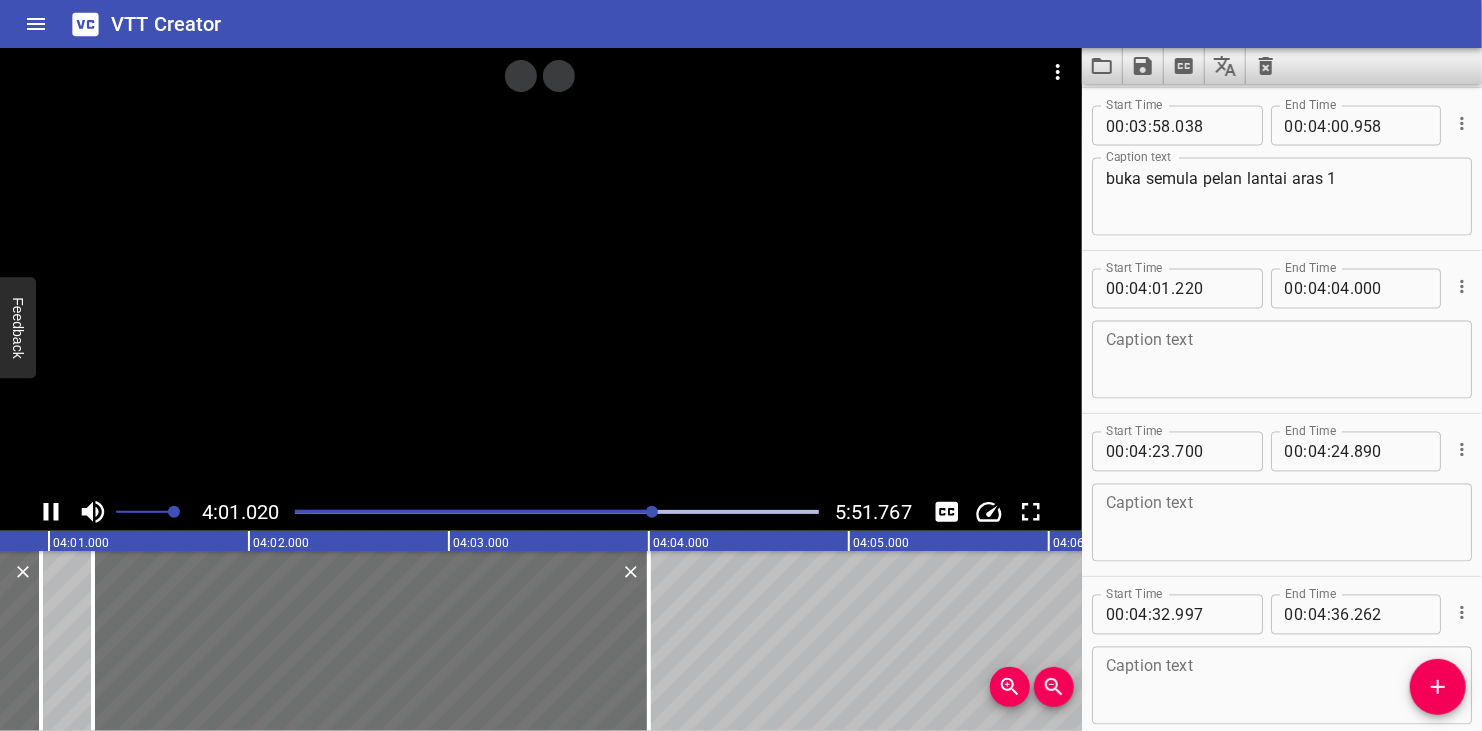 scroll, scrollTop: 0, scrollLeft: 48203, axis: horizontal 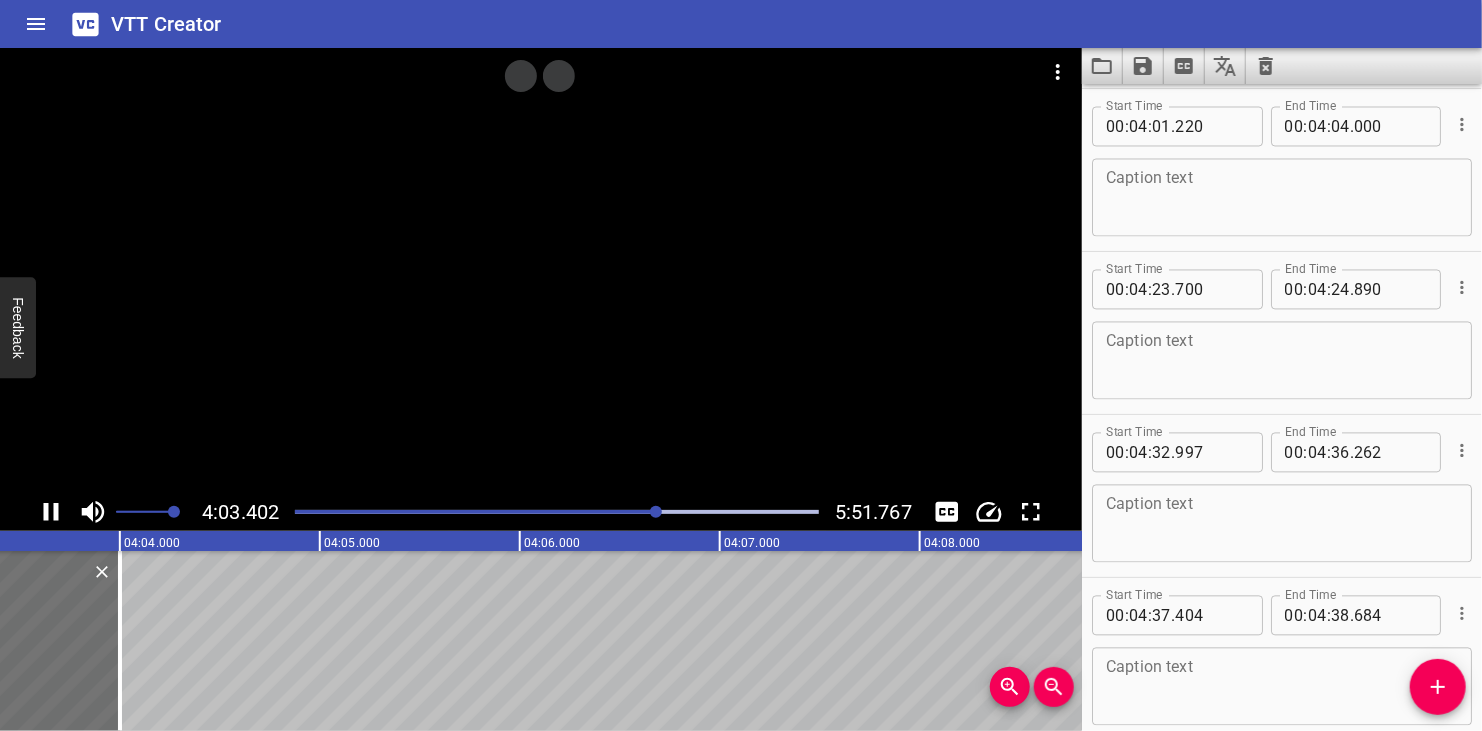 click 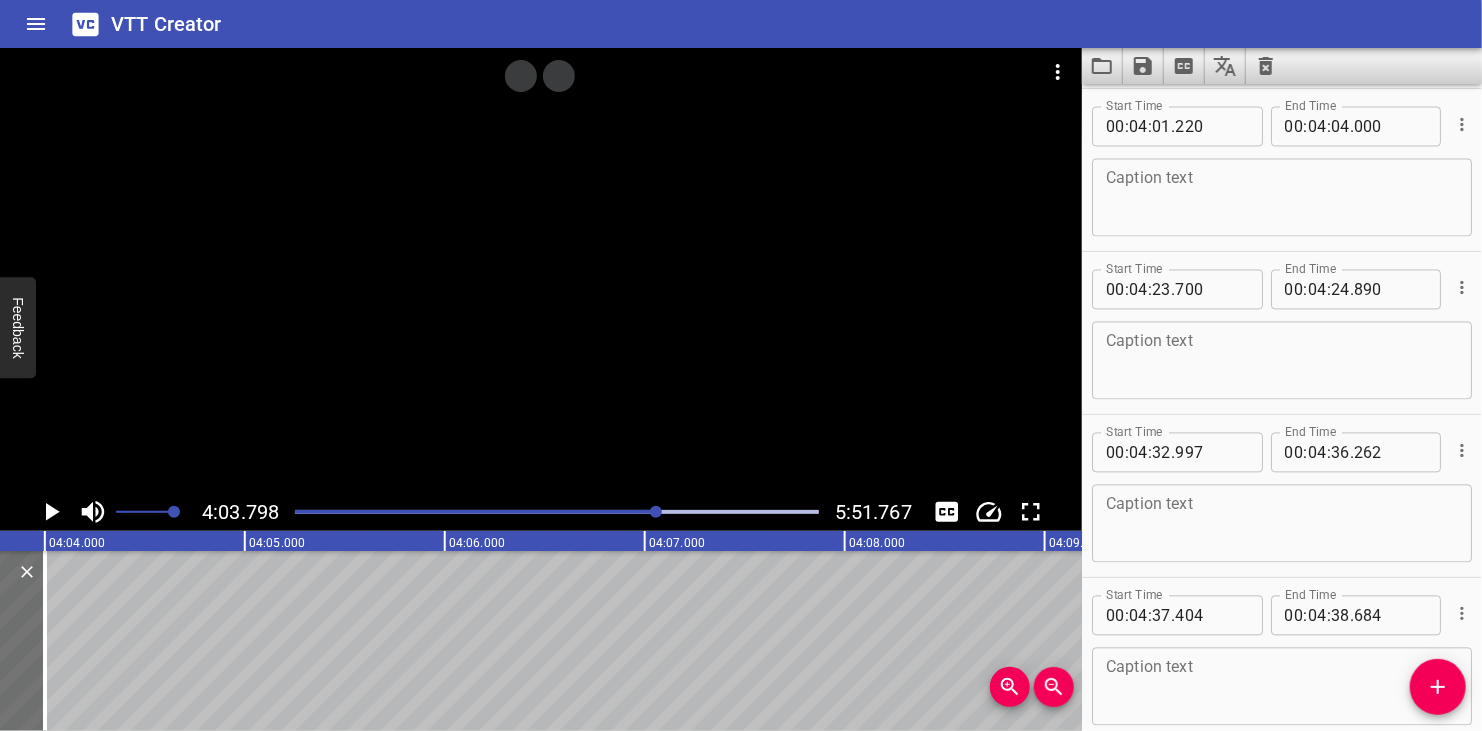 scroll, scrollTop: 0, scrollLeft: 48759, axis: horizontal 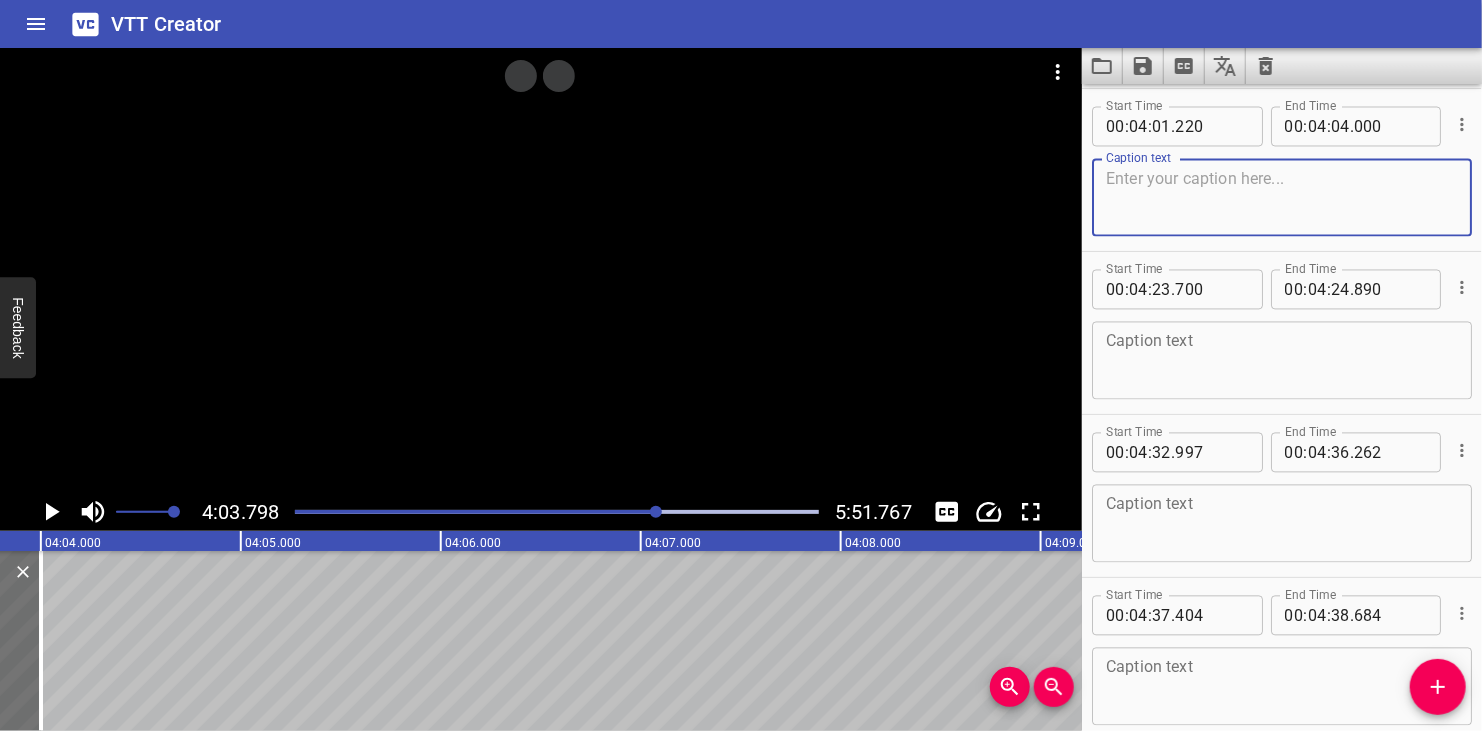 click at bounding box center (1282, 198) 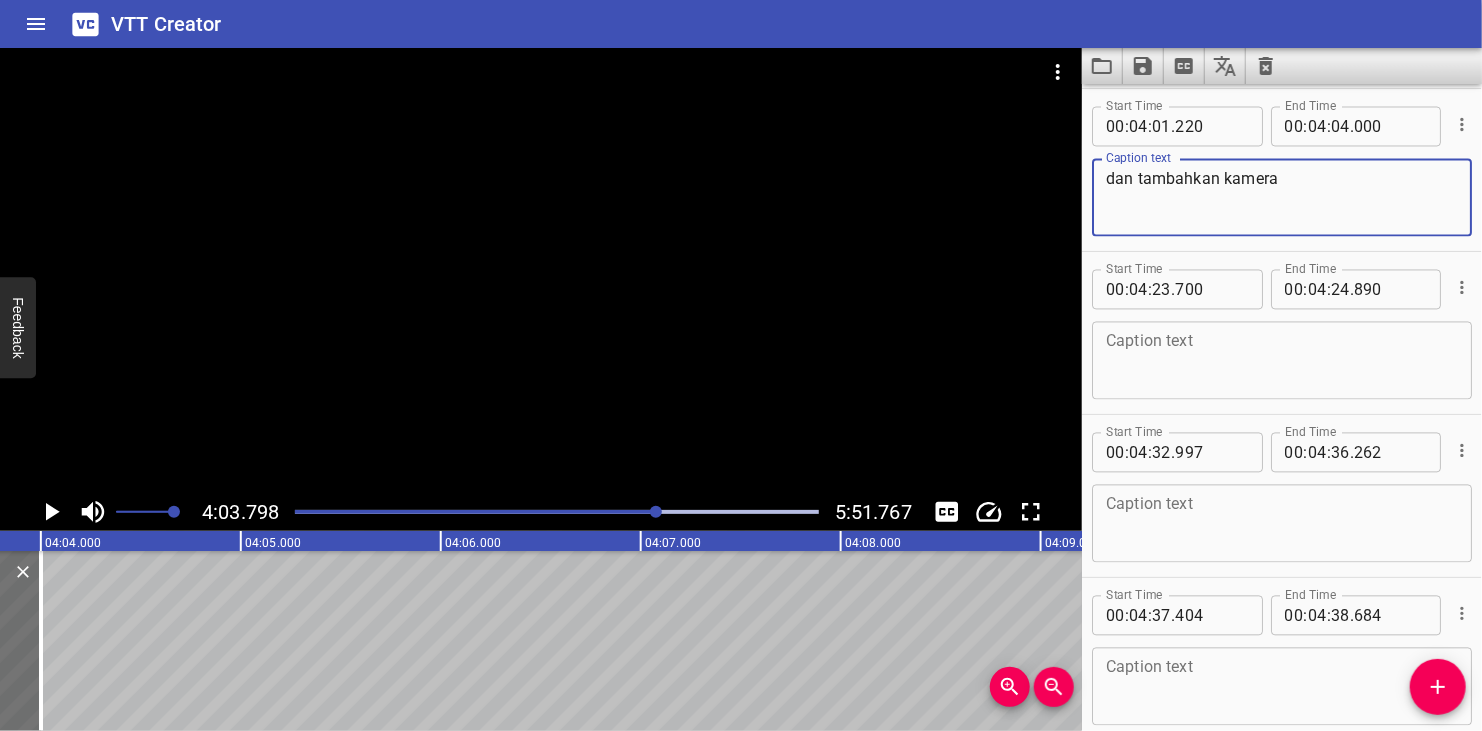 click at bounding box center [557, 512] 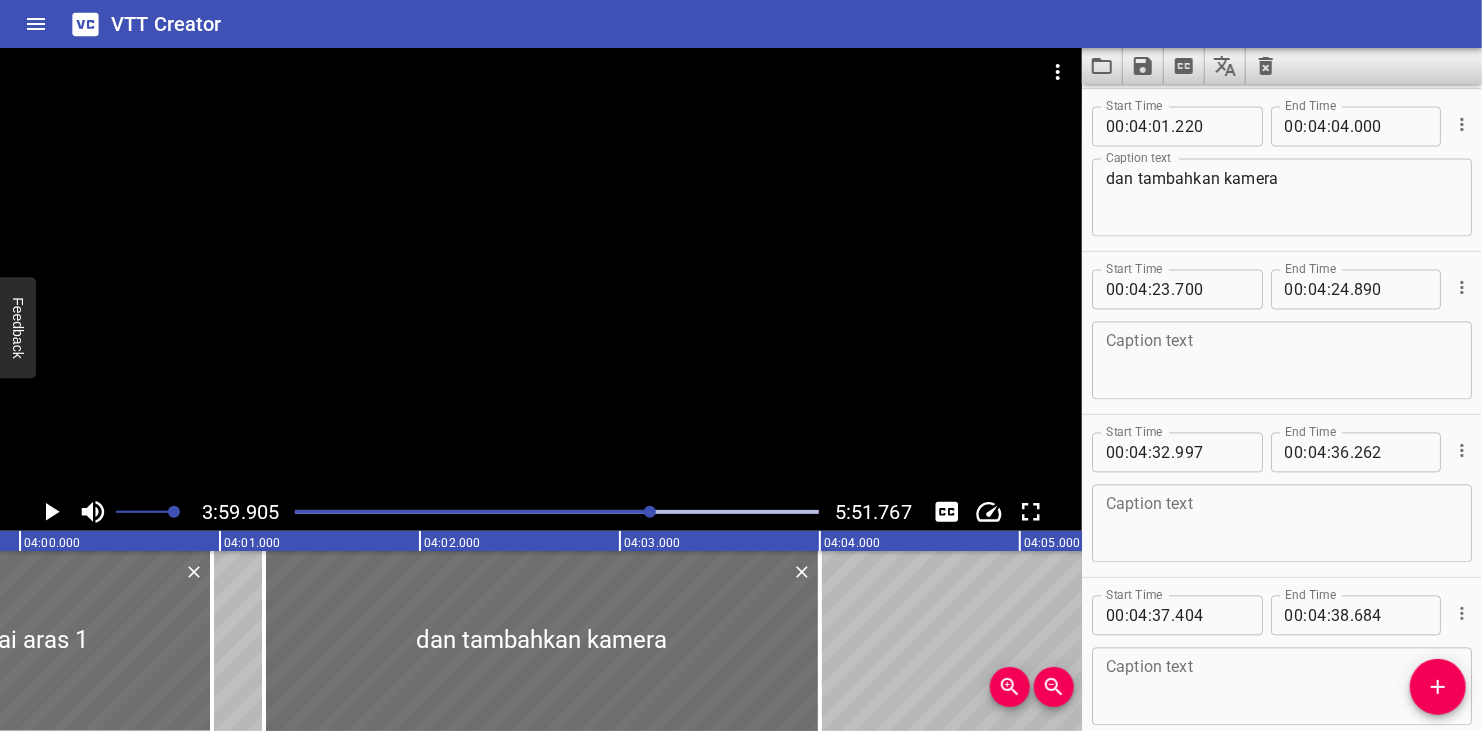 click at bounding box center [541, 270] 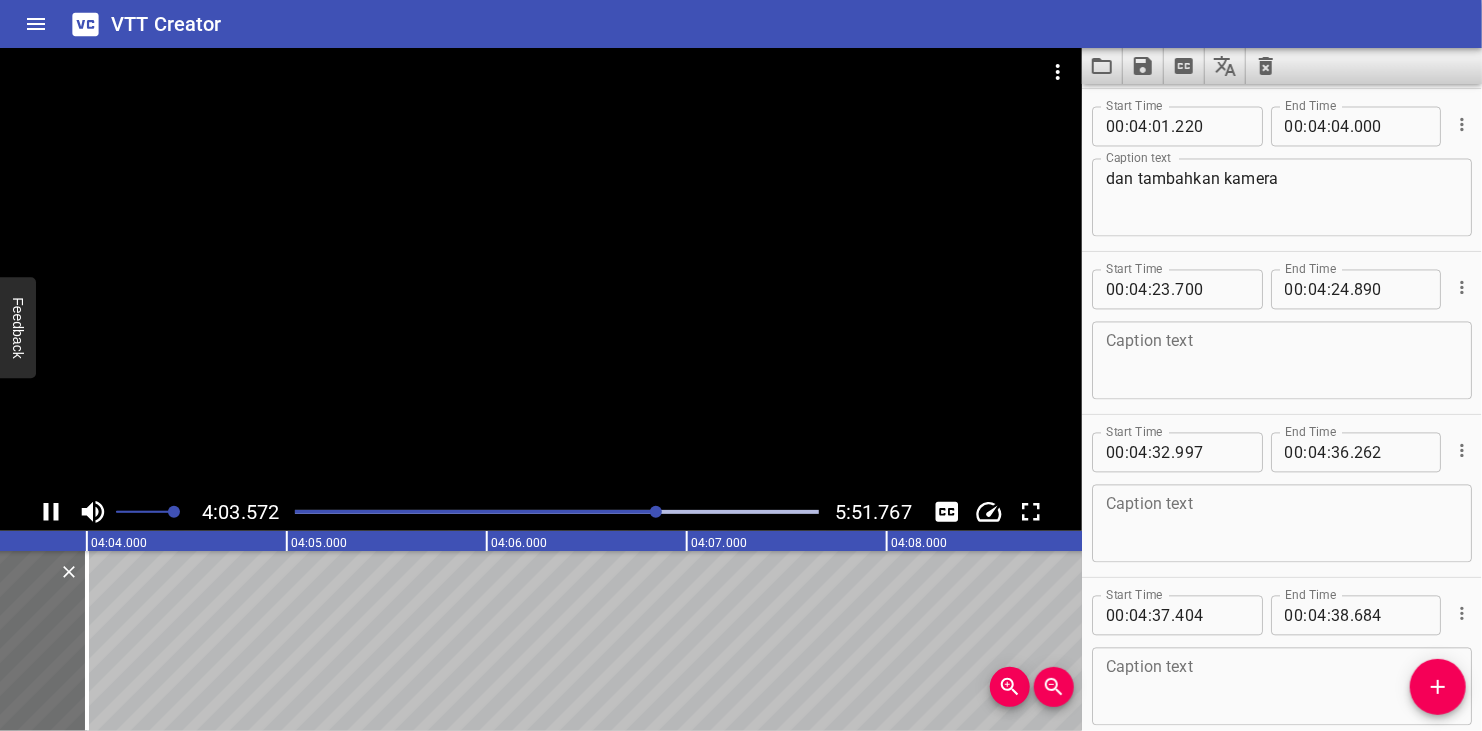 click at bounding box center [541, 270] 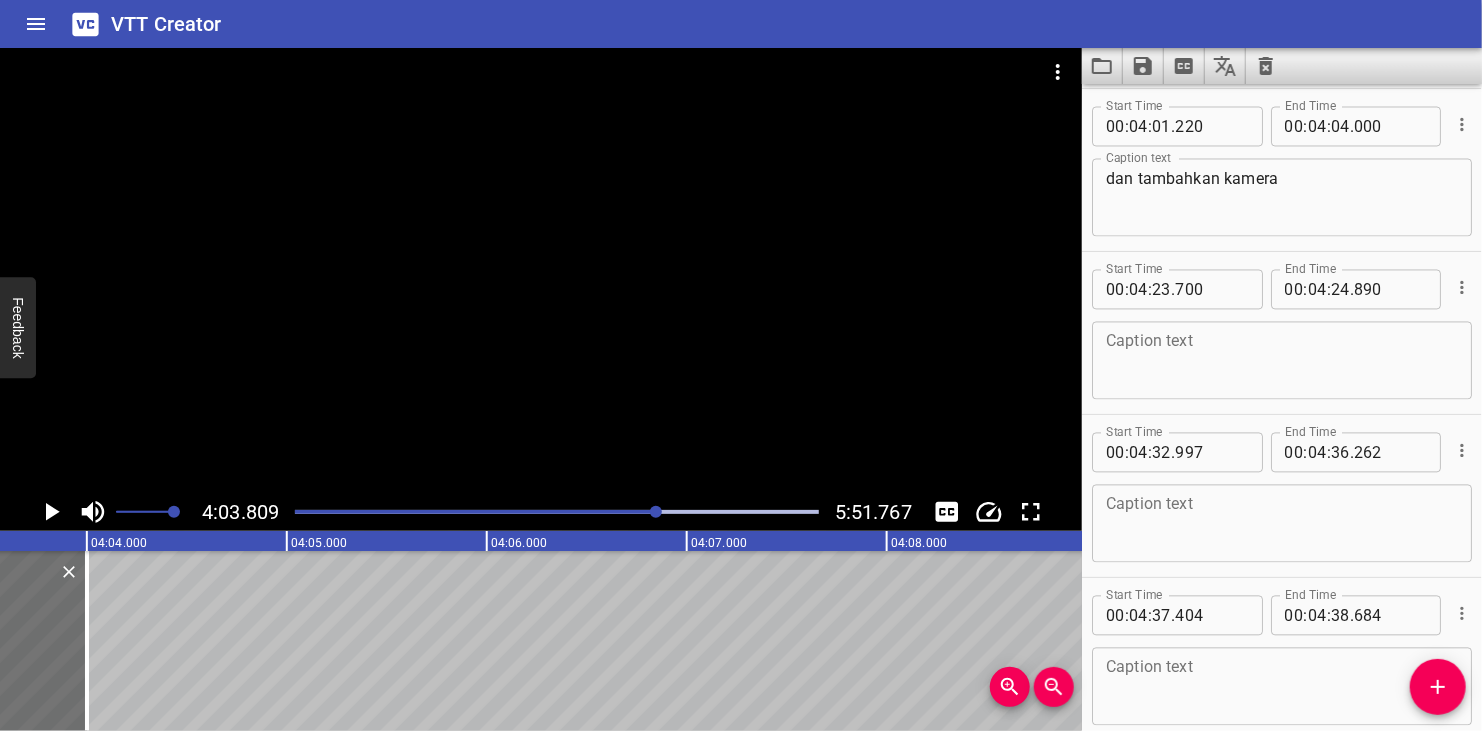 scroll, scrollTop: 0, scrollLeft: 48761, axis: horizontal 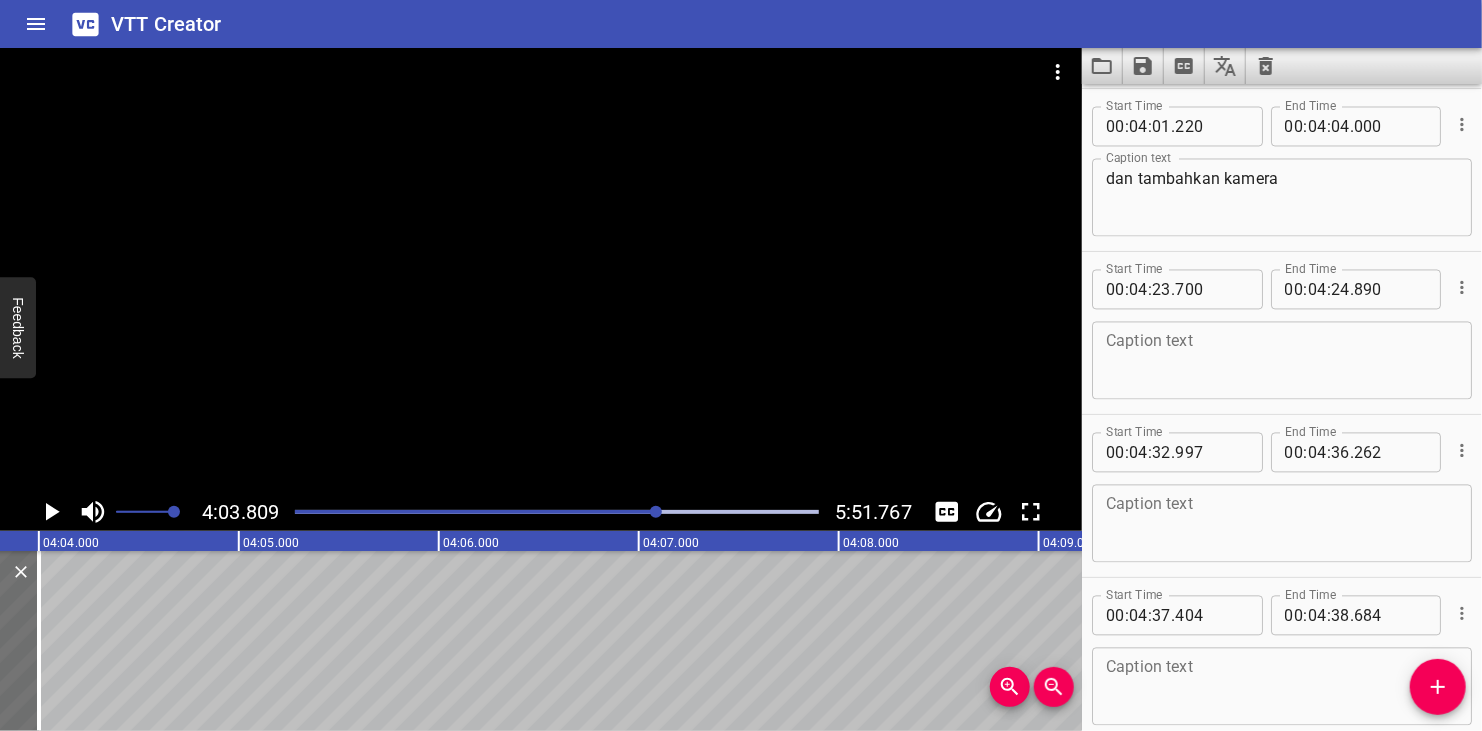 click on "dan tambahkan kamera" at bounding box center [1282, 198] 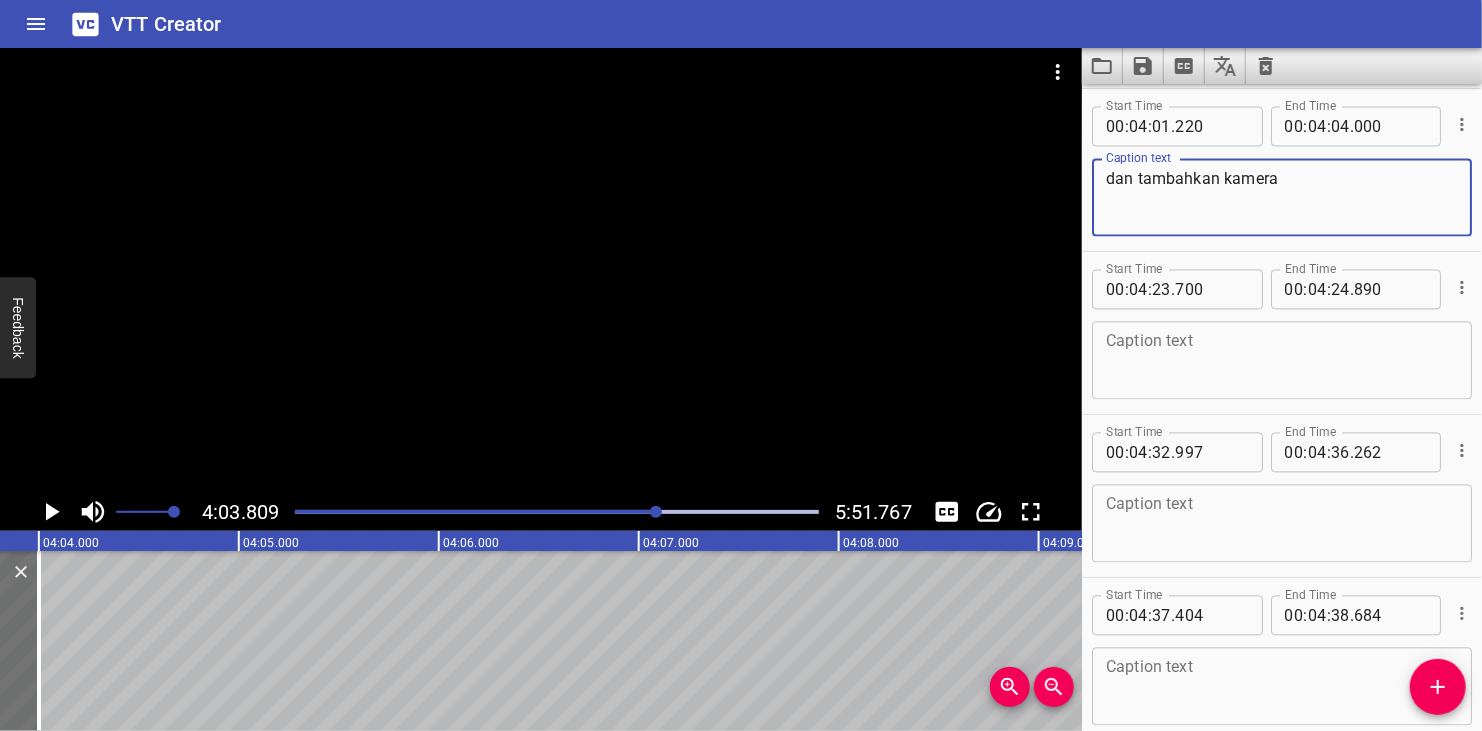 click on "dan tambahkan kamera" at bounding box center [1282, 198] 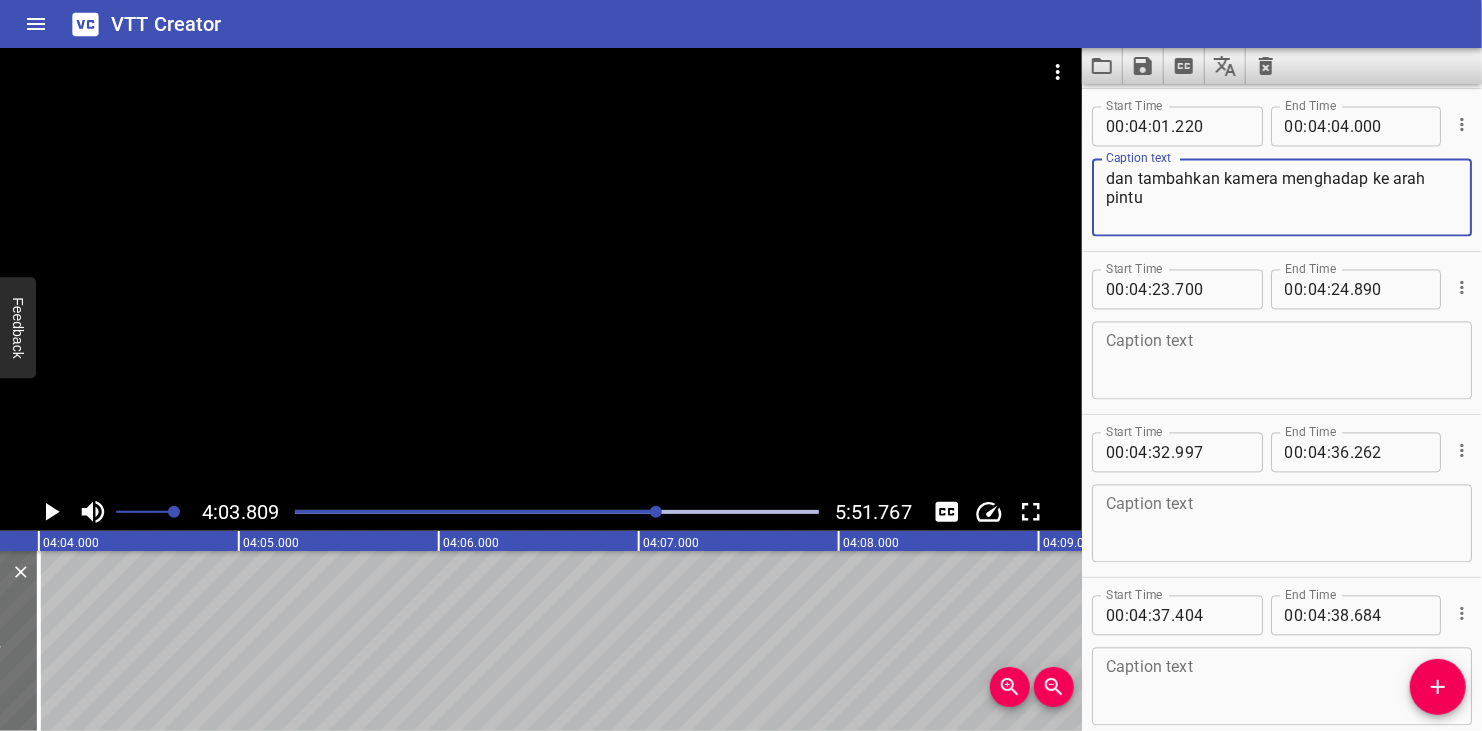 type on "dan tambahkan kamera menghadap ke arah pintu" 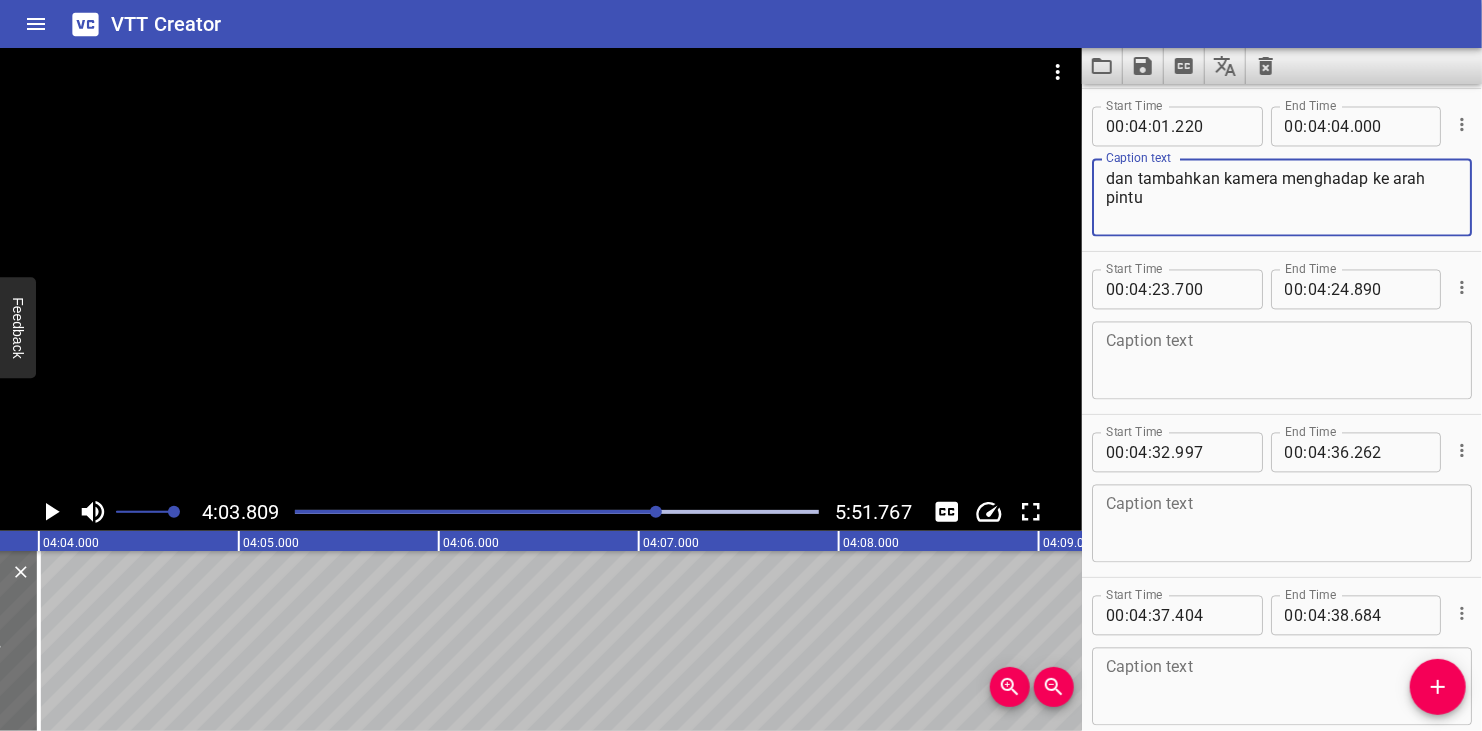 click at bounding box center [541, 270] 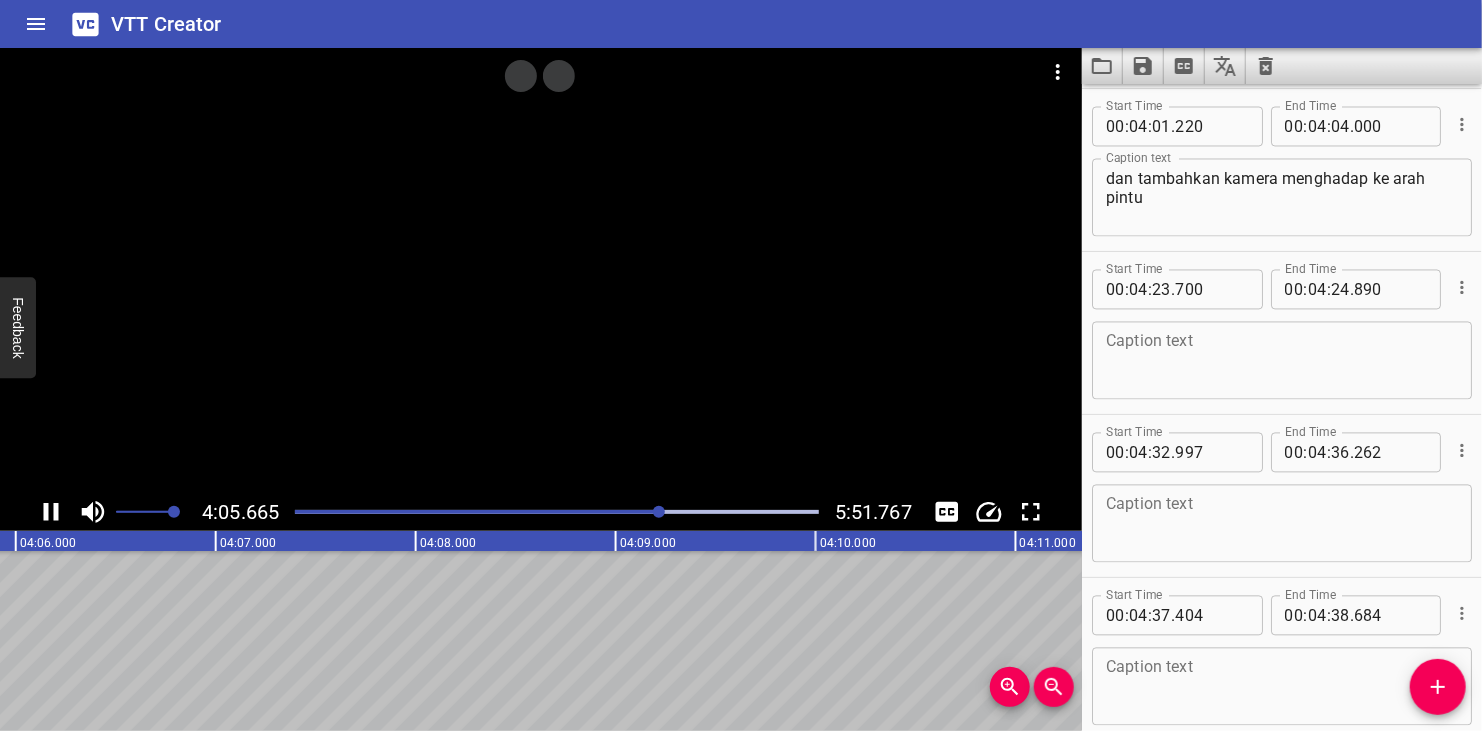 click at bounding box center (557, 512) 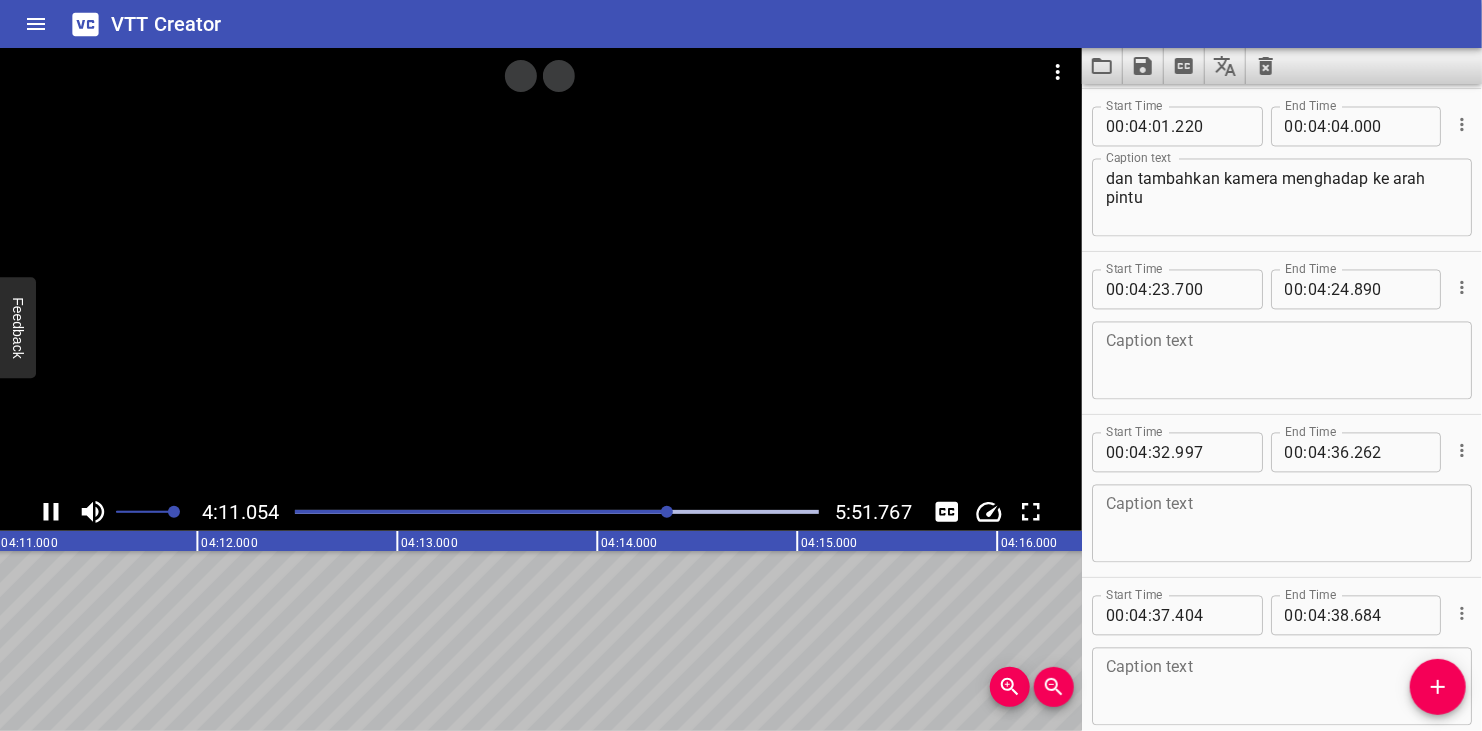 click at bounding box center (667, 512) 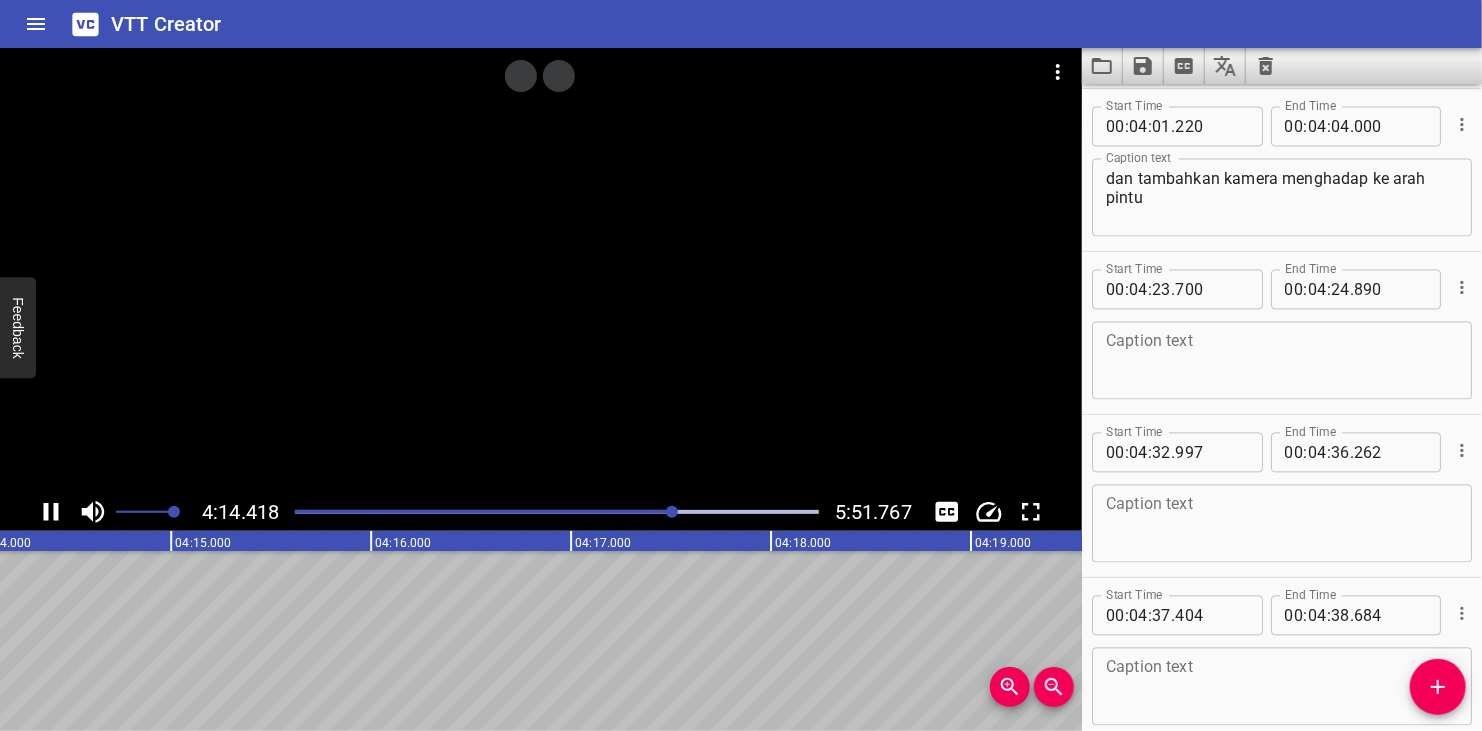 click at bounding box center [672, 512] 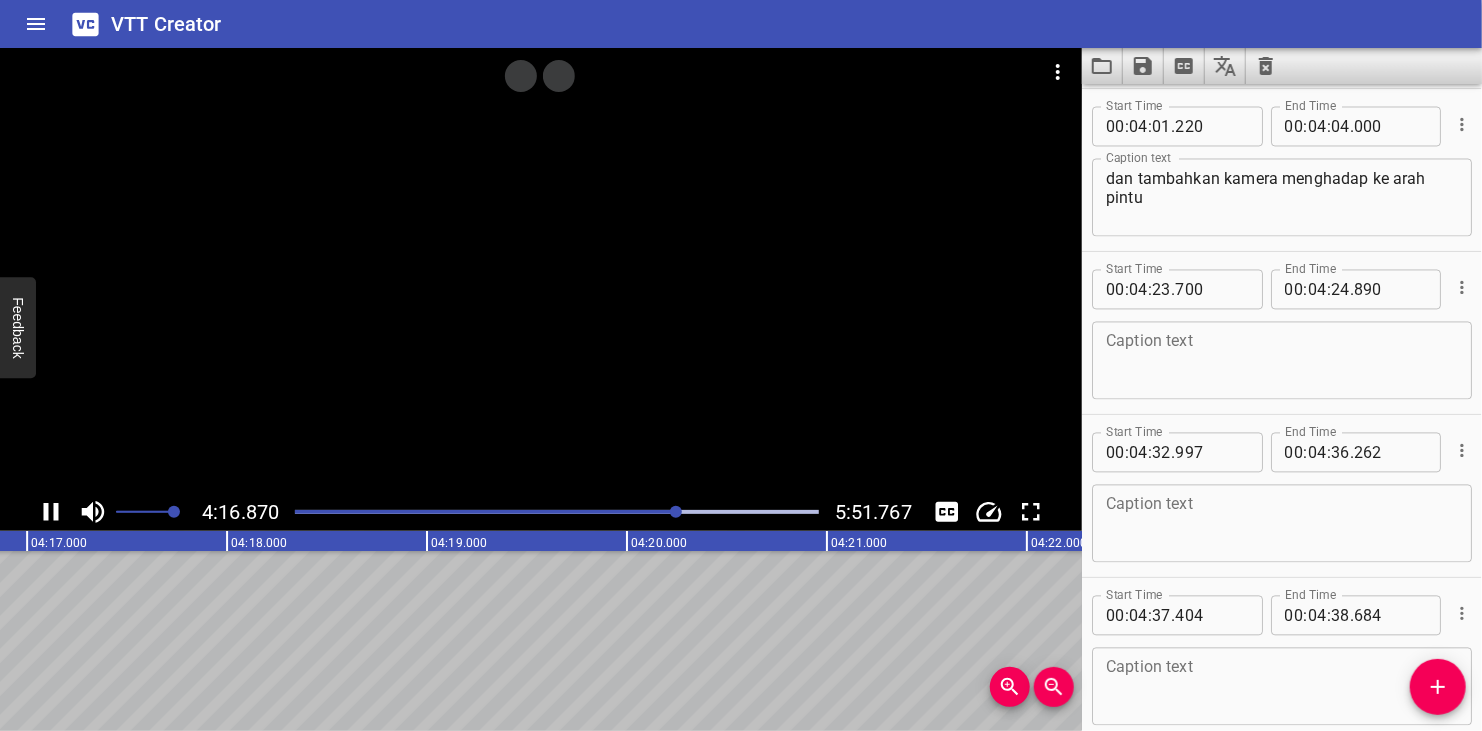 click at bounding box center [557, 512] 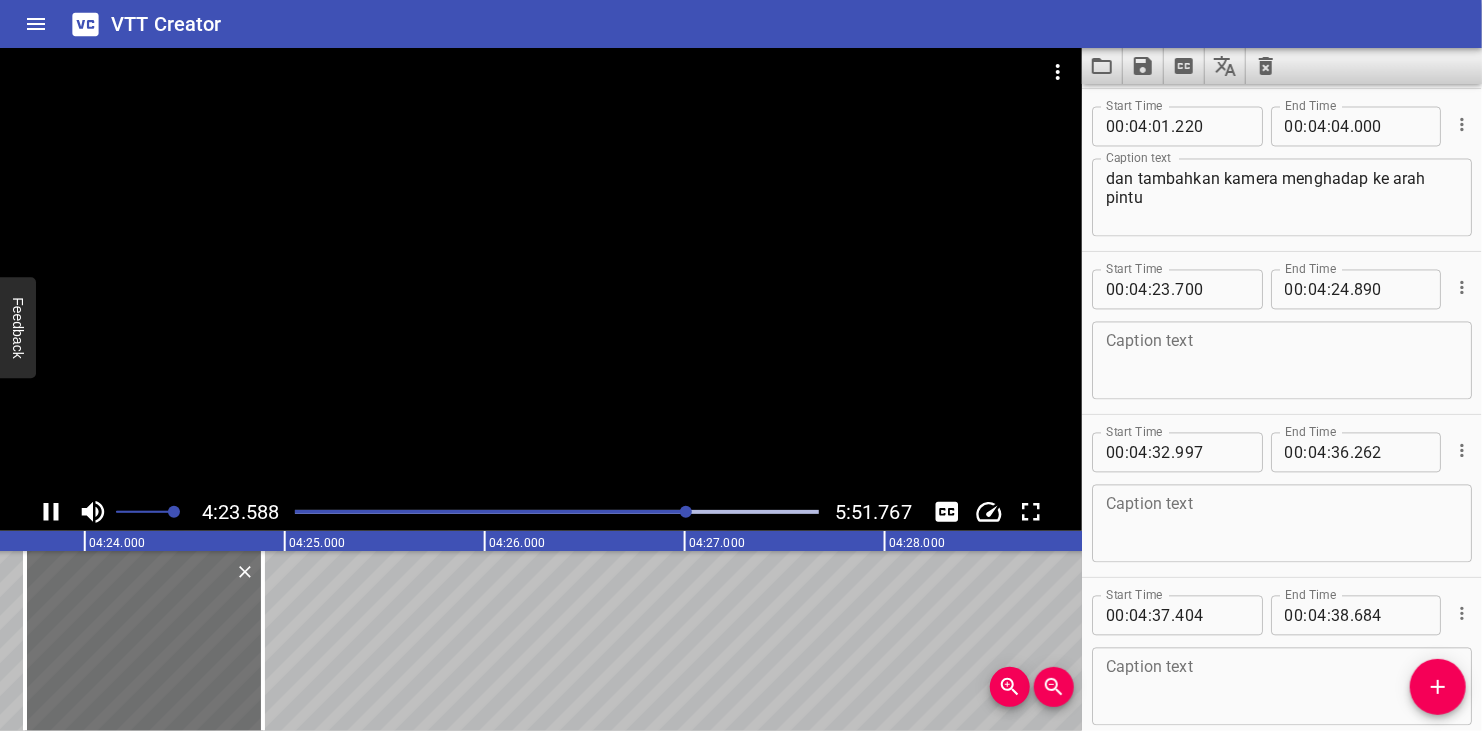 scroll, scrollTop: 0, scrollLeft: 52716, axis: horizontal 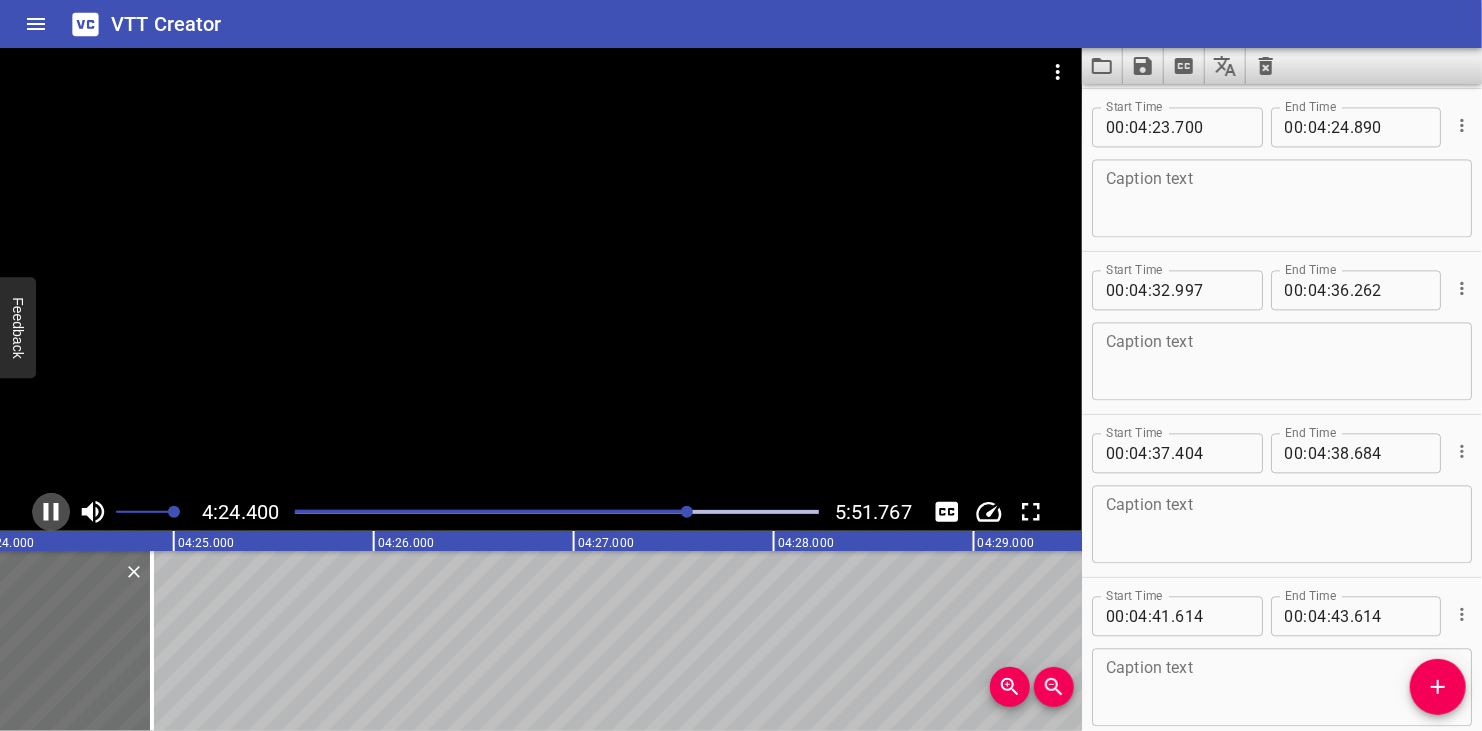 drag, startPoint x: 49, startPoint y: 512, endPoint x: 214, endPoint y: 438, distance: 180.83418 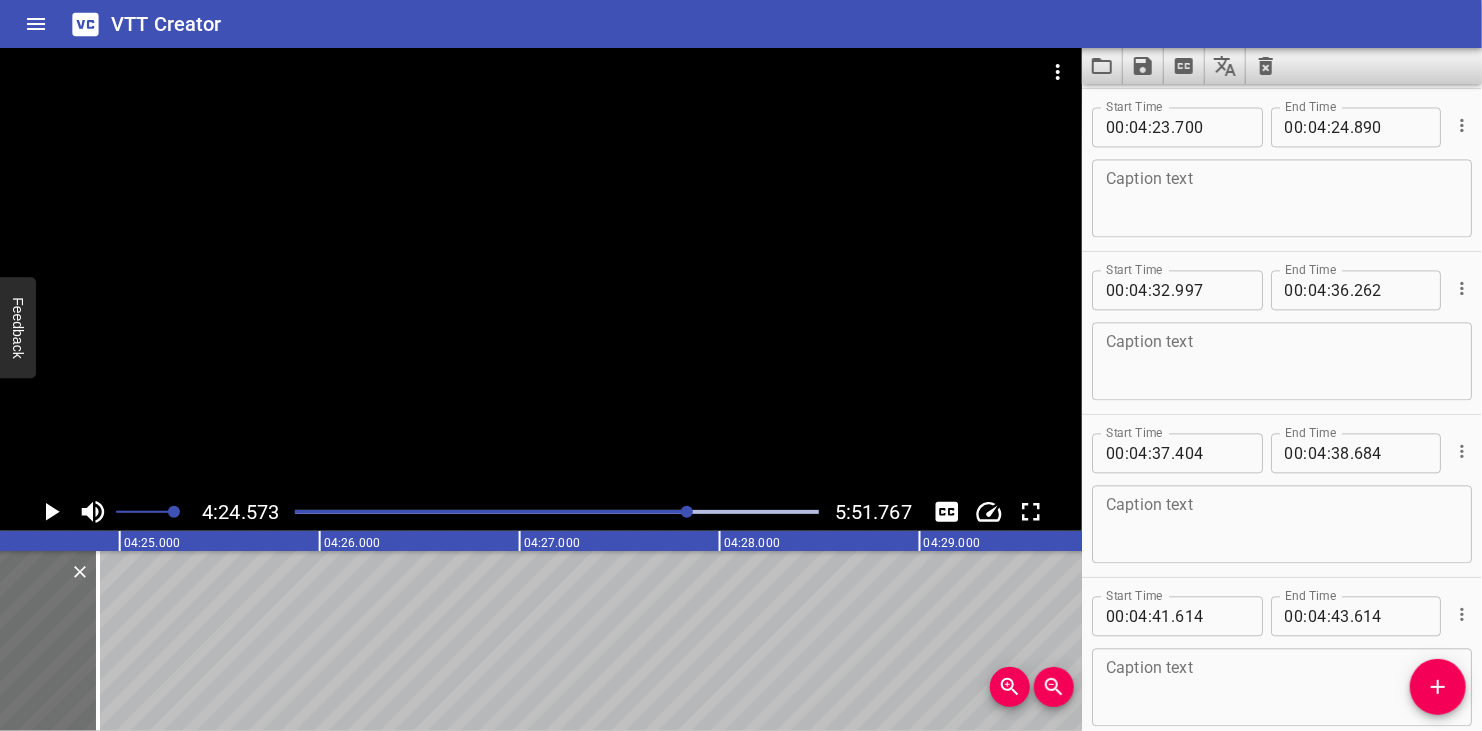 scroll, scrollTop: 0, scrollLeft: 52914, axis: horizontal 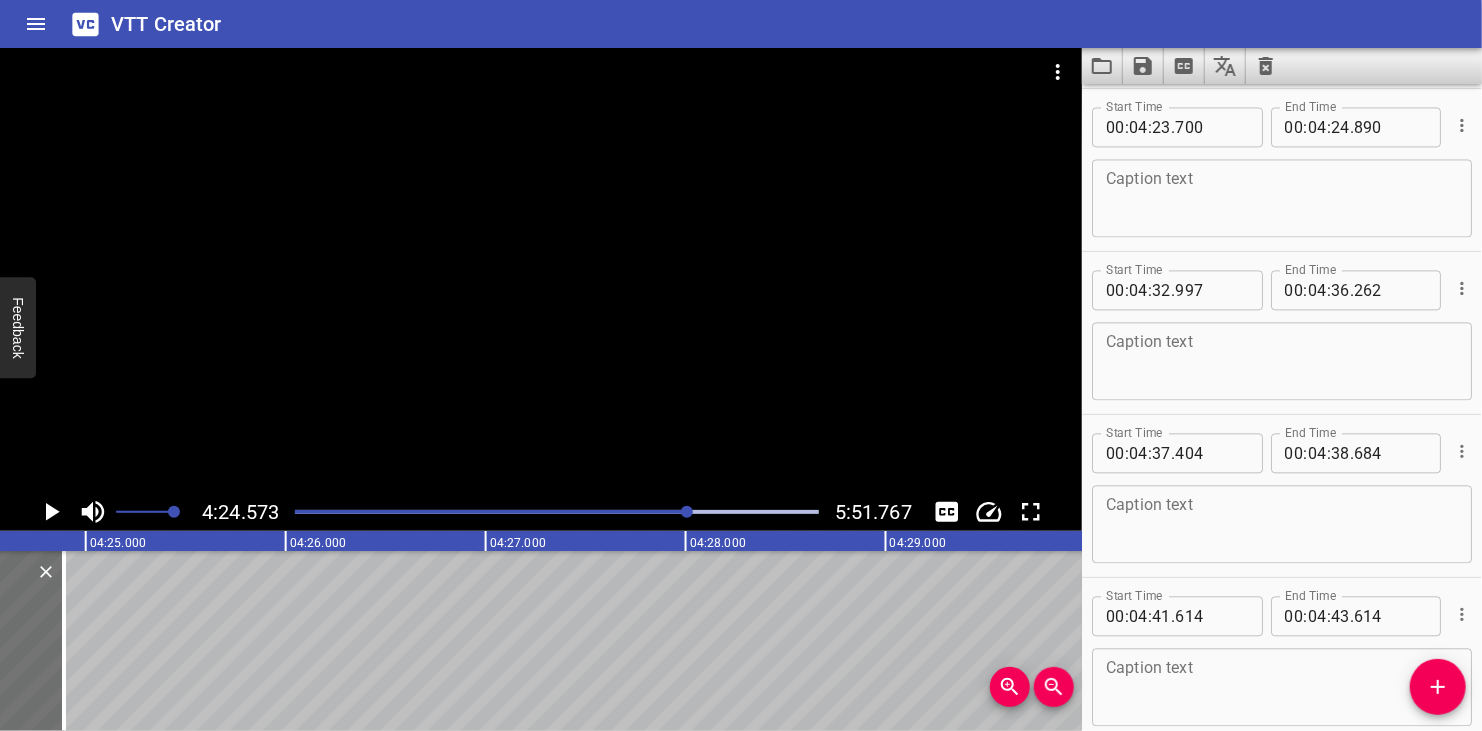 click at bounding box center (1282, 198) 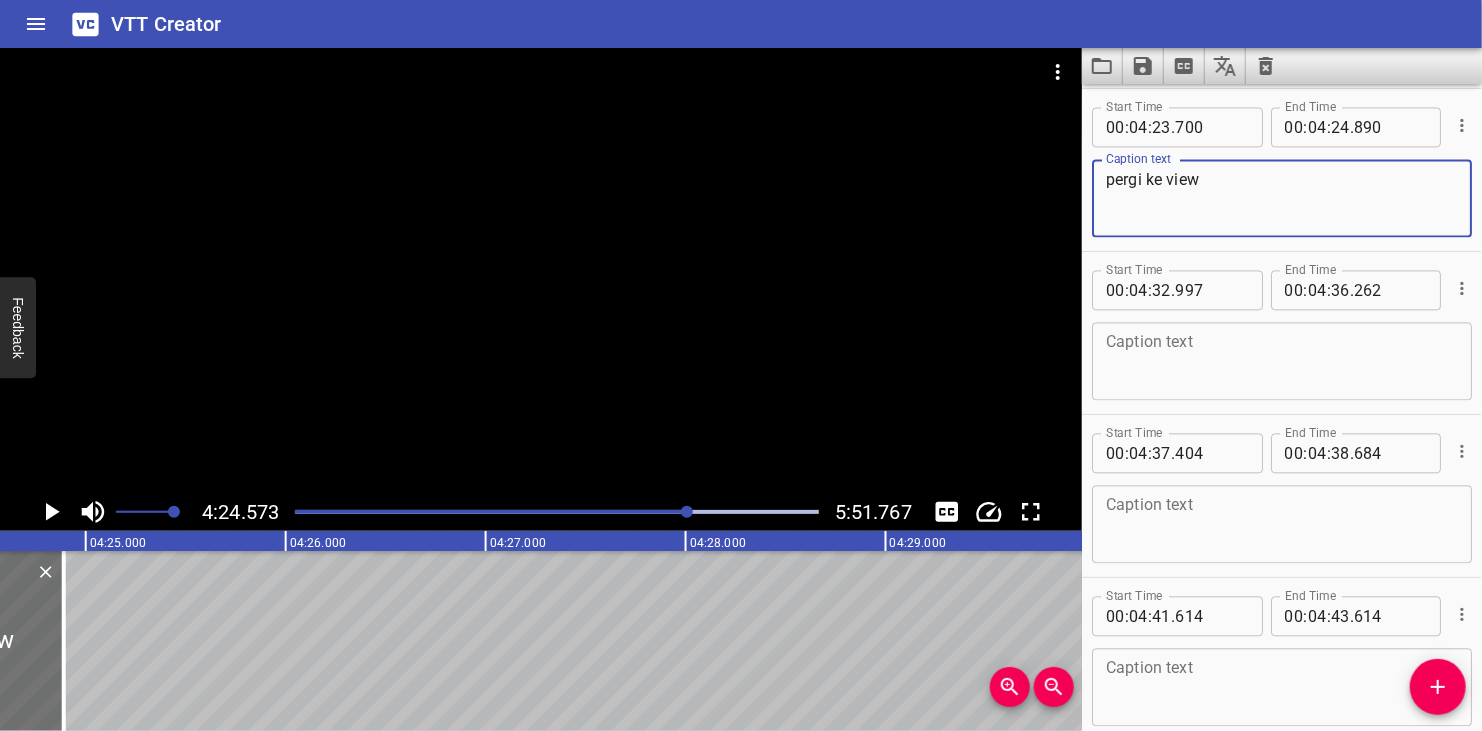 type on "pergi ke view" 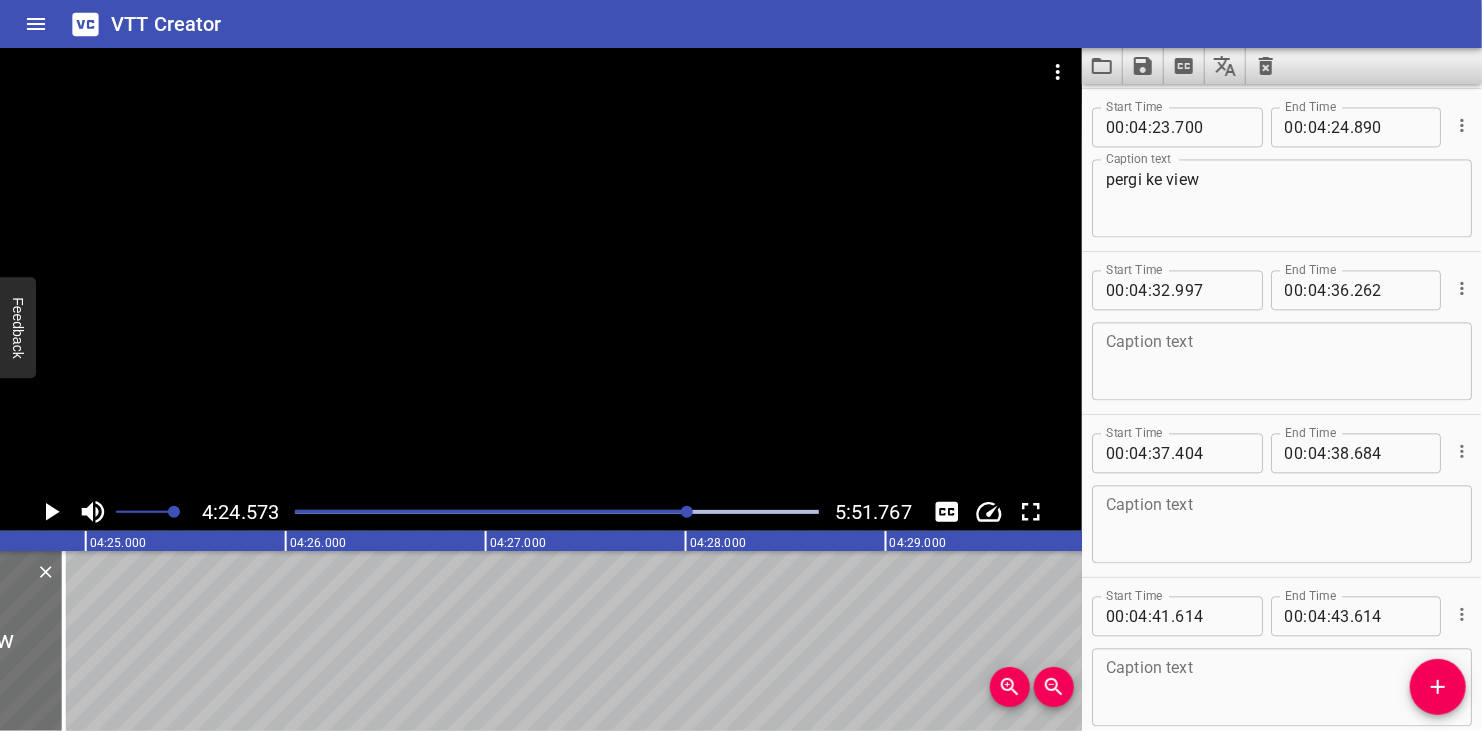 drag, startPoint x: 845, startPoint y: 263, endPoint x: 858, endPoint y: 256, distance: 14.764823 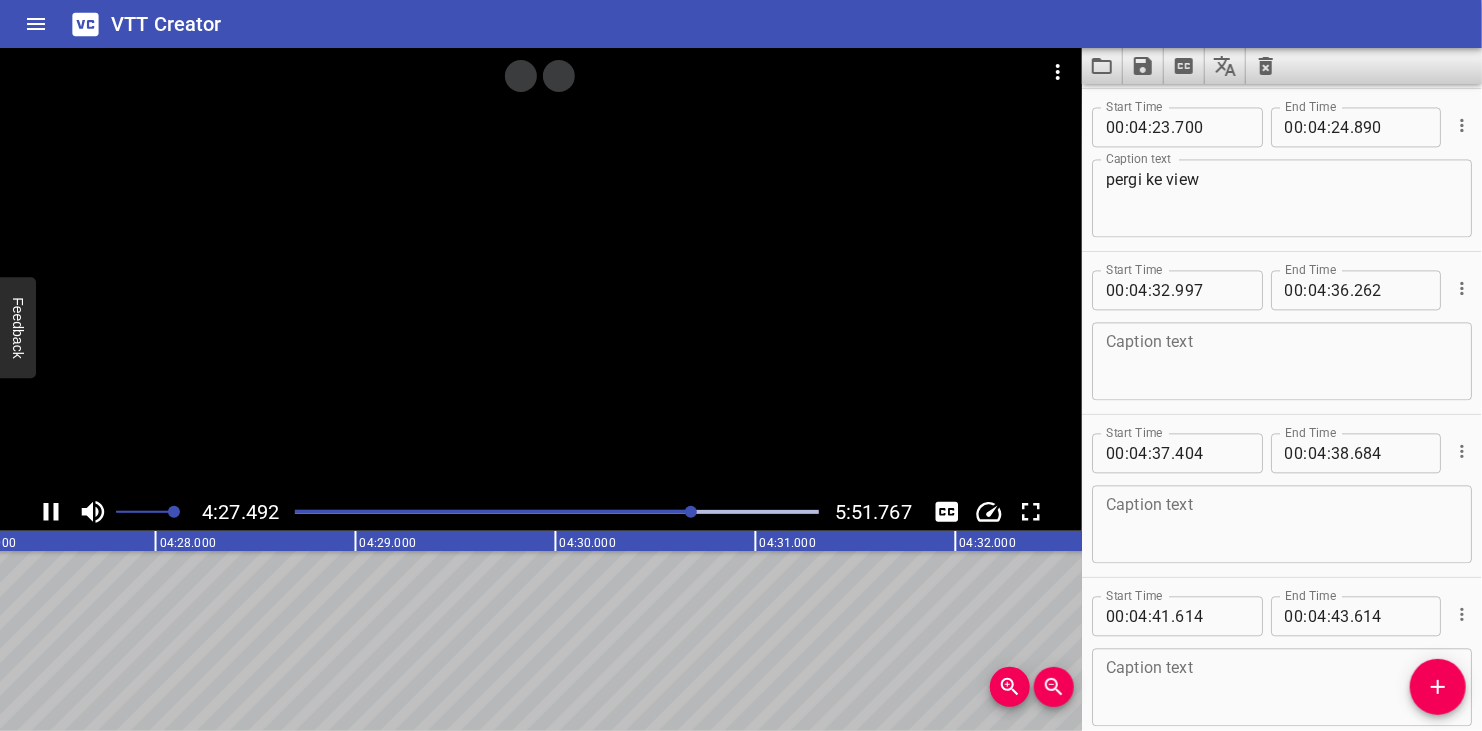 scroll, scrollTop: 0, scrollLeft: 53497, axis: horizontal 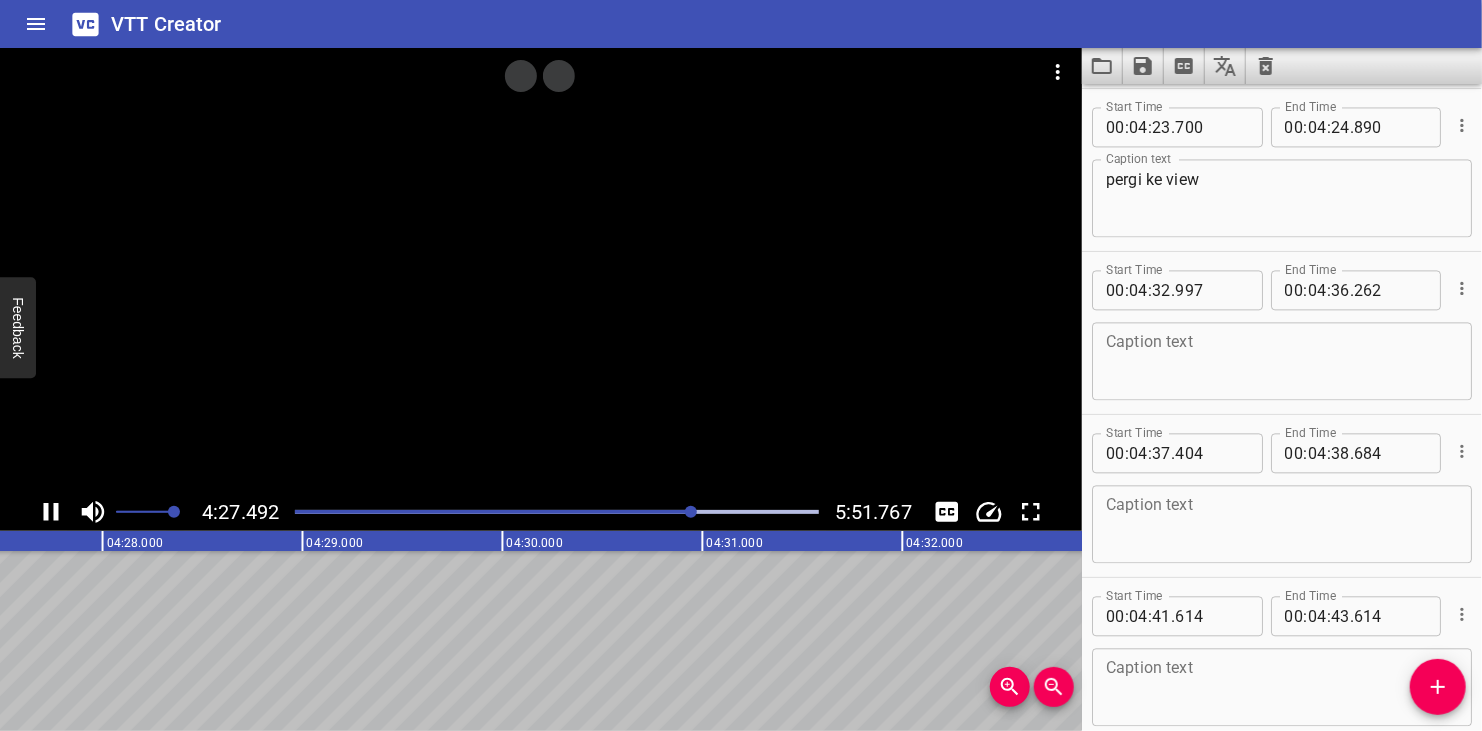click at bounding box center [557, 512] 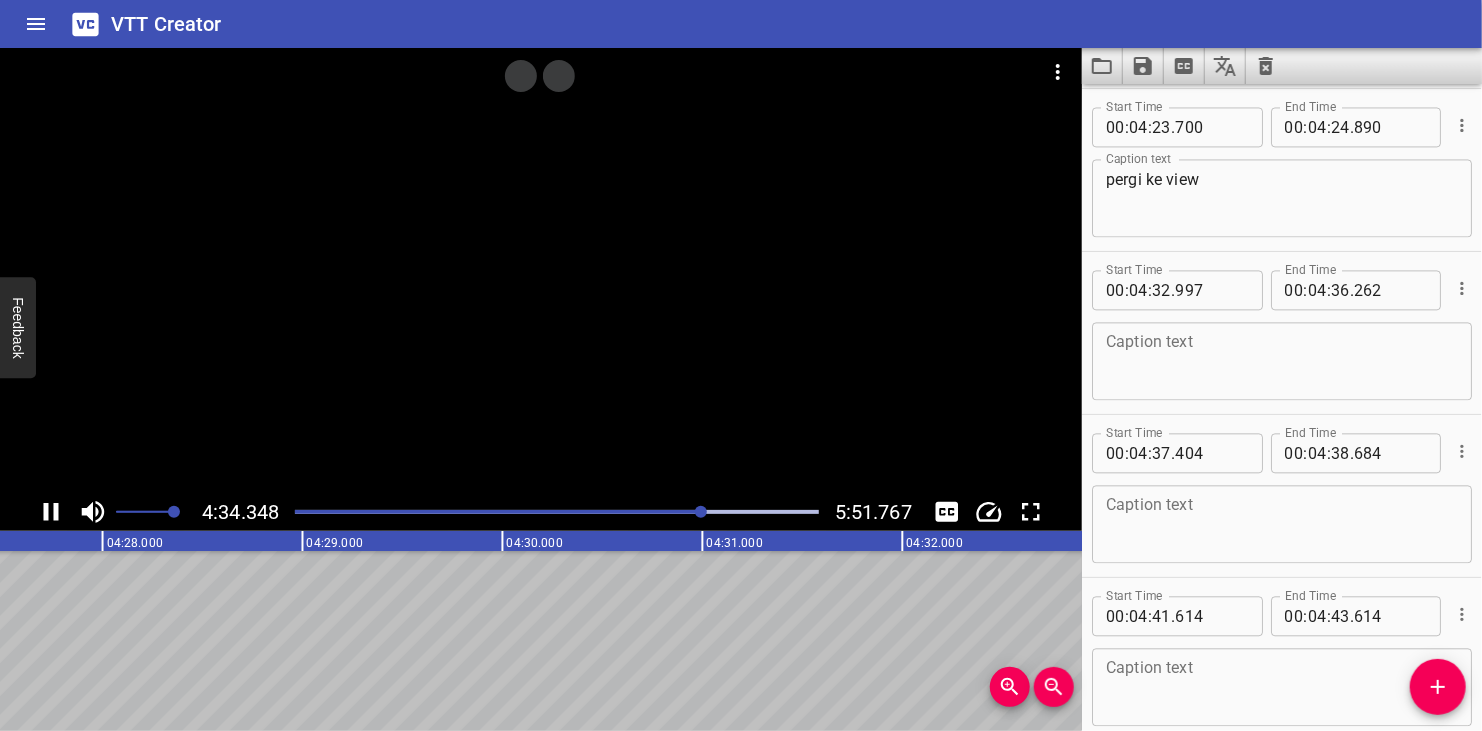scroll, scrollTop: 9616, scrollLeft: 0, axis: vertical 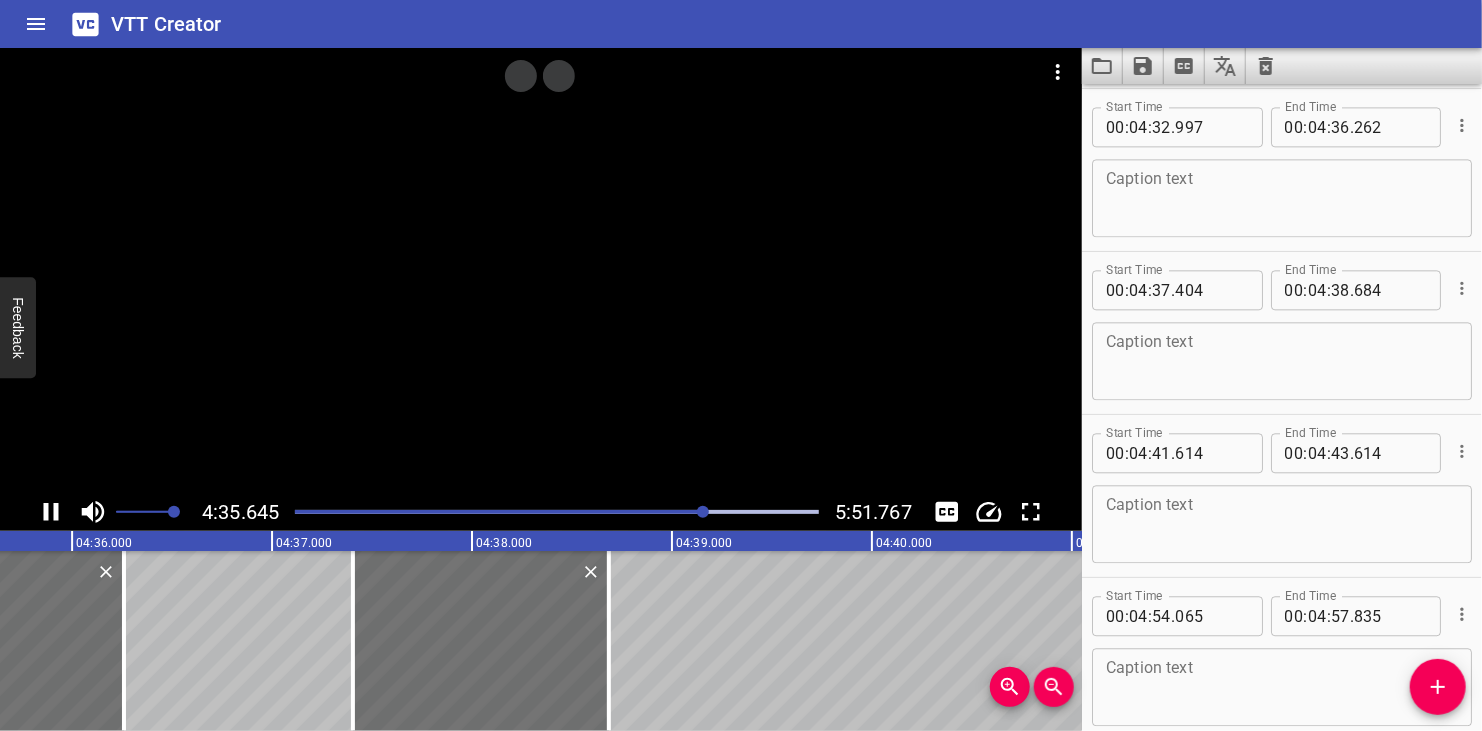 click at bounding box center (557, 512) 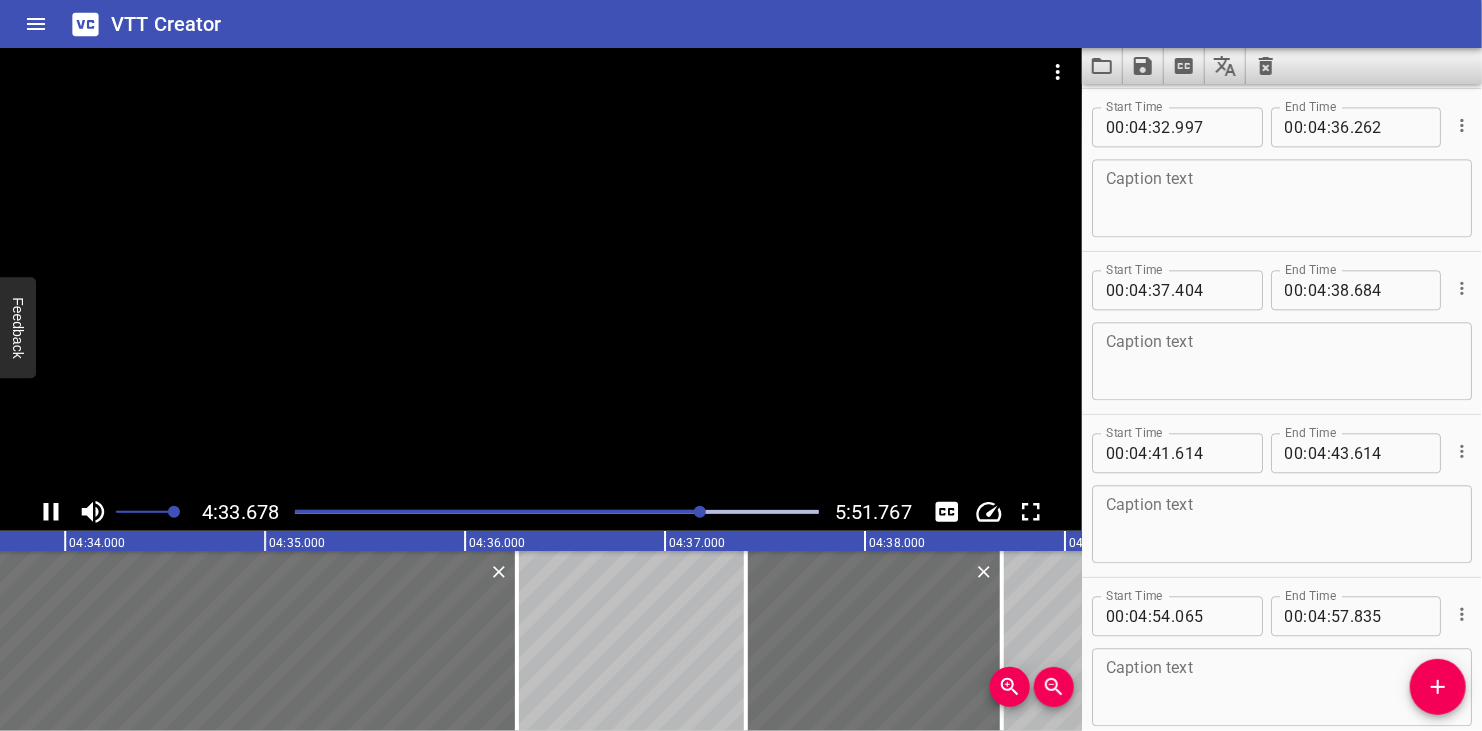 click at bounding box center (541, 270) 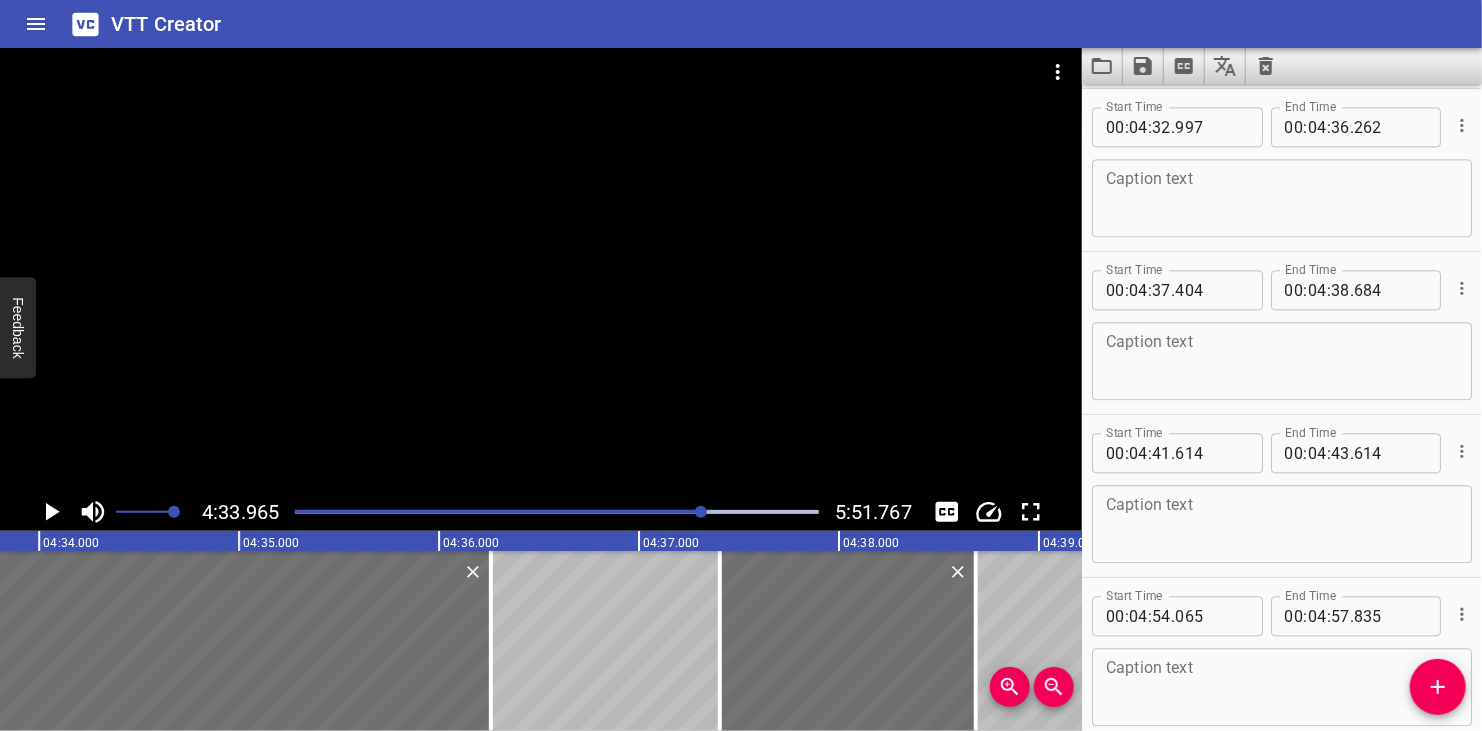 scroll, scrollTop: 0, scrollLeft: 54792, axis: horizontal 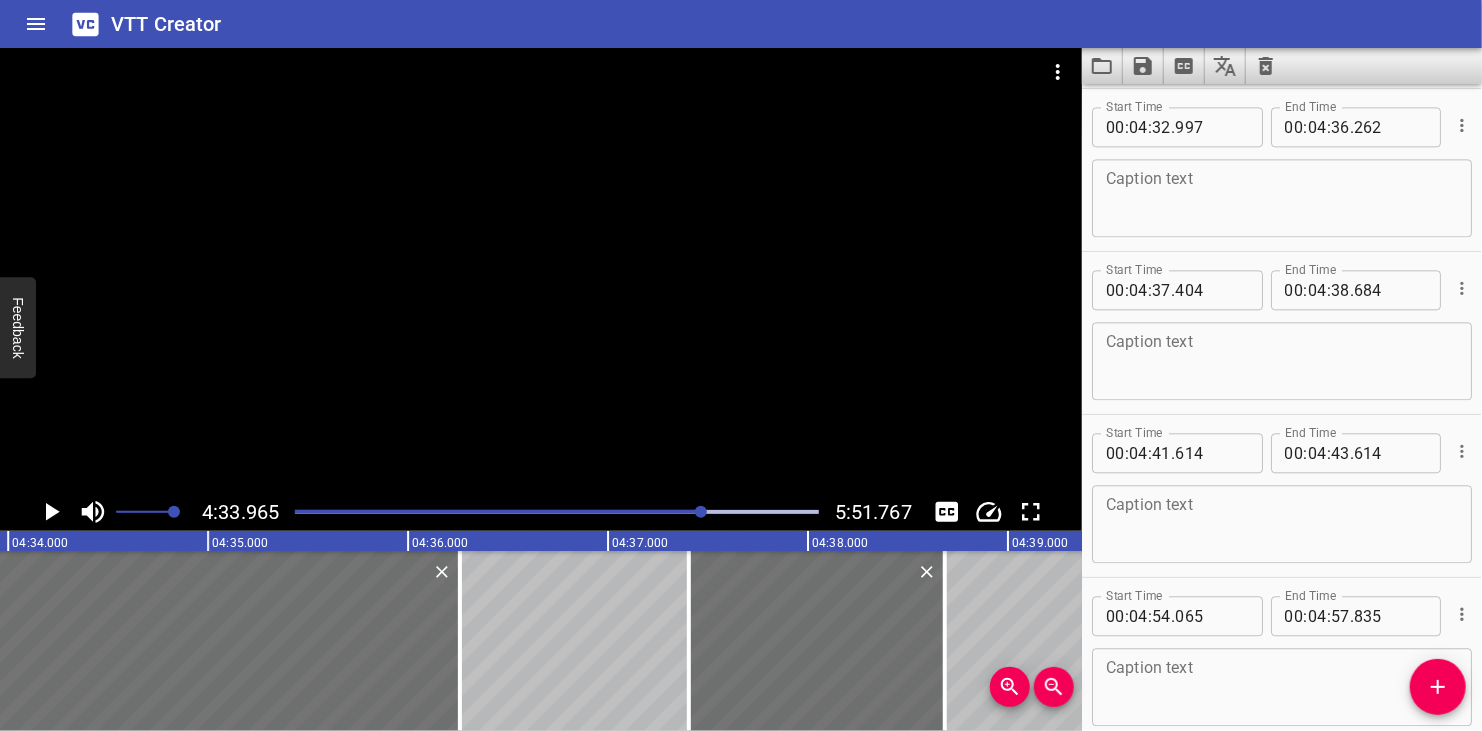 click at bounding box center [701, 512] 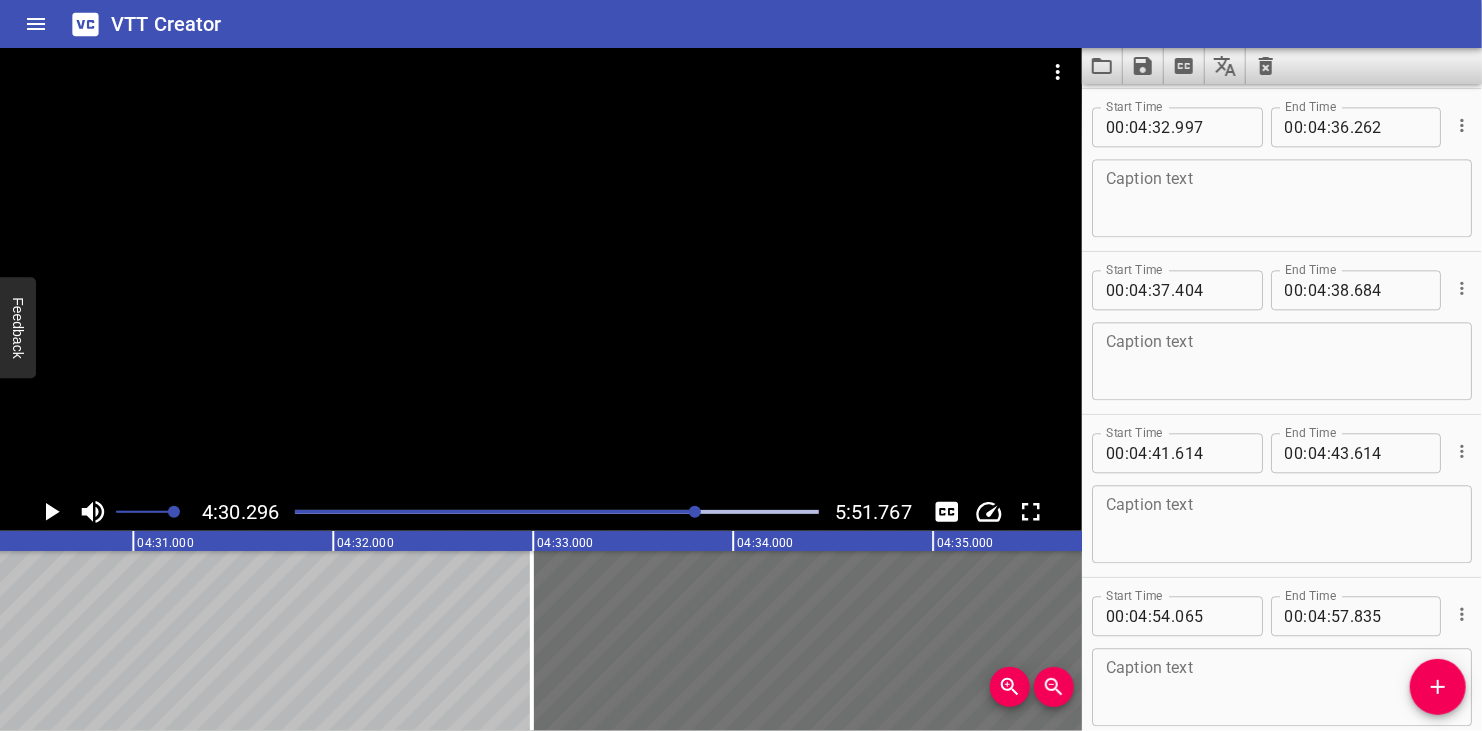 scroll, scrollTop: 0, scrollLeft: 54058, axis: horizontal 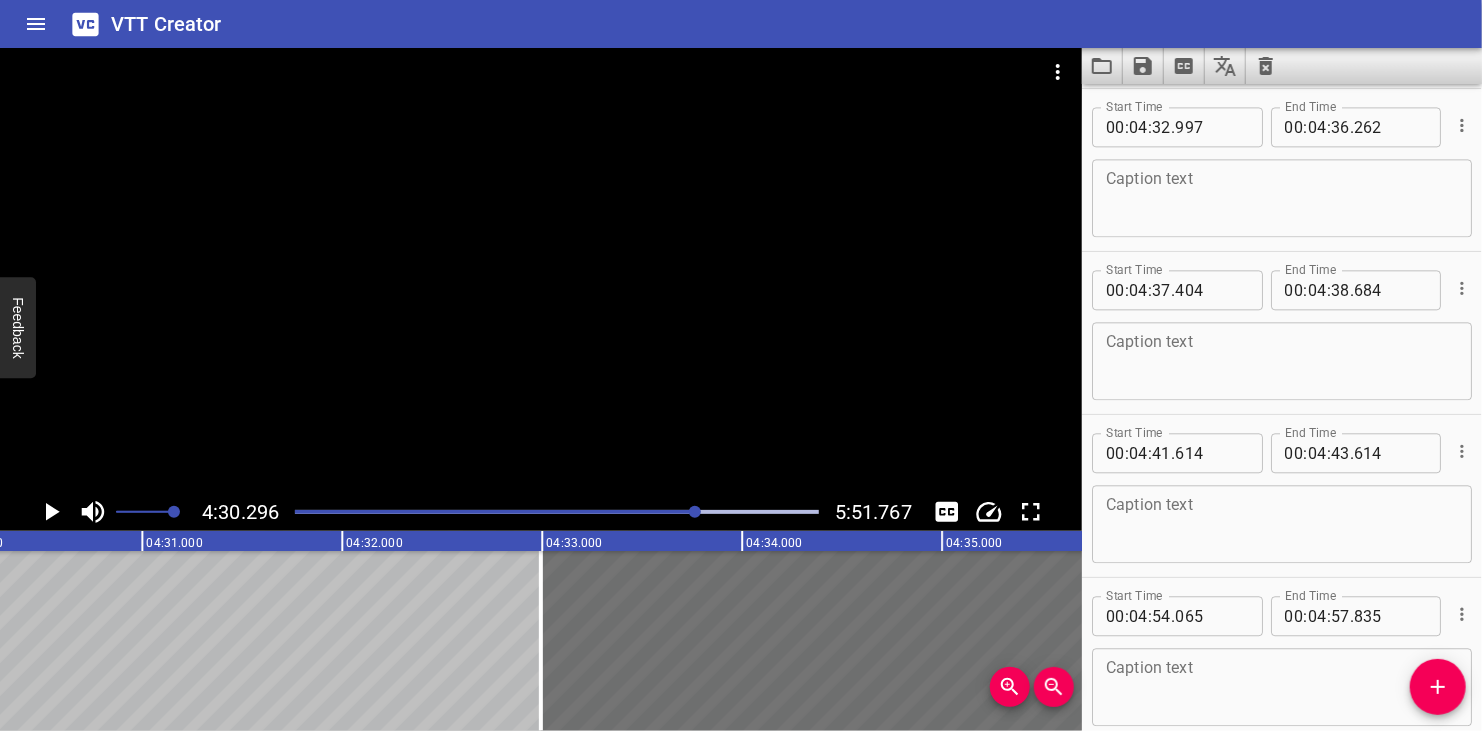 click at bounding box center (541, 270) 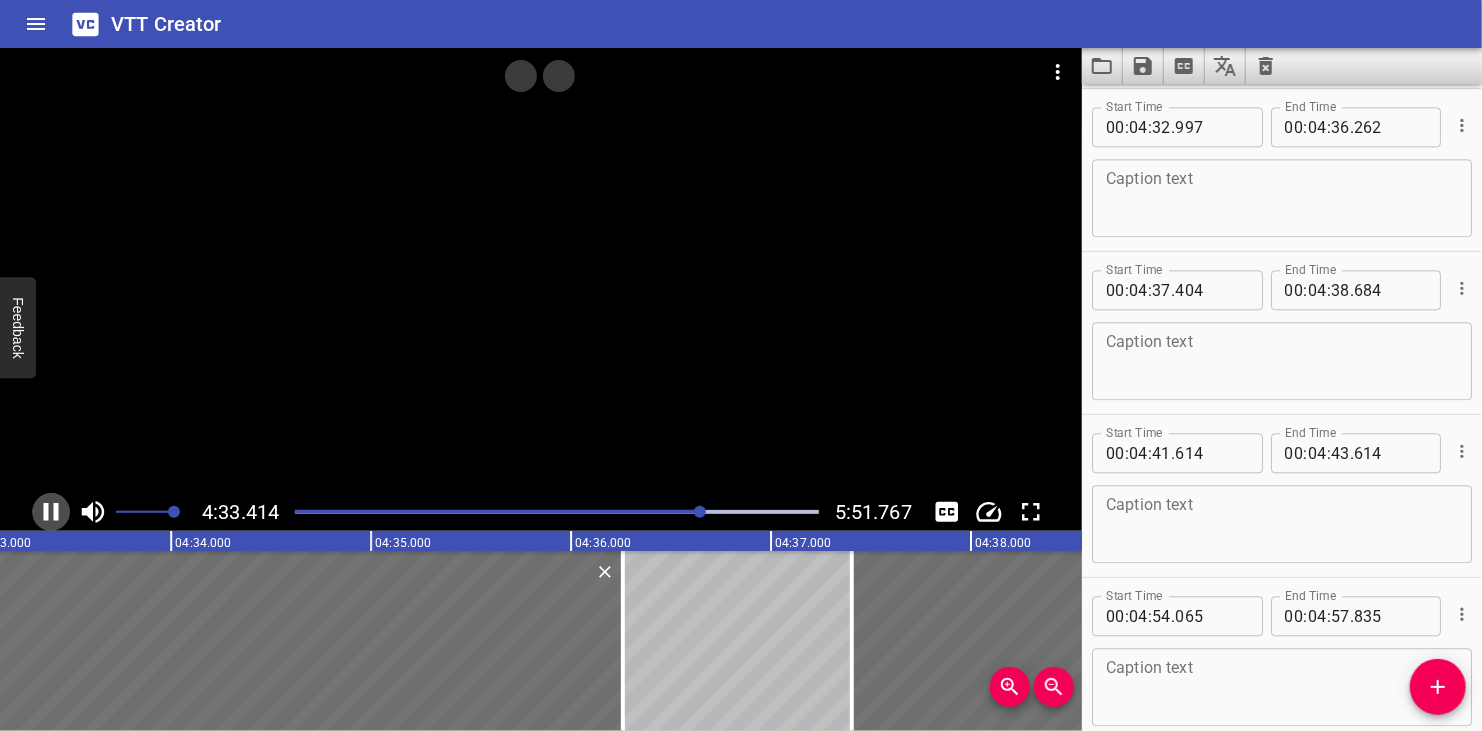 click 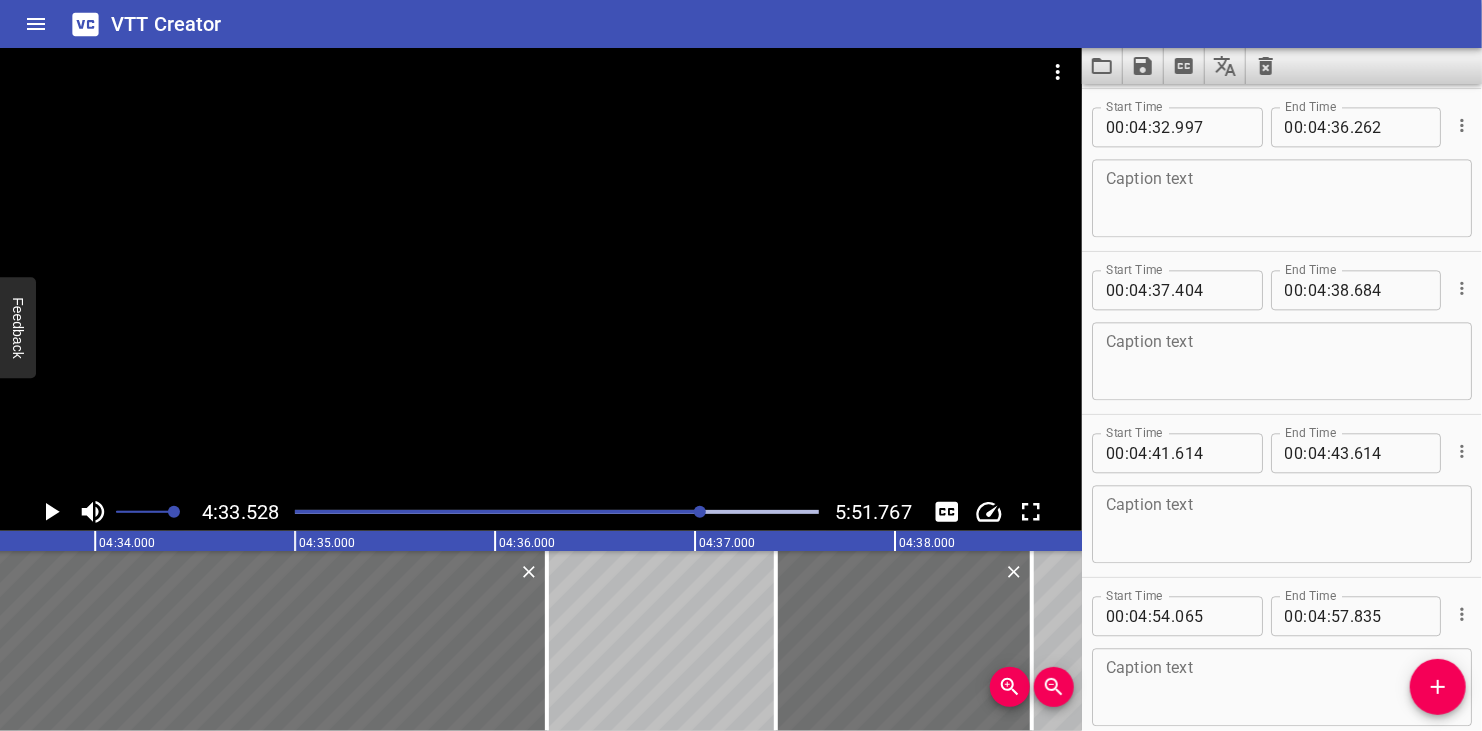 click 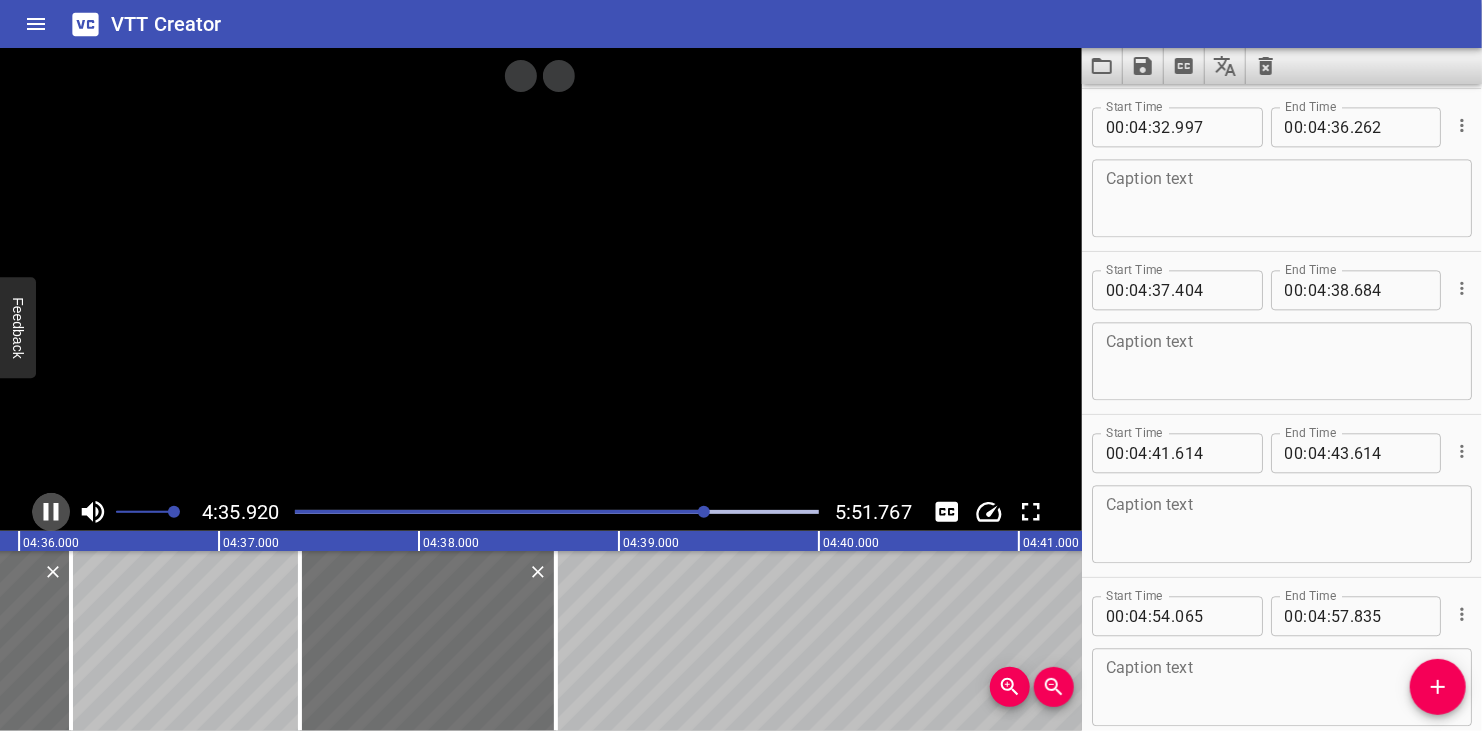 click 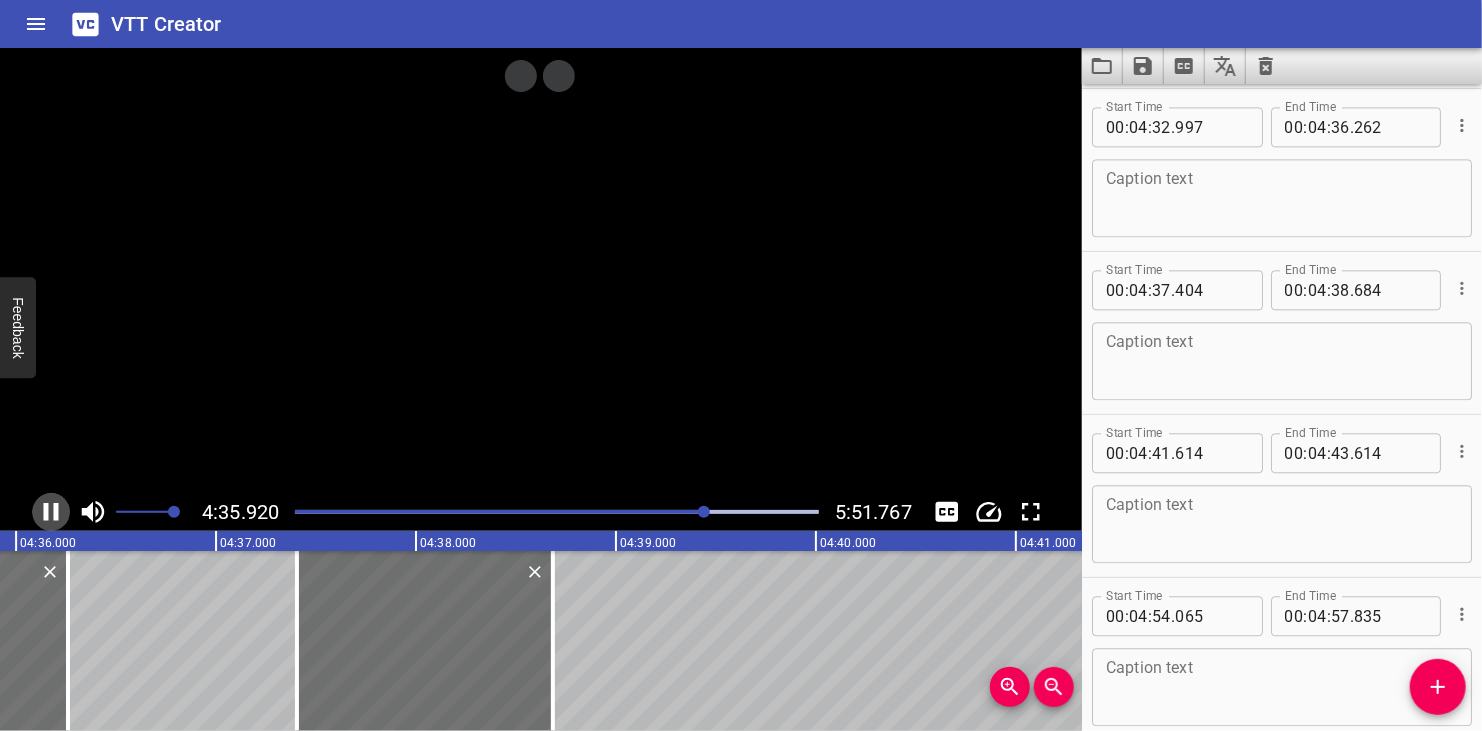 scroll, scrollTop: 0, scrollLeft: 55223, axis: horizontal 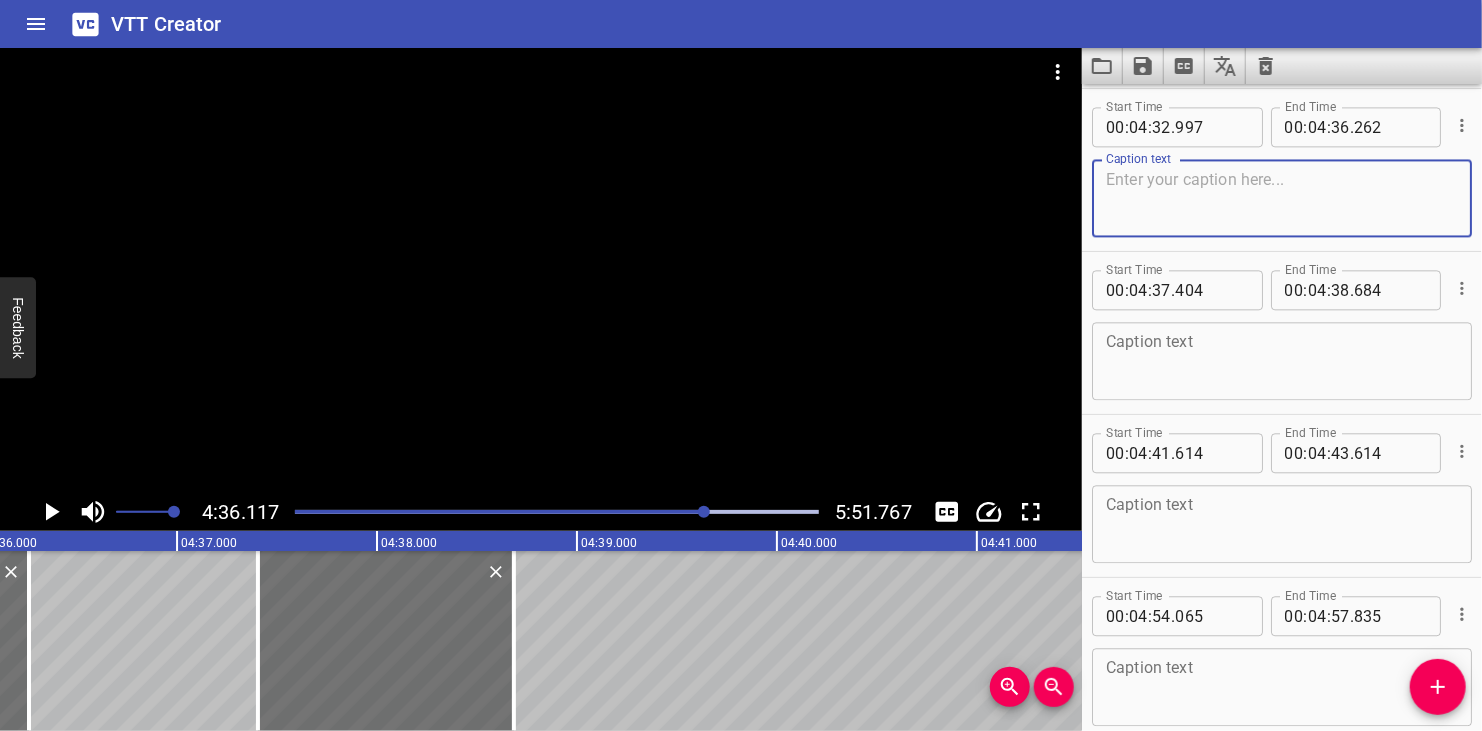 click at bounding box center (1282, 198) 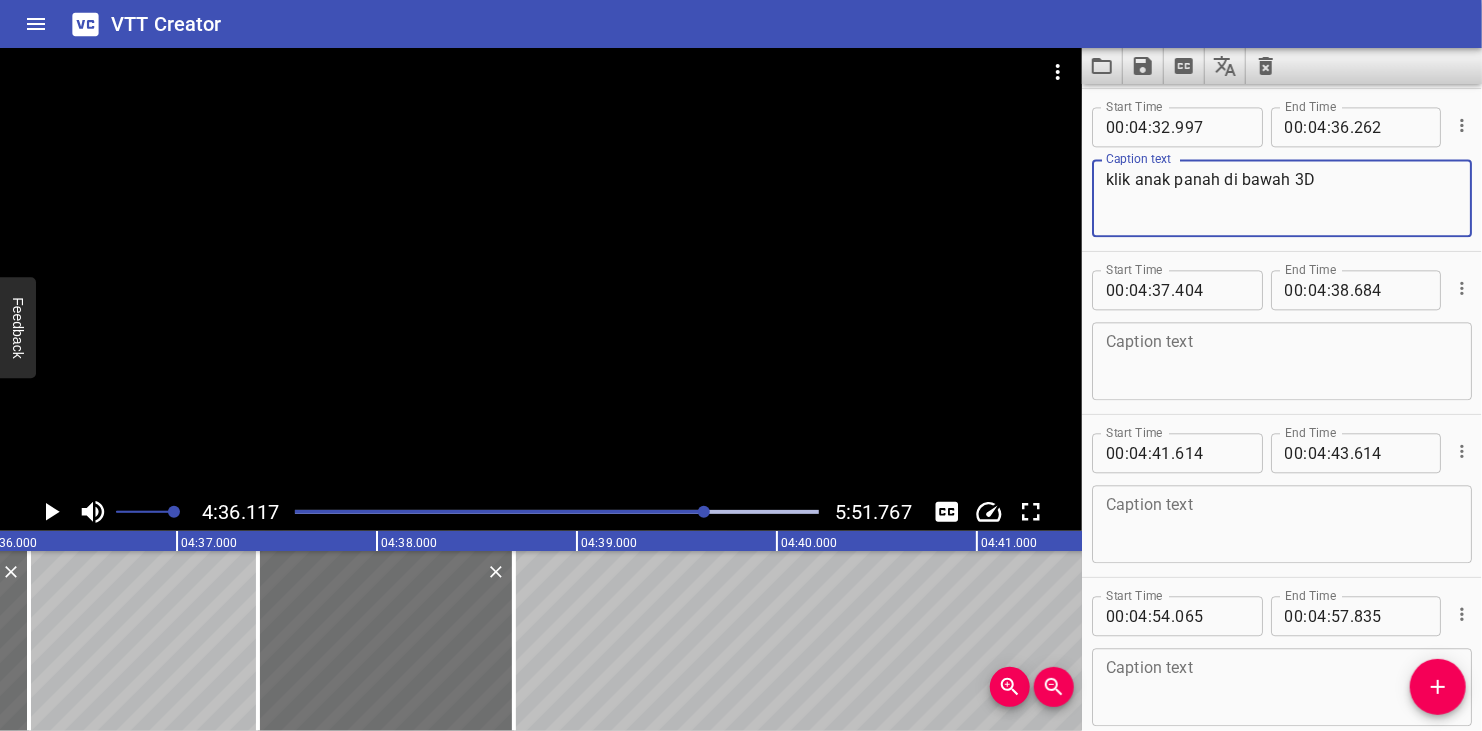 type on "klik anak panah di bawah 3D" 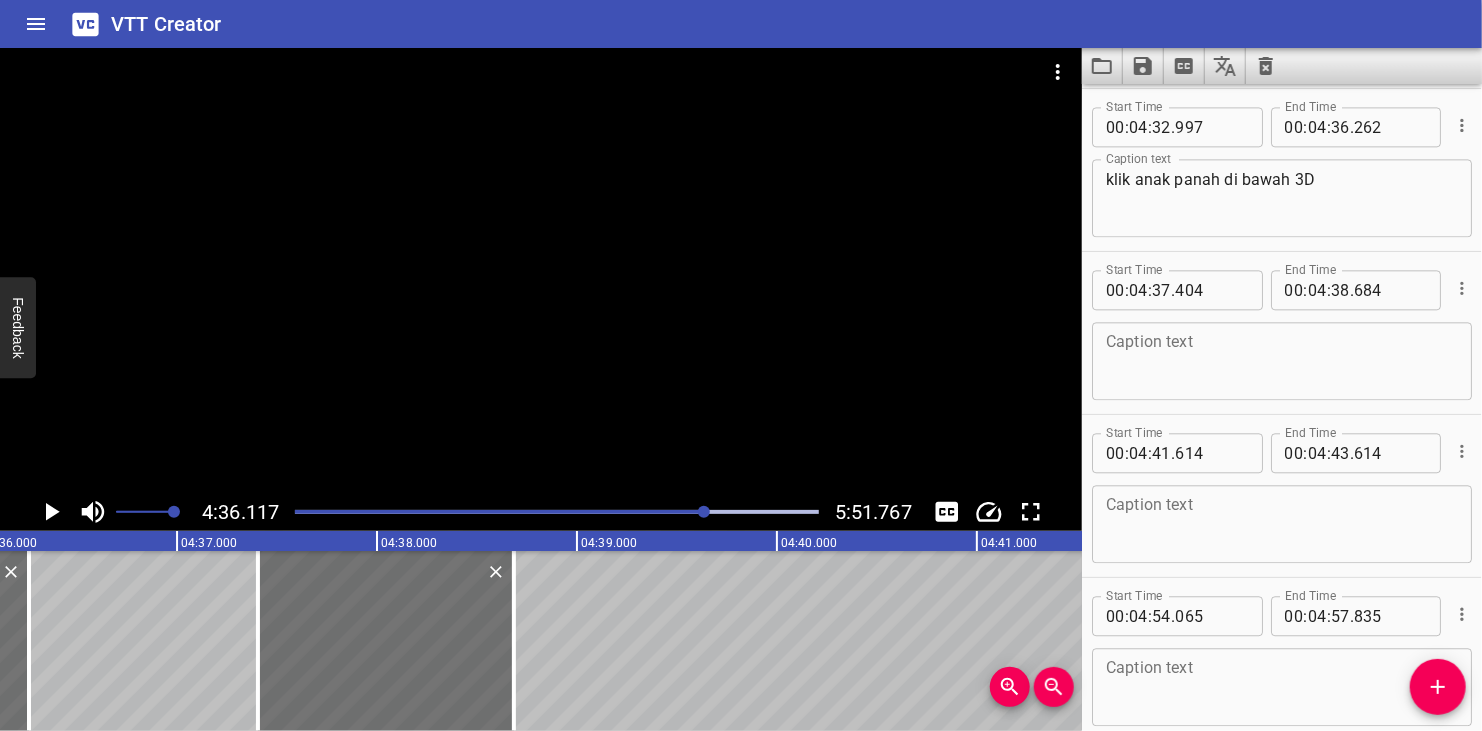 click at bounding box center [541, 270] 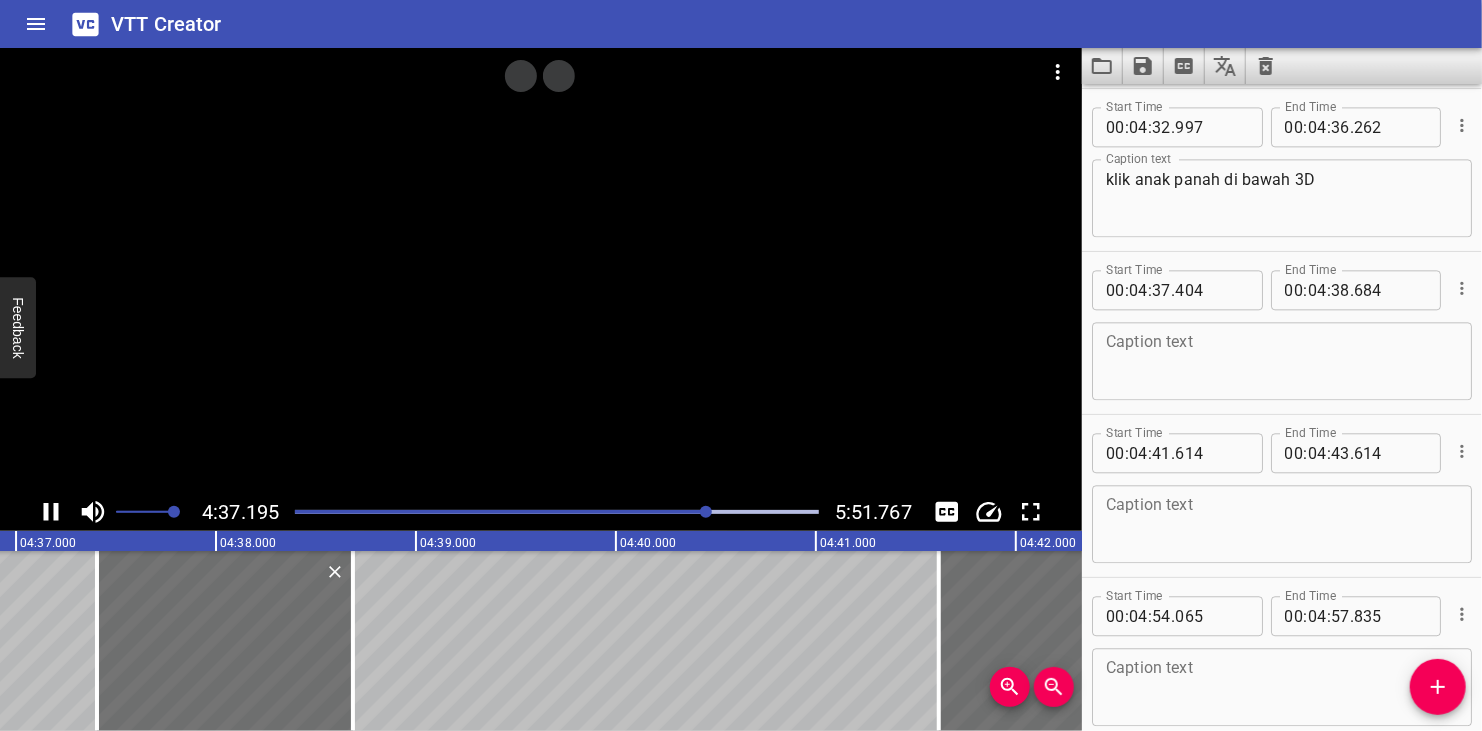 scroll, scrollTop: 0, scrollLeft: 55438, axis: horizontal 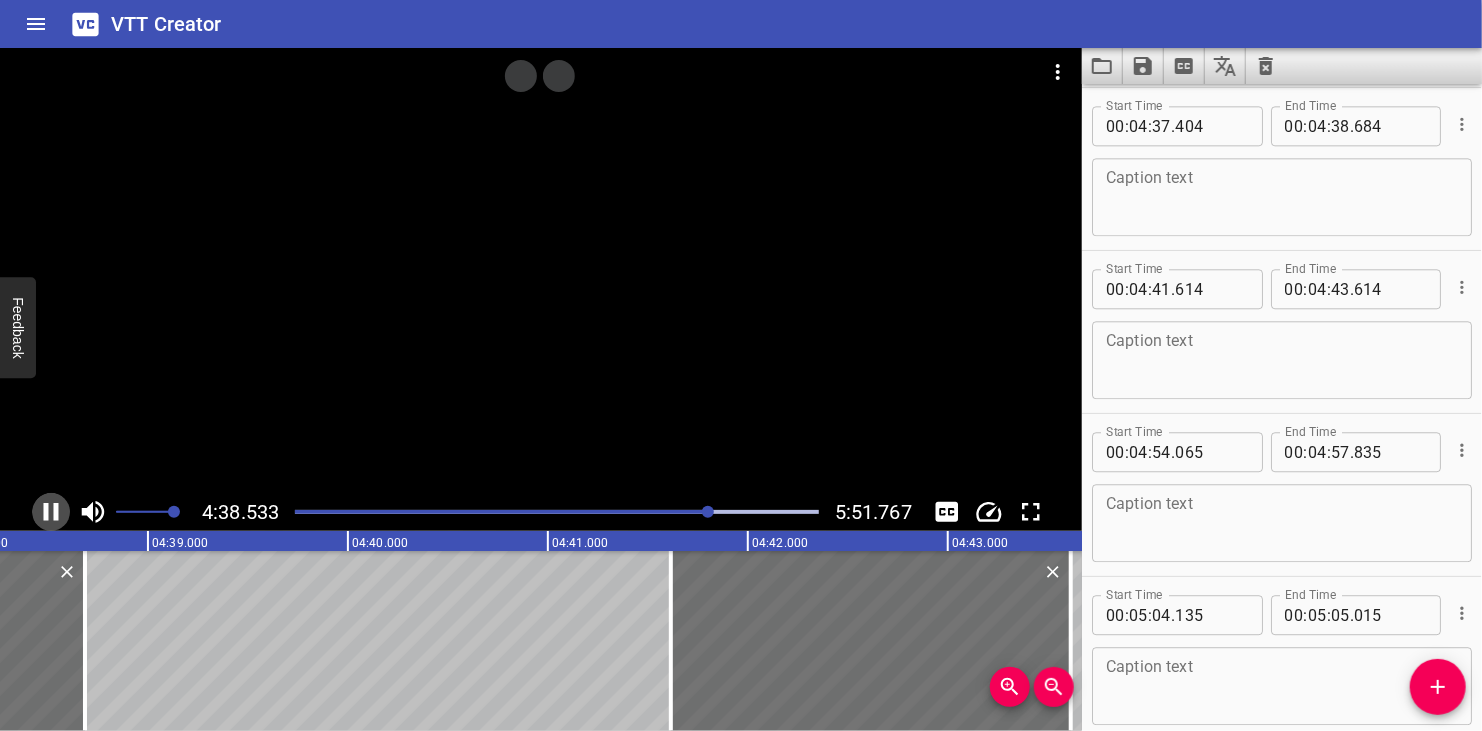 click 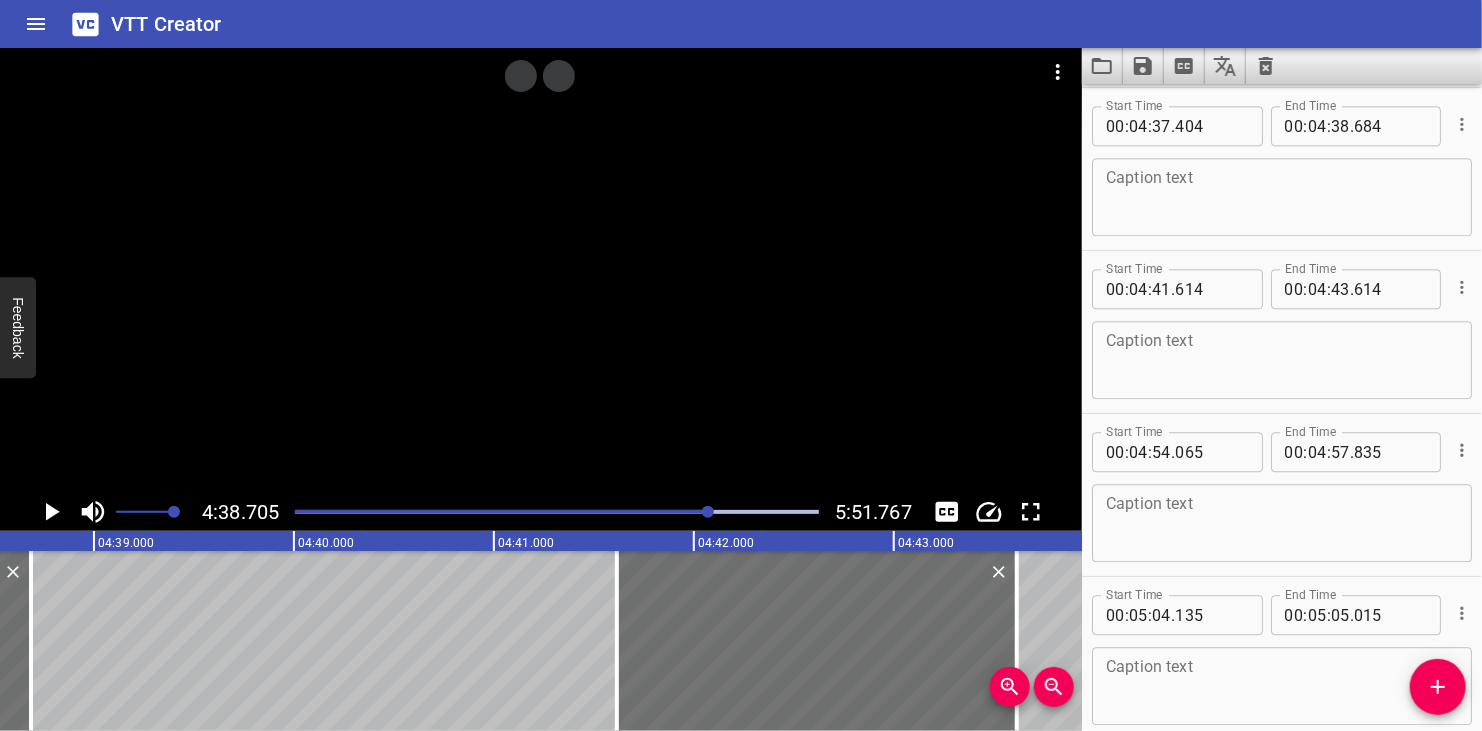scroll, scrollTop: 0, scrollLeft: 55740, axis: horizontal 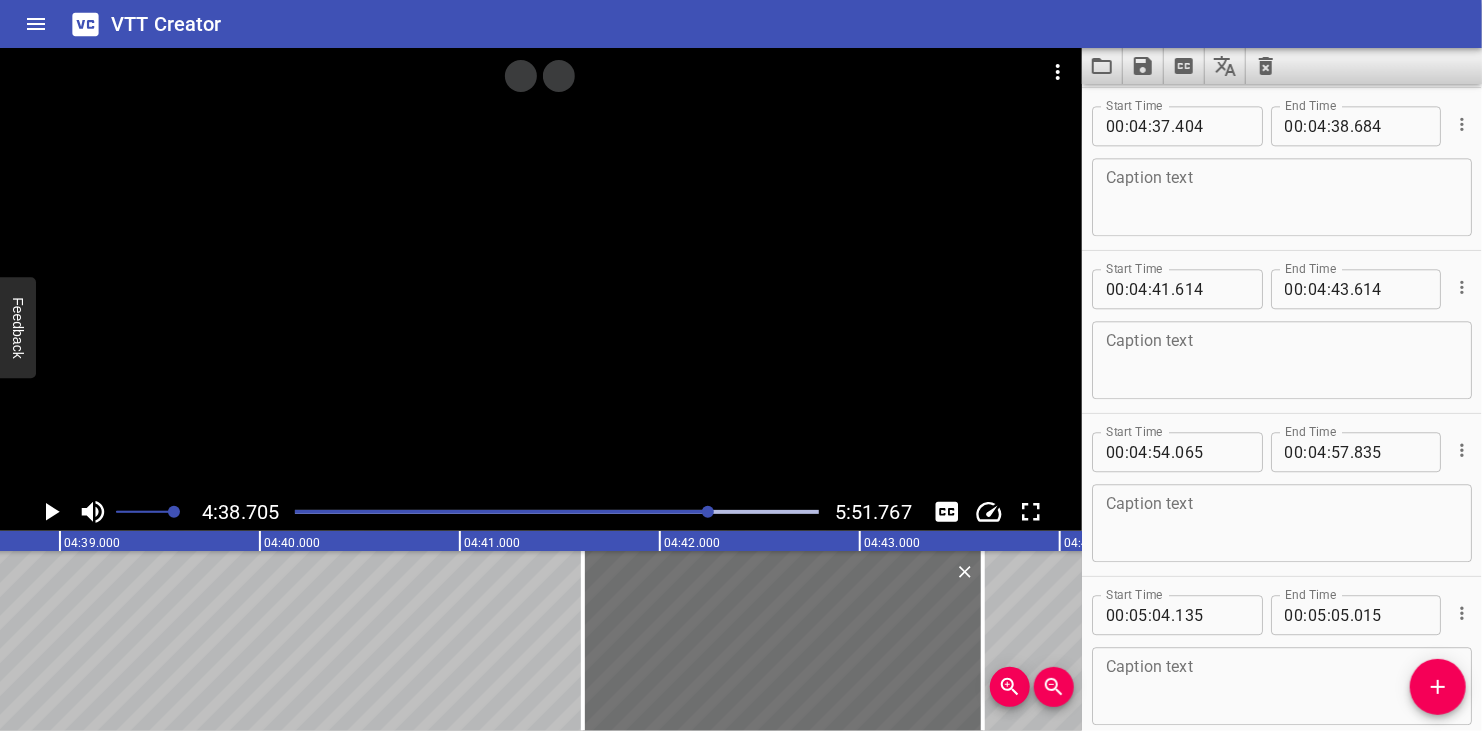 click at bounding box center [1282, 197] 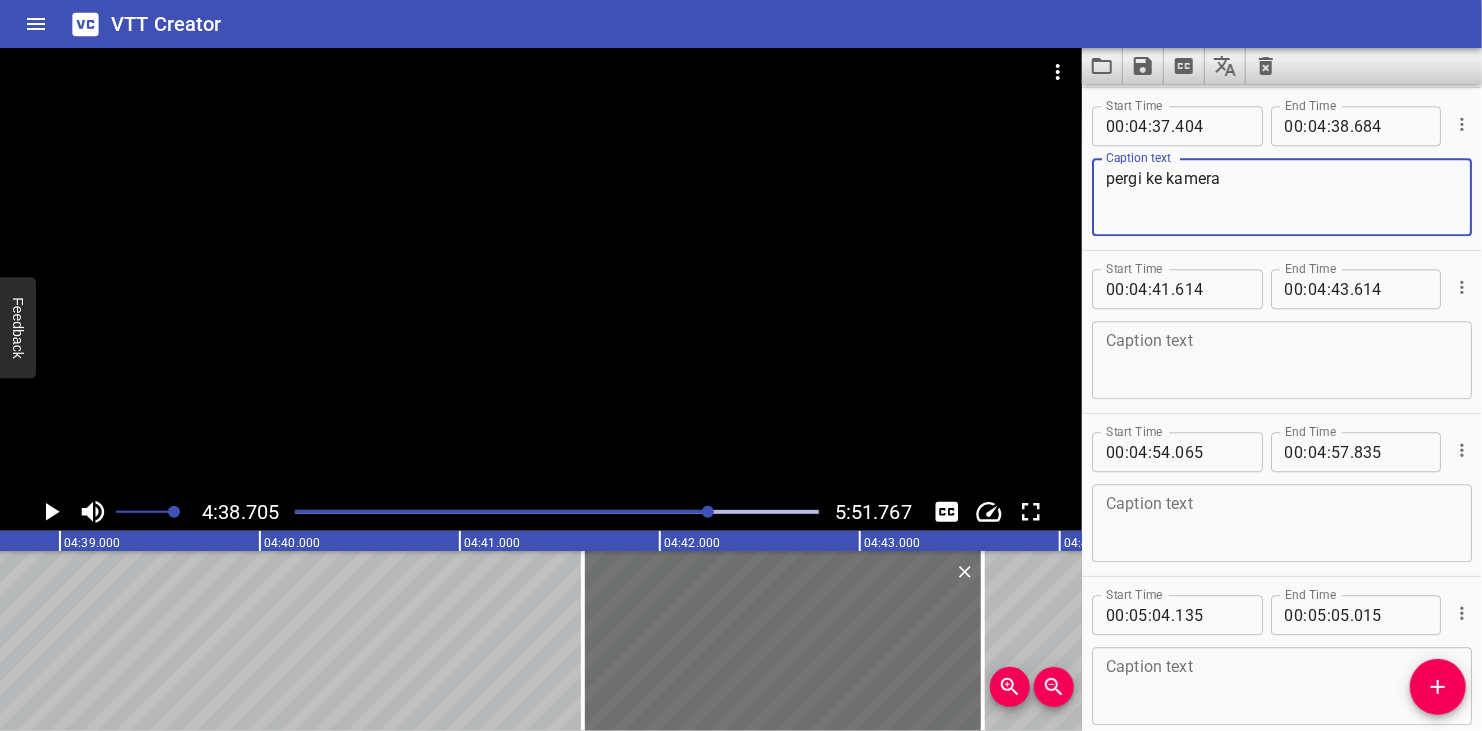 type on "pergi ke kamera" 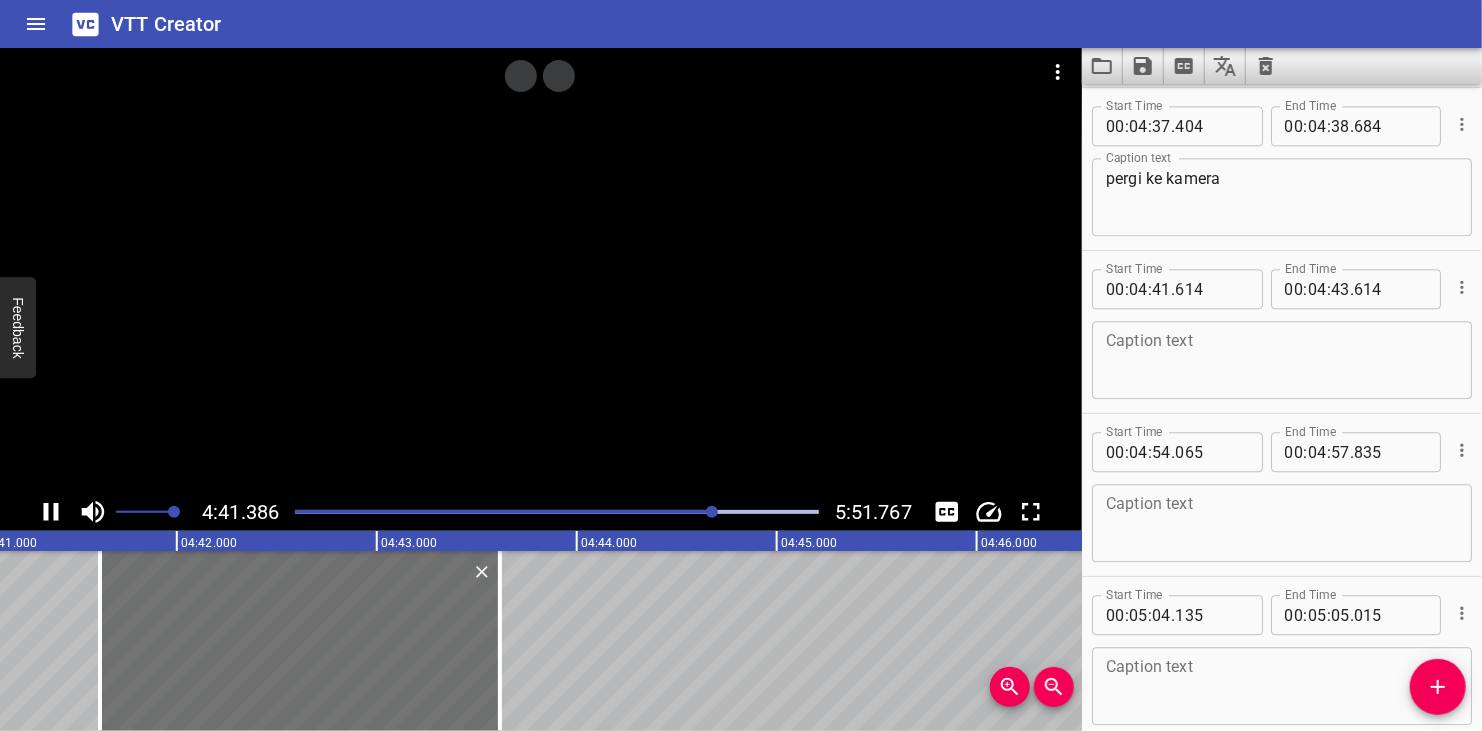 scroll, scrollTop: 0, scrollLeft: 56276, axis: horizontal 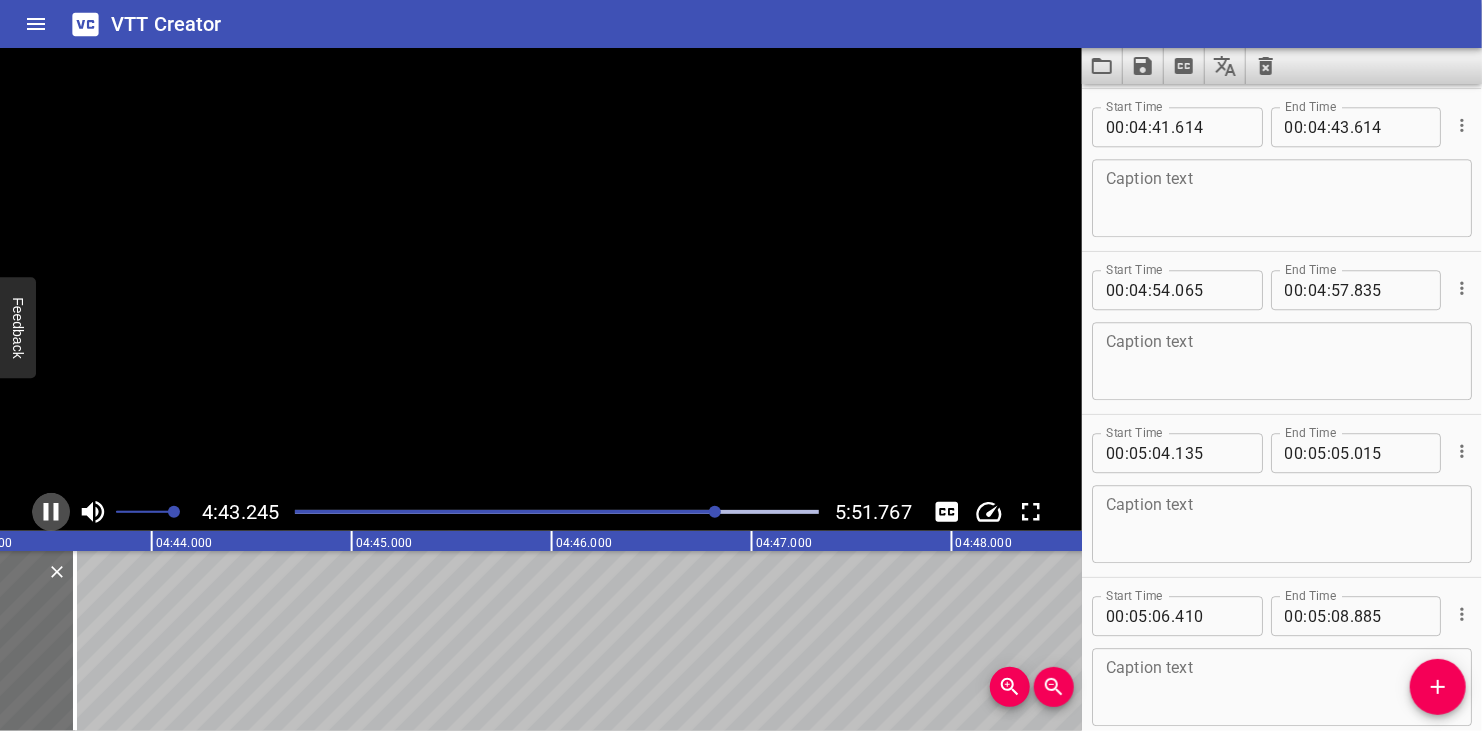 click 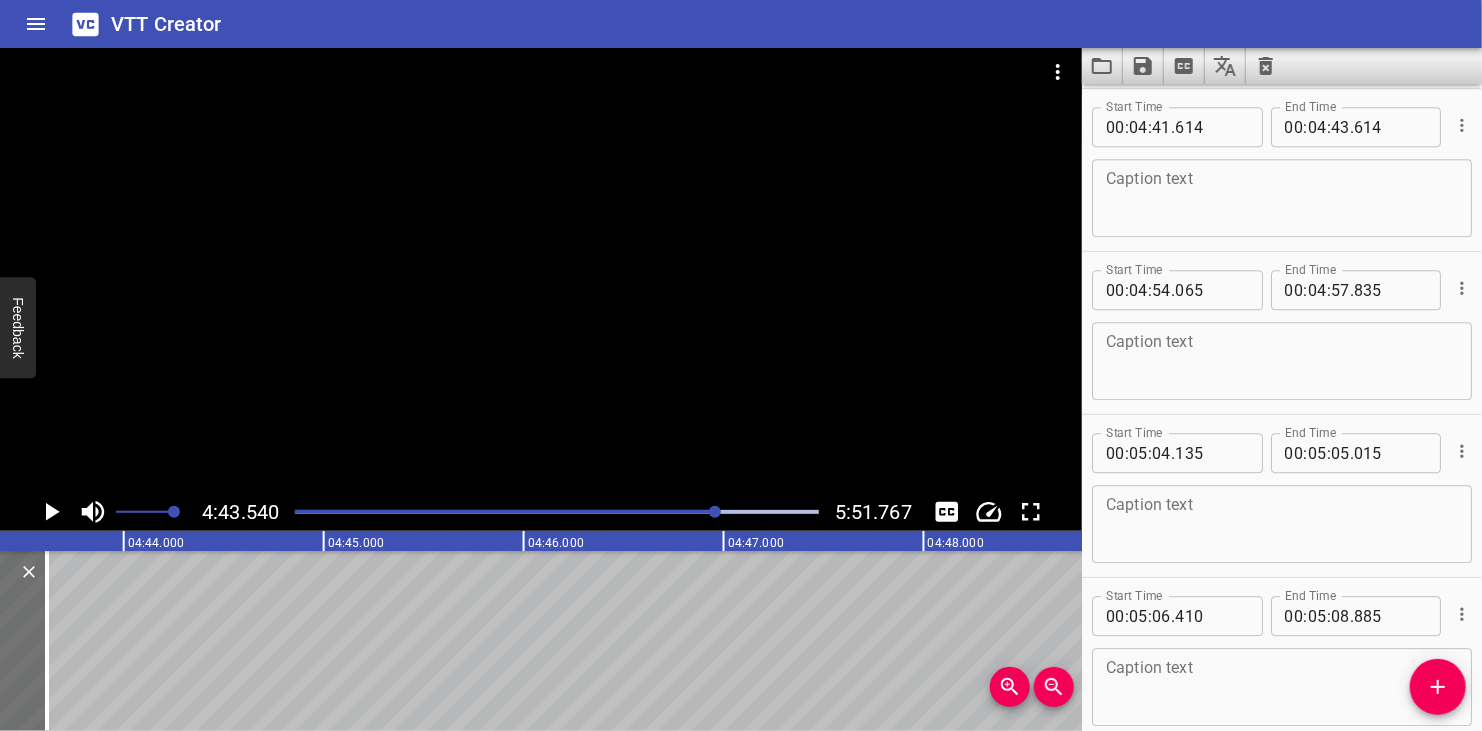 scroll, scrollTop: 0, scrollLeft: 56707, axis: horizontal 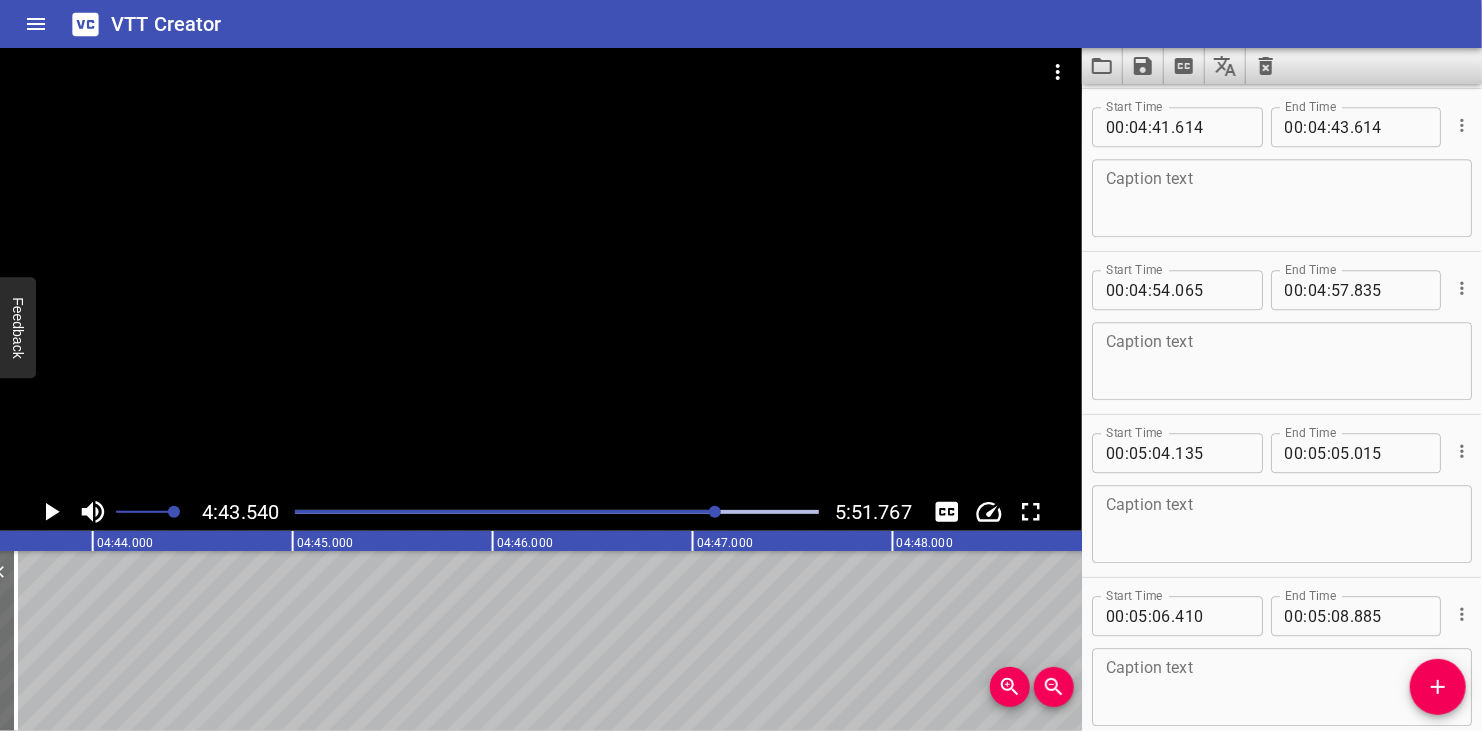 click at bounding box center (1282, 198) 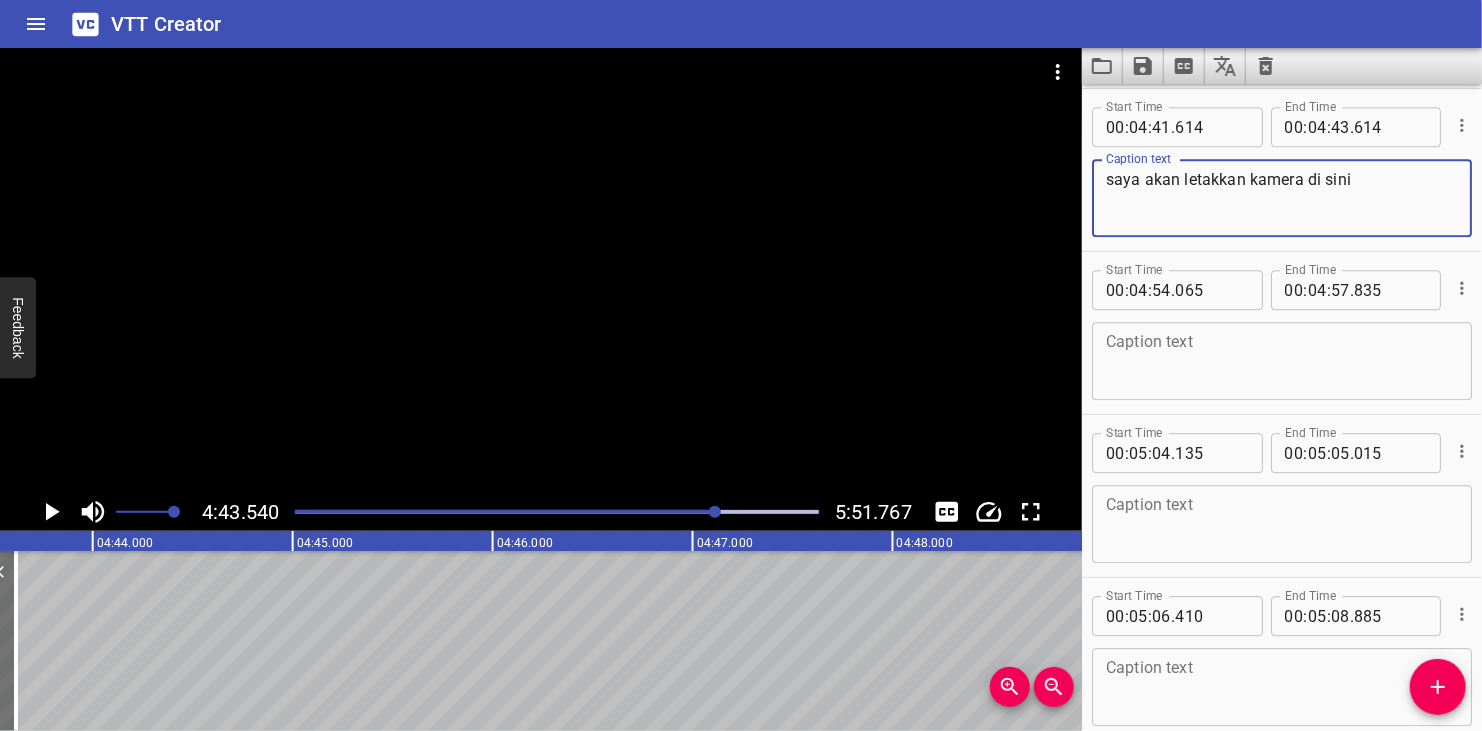 type on "saya akan letakkan kamera di sini" 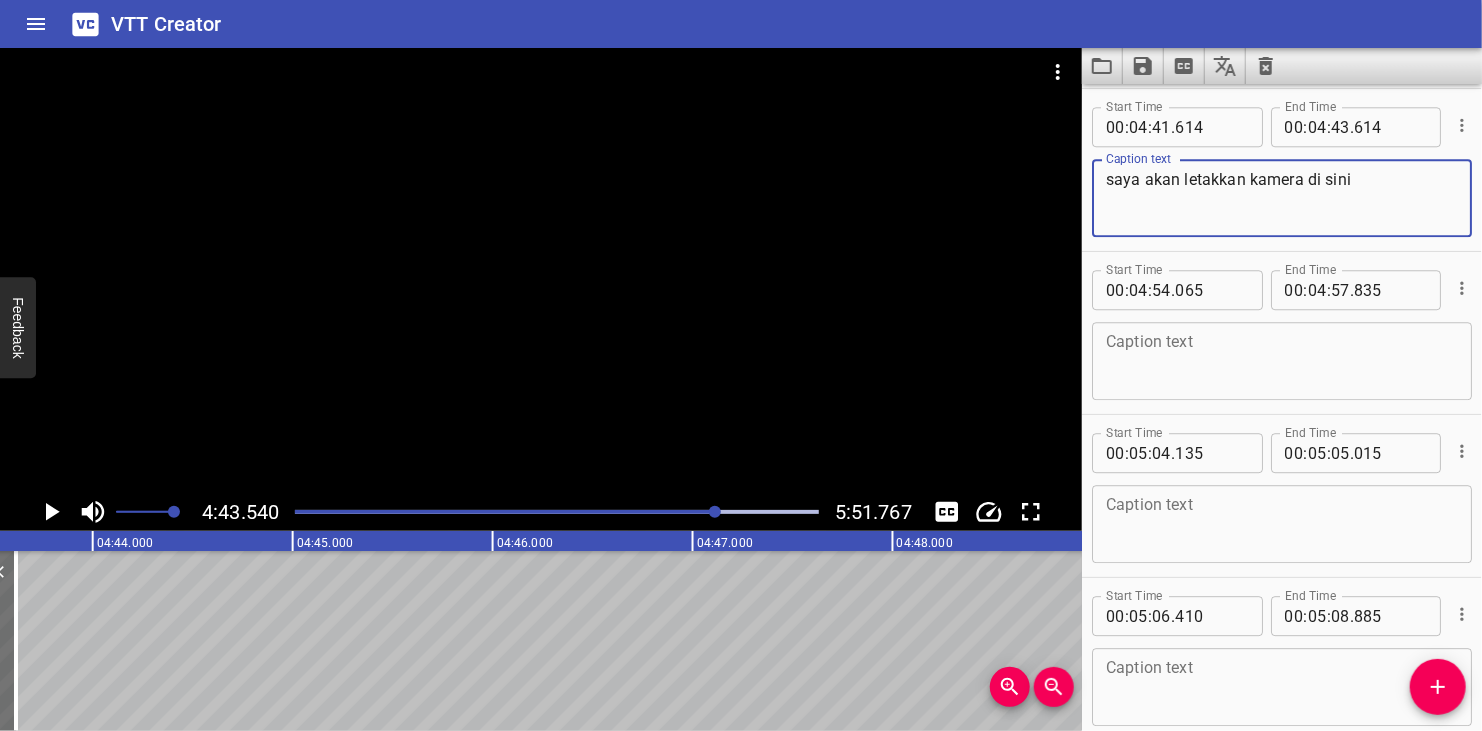 click at bounding box center (541, 270) 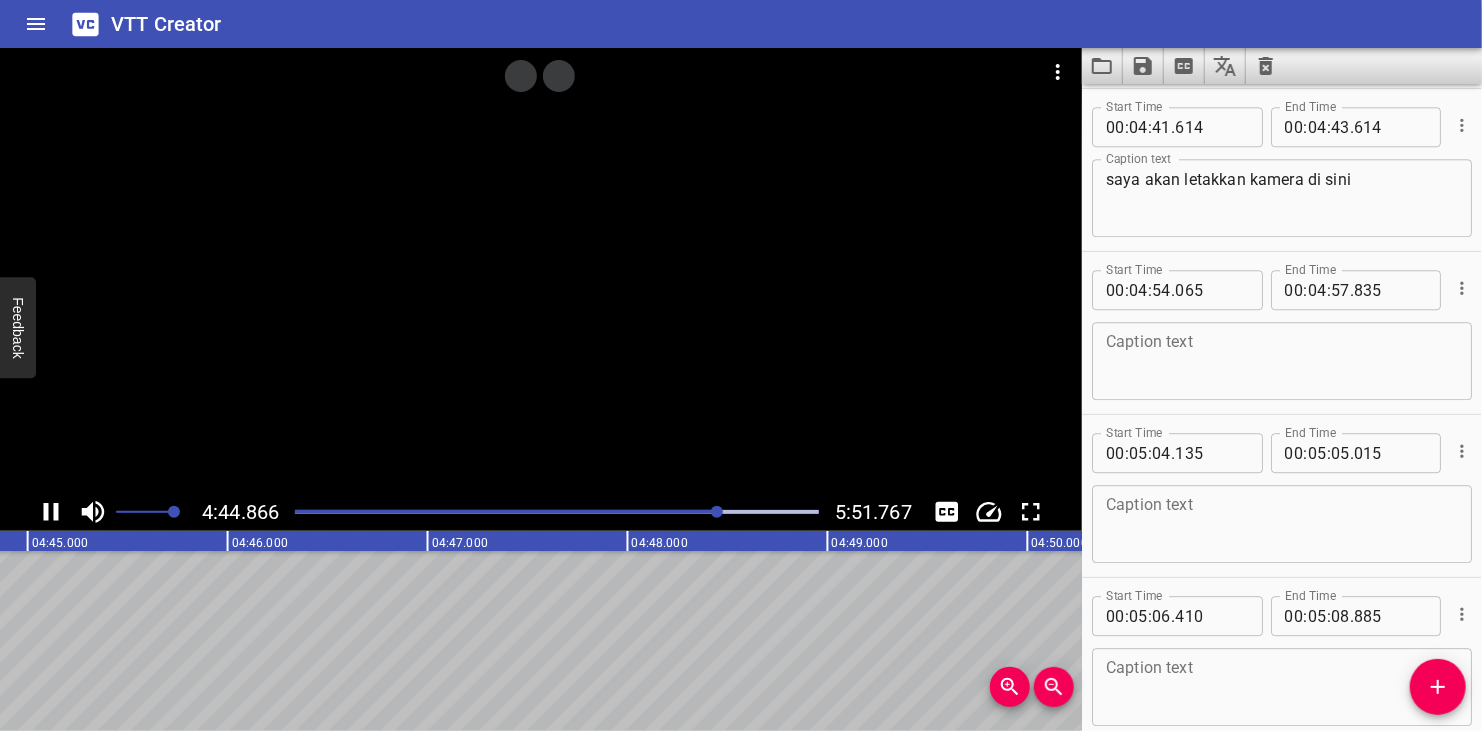 click at bounding box center (557, 512) 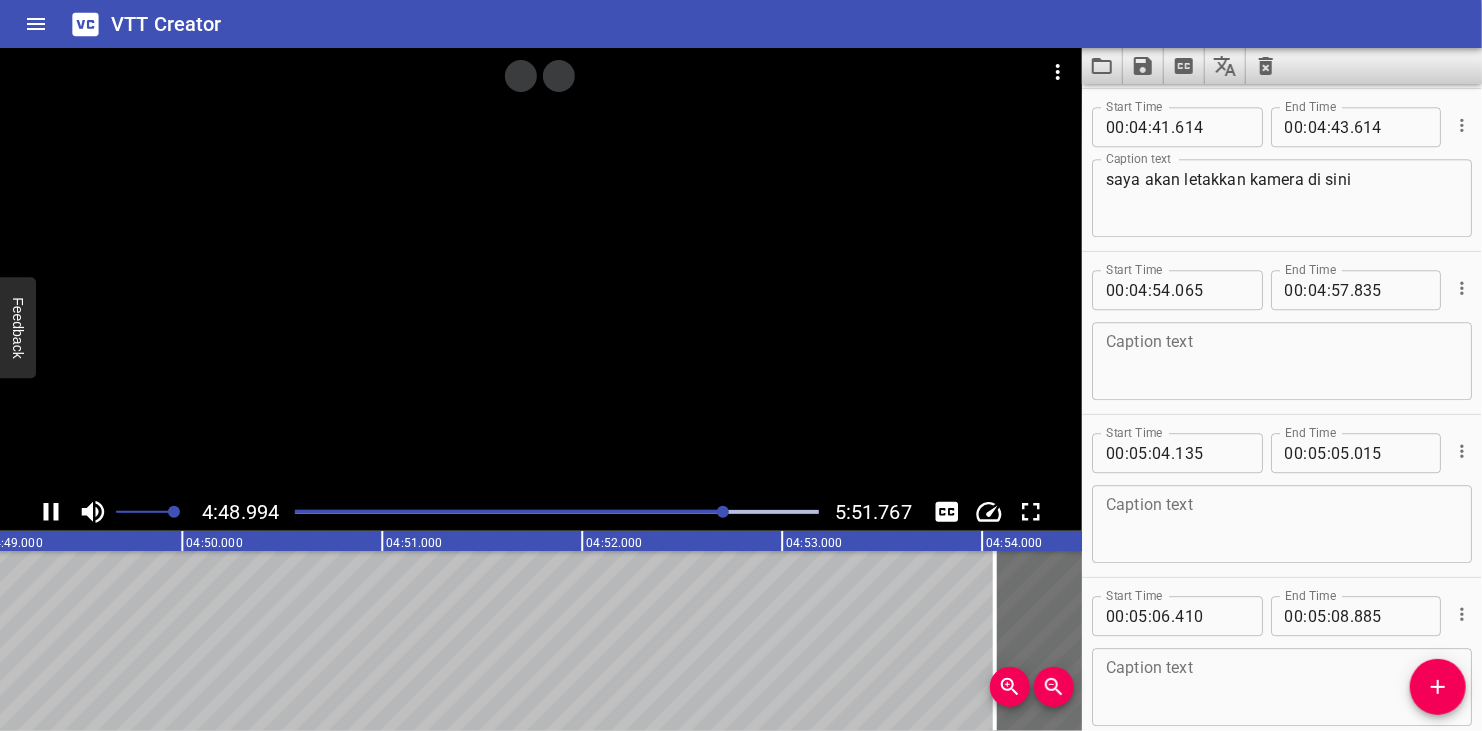 click at bounding box center (723, 512) 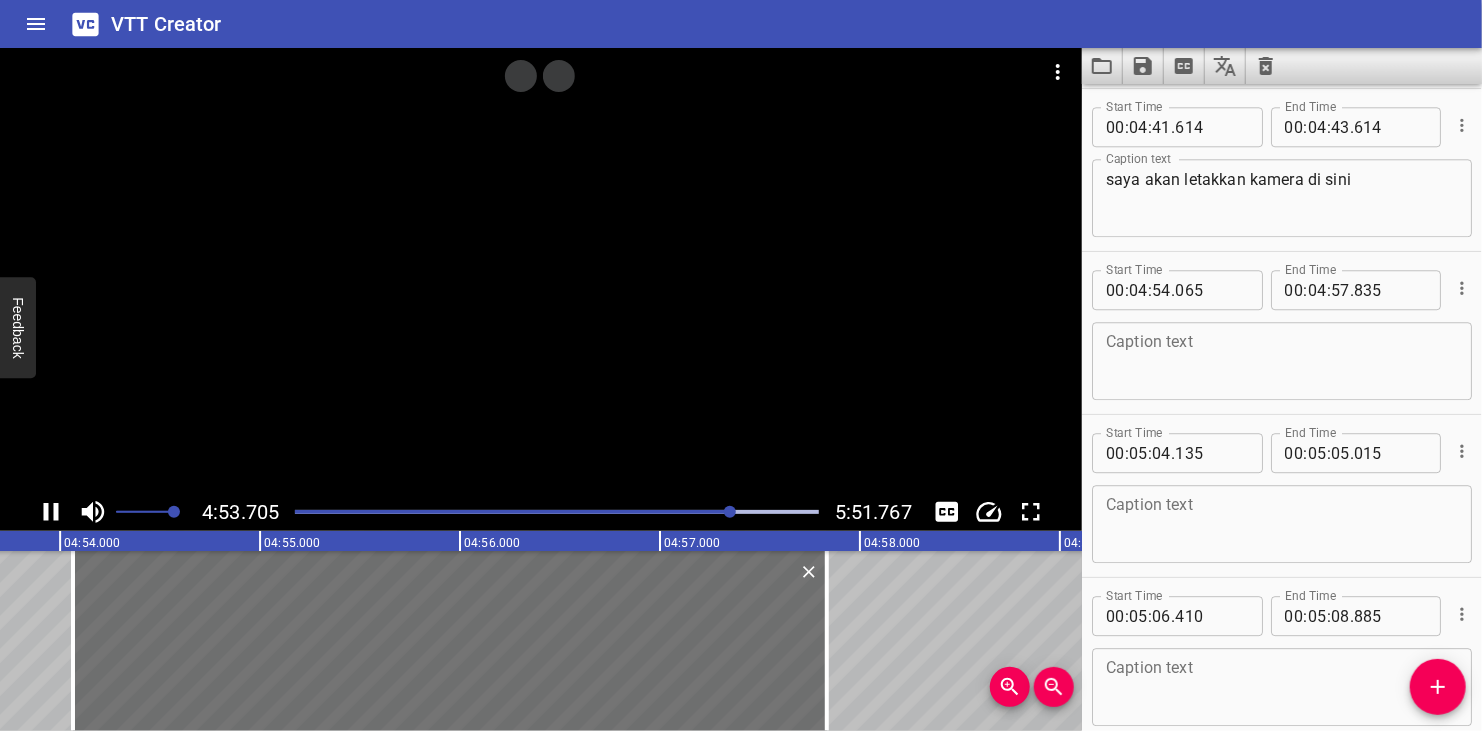 scroll, scrollTop: 0, scrollLeft: 58793, axis: horizontal 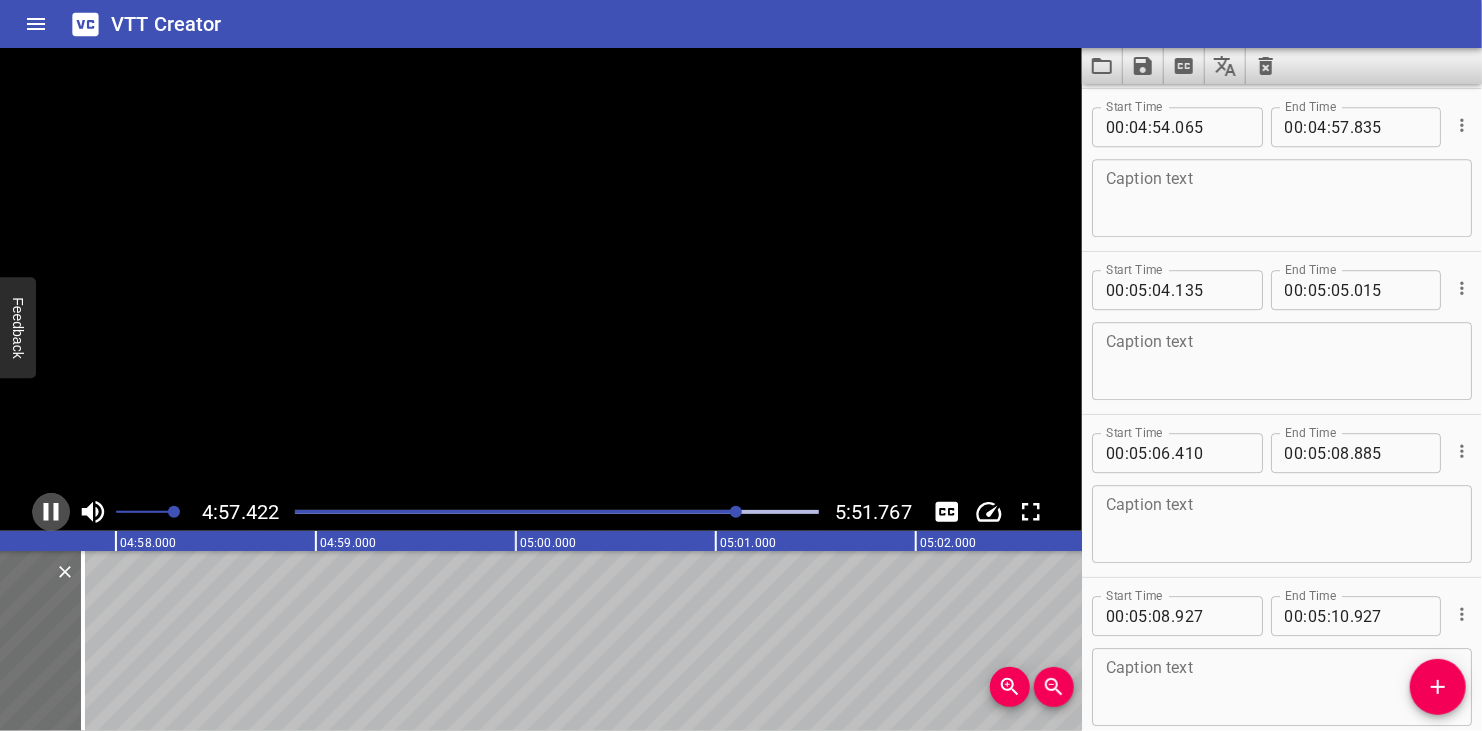 click 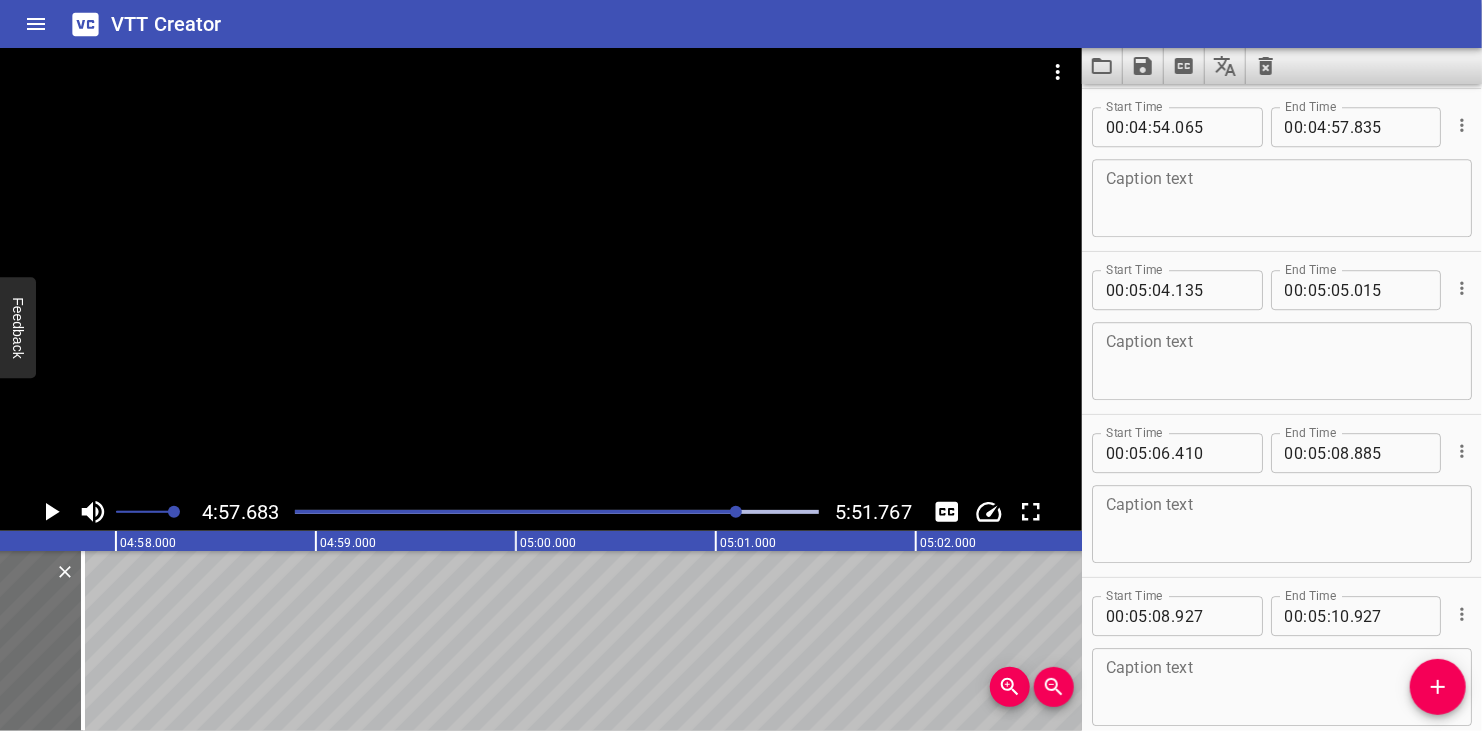 scroll, scrollTop: 0, scrollLeft: 59536, axis: horizontal 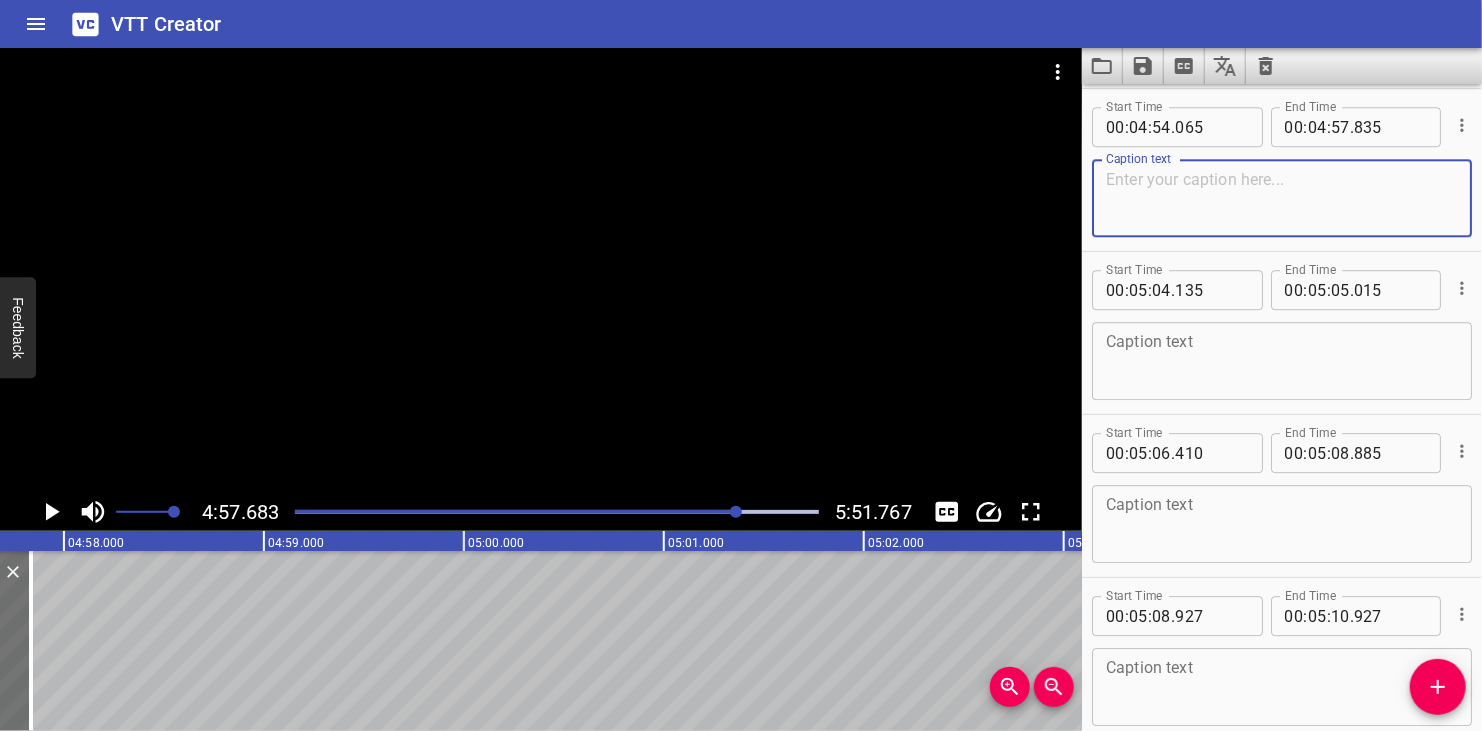 click at bounding box center (1282, 198) 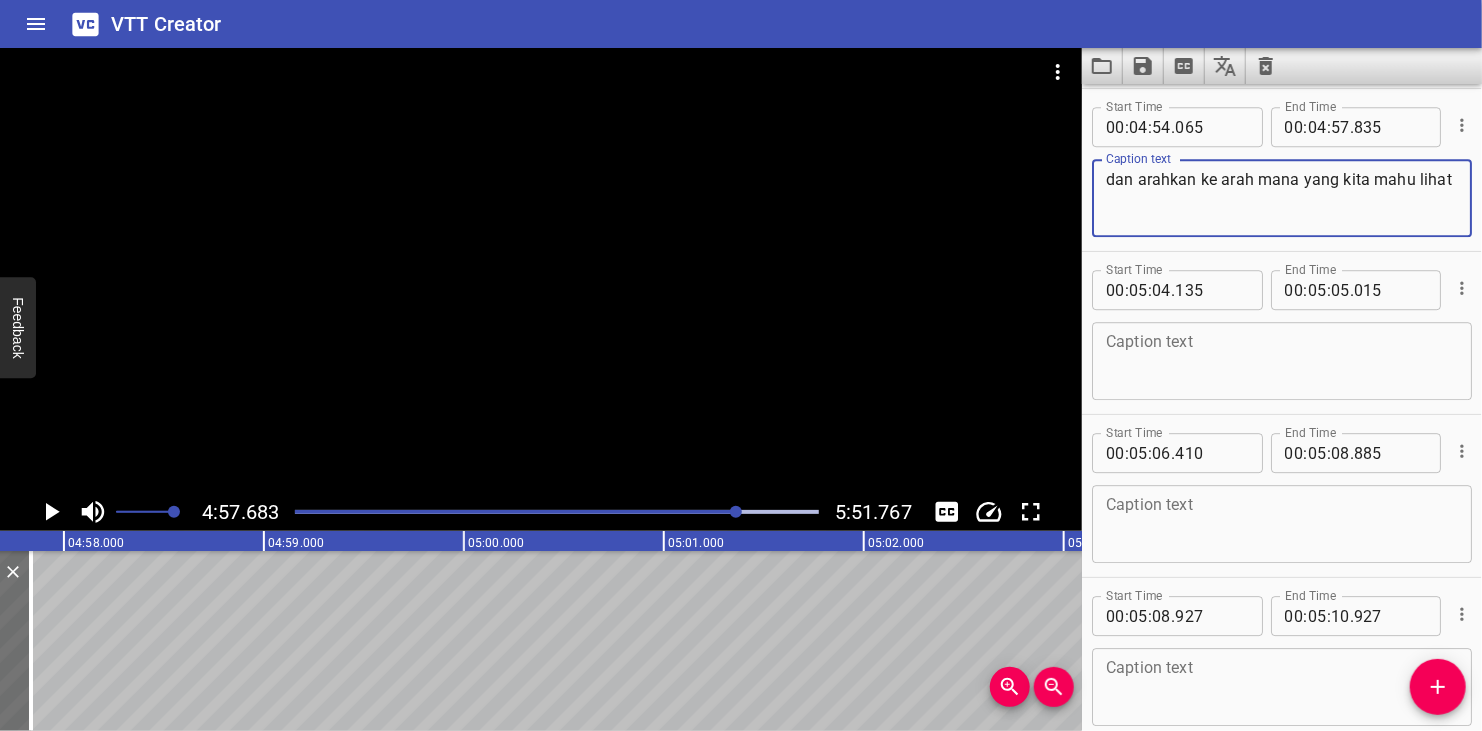 type on "dan arahkan ke arah mana yang kita mahu lihat" 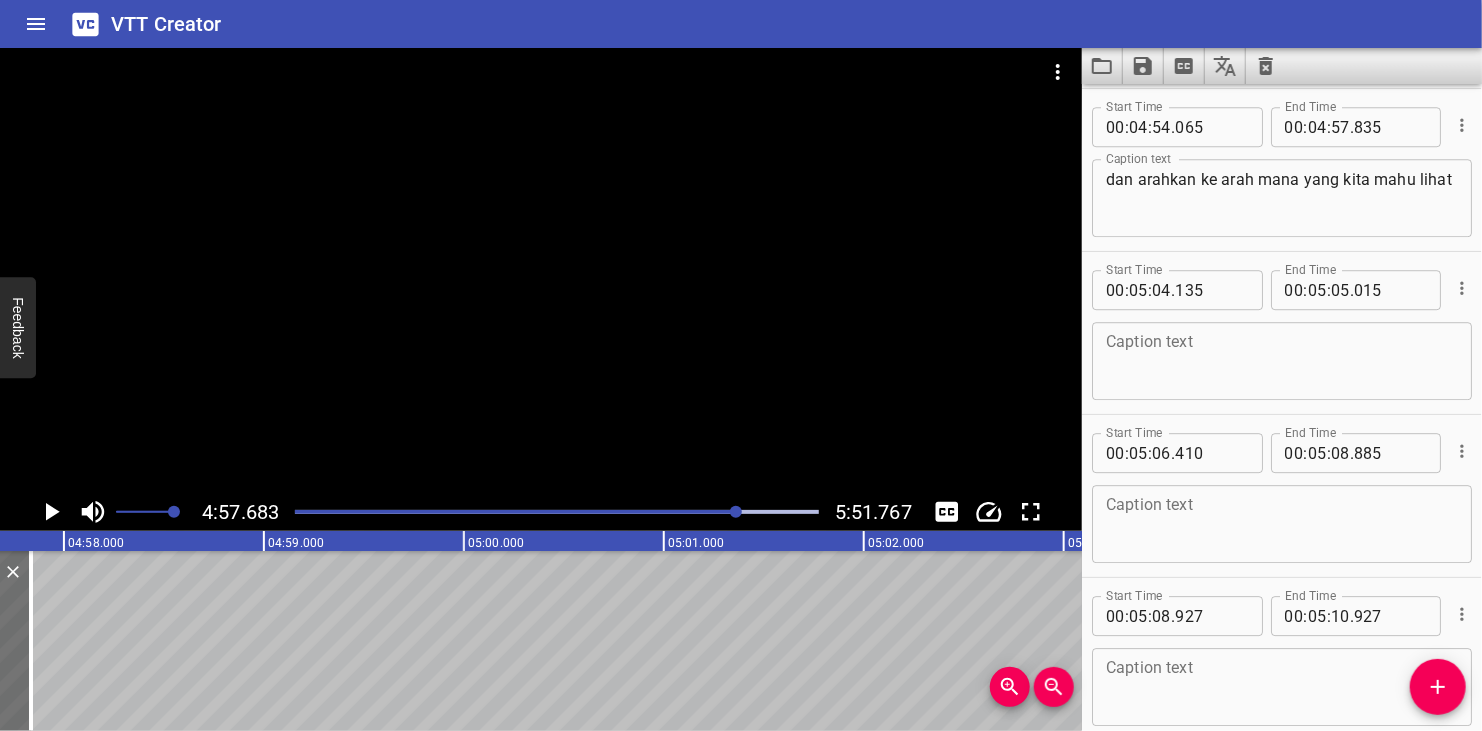 click at bounding box center (541, 270) 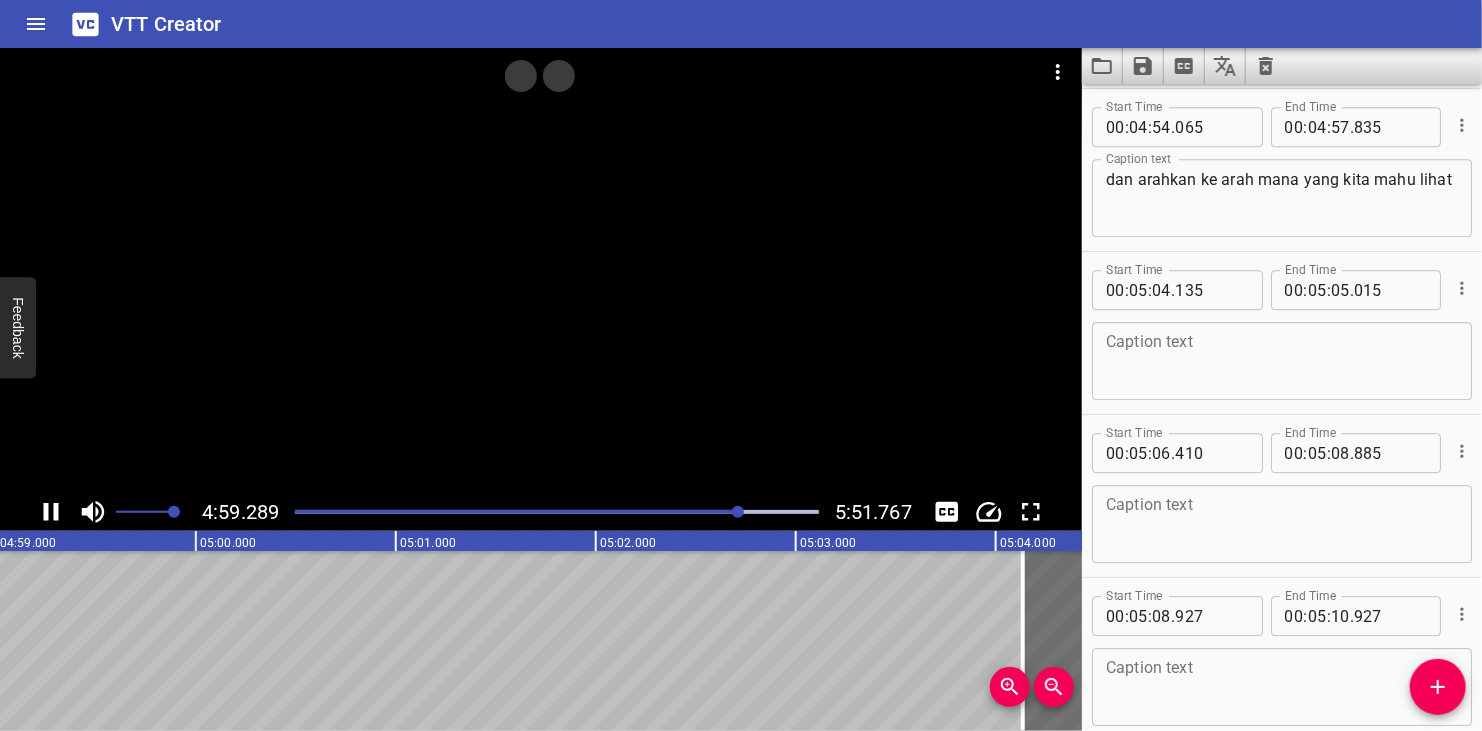 click at bounding box center [738, 512] 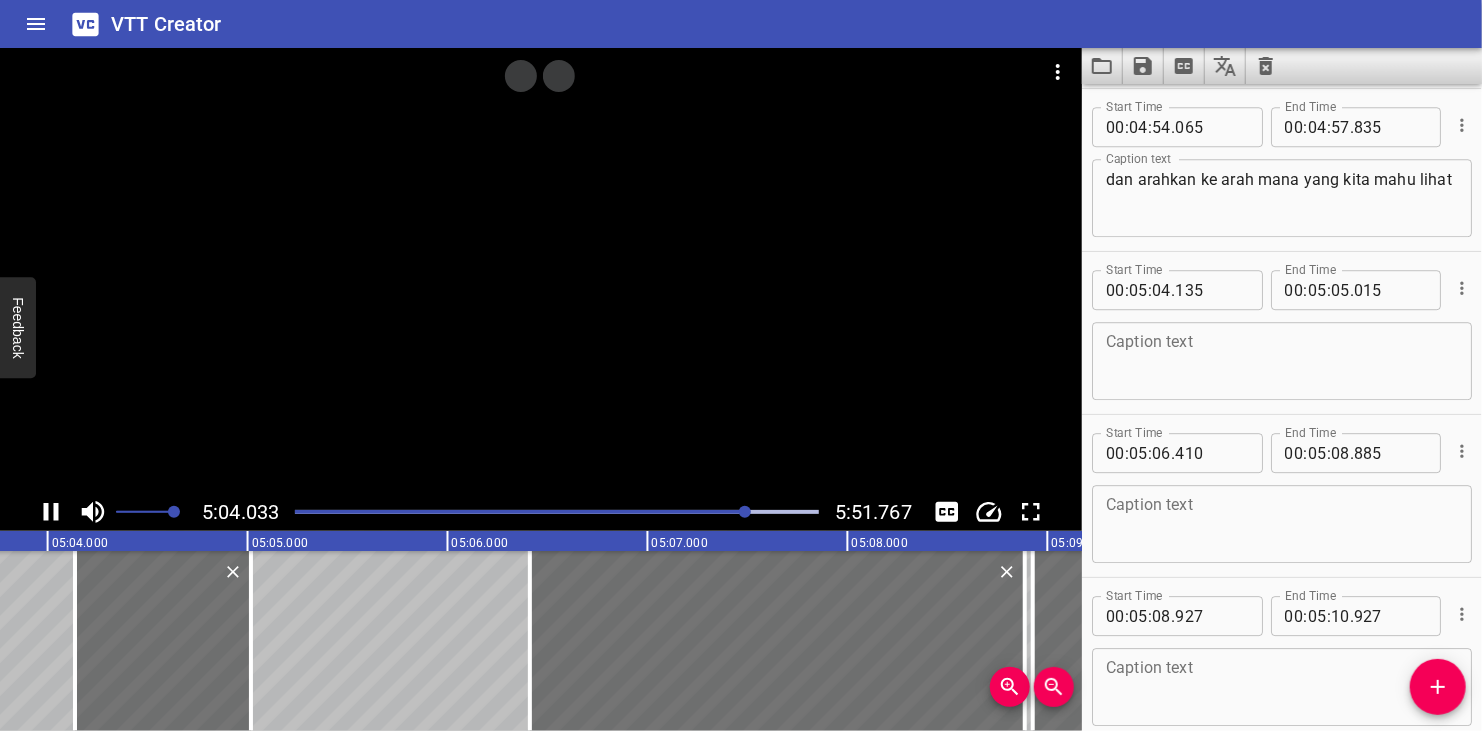 scroll, scrollTop: 0, scrollLeft: 60806, axis: horizontal 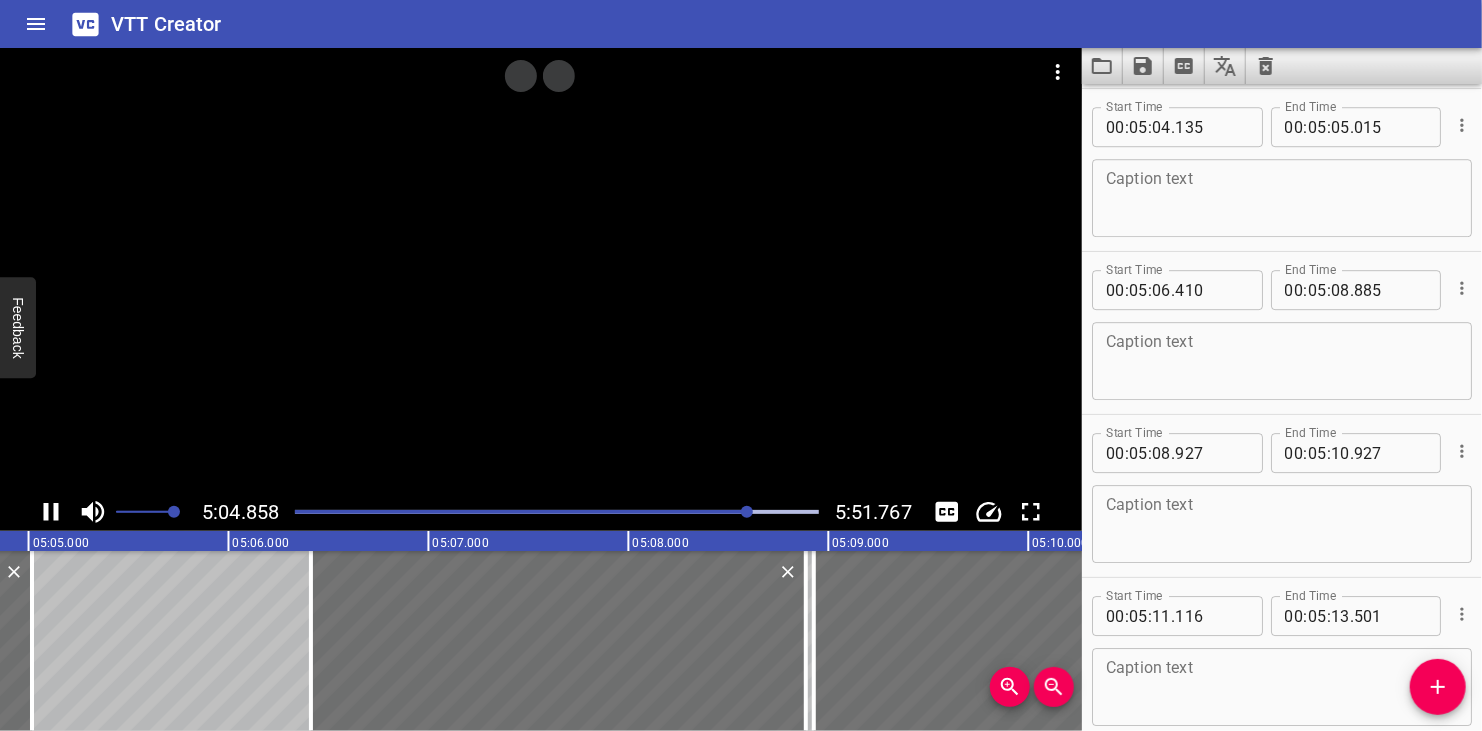 click 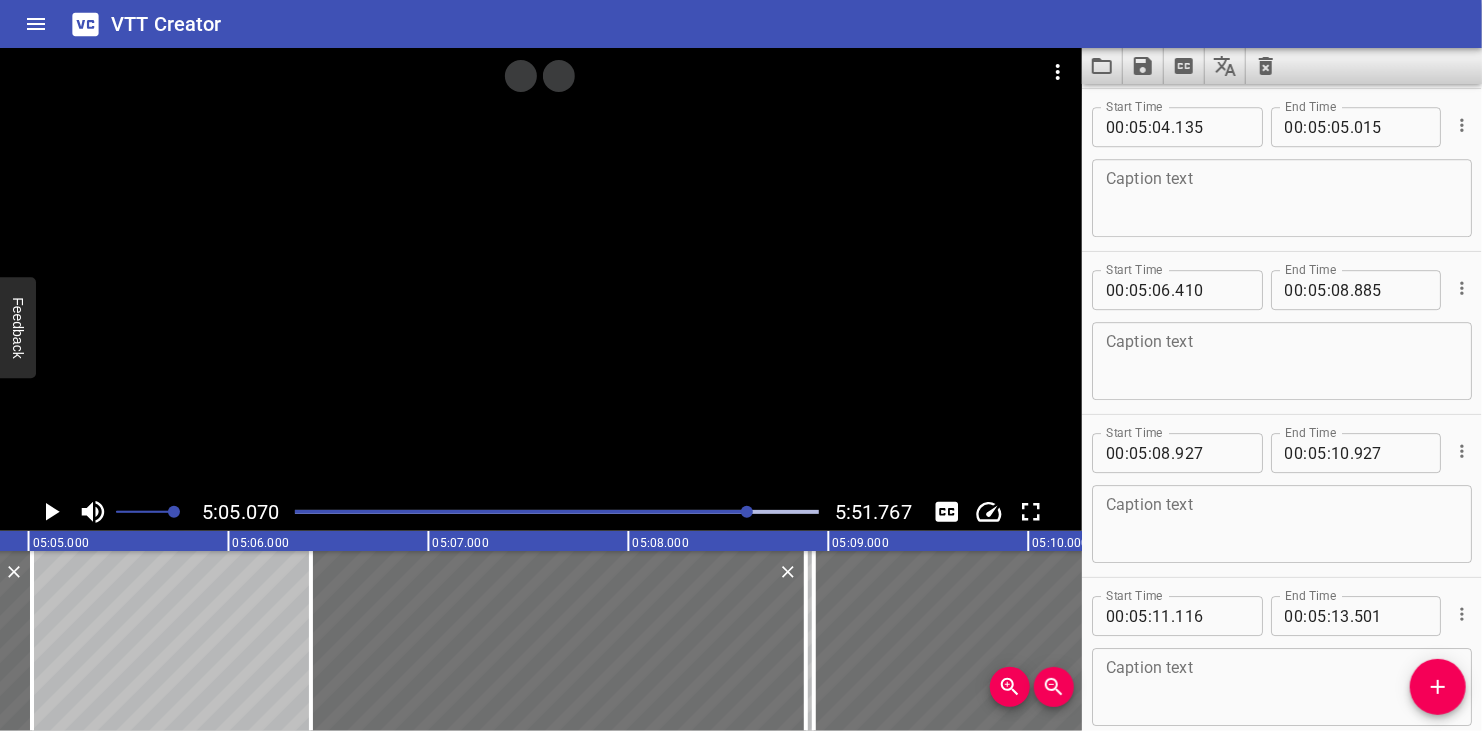 scroll, scrollTop: 0, scrollLeft: 61013, axis: horizontal 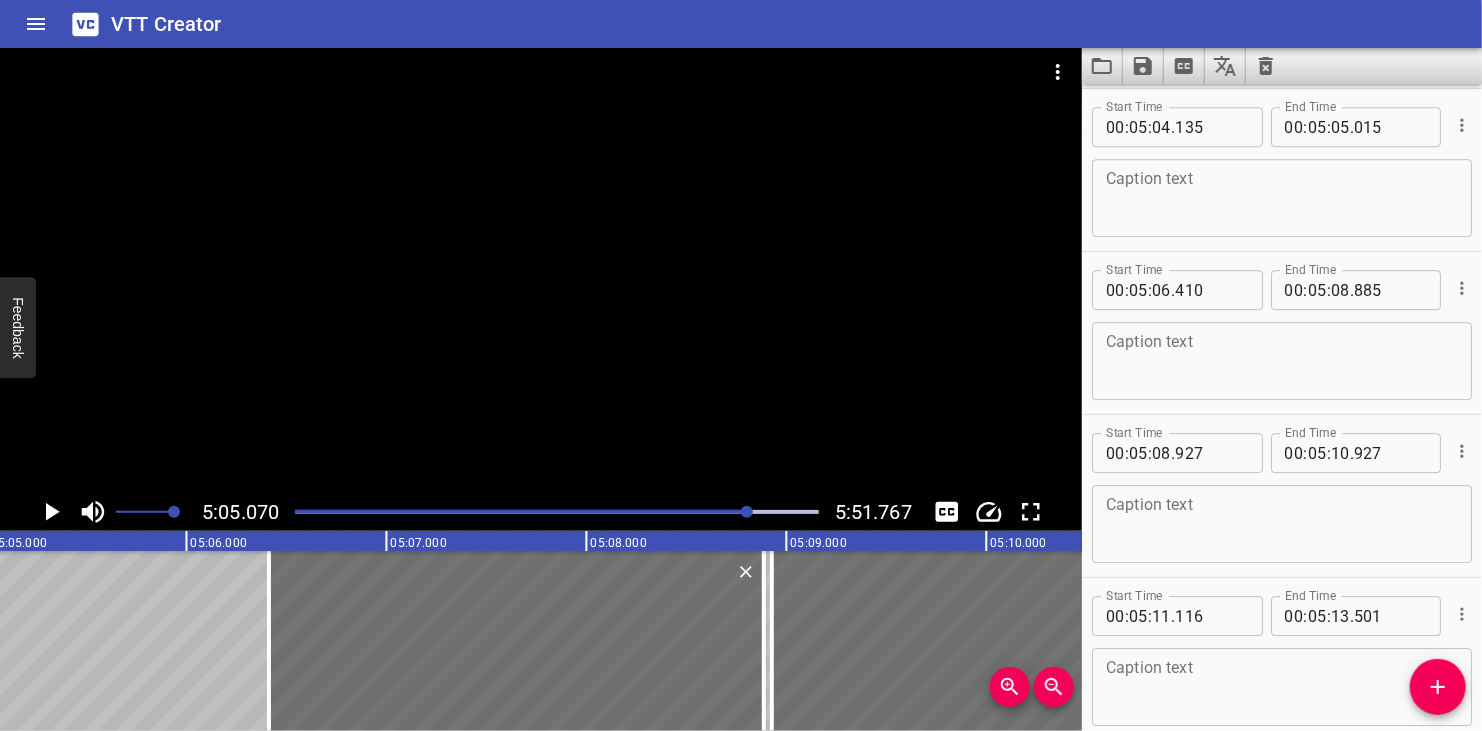 click at bounding box center (1282, 198) 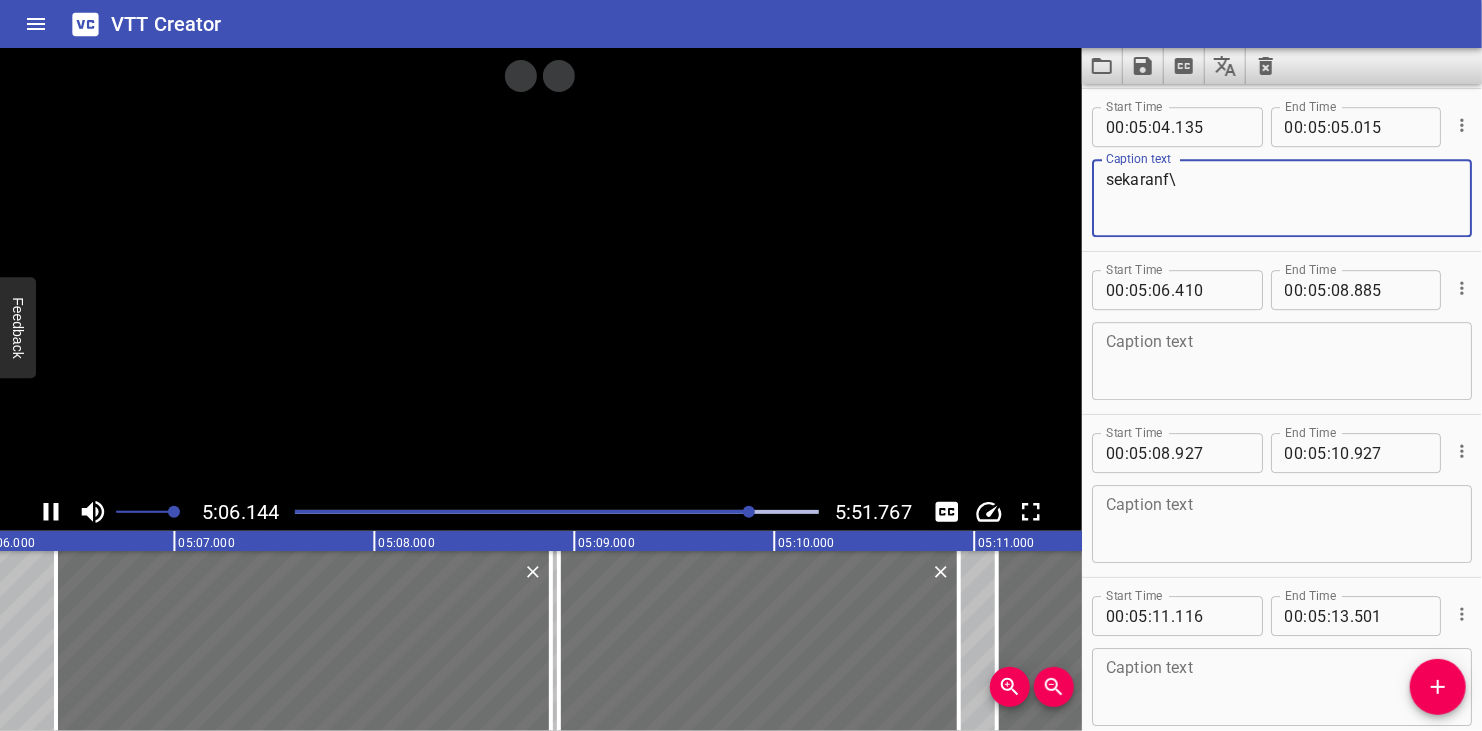 scroll, scrollTop: 0, scrollLeft: 61228, axis: horizontal 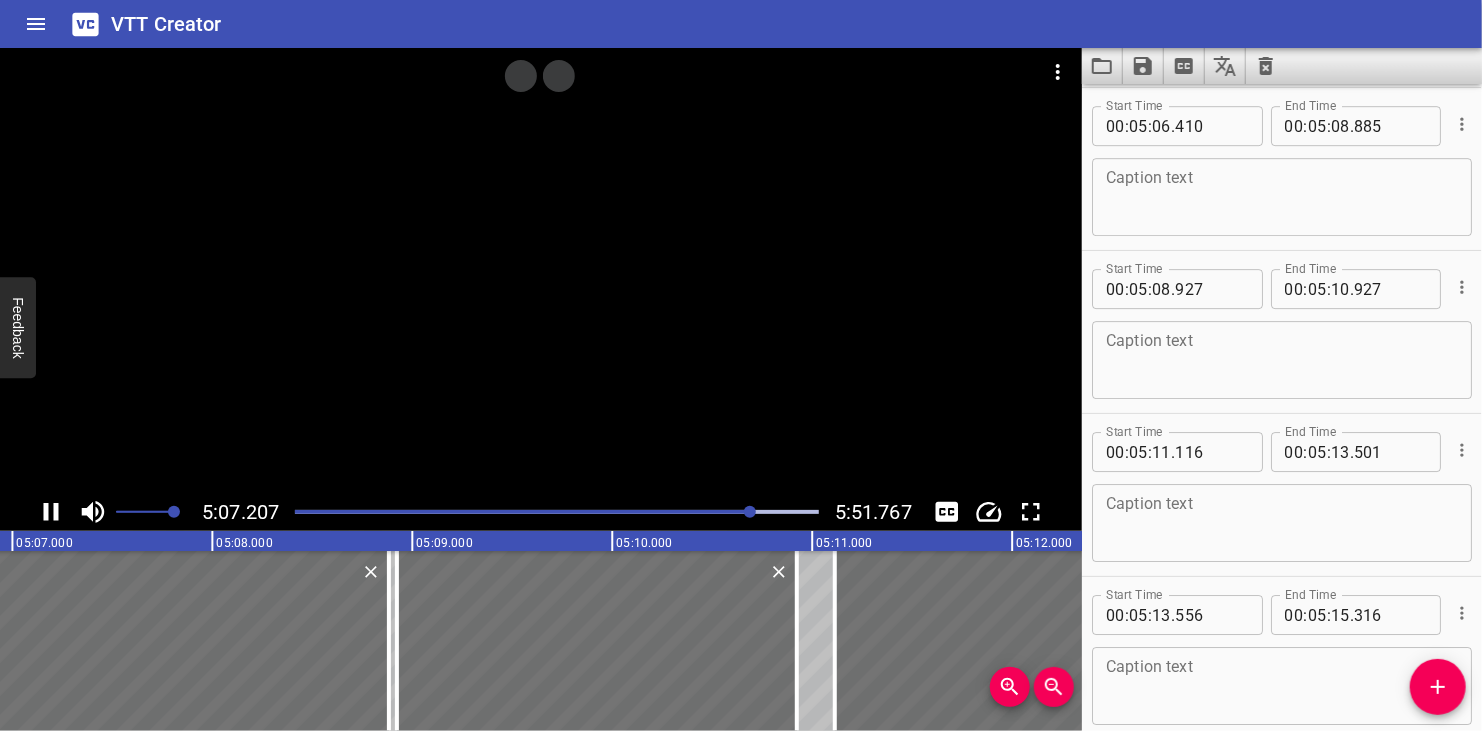 click at bounding box center (541, 270) 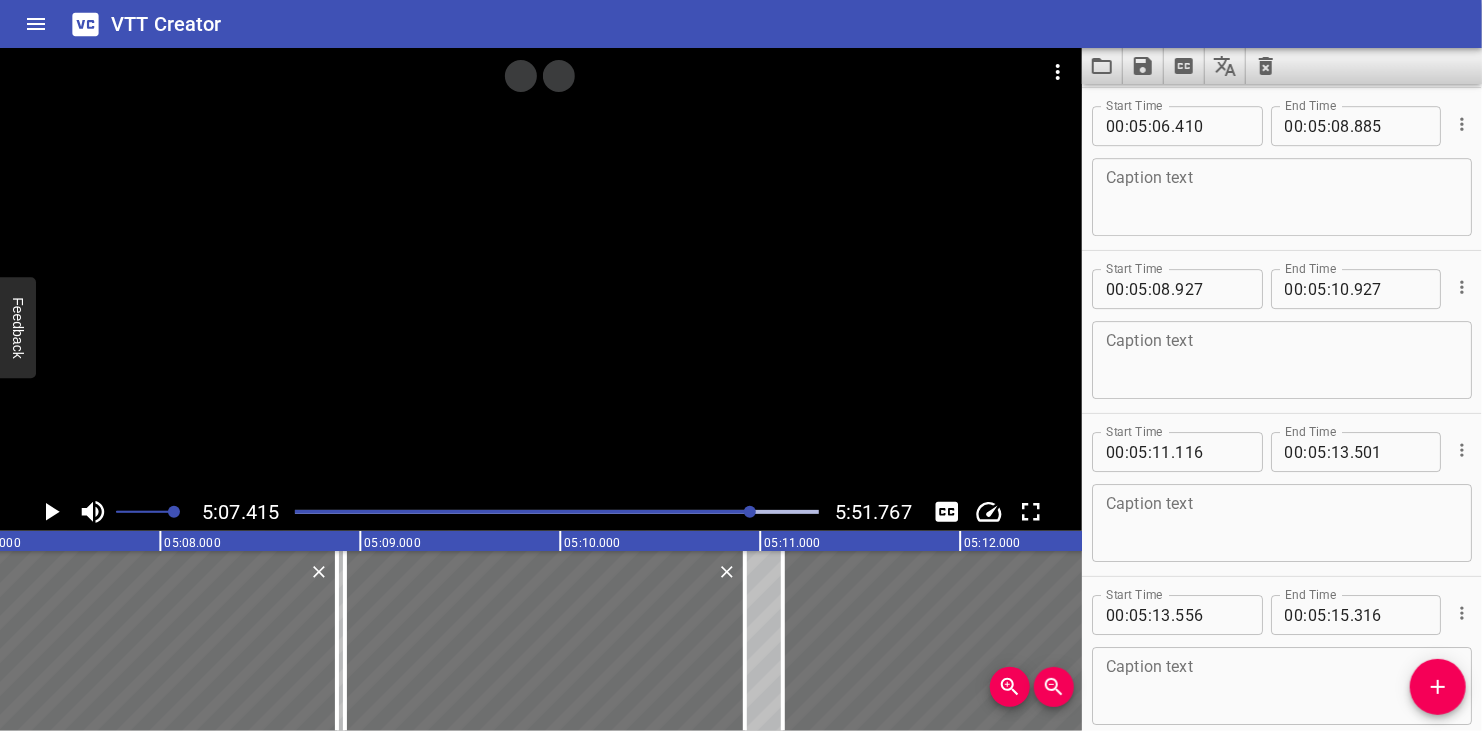 scroll, scrollTop: 0, scrollLeft: 61482, axis: horizontal 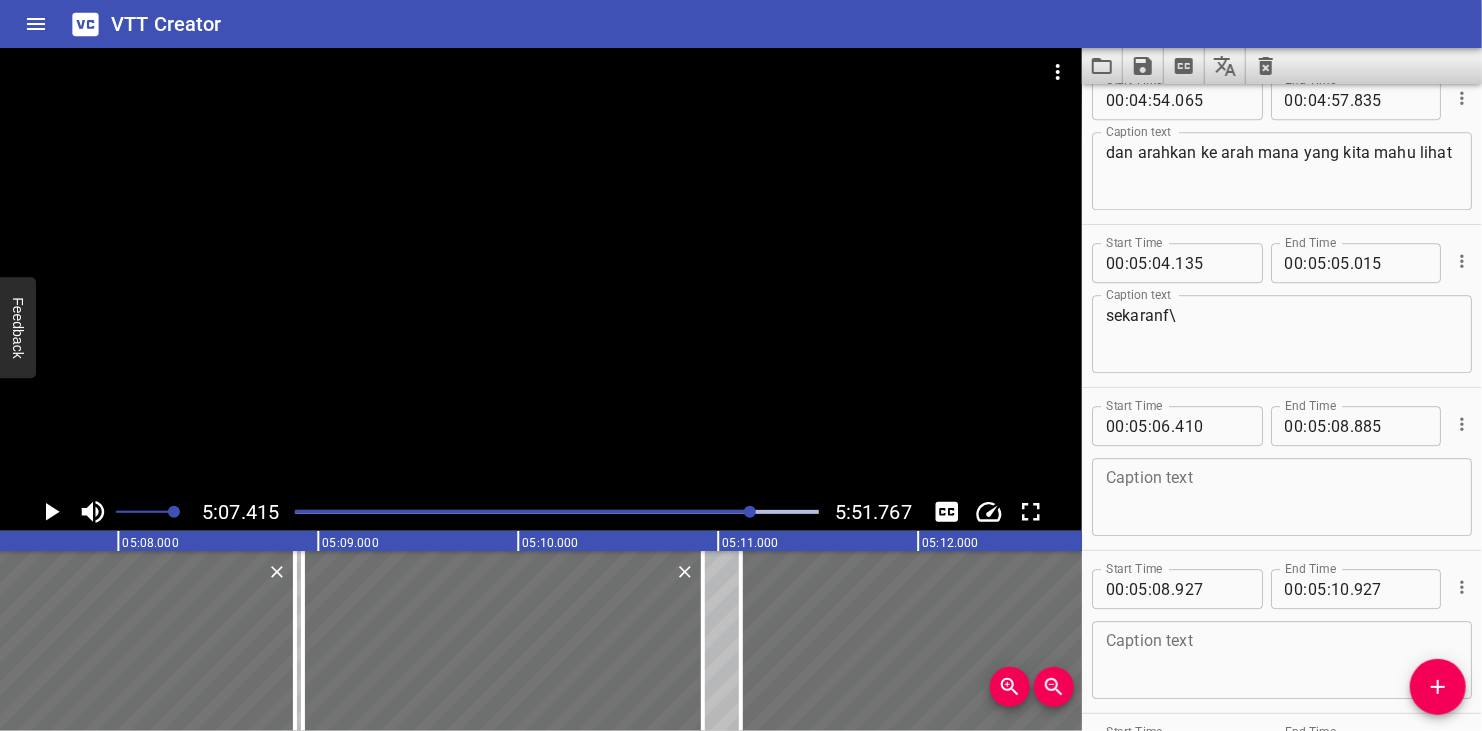 click on "sekaranf\" at bounding box center [1282, 334] 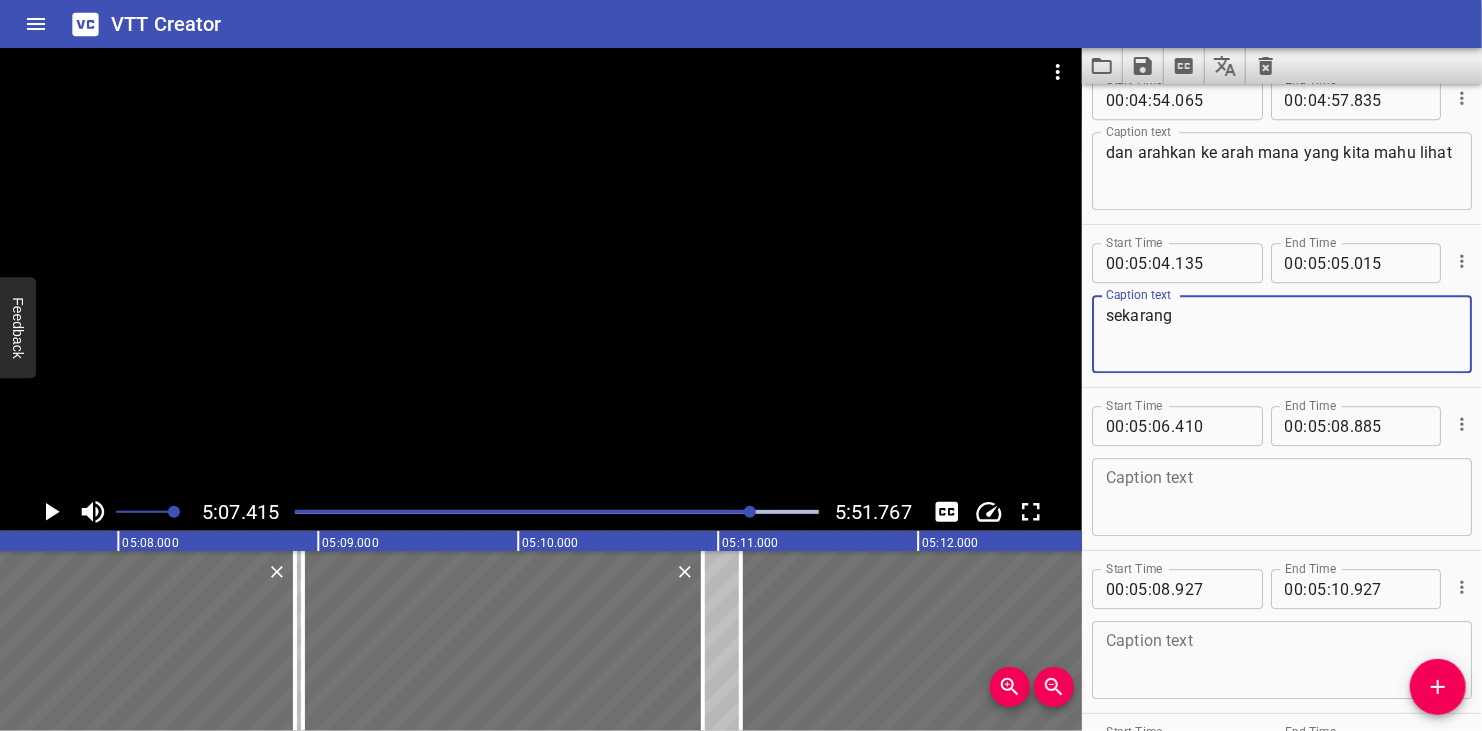 type on "sekarang" 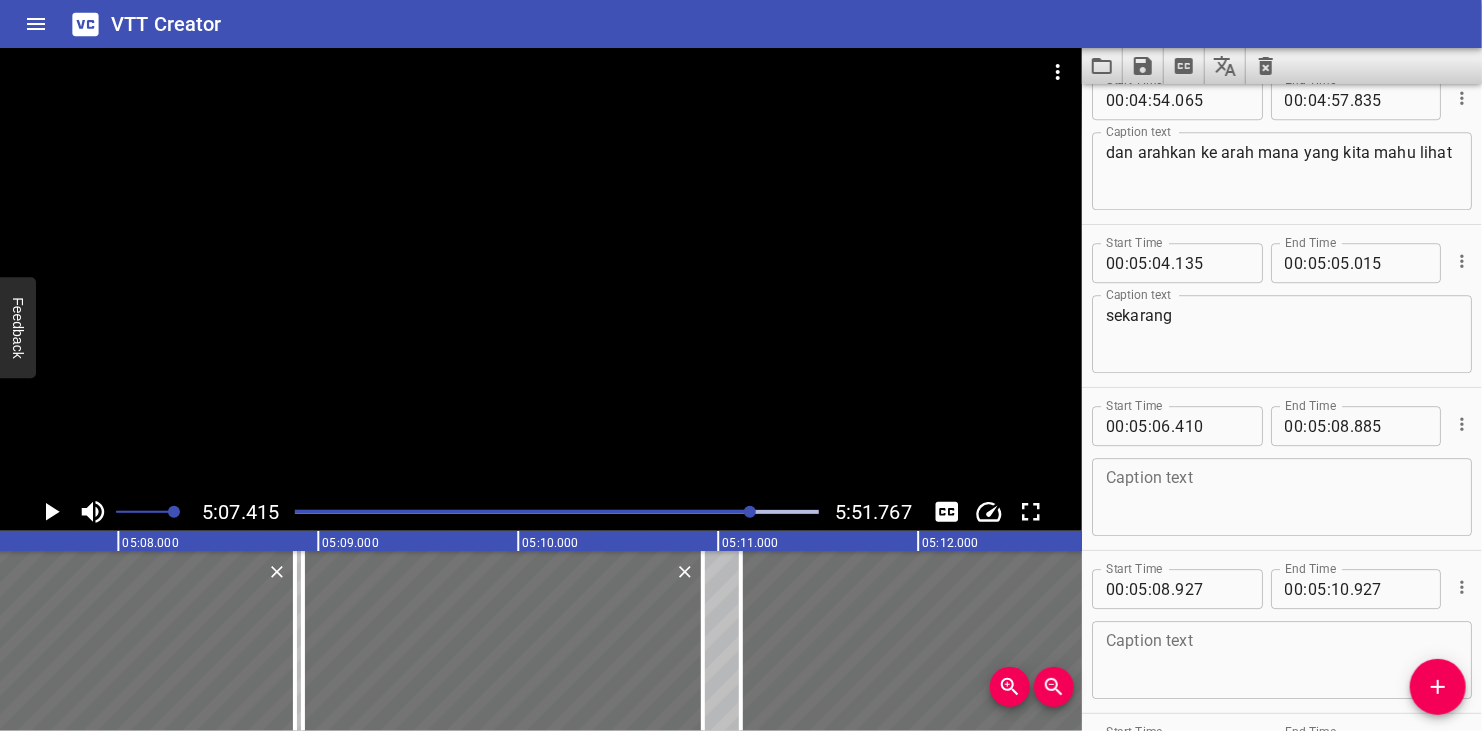 click at bounding box center (750, 512) 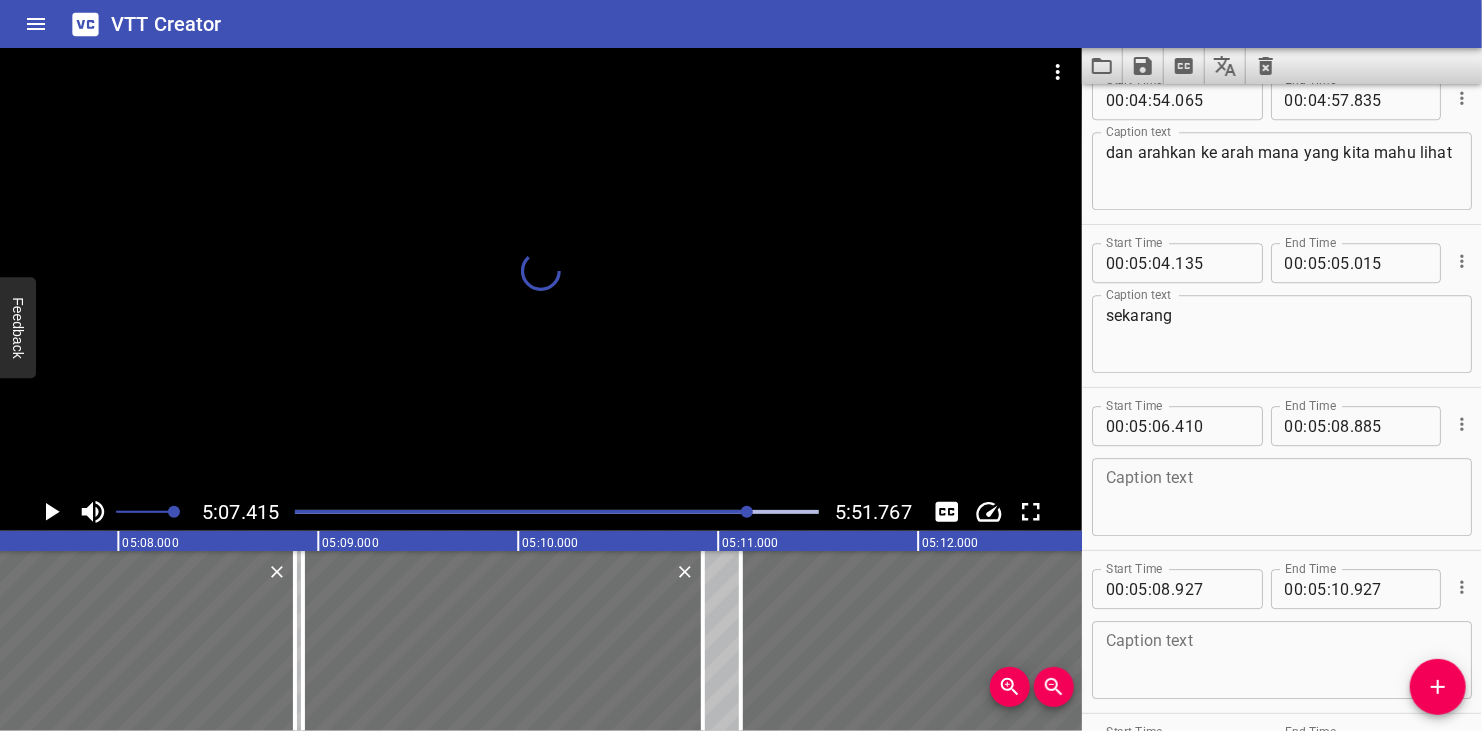 scroll, scrollTop: 10316, scrollLeft: 0, axis: vertical 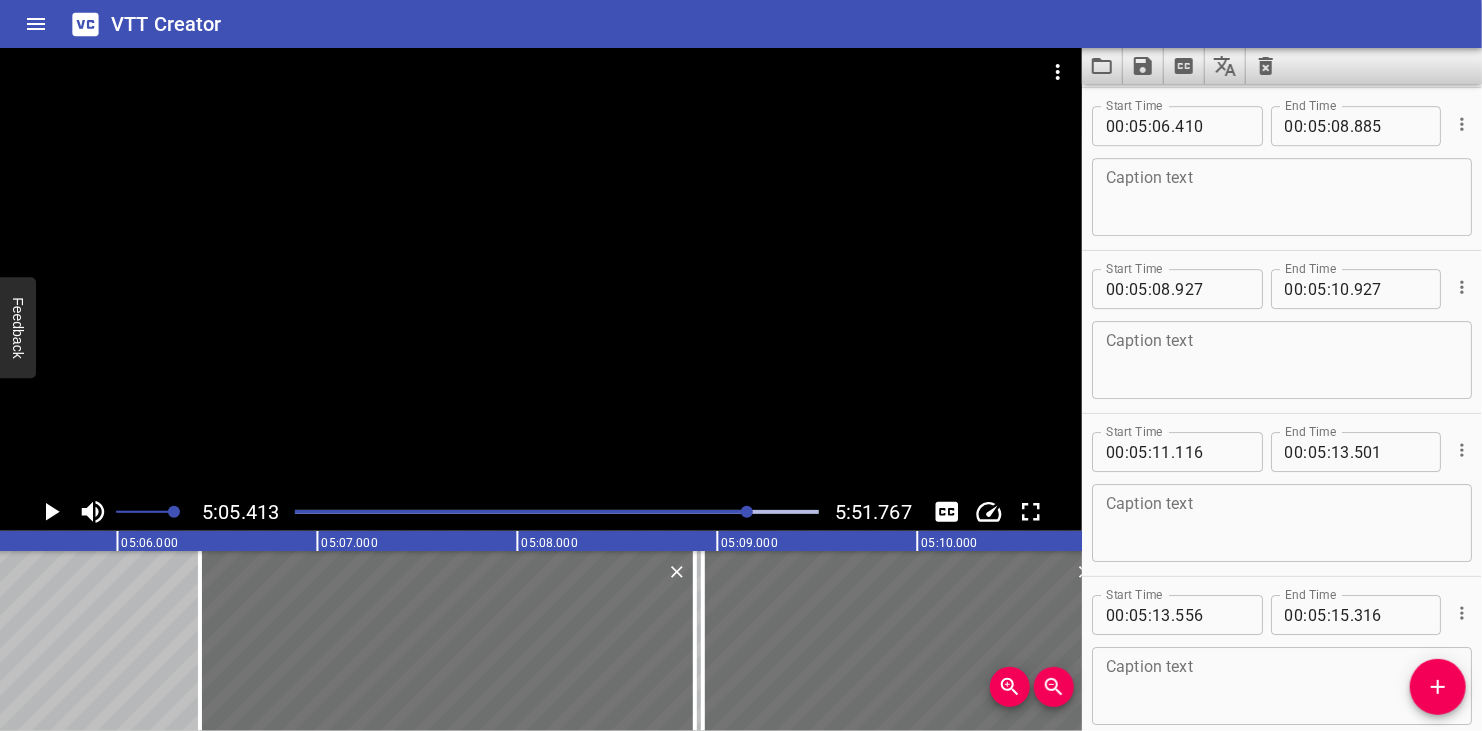 click at bounding box center [747, 512] 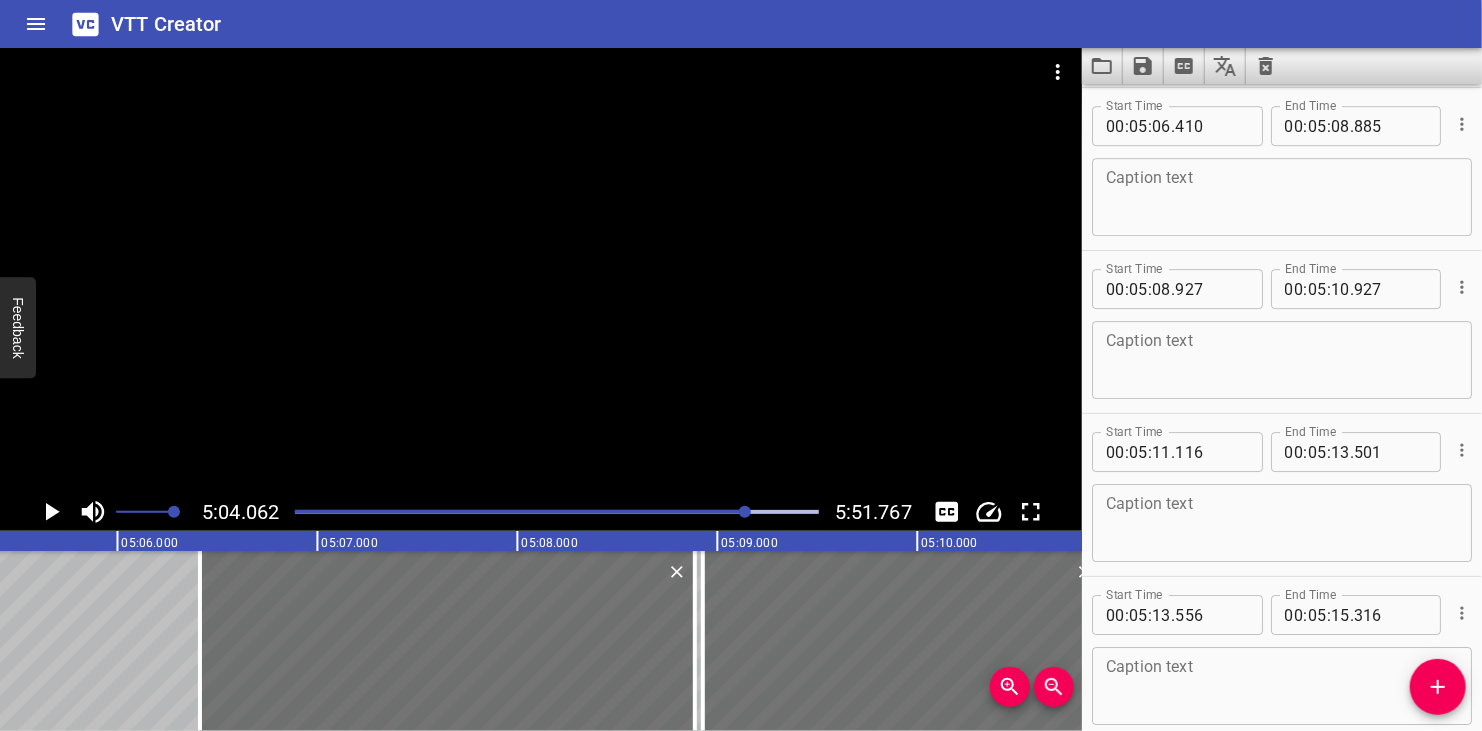 scroll, scrollTop: 10268, scrollLeft: 0, axis: vertical 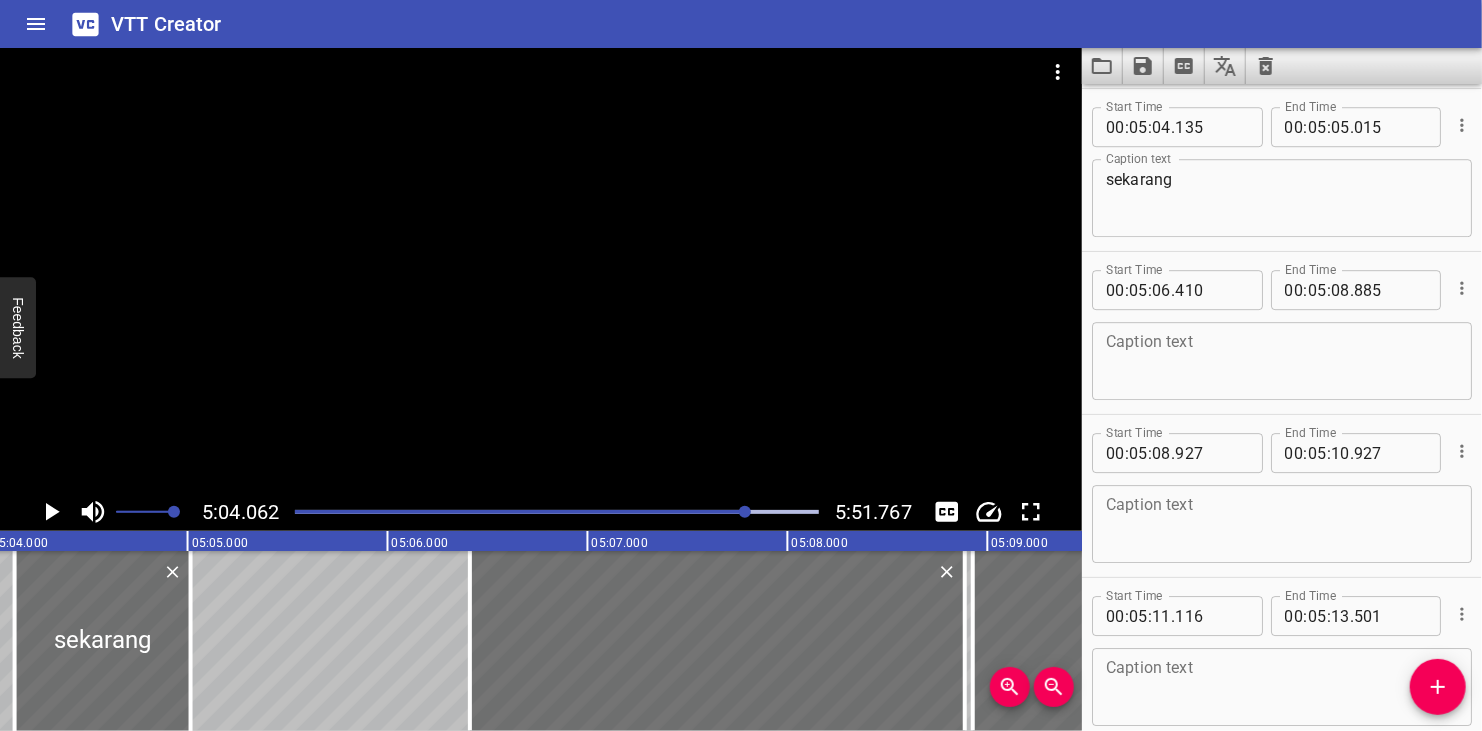 click at bounding box center (541, 270) 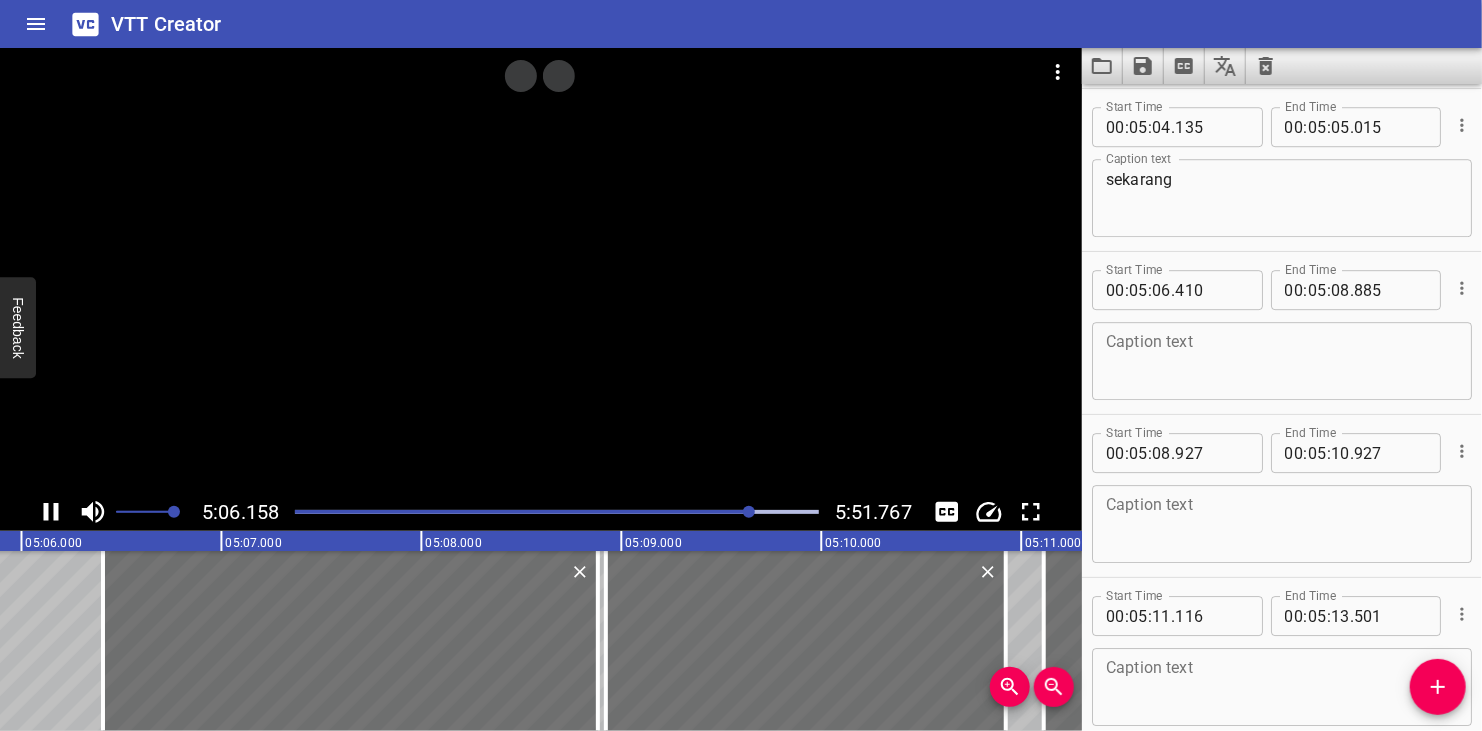 scroll, scrollTop: 0, scrollLeft: 61231, axis: horizontal 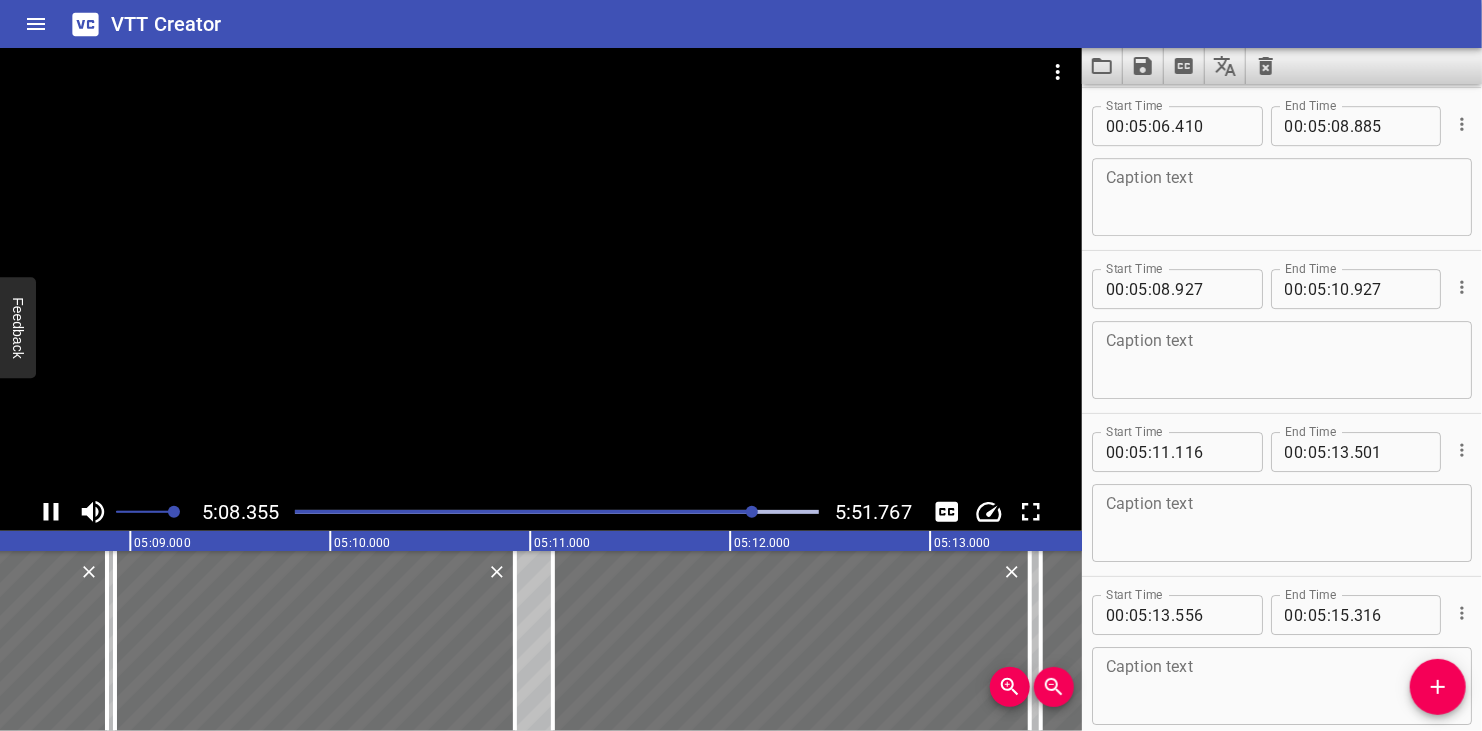 click 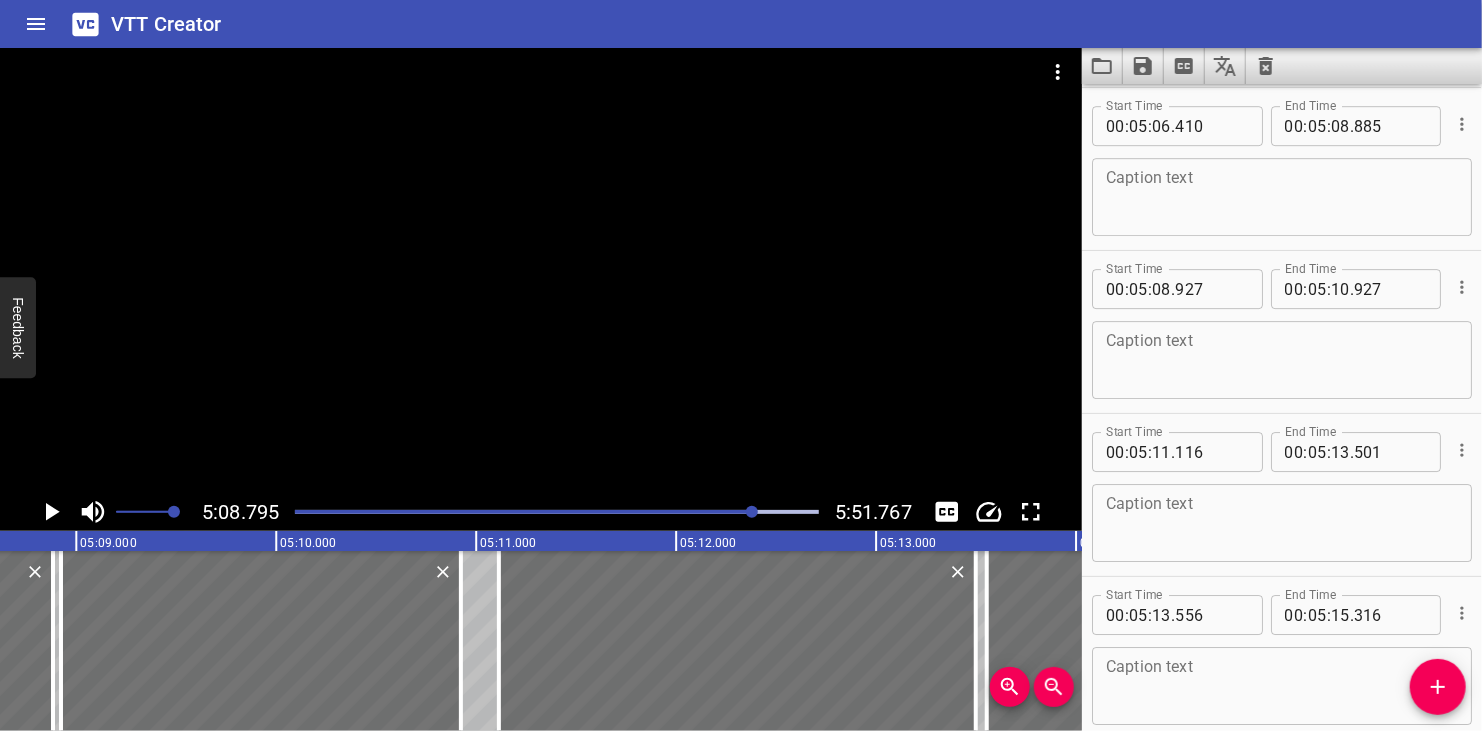 scroll, scrollTop: 0, scrollLeft: 61758, axis: horizontal 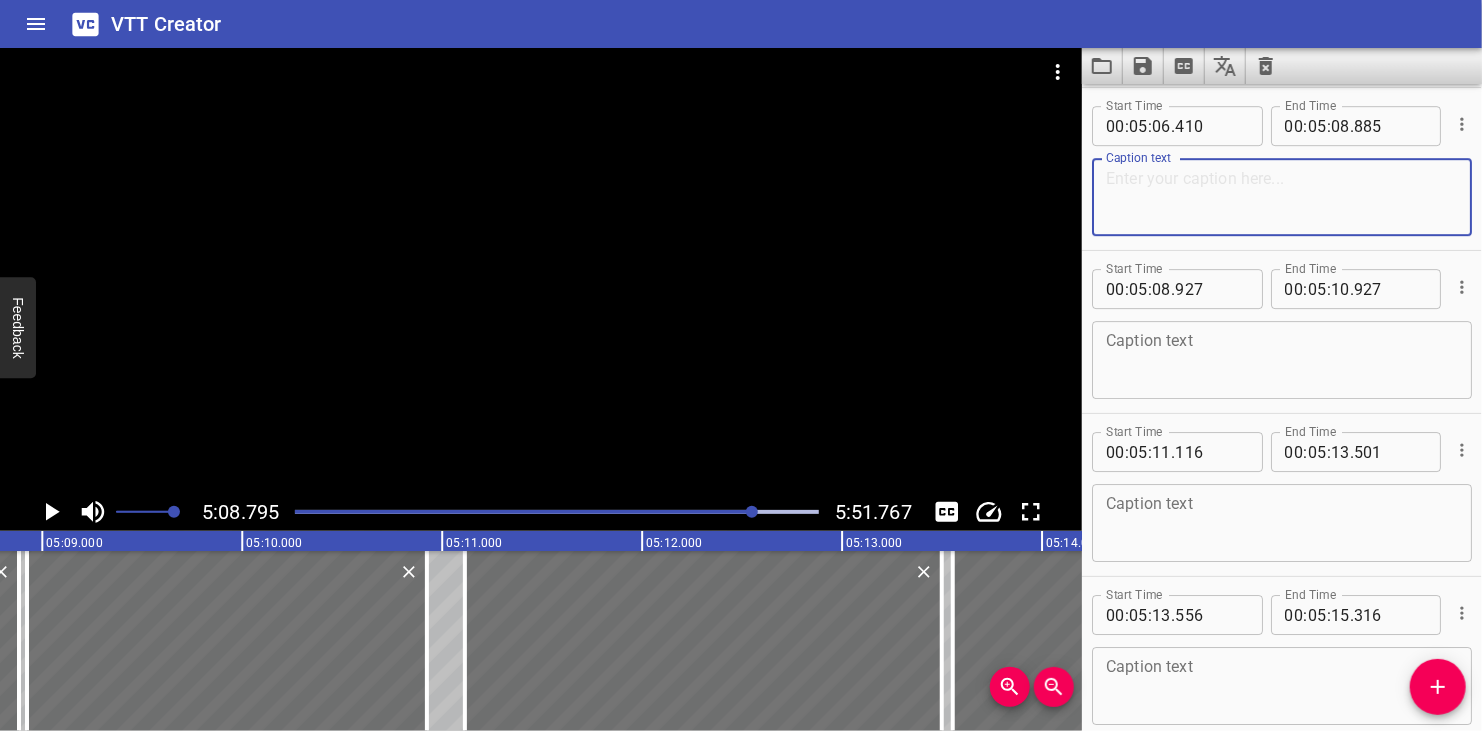 click at bounding box center [1282, 197] 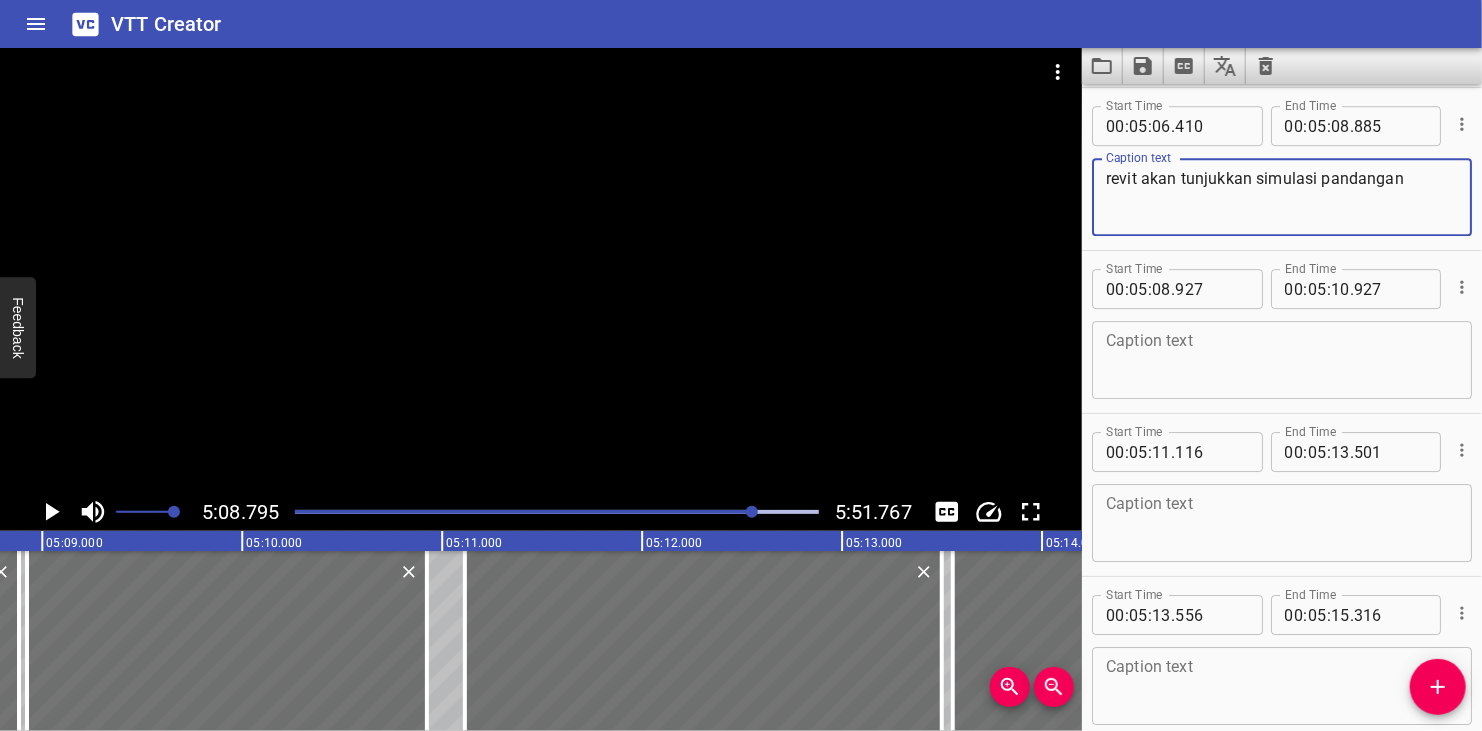 type on "revit akan tunjukkan simulasi pandangan" 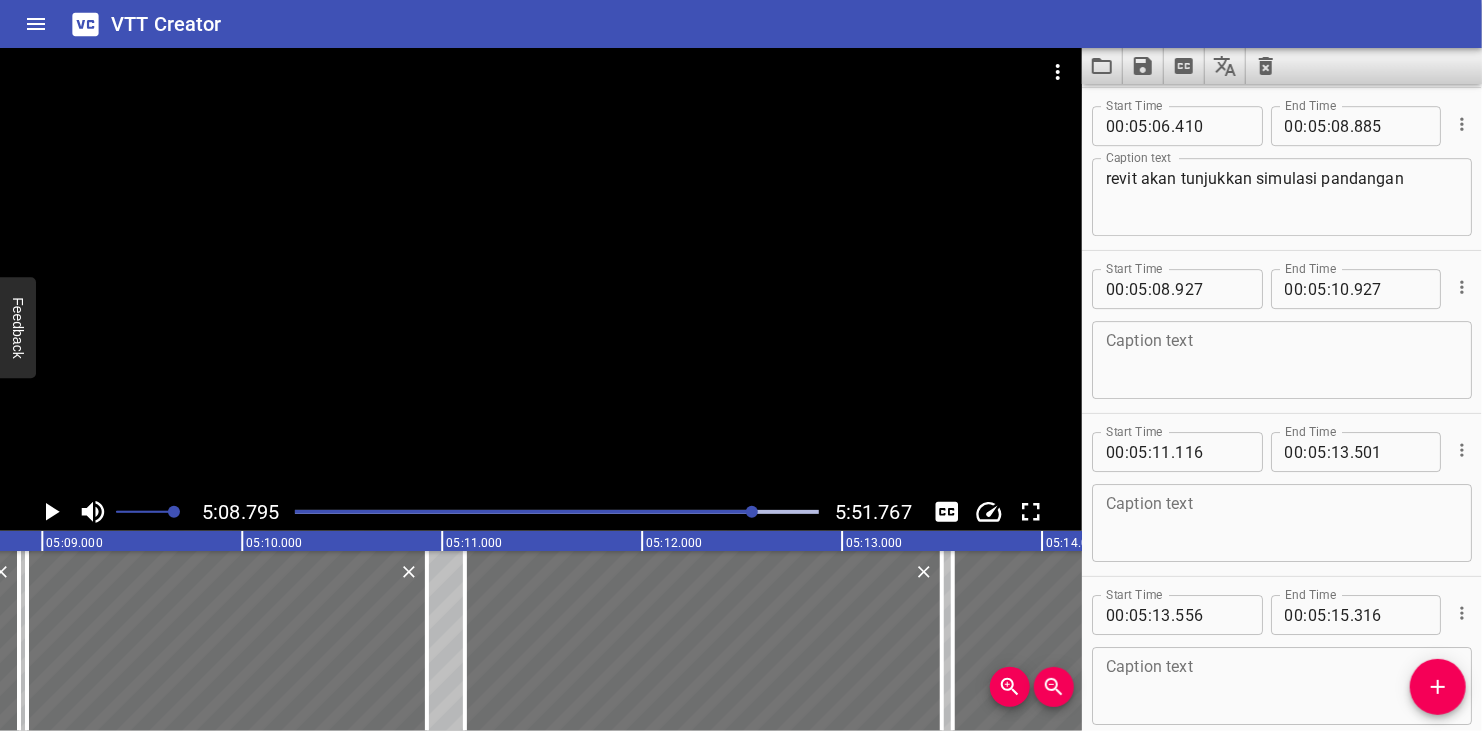 click at bounding box center [541, 270] 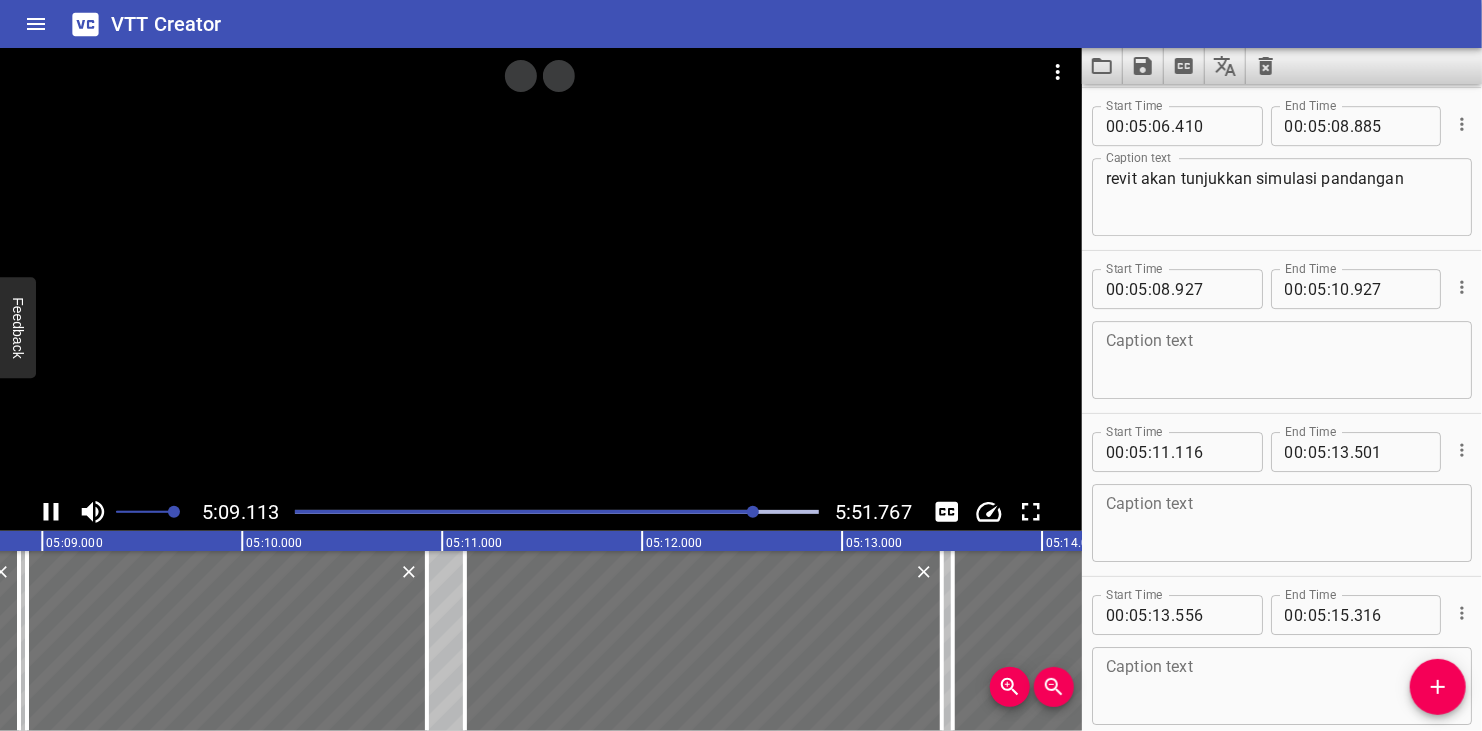 scroll, scrollTop: 10530, scrollLeft: 0, axis: vertical 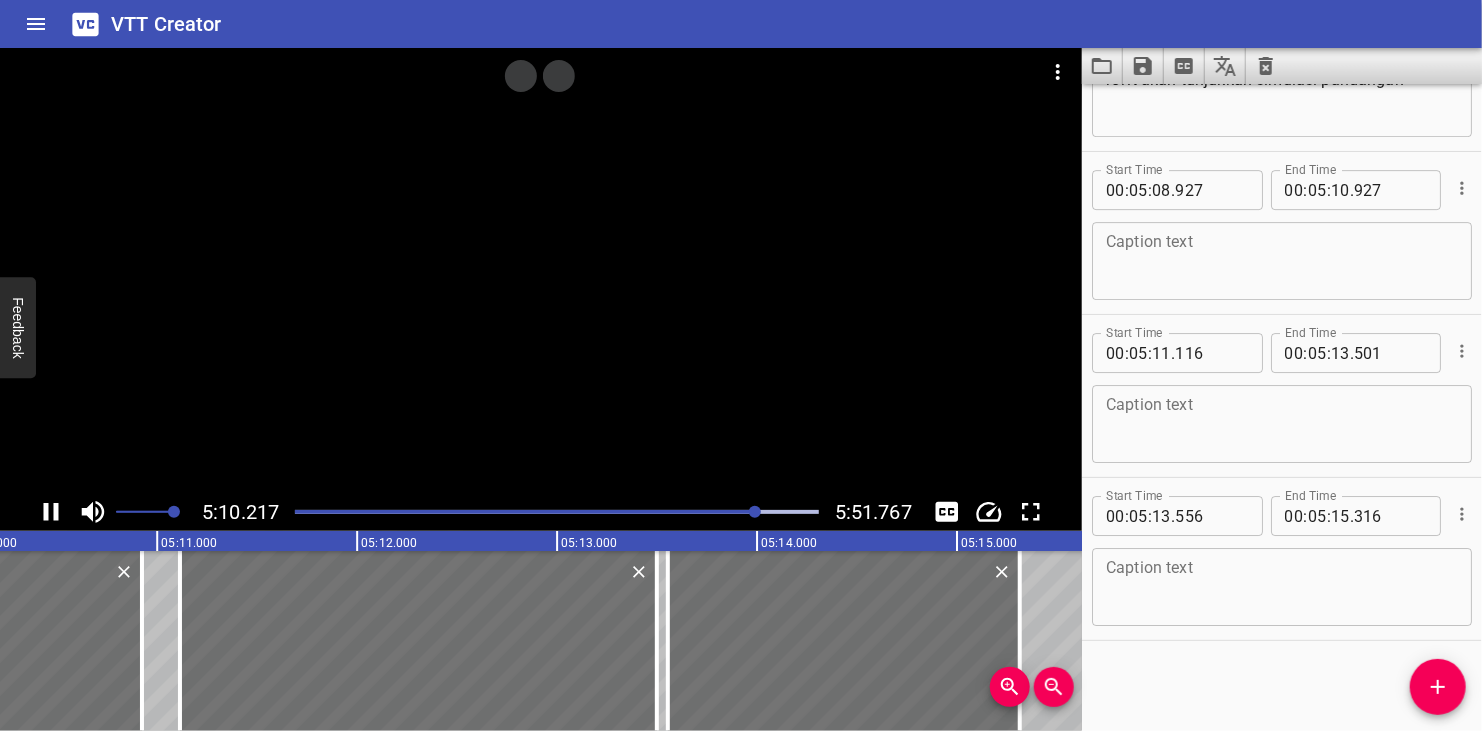 click at bounding box center [51, 512] 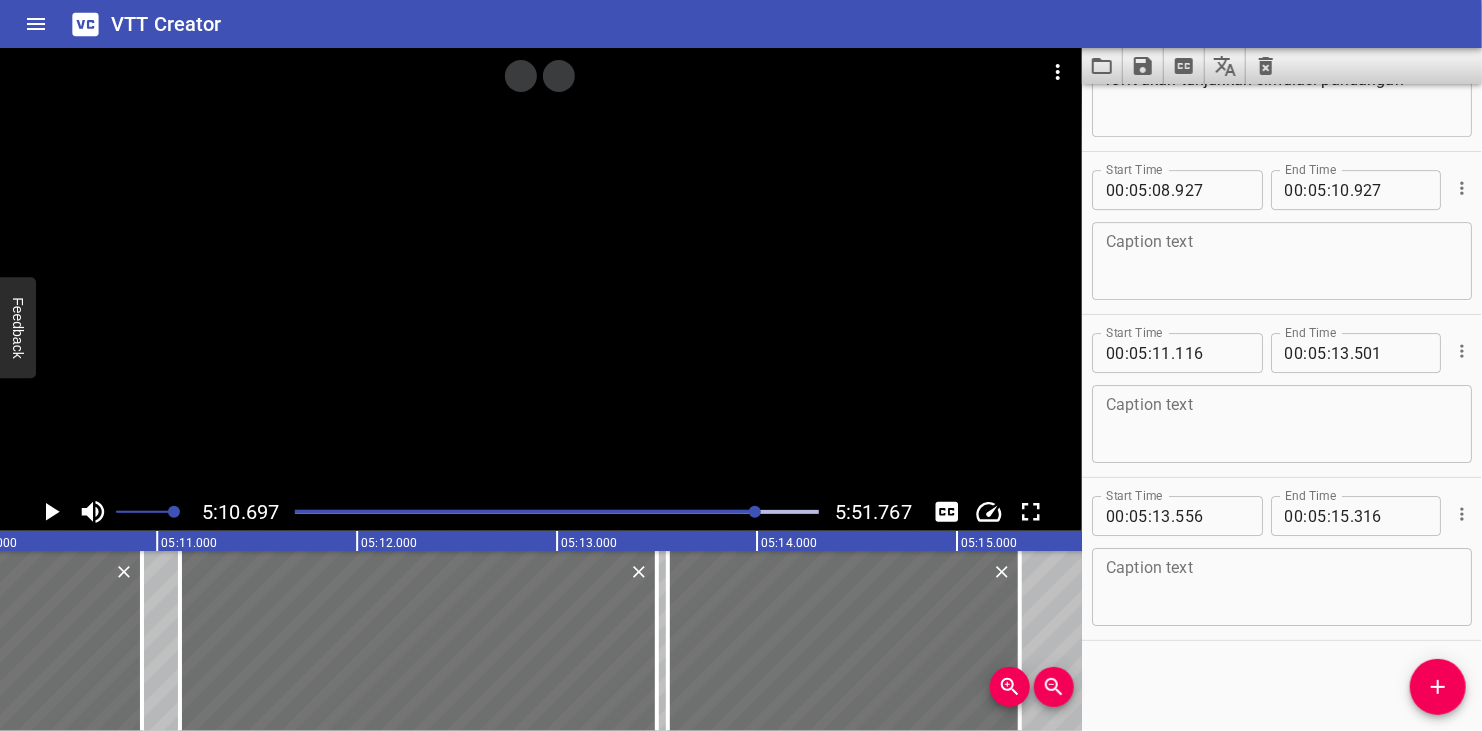 scroll, scrollTop: 0, scrollLeft: 62139, axis: horizontal 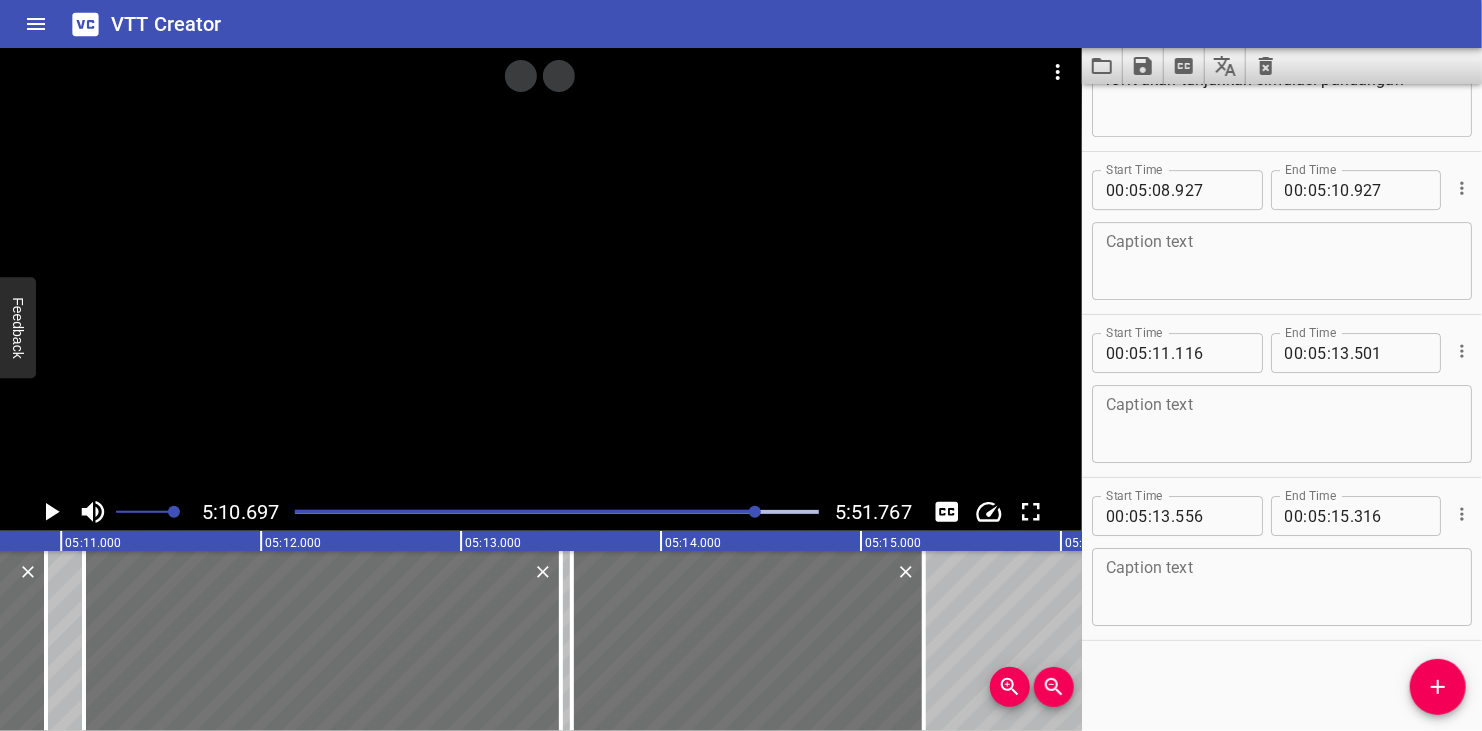 click at bounding box center [1282, 261] 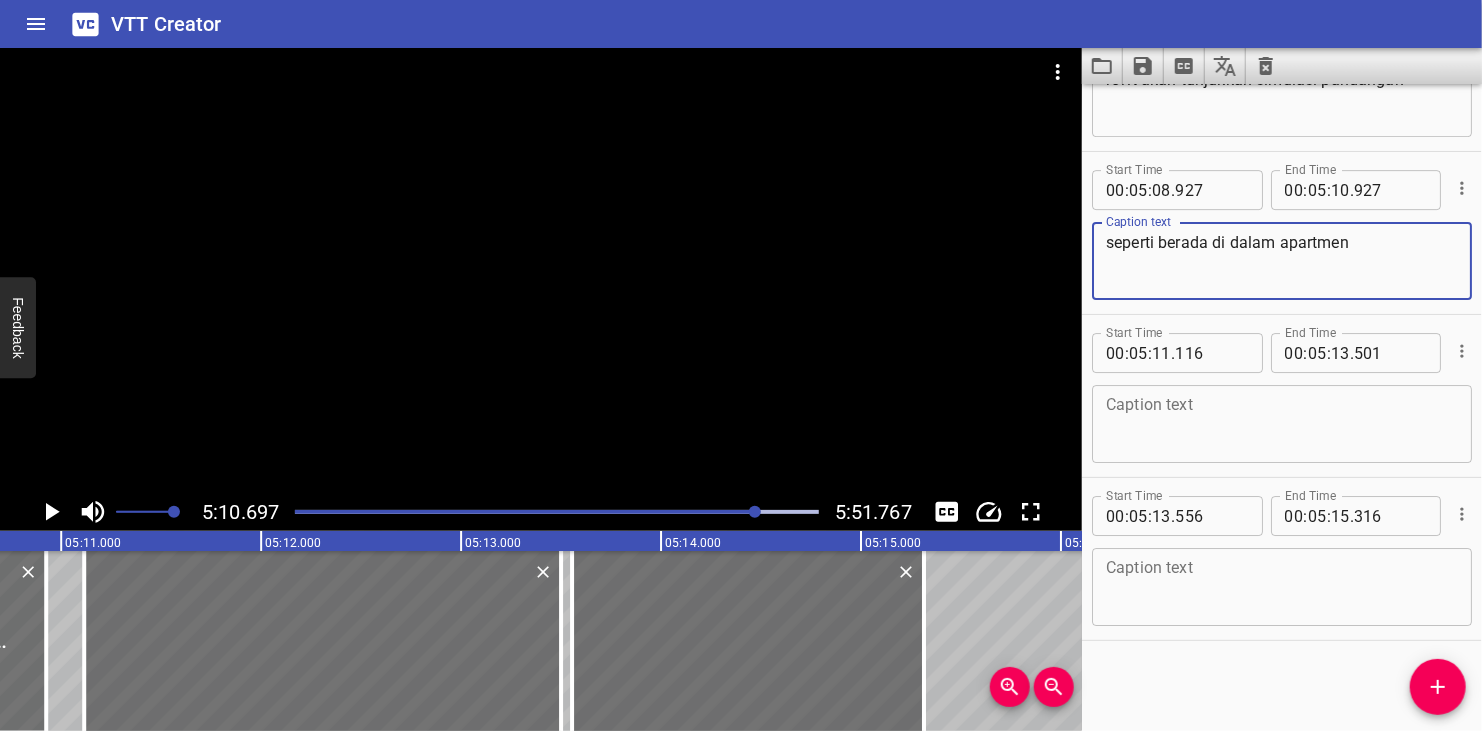 type on "seperti berada di dalam apartmen" 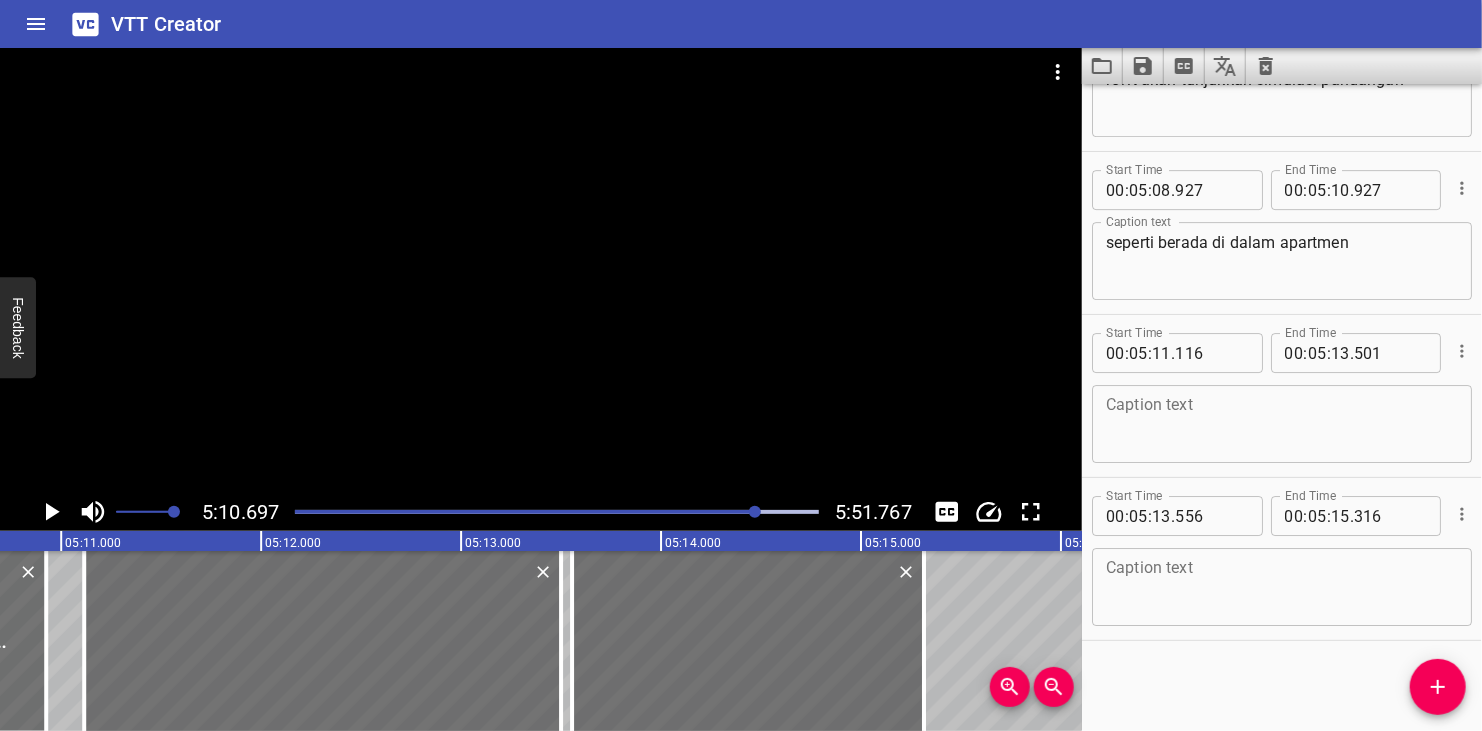 click at bounding box center (541, 270) 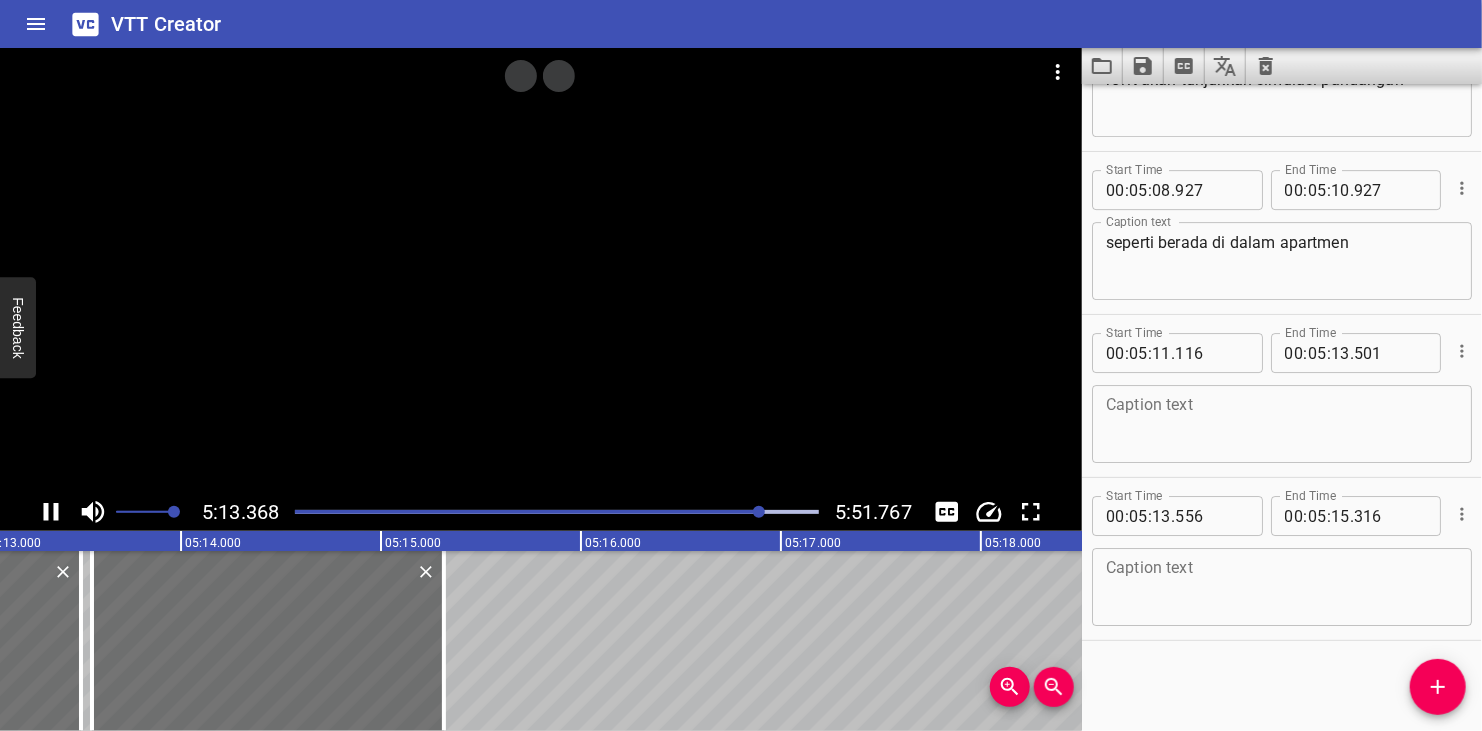 click 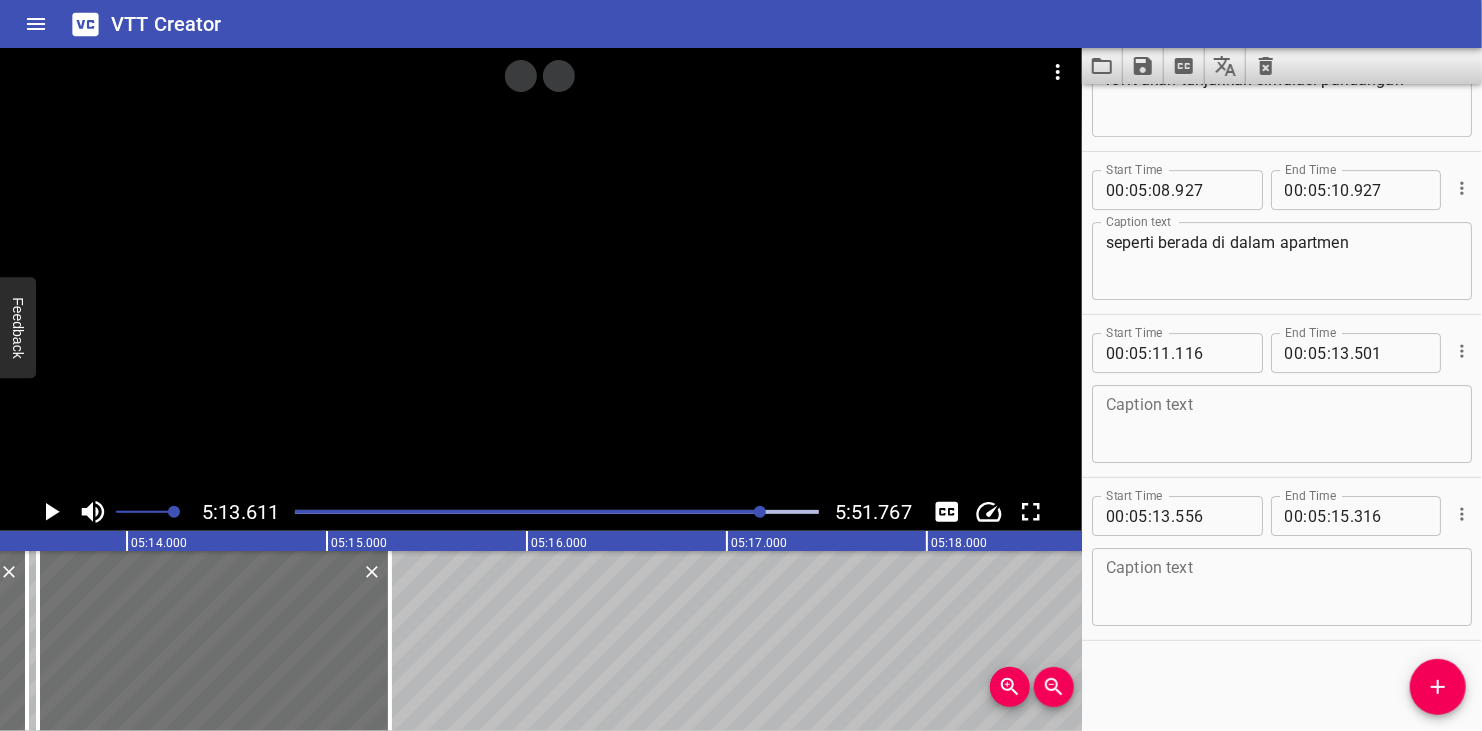 scroll, scrollTop: 0, scrollLeft: 62721, axis: horizontal 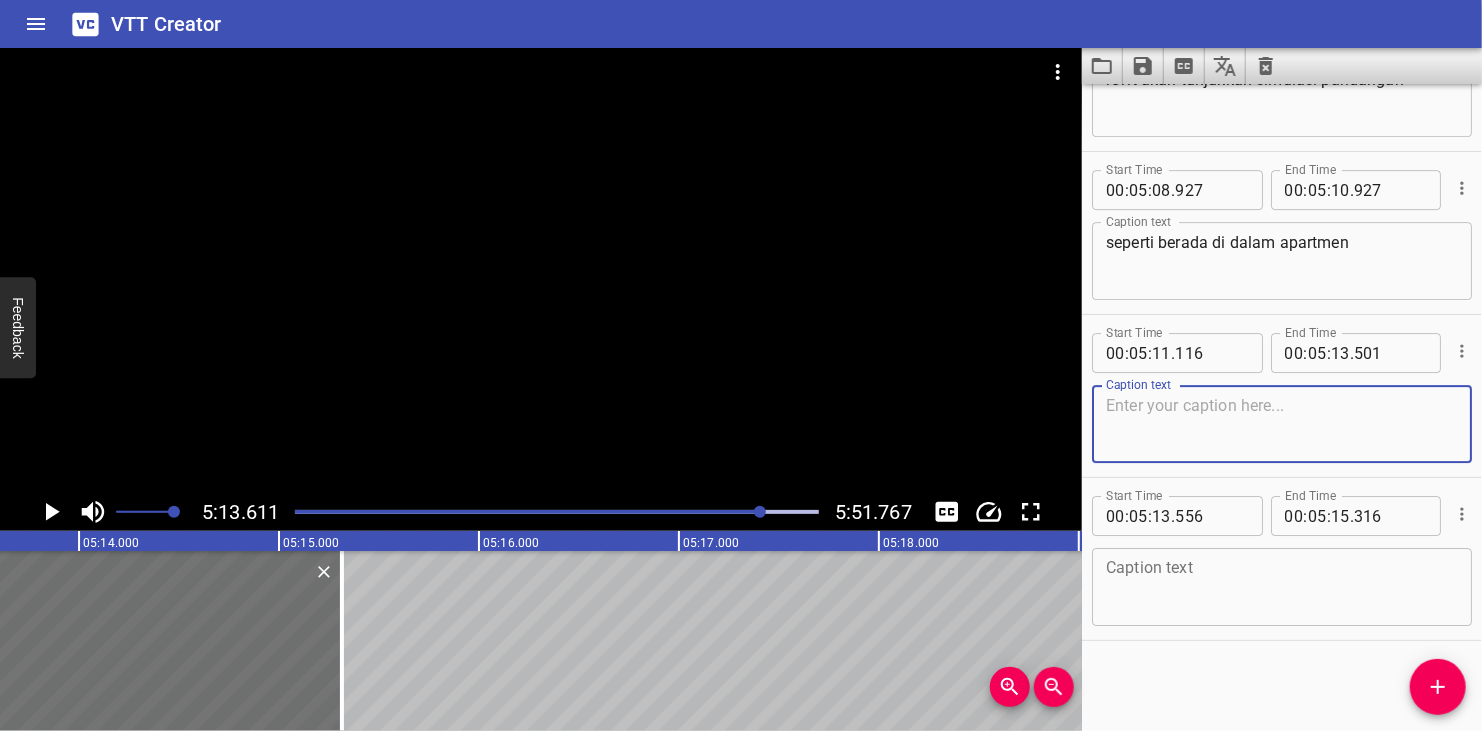 click at bounding box center [1282, 424] 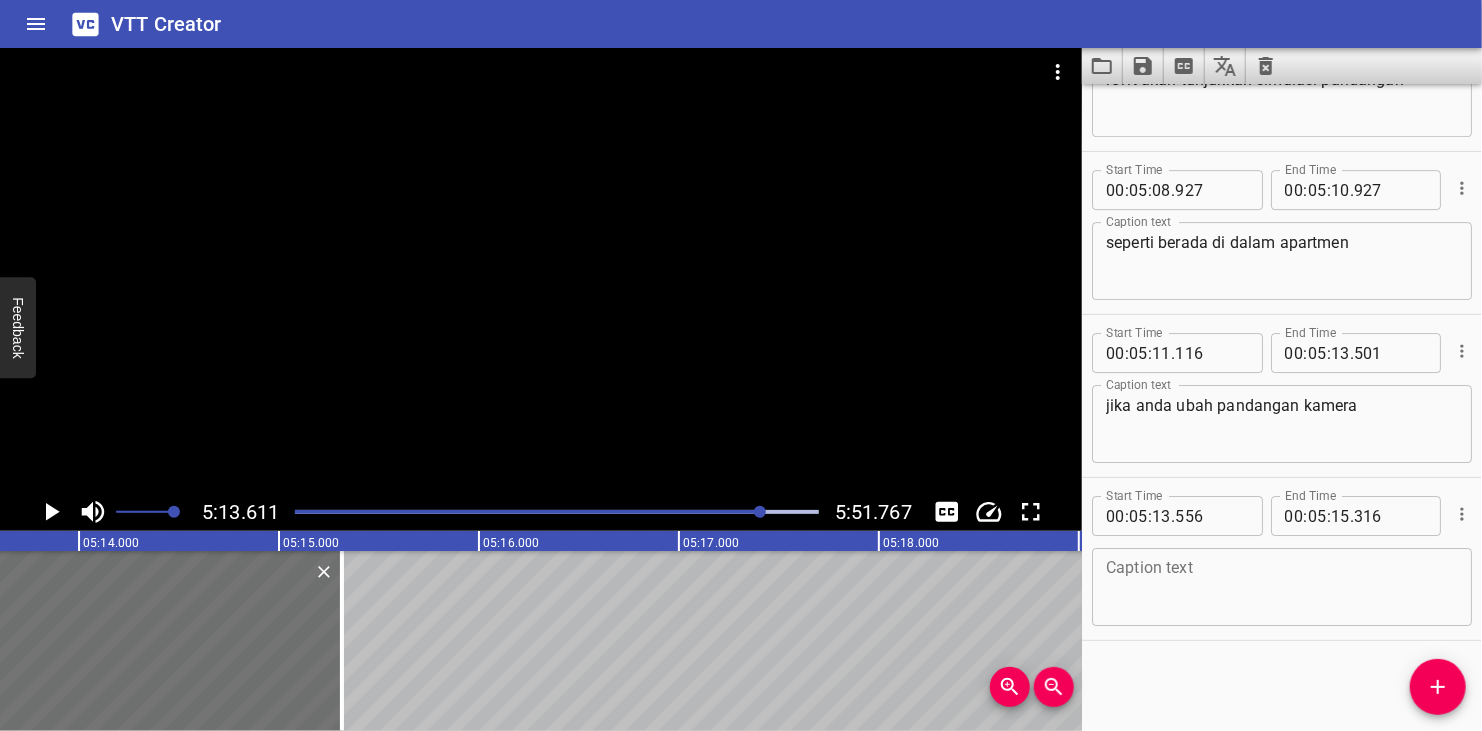 click at bounding box center [541, 270] 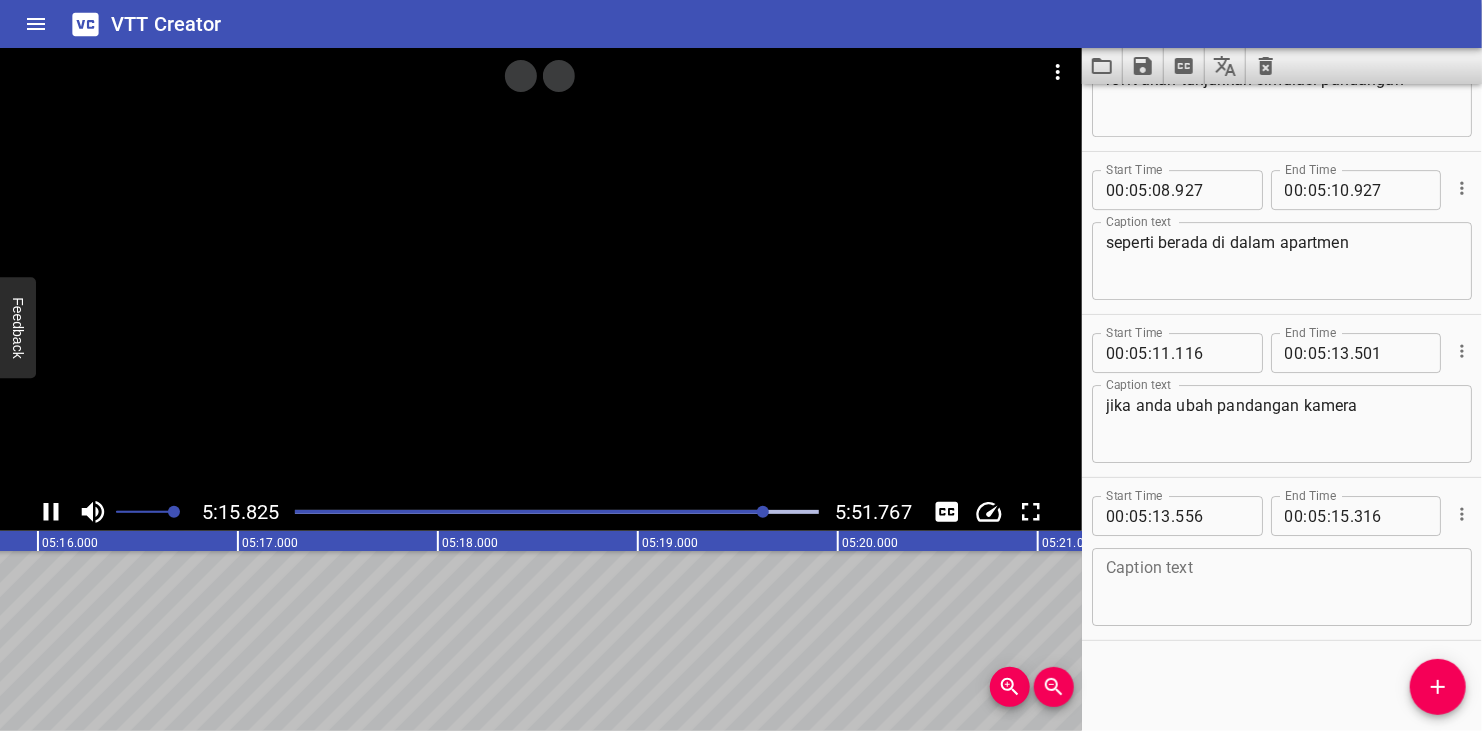 click at bounding box center (504, 512) 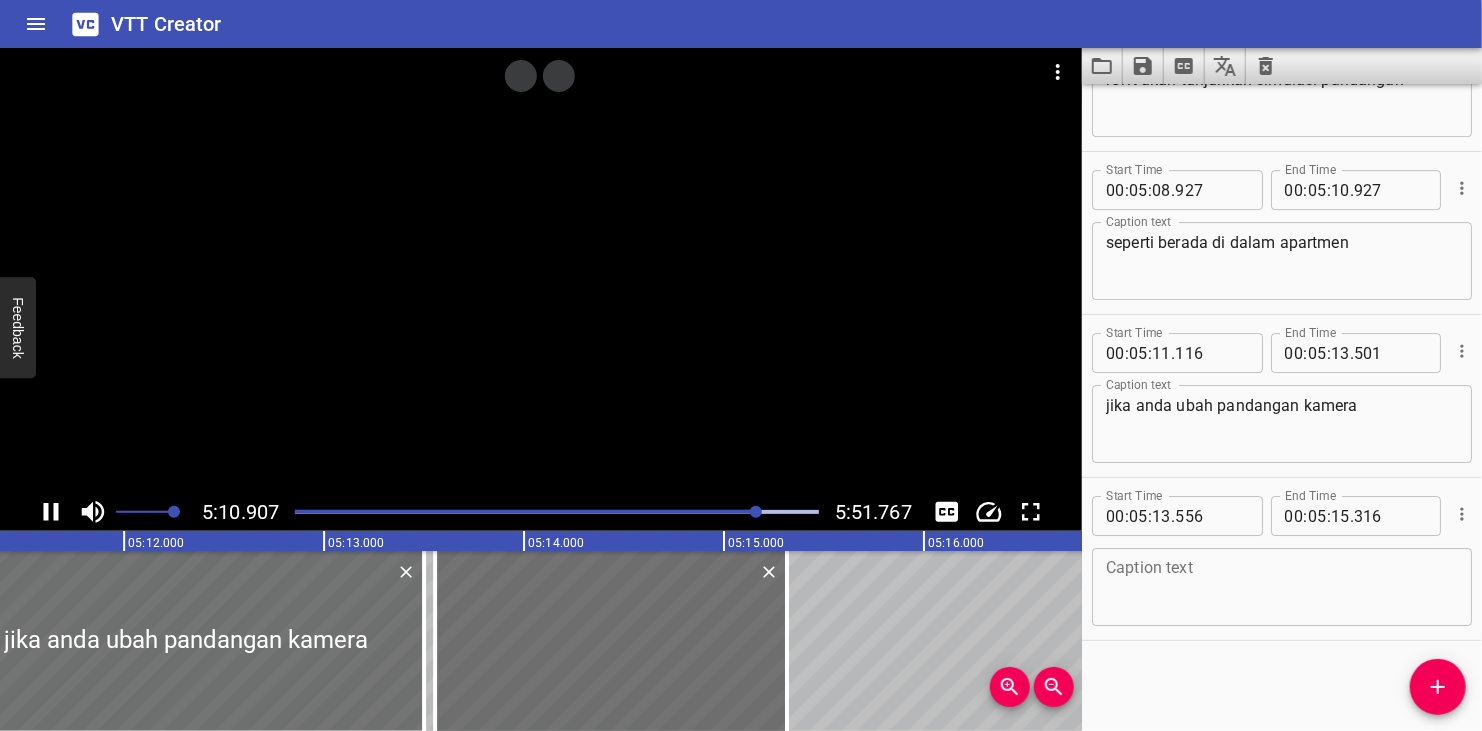 click at bounding box center (557, 512) 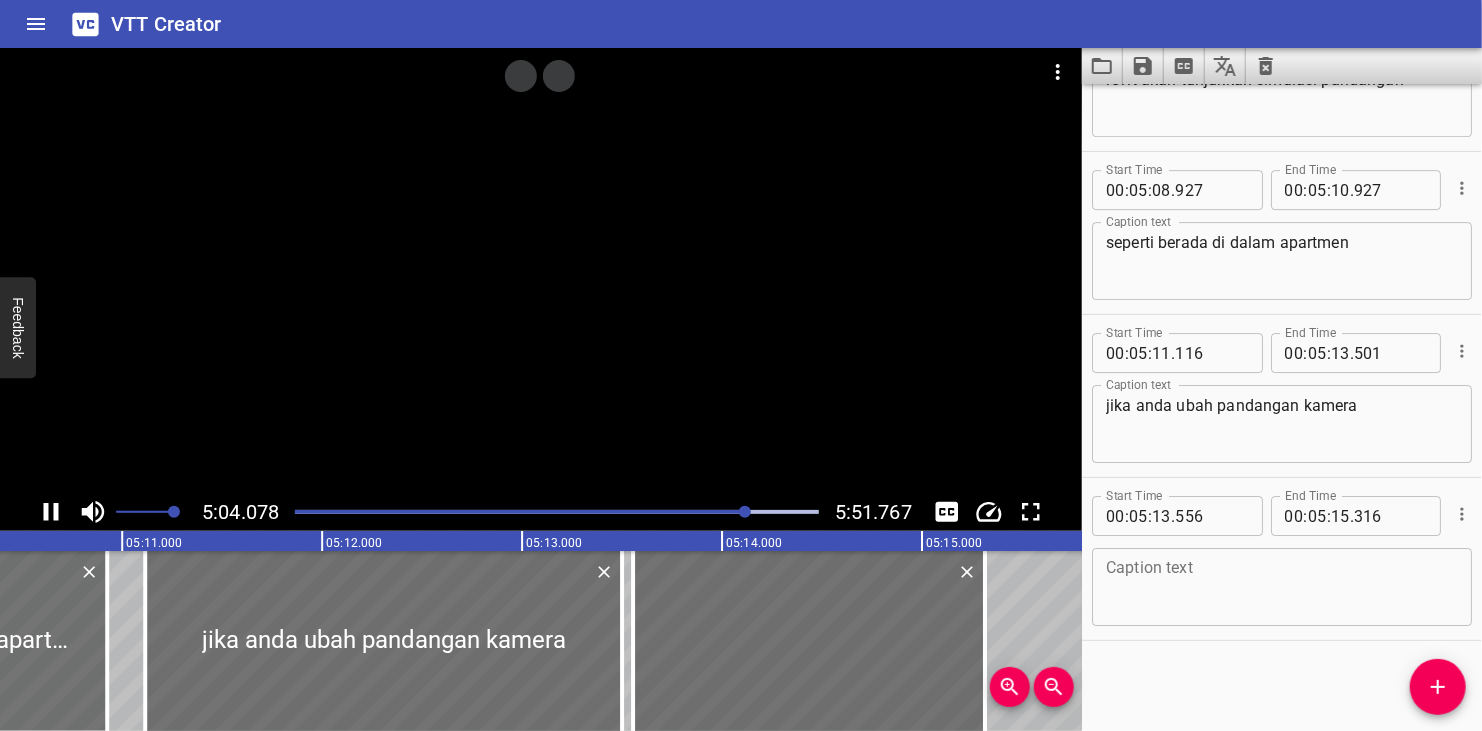 scroll, scrollTop: 0, scrollLeft: 61936, axis: horizontal 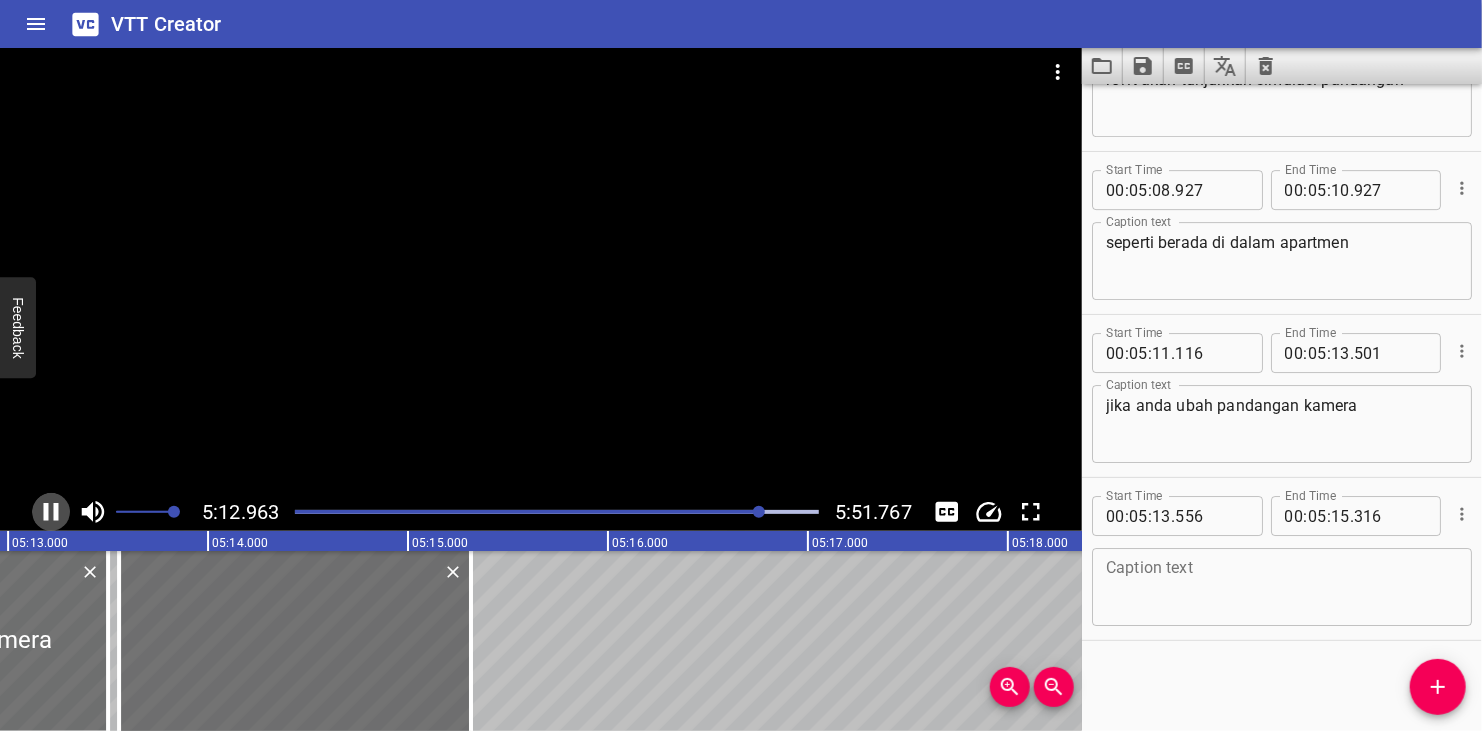 click 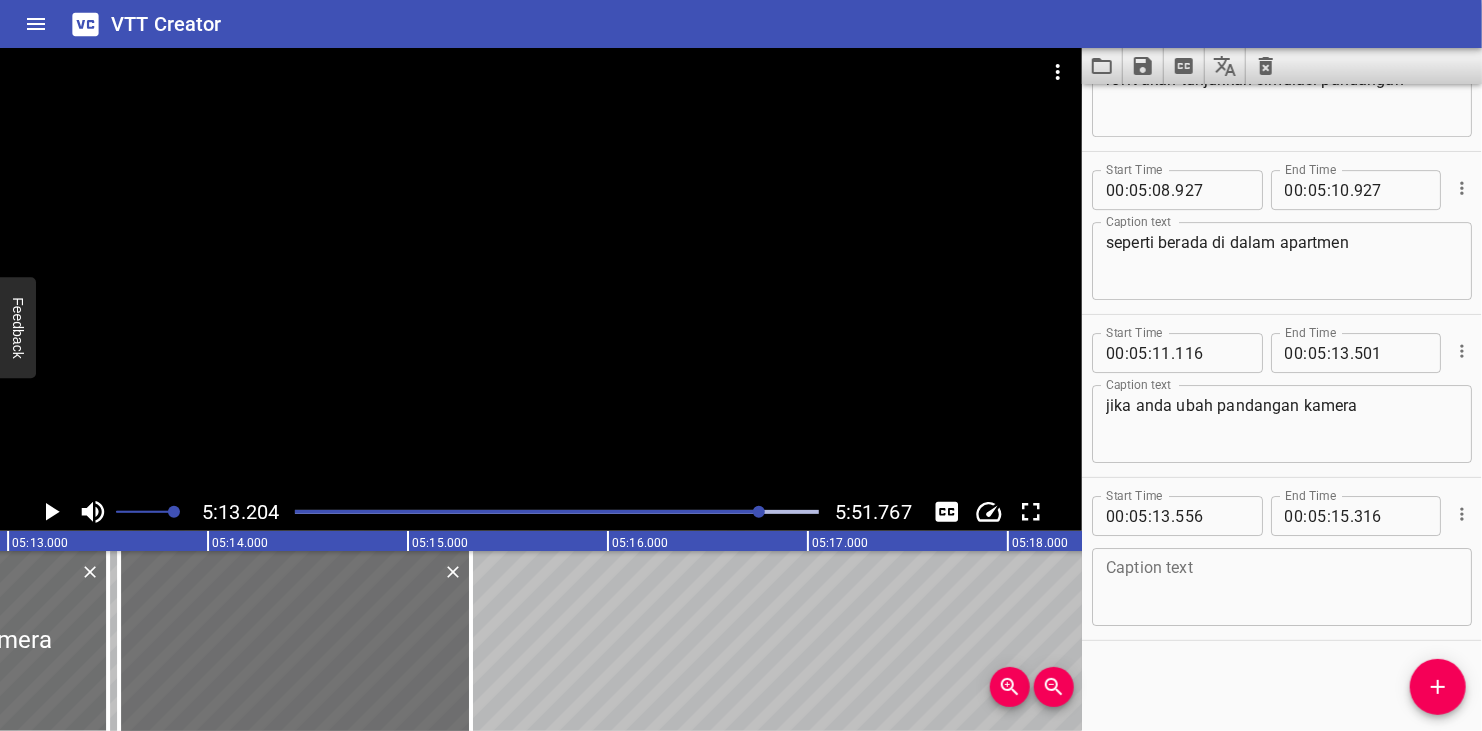 scroll, scrollTop: 0, scrollLeft: 62640, axis: horizontal 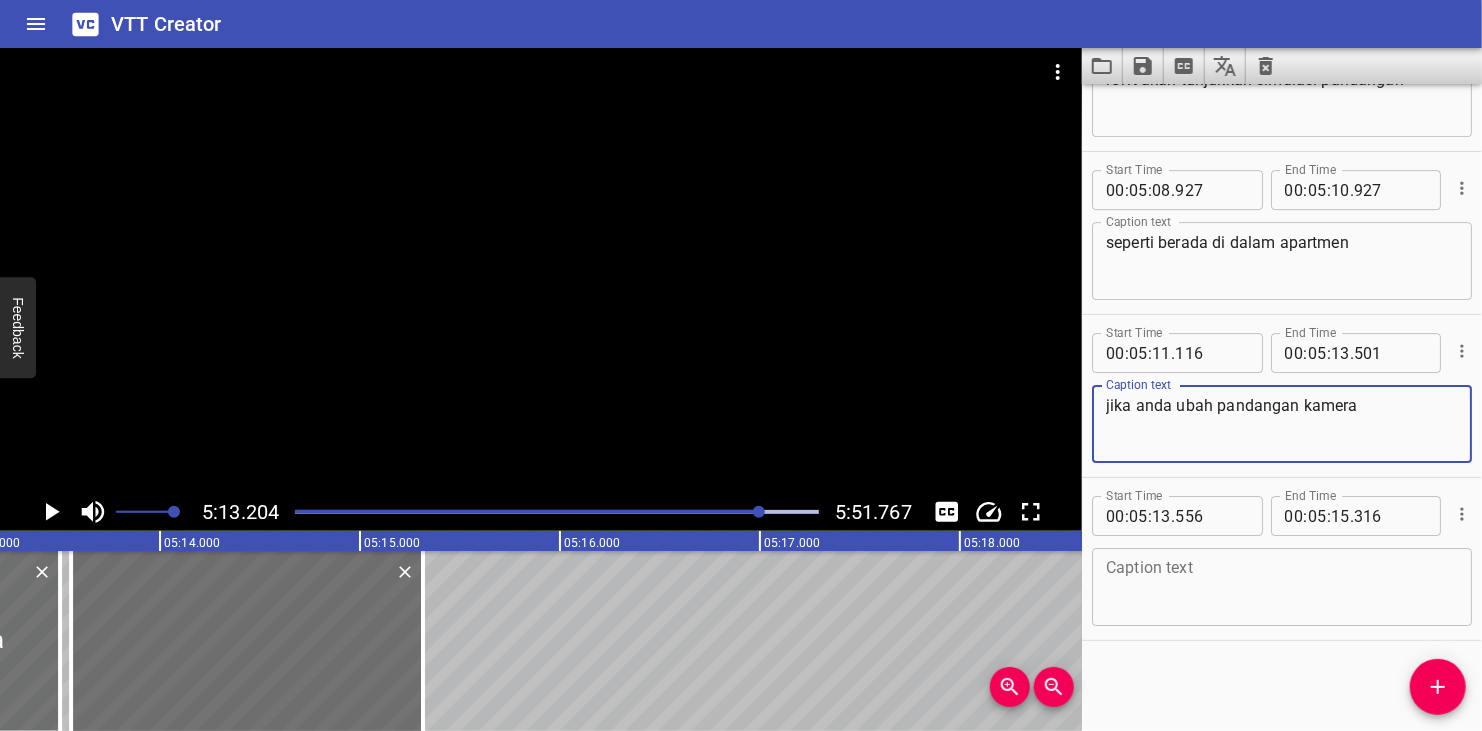 drag, startPoint x: 1299, startPoint y: 397, endPoint x: 1209, endPoint y: 424, distance: 93.96276 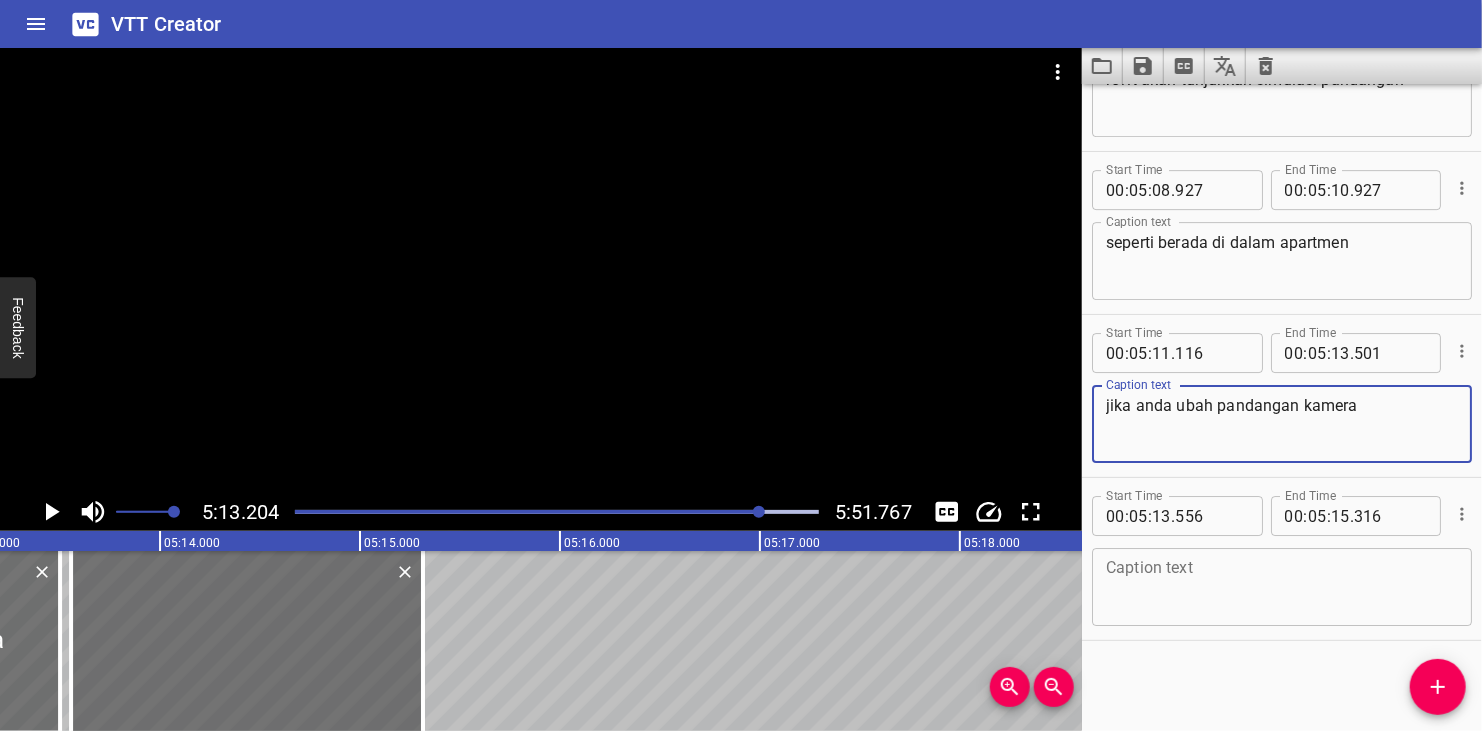 click on "jika anda ubah pandangan kamera" at bounding box center (1282, 424) 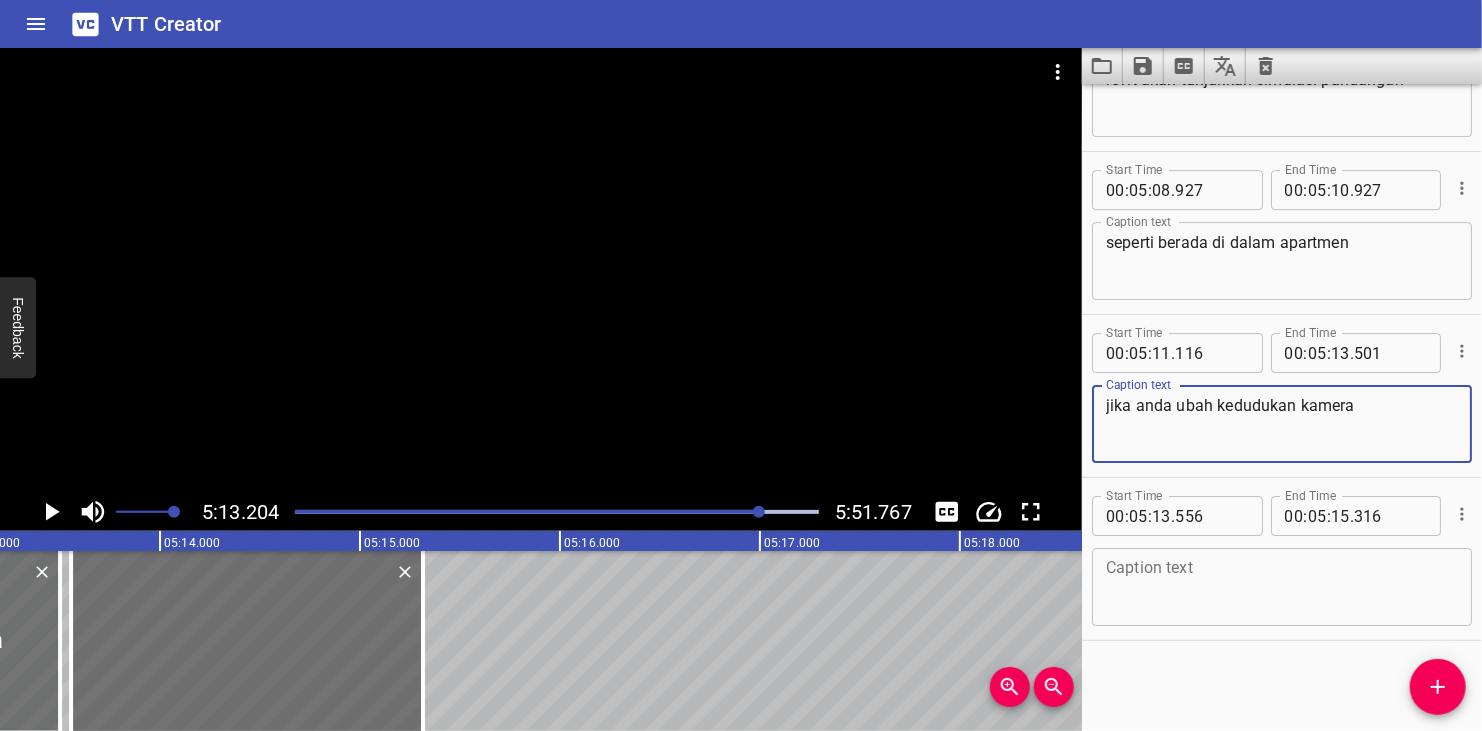 type on "jika anda ubah kedudukan kamera" 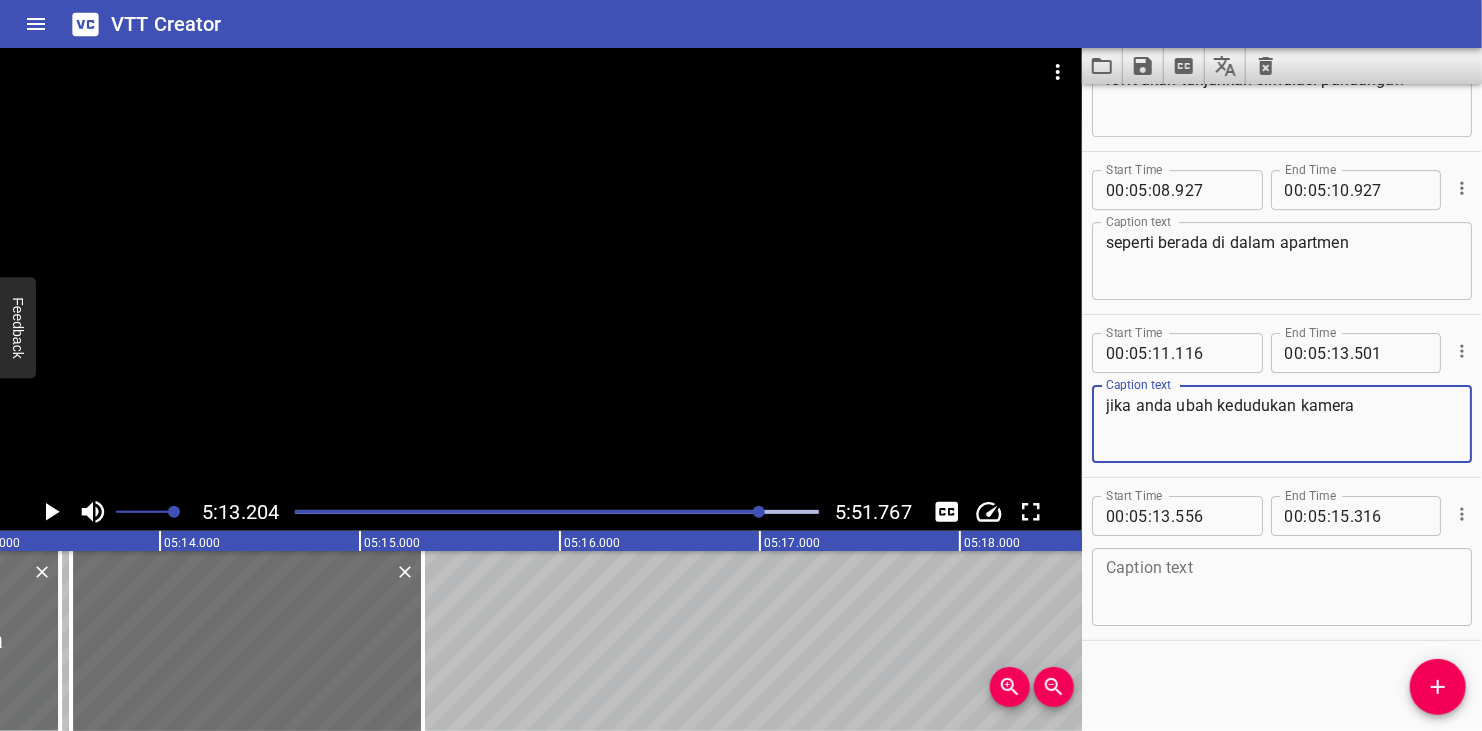 click at bounding box center [541, 270] 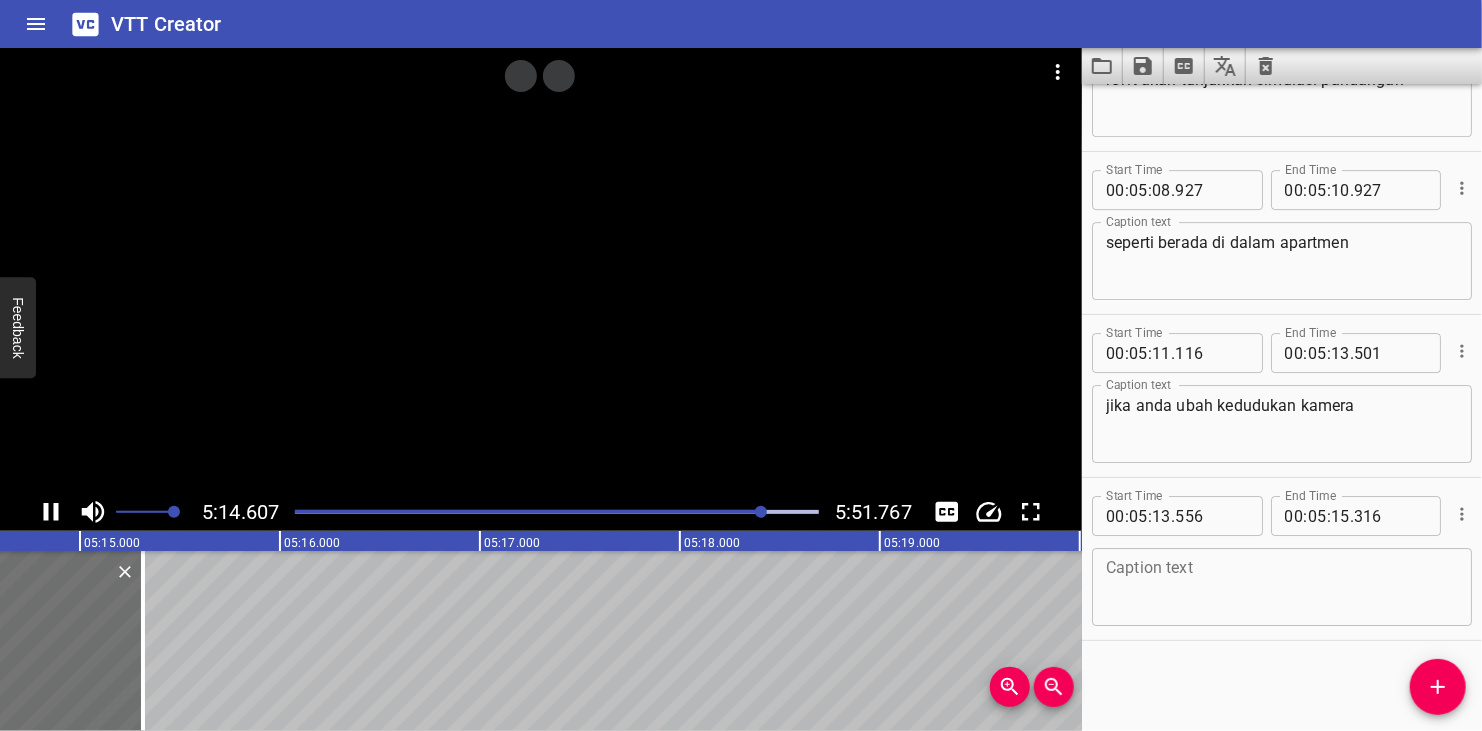 click 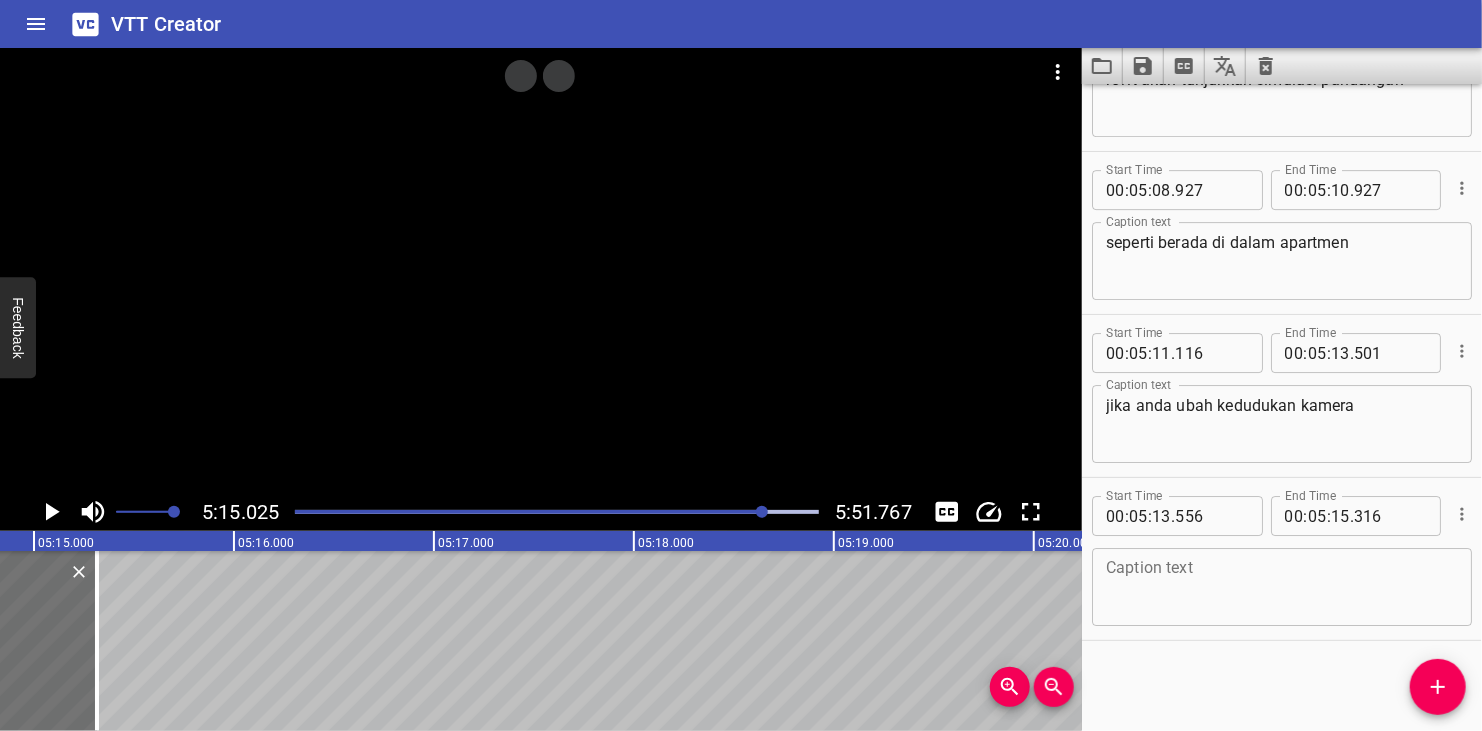 scroll, scrollTop: 0, scrollLeft: 63004, axis: horizontal 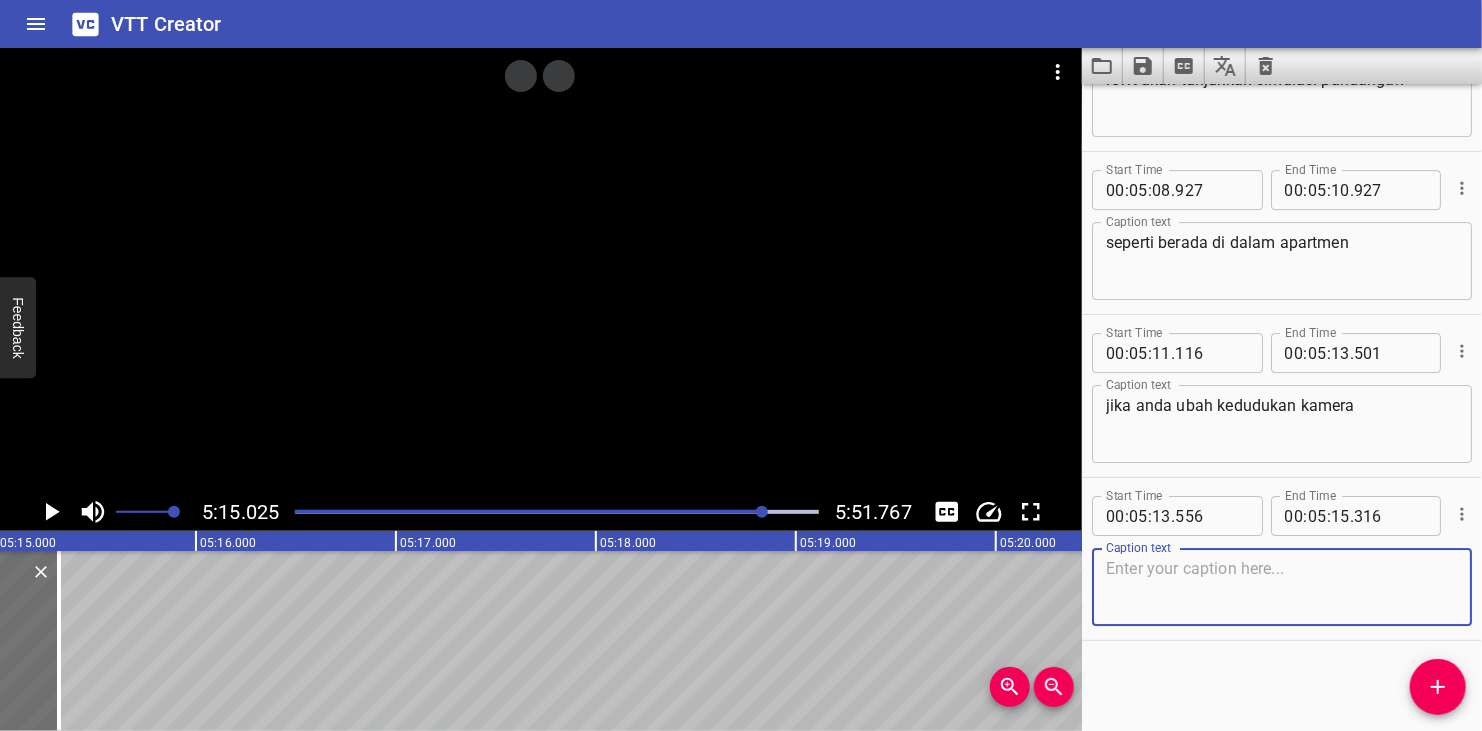 click at bounding box center [1282, 587] 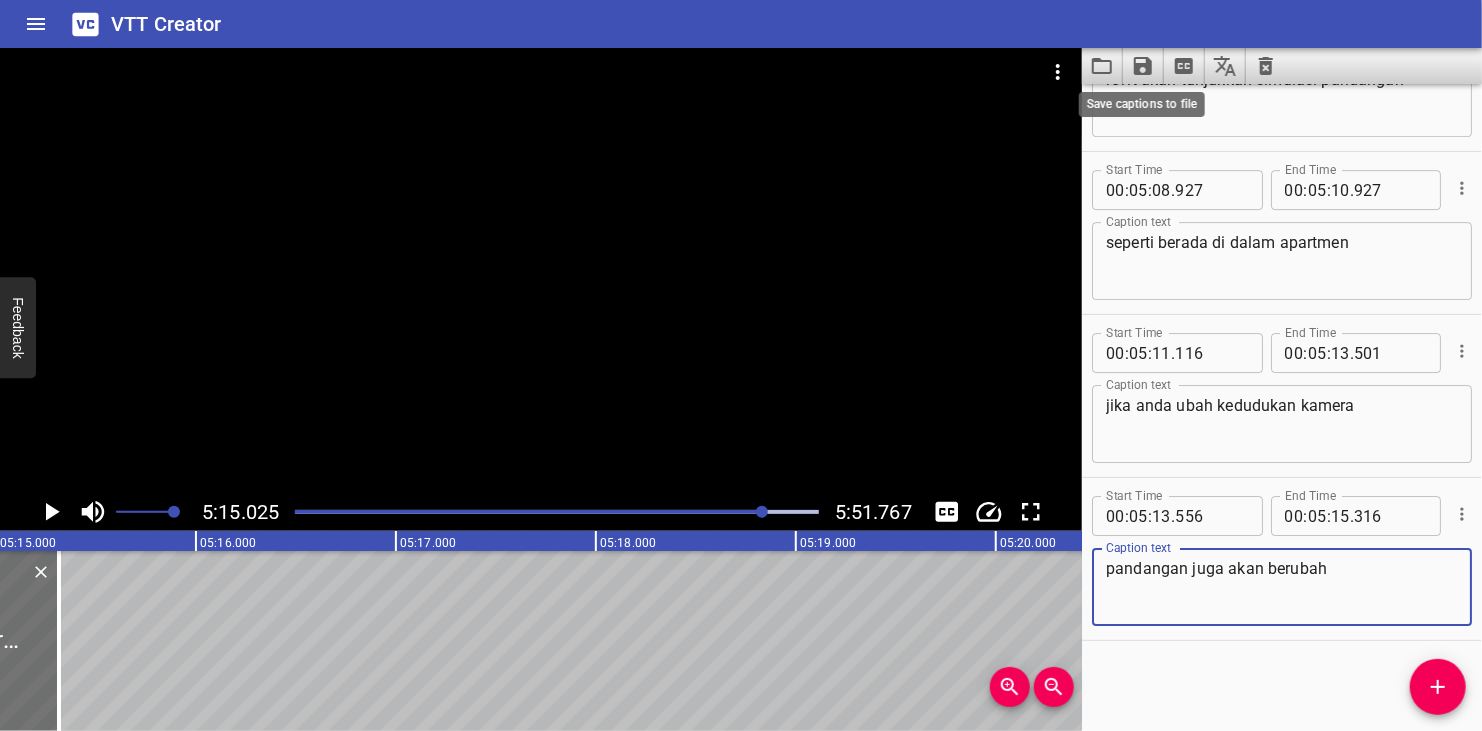 type on "pandangan juga akan berubah" 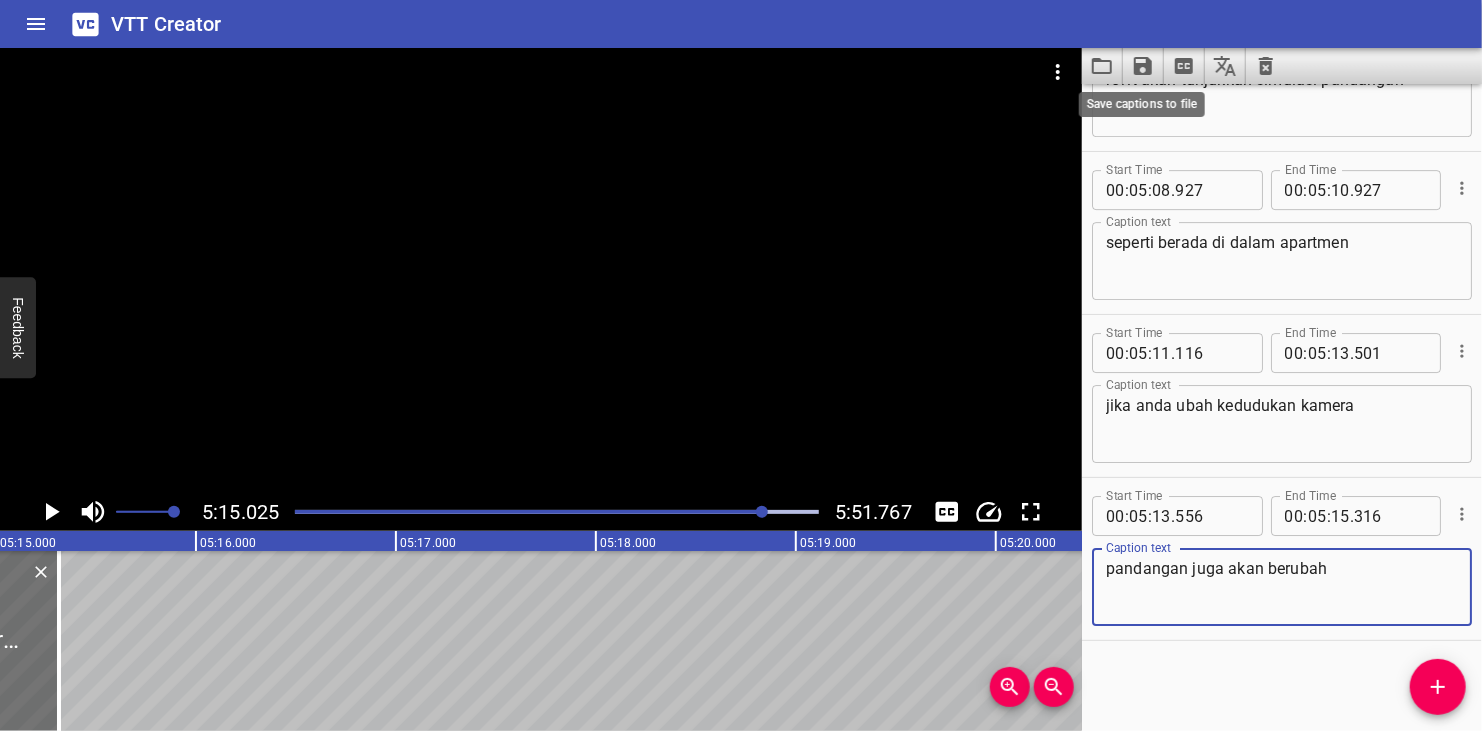 click 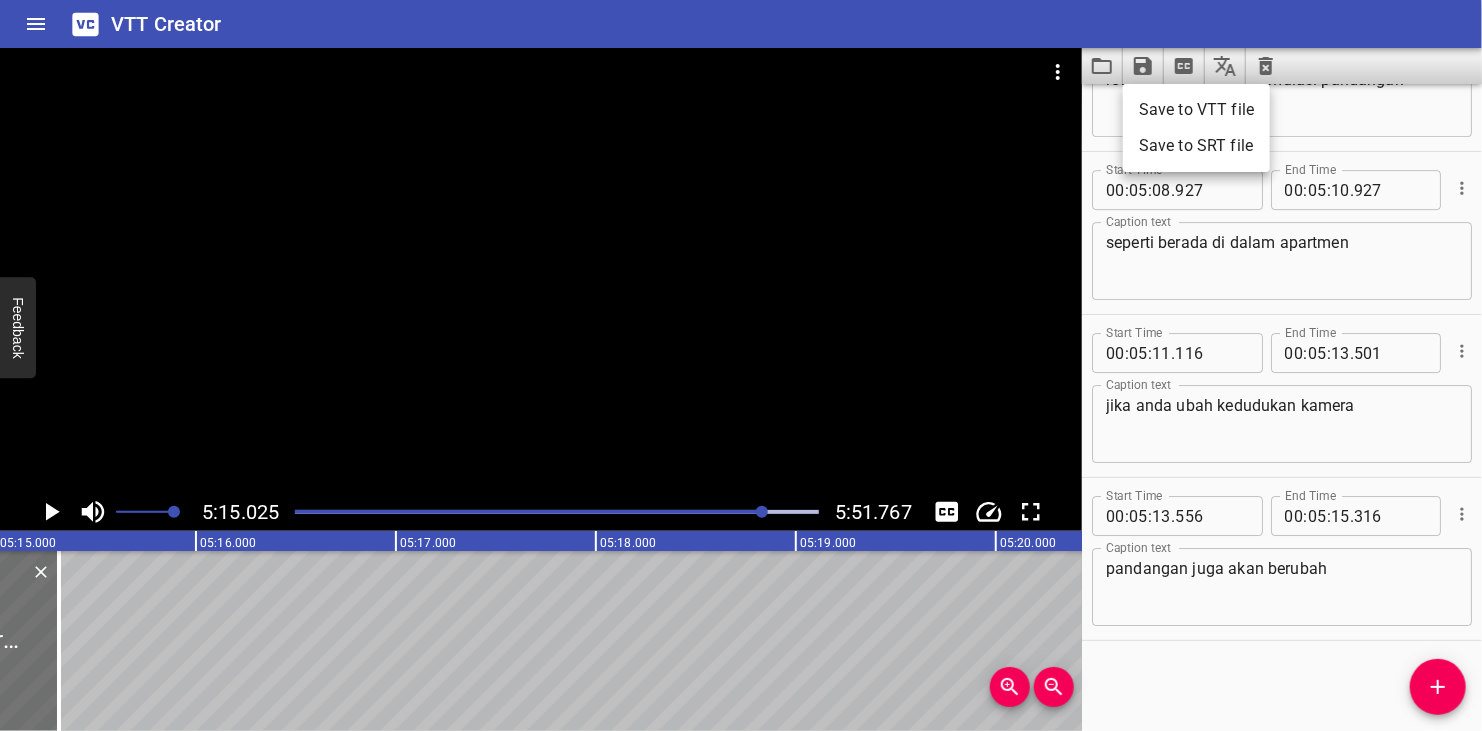 click on "Save to VTT file" at bounding box center (1196, 110) 